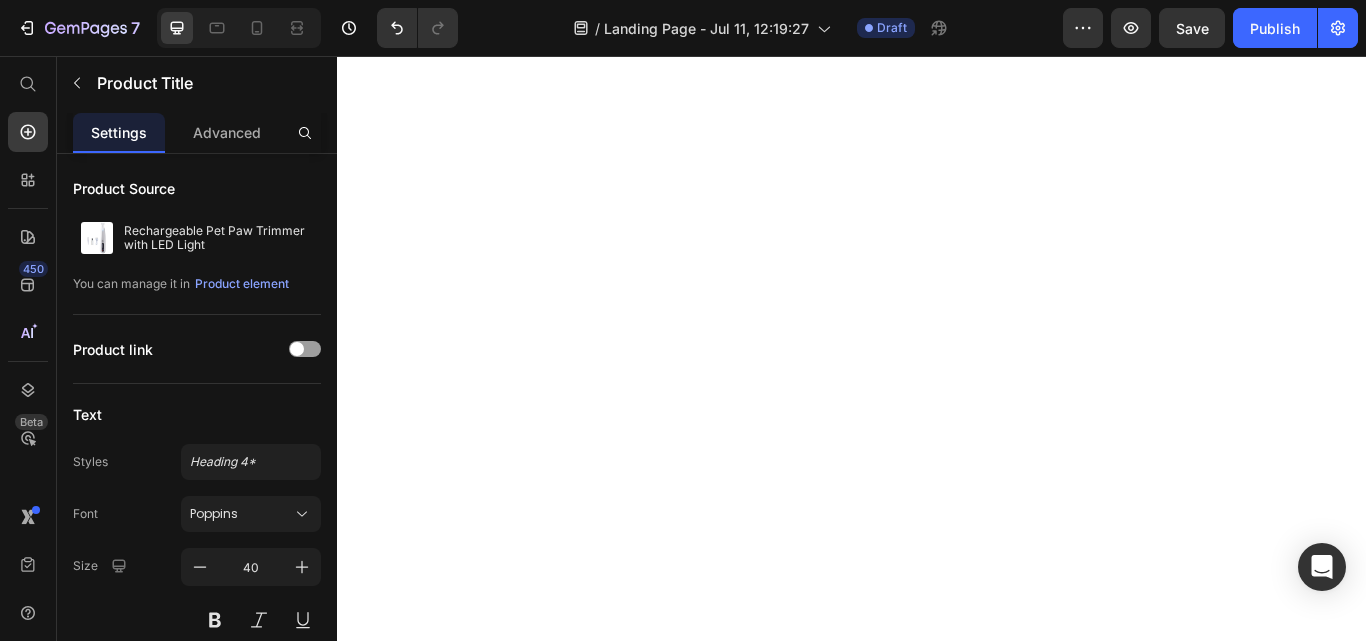 scroll, scrollTop: 0, scrollLeft: 0, axis: both 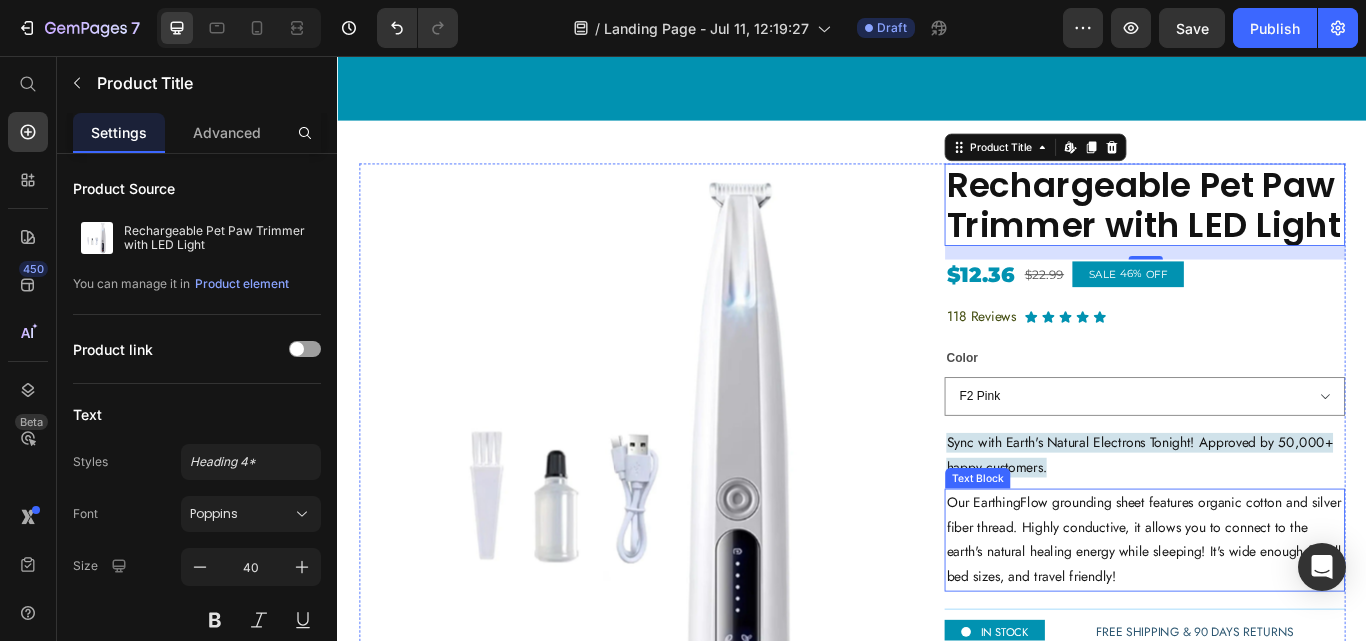 click on "Our EarthingFlow grounding sheet features organic cotton and silver fiber thread. Highly conductive, it allows you to connect to the earth's natural healing energy while sleeping! It's wide enough for all bed sizes, and travel friendly!" at bounding box center (1278, 620) 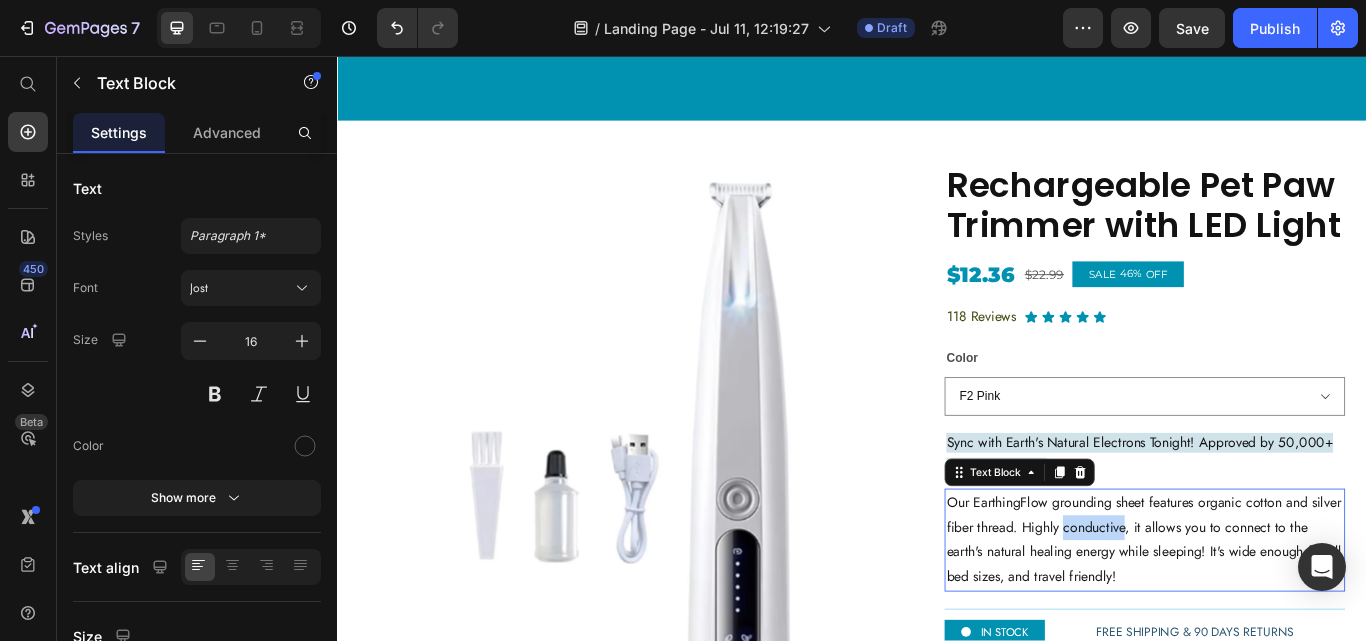 click on "Our EarthingFlow grounding sheet features organic cotton and silver fiber thread. Highly conductive, it allows you to connect to the earth's natural healing energy while sleeping! It's wide enough for all bed sizes, and travel friendly!" at bounding box center [1278, 620] 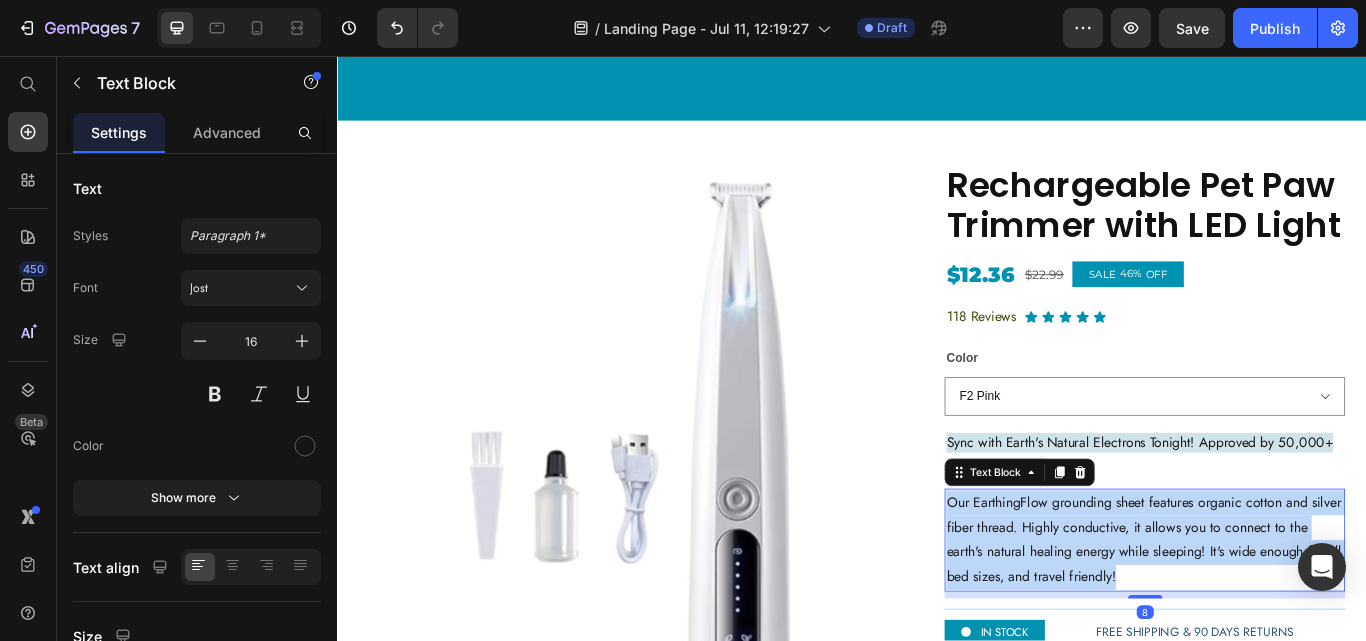 click on "Our EarthingFlow grounding sheet features organic cotton and silver fiber thread. Highly conductive, it allows you to connect to the earth's natural healing energy while sleeping! It's wide enough for all bed sizes, and travel friendly!" at bounding box center [1278, 620] 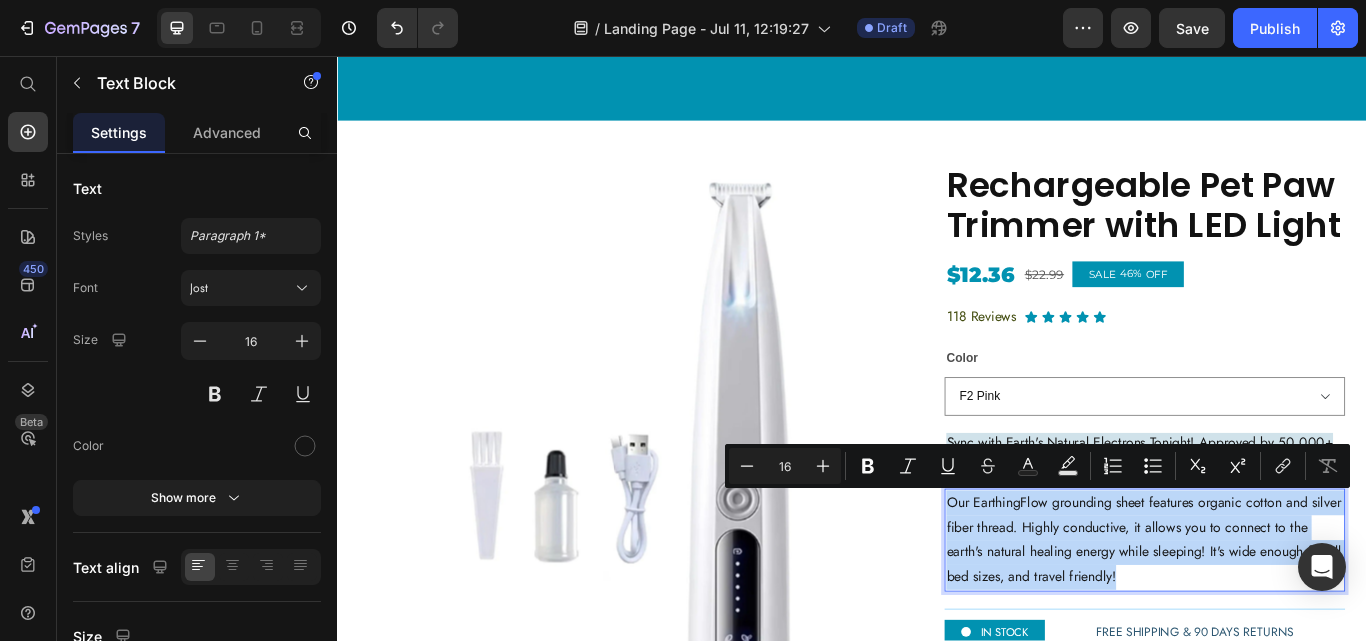 copy on "Our EarthingFlow grounding sheet features organic cotton and silver fiber thread. Highly conductive, it allows you to connect to the earth's natural healing energy while sleeping! It's wide enough for all bed sizes, and travel friendly!" 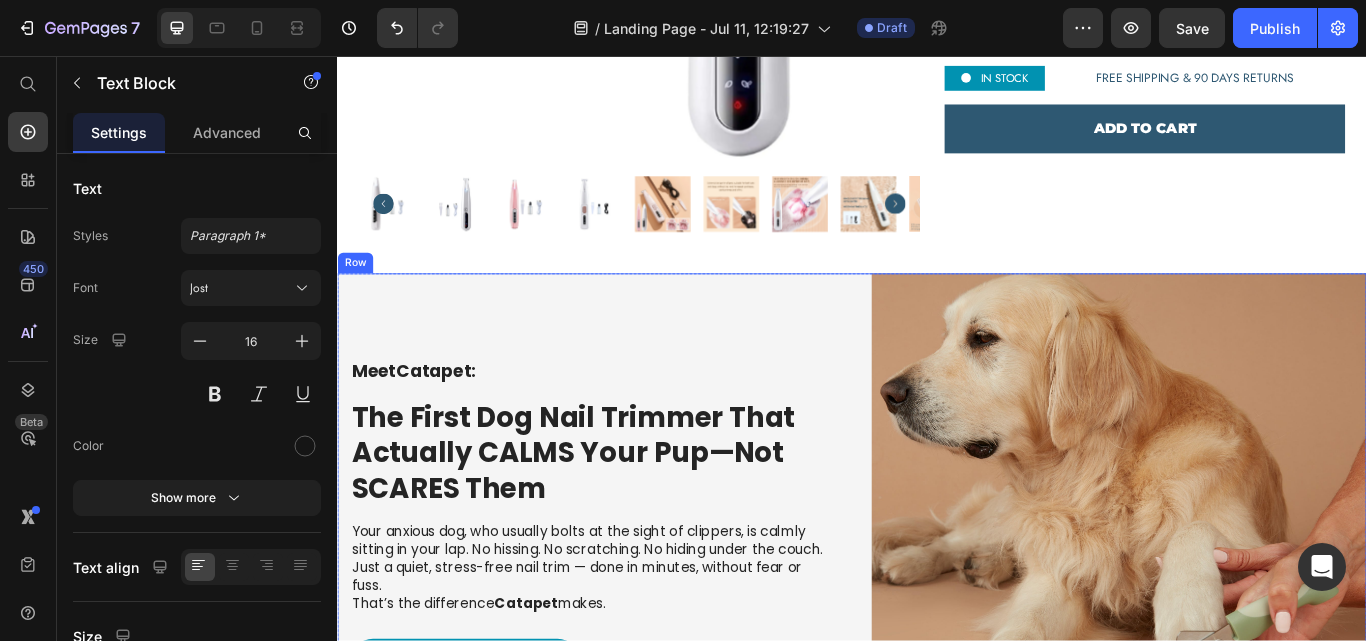 scroll, scrollTop: 4721, scrollLeft: 0, axis: vertical 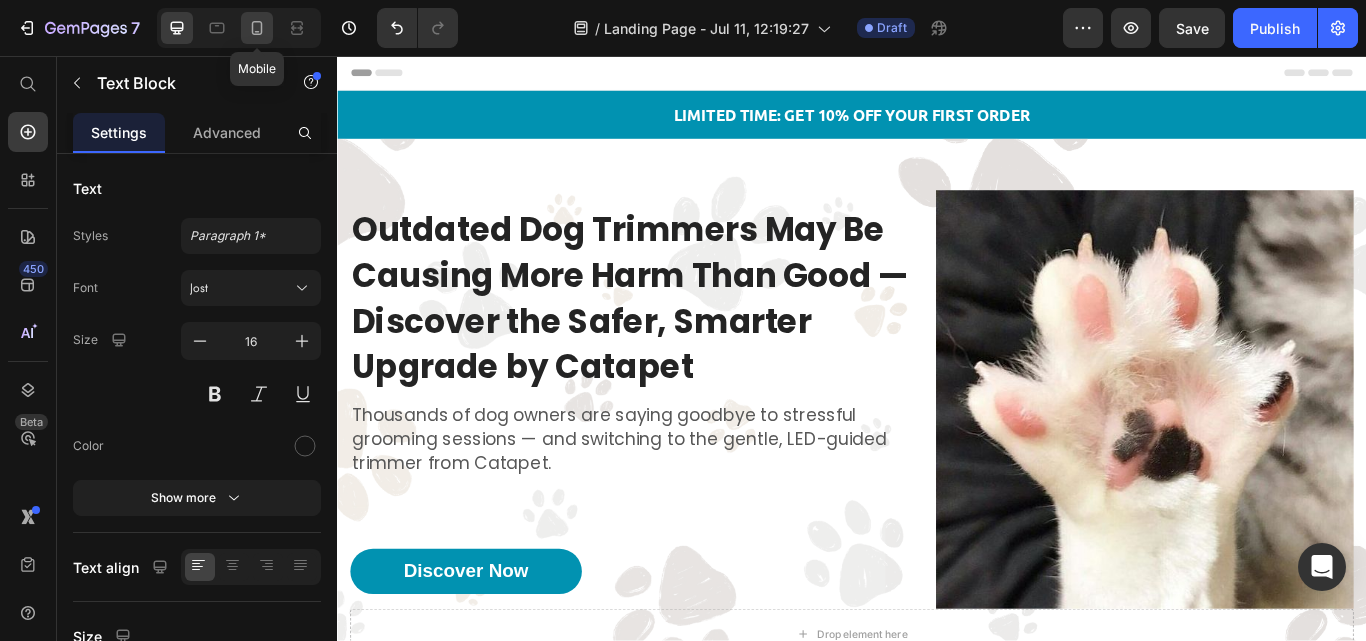 click 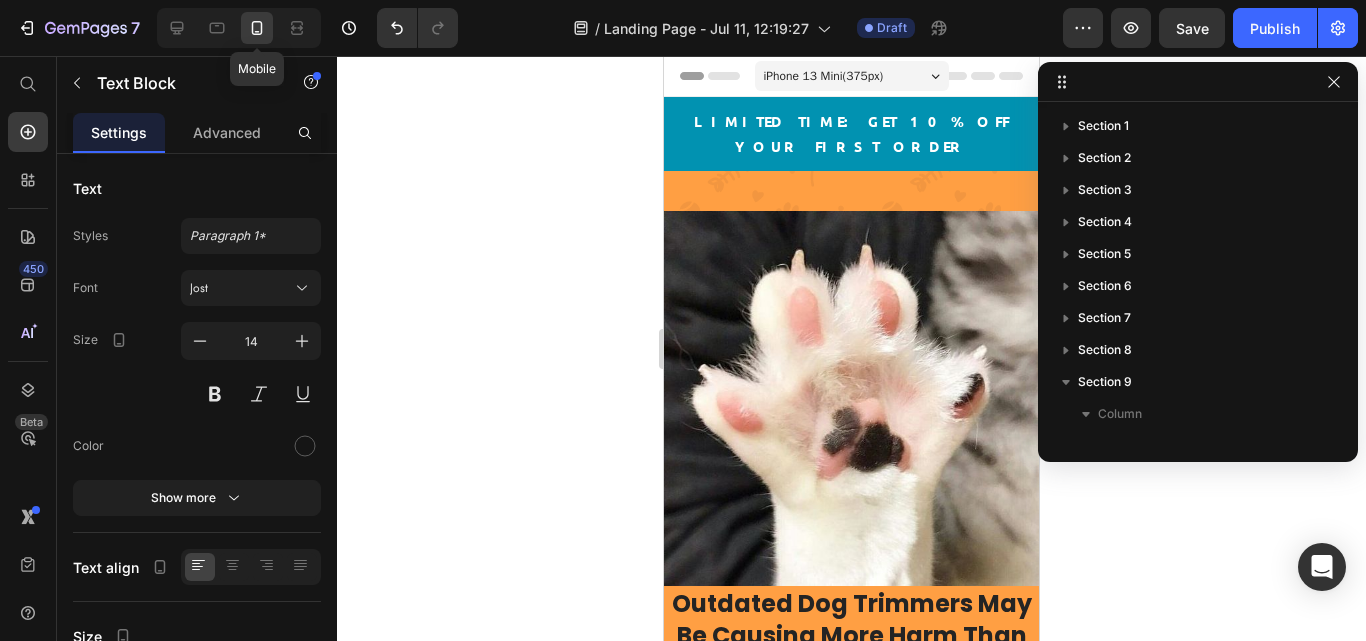 scroll, scrollTop: 539, scrollLeft: 0, axis: vertical 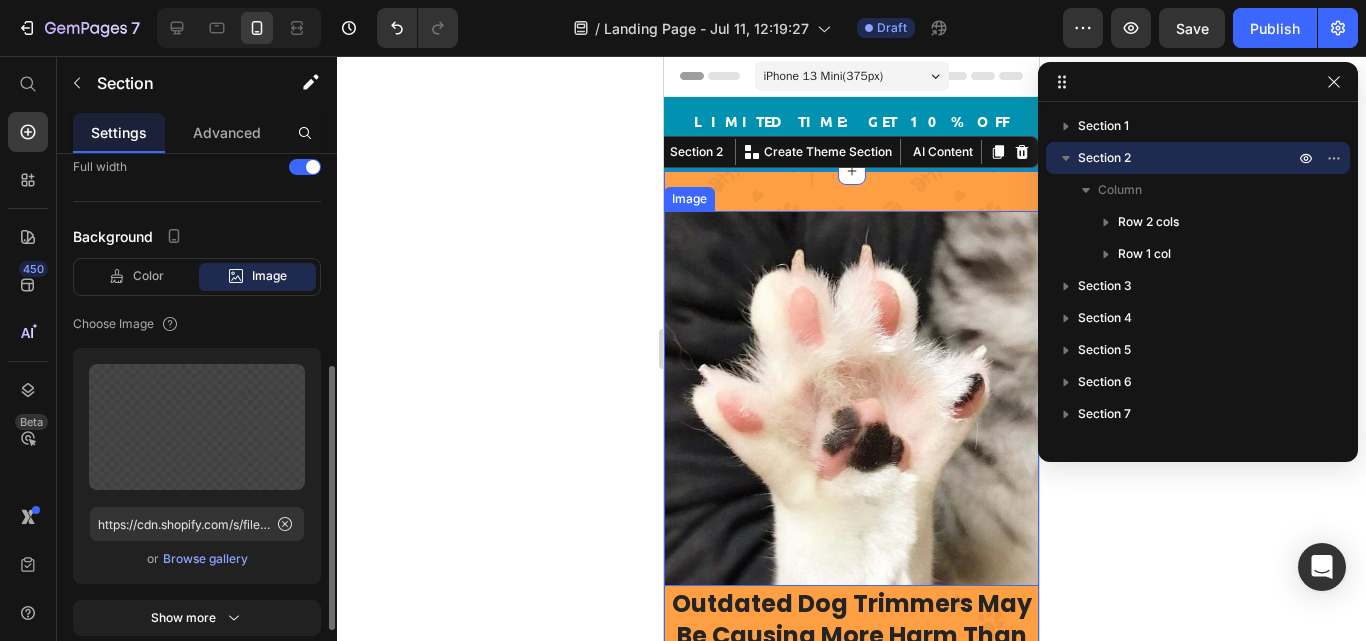 click on "Color Image Video Choose Image Upload Image https://cdn.shopify.com/s/files/1/0597/2335/0068/files/gempages_560636866219476053-0cef0eaf-5a41-45b6-ae57-d30ab24620be.png or Browse gallery Show more" 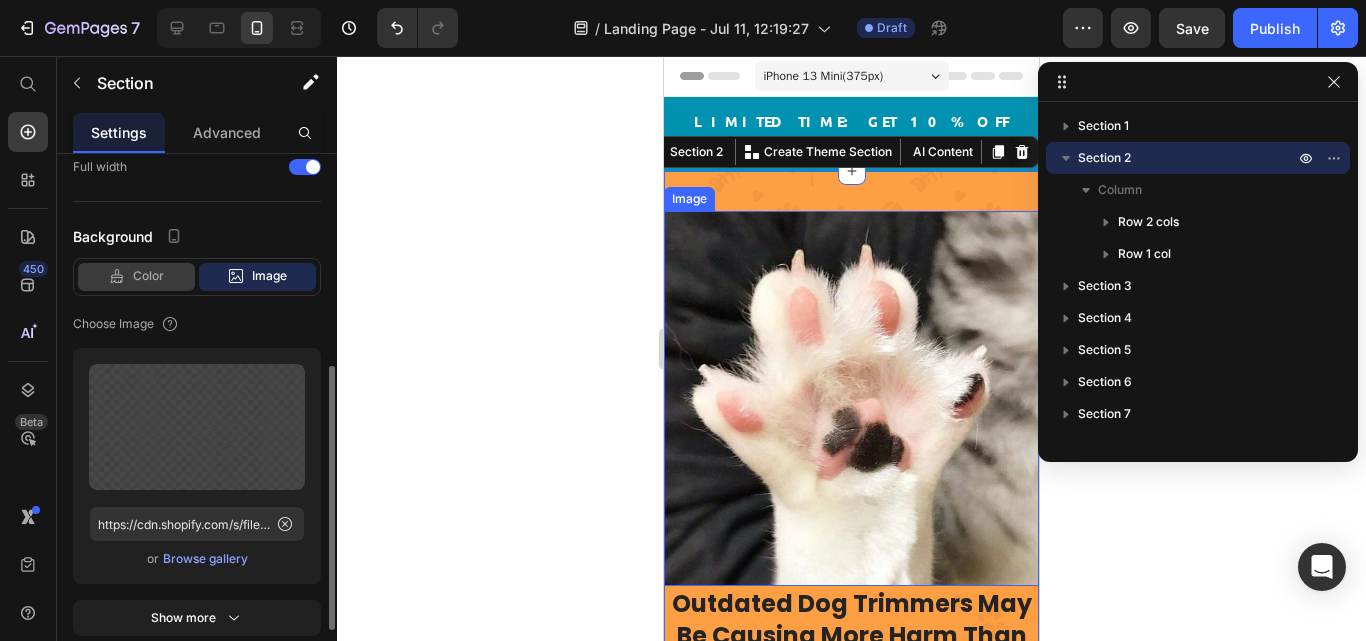 click 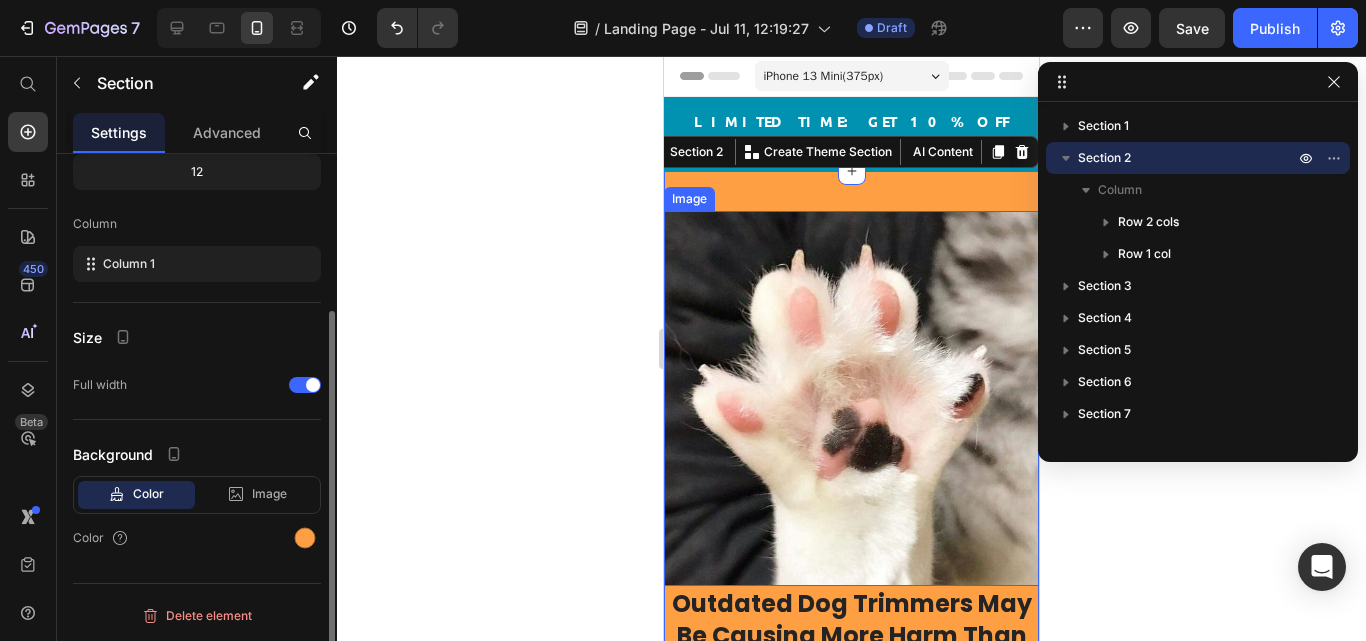 scroll, scrollTop: 220, scrollLeft: 0, axis: vertical 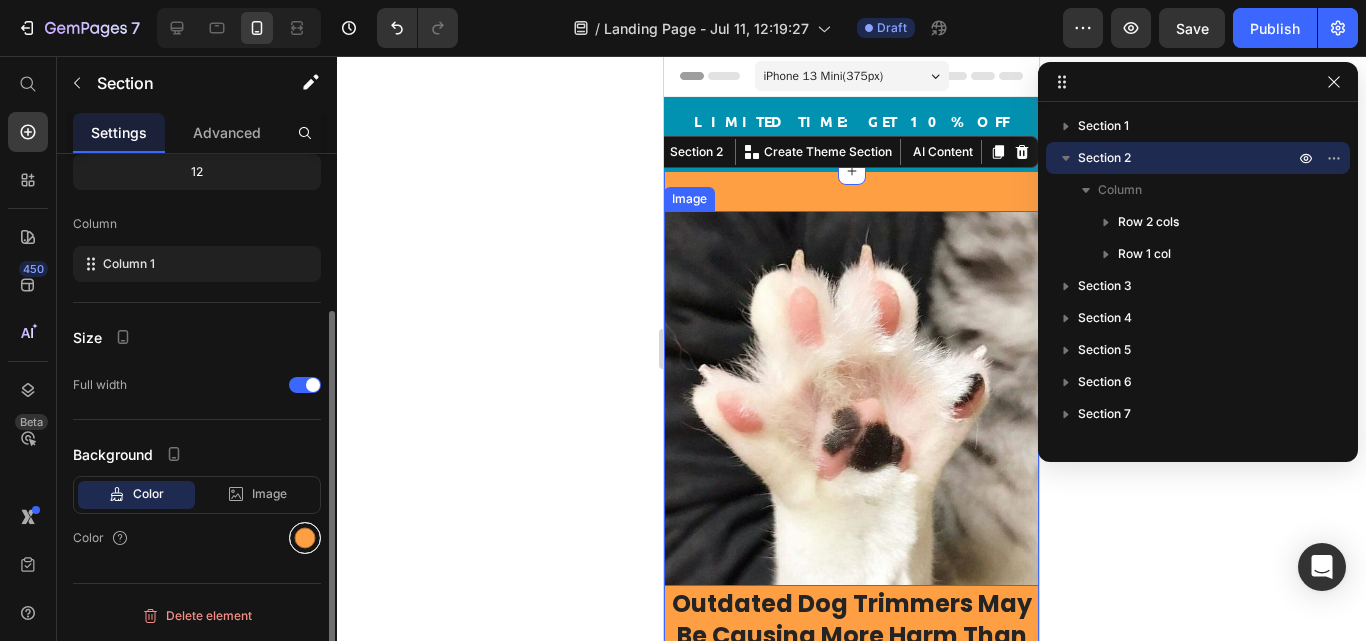 click at bounding box center (305, 538) 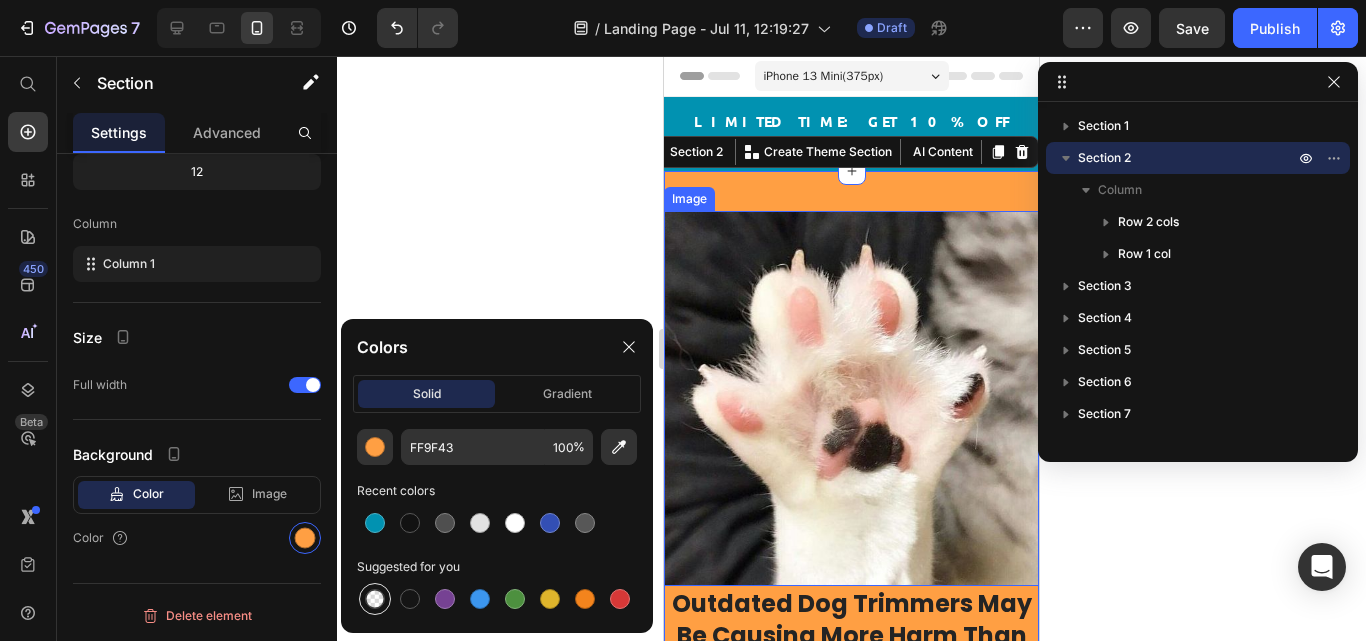 click at bounding box center (375, 599) 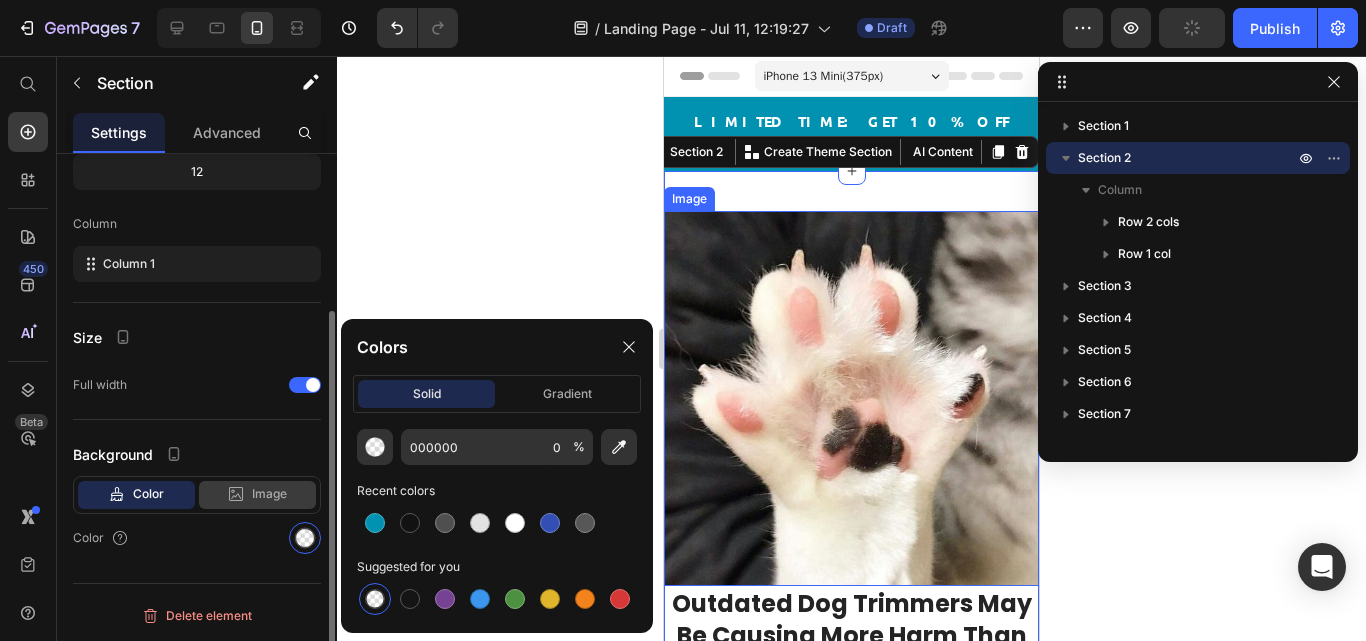 click on "Image" at bounding box center (269, 494) 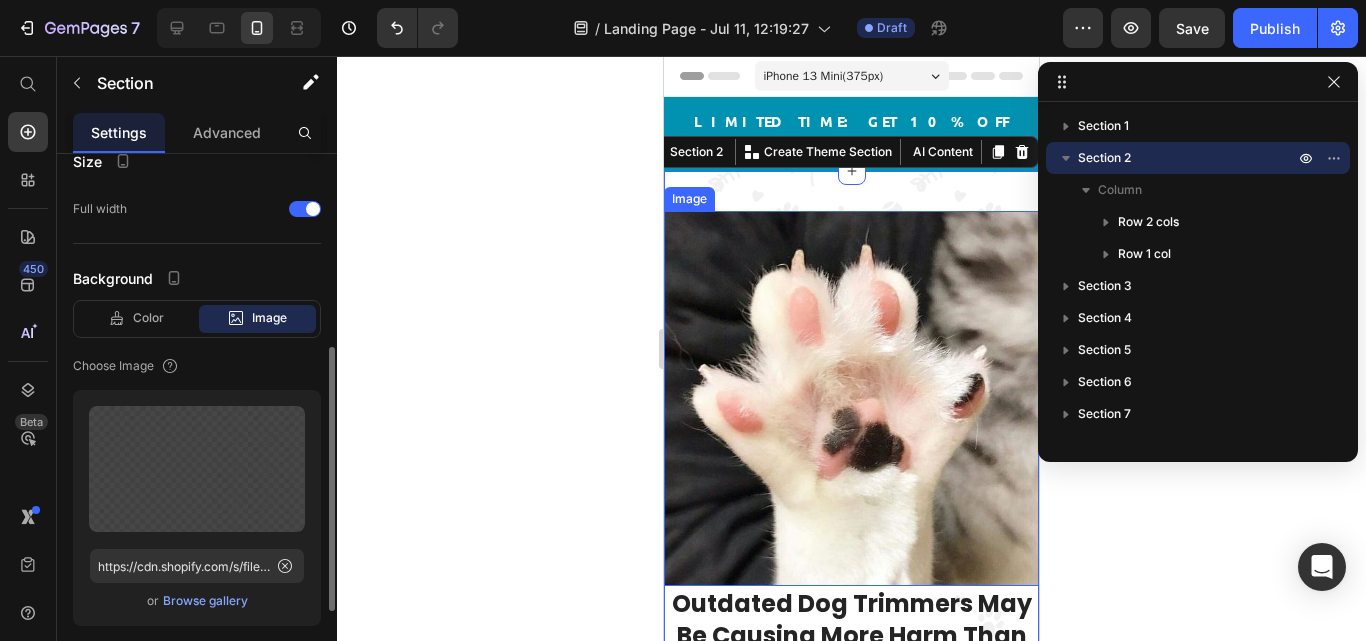 scroll, scrollTop: 397, scrollLeft: 0, axis: vertical 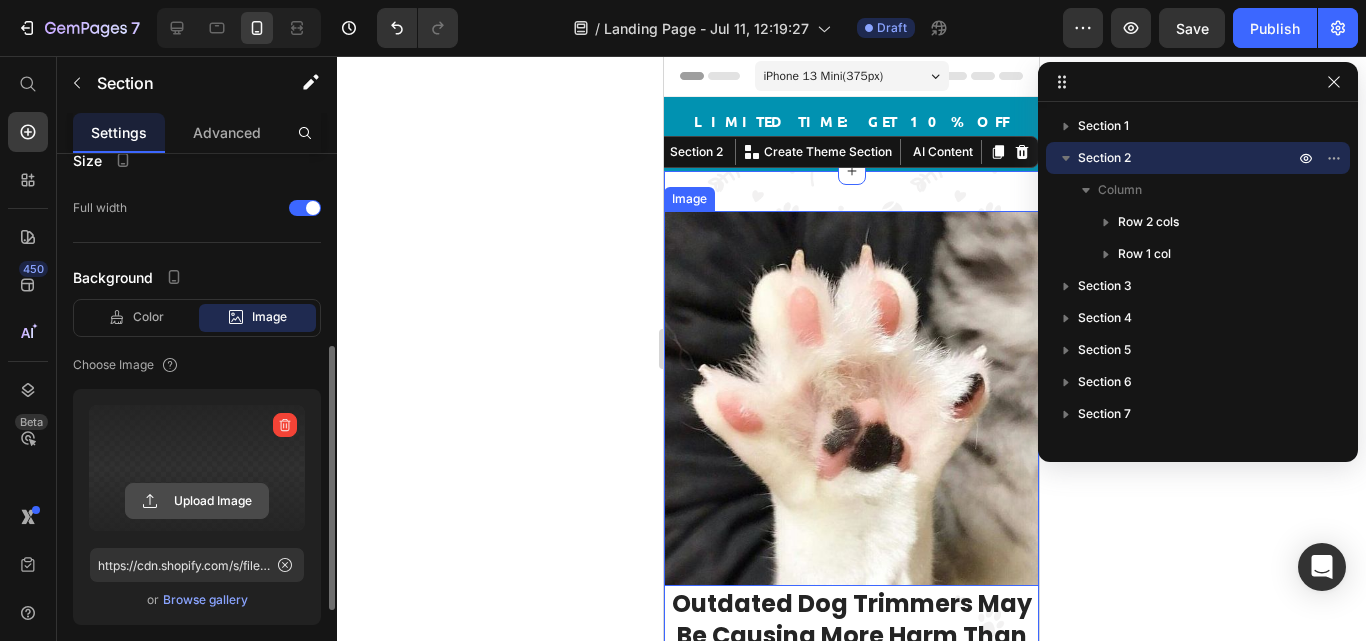 click 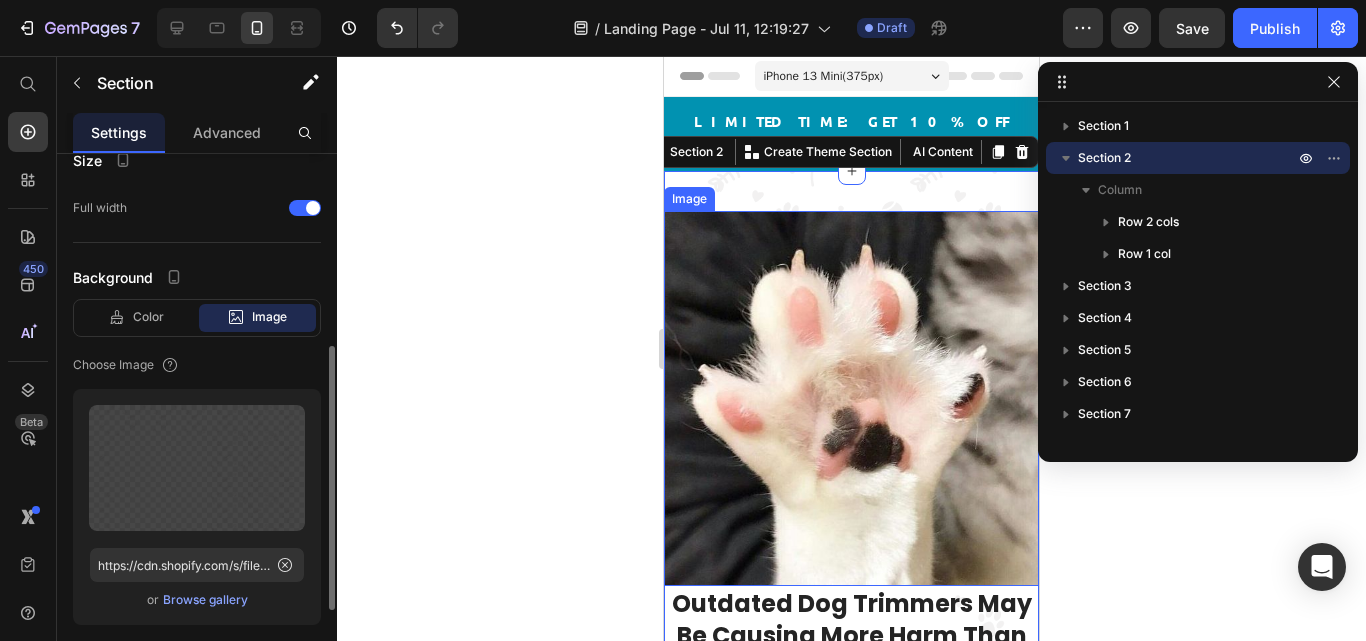 scroll, scrollTop: 430, scrollLeft: 0, axis: vertical 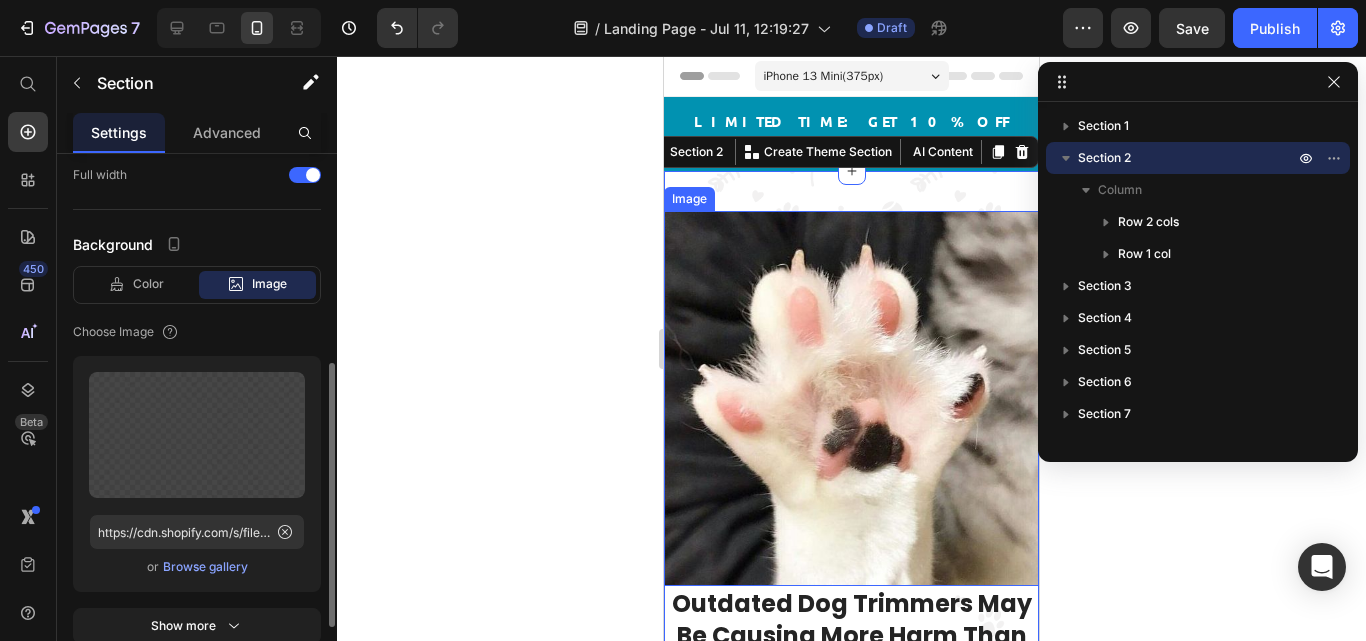 click on "Browse gallery" at bounding box center [205, 567] 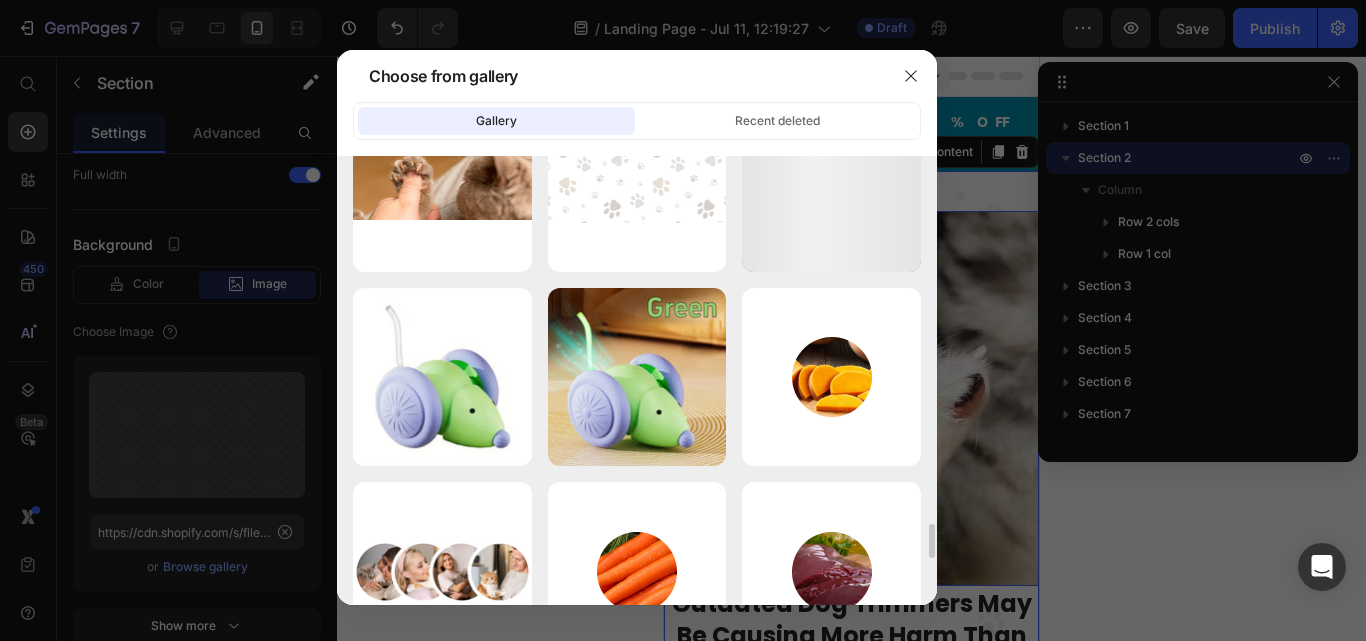 scroll, scrollTop: 4758, scrollLeft: 0, axis: vertical 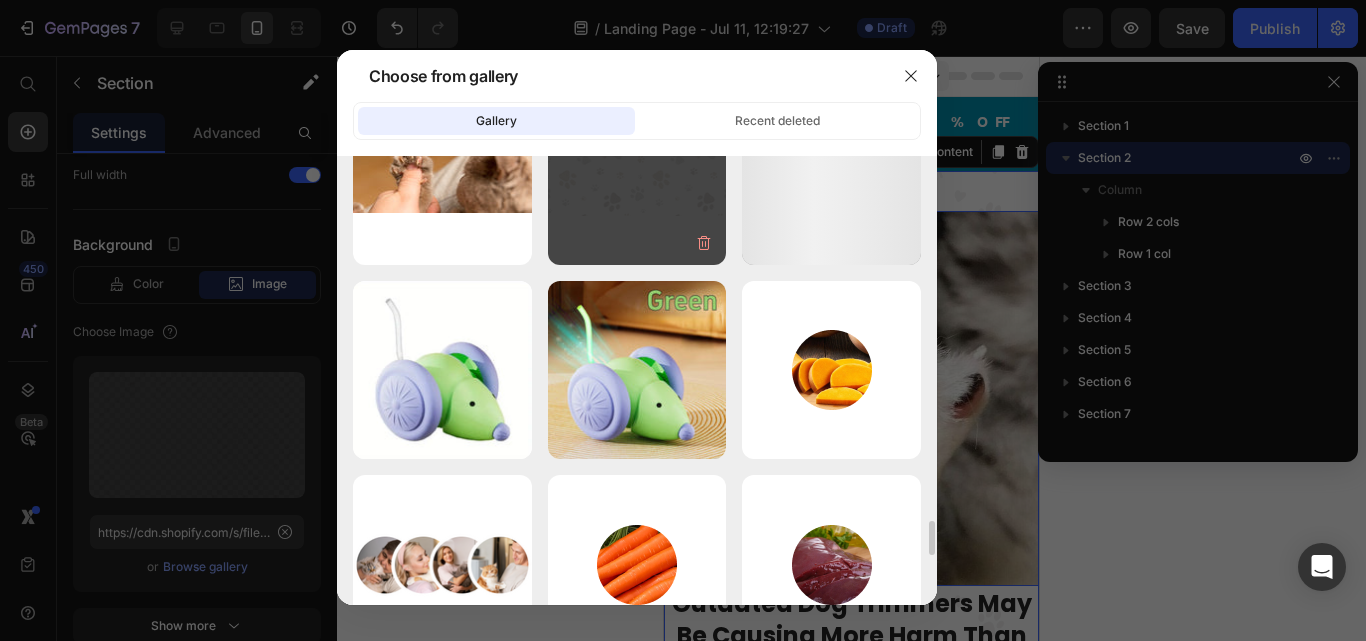 click on "Modern Watch.png 325.45 kb" at bounding box center (637, 175) 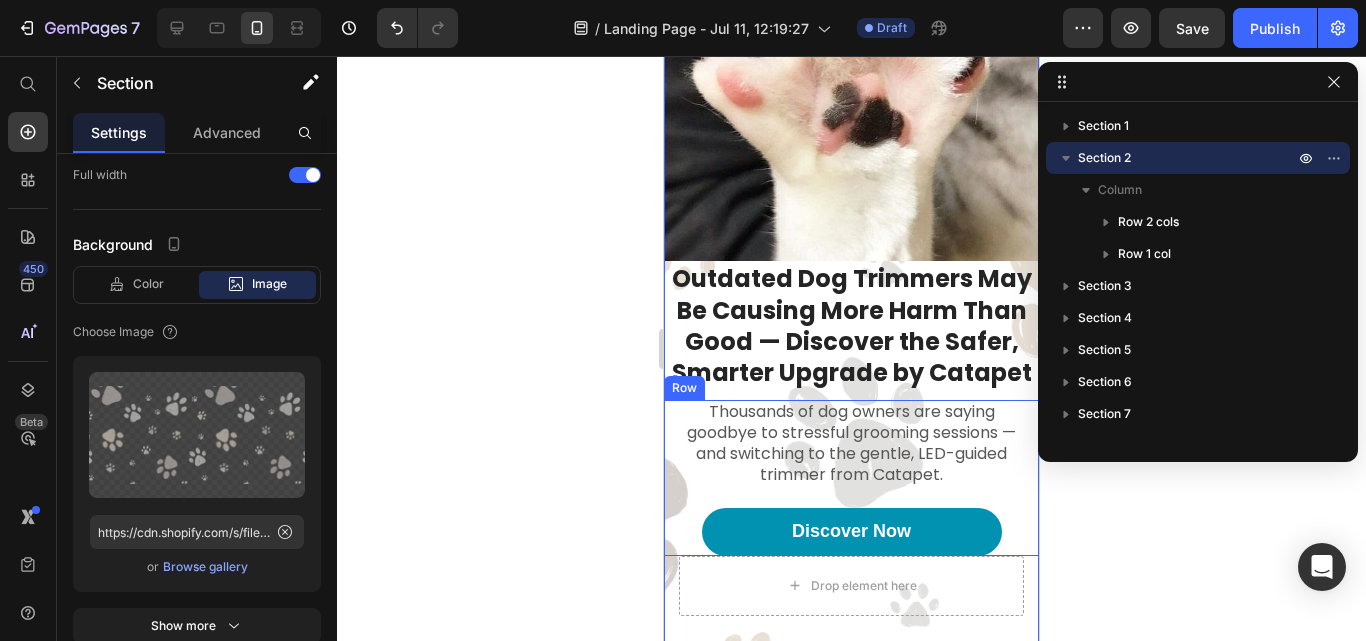 scroll, scrollTop: 333, scrollLeft: 0, axis: vertical 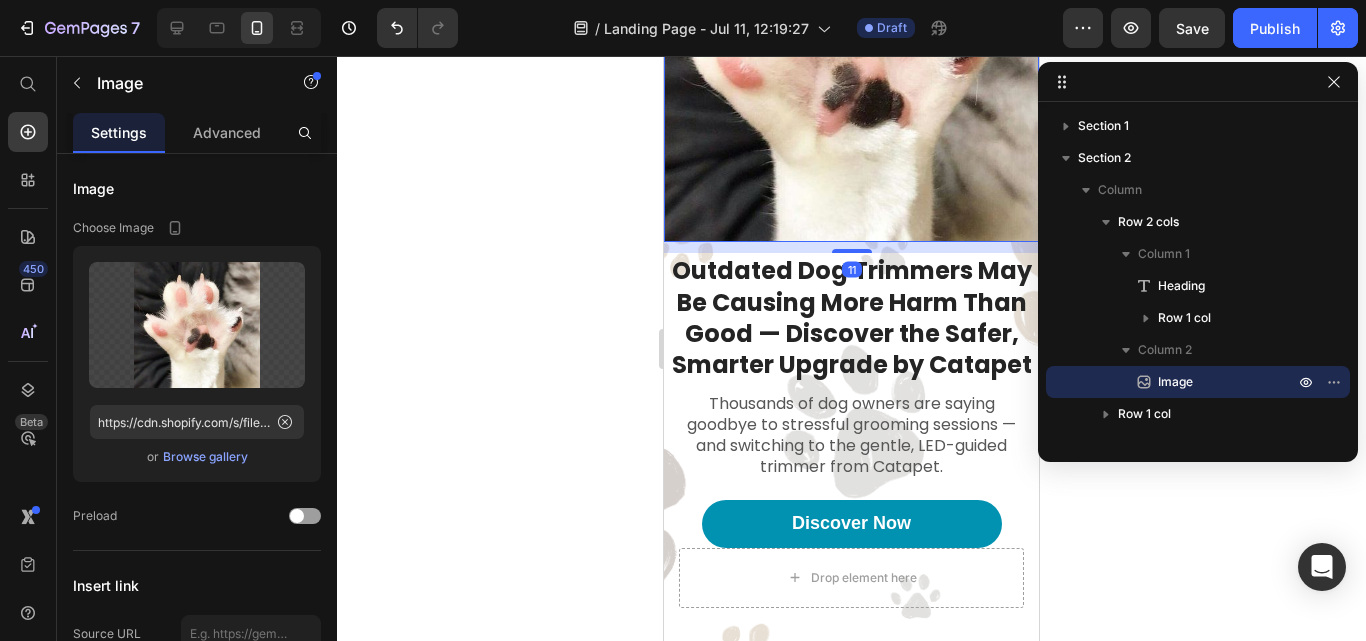 drag, startPoint x: 850, startPoint y: 210, endPoint x: 850, endPoint y: 221, distance: 11 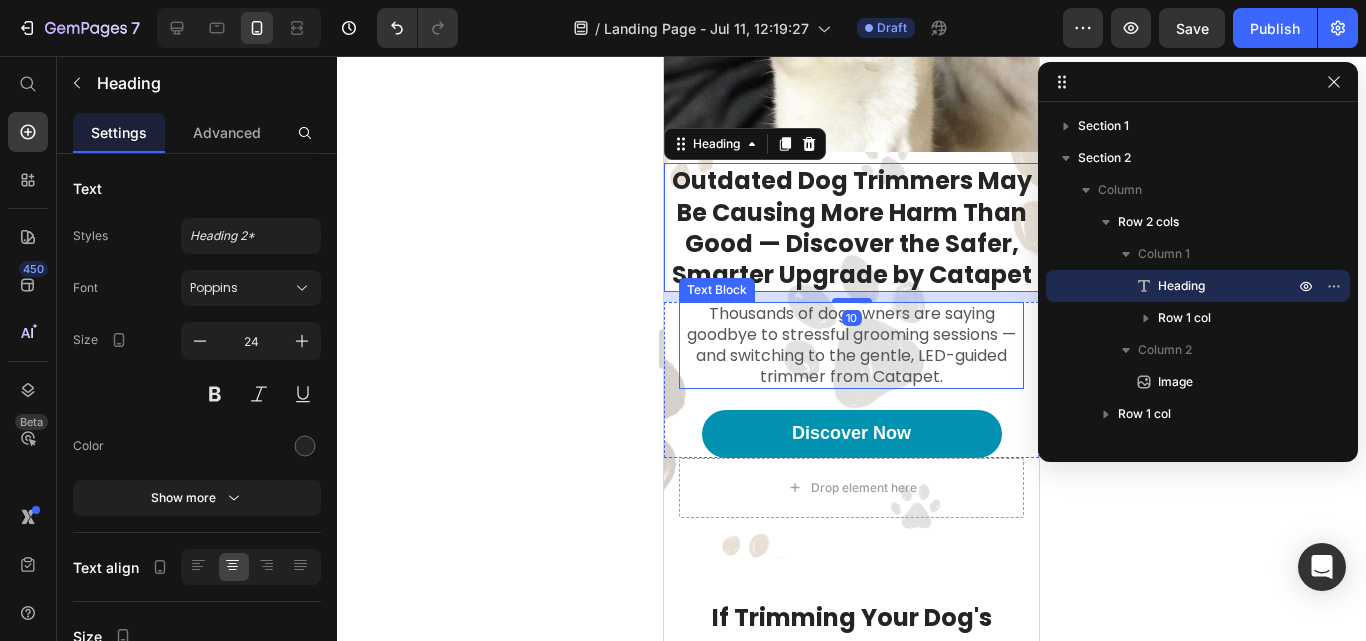 scroll, scrollTop: 435, scrollLeft: 0, axis: vertical 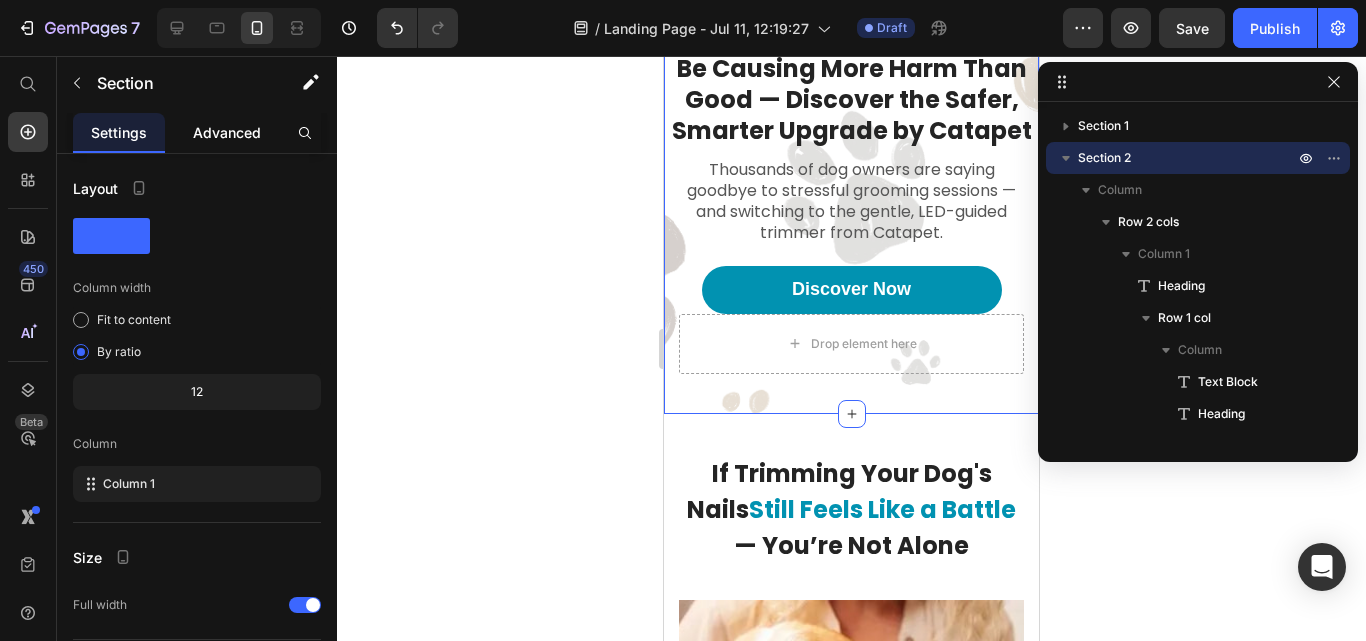 click on "Advanced" 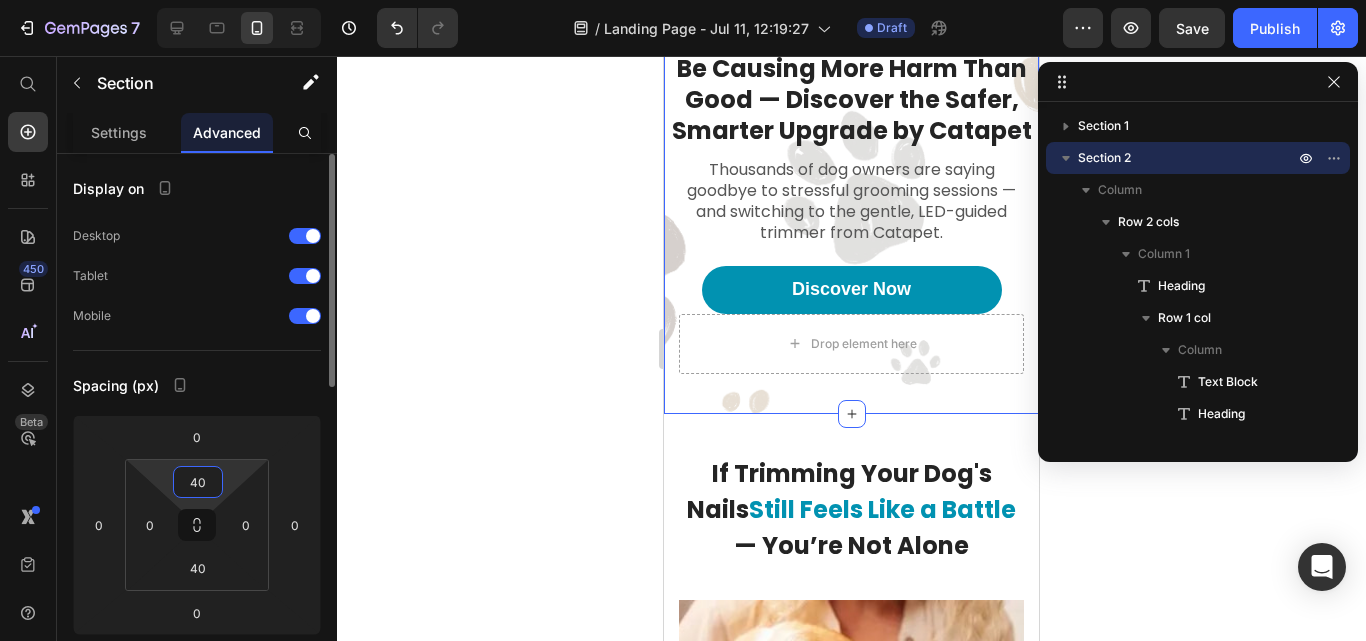 click on "40" at bounding box center [198, 482] 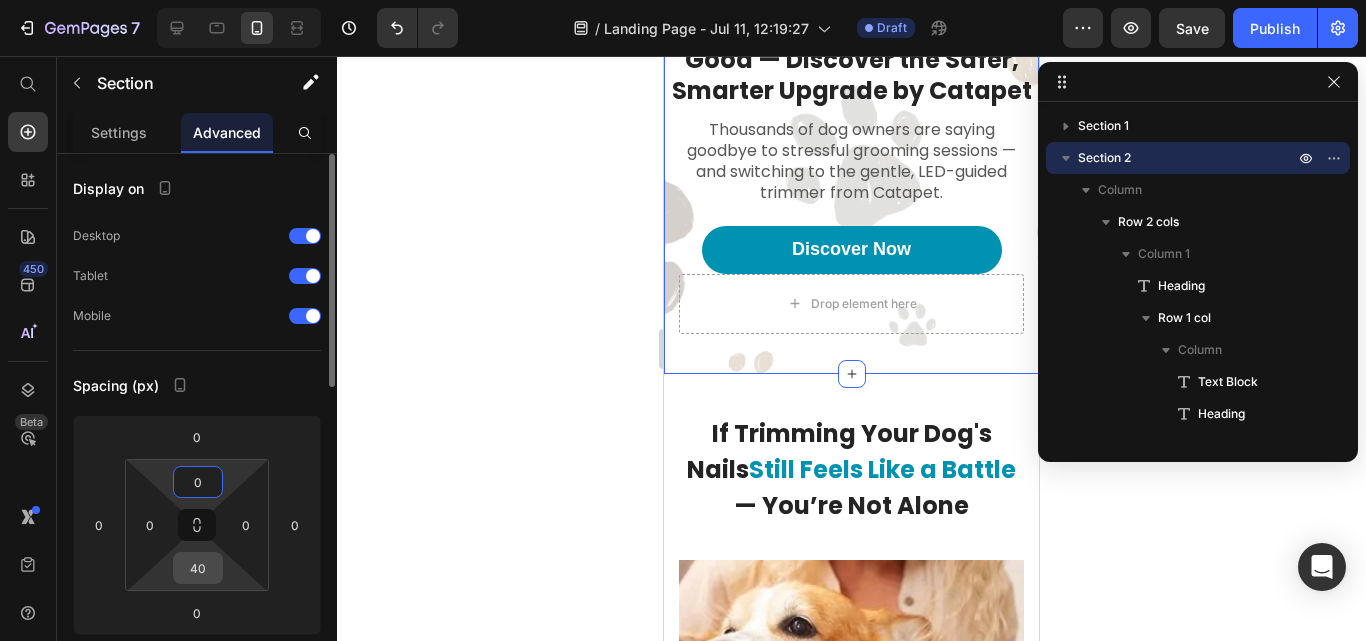 type on "0" 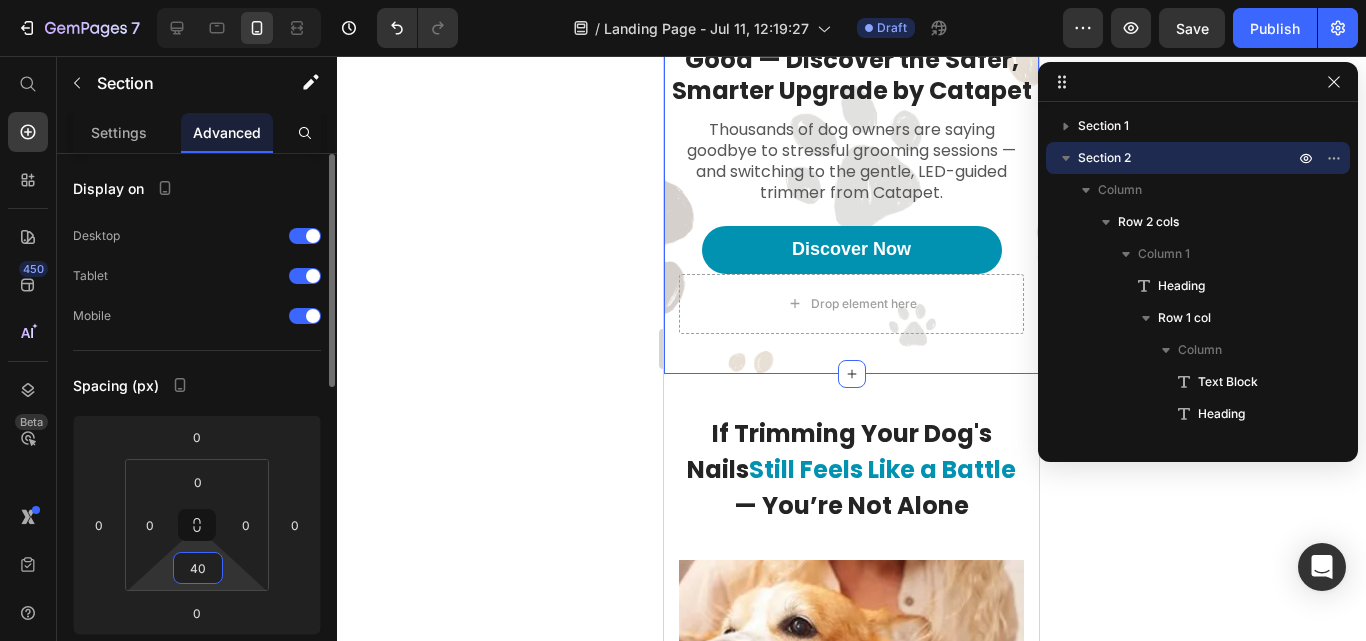 click on "40" at bounding box center (198, 568) 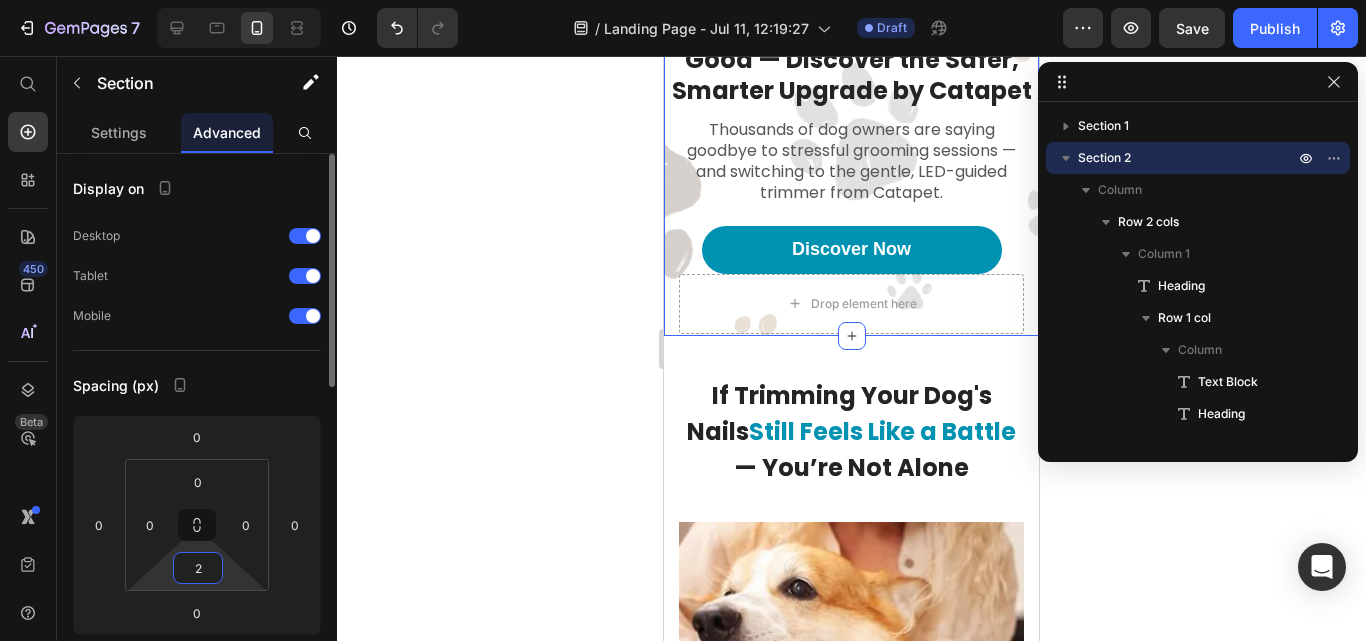 type on "20" 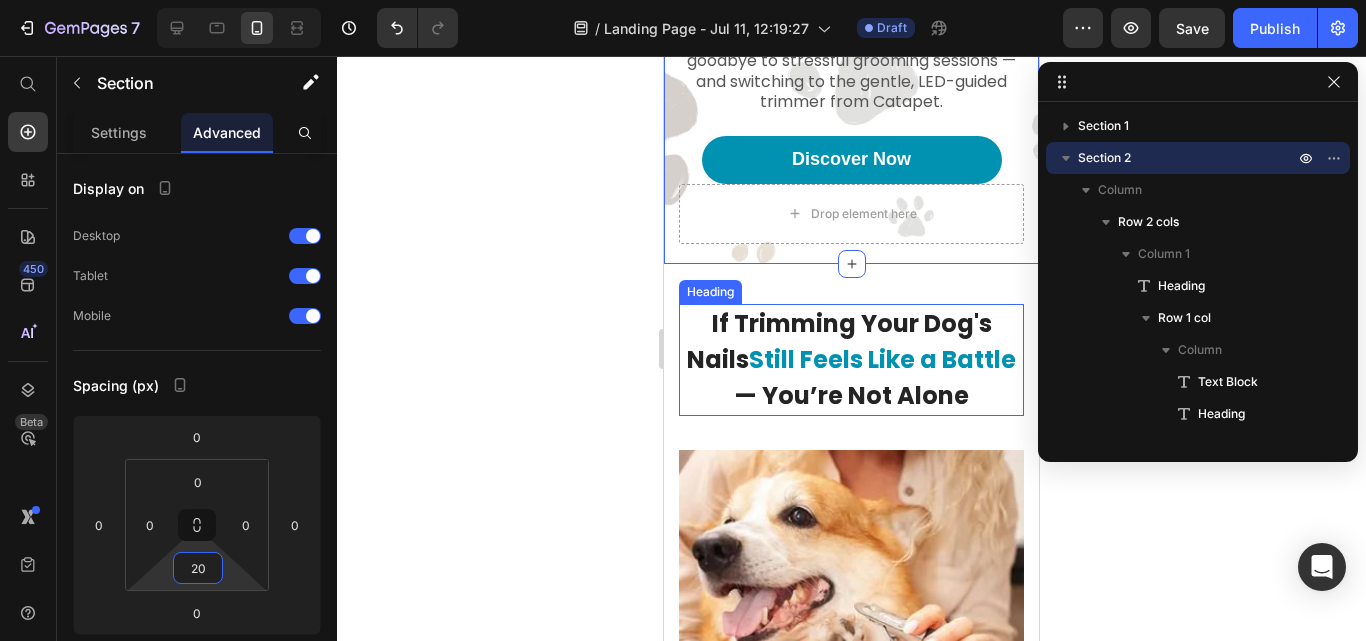 scroll, scrollTop: 646, scrollLeft: 0, axis: vertical 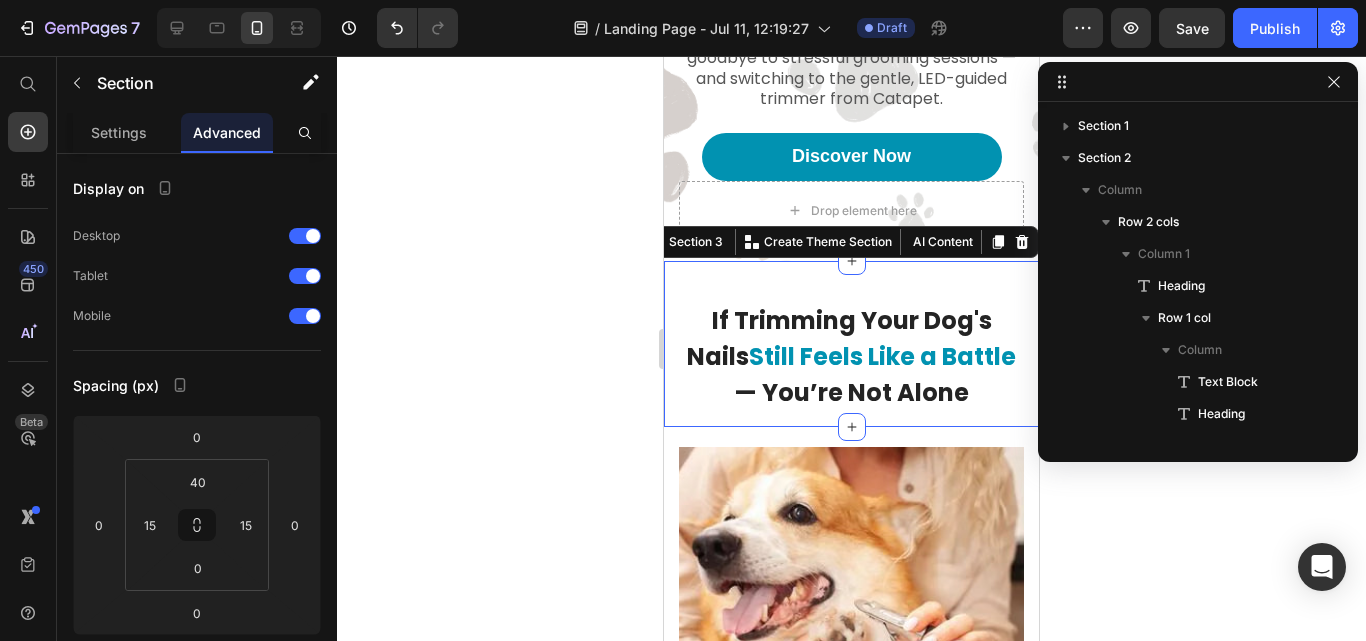 click on "If Trimming Your Dog's Nails Still Feels Like a Battle — You’re Not Alone Heading Row Section 3 You can create reusable sections Create Theme Section AI Content Write with GemAI What would you like to describe here? Tone and Voice Persuasive Product Show more Generate" at bounding box center (851, 344) 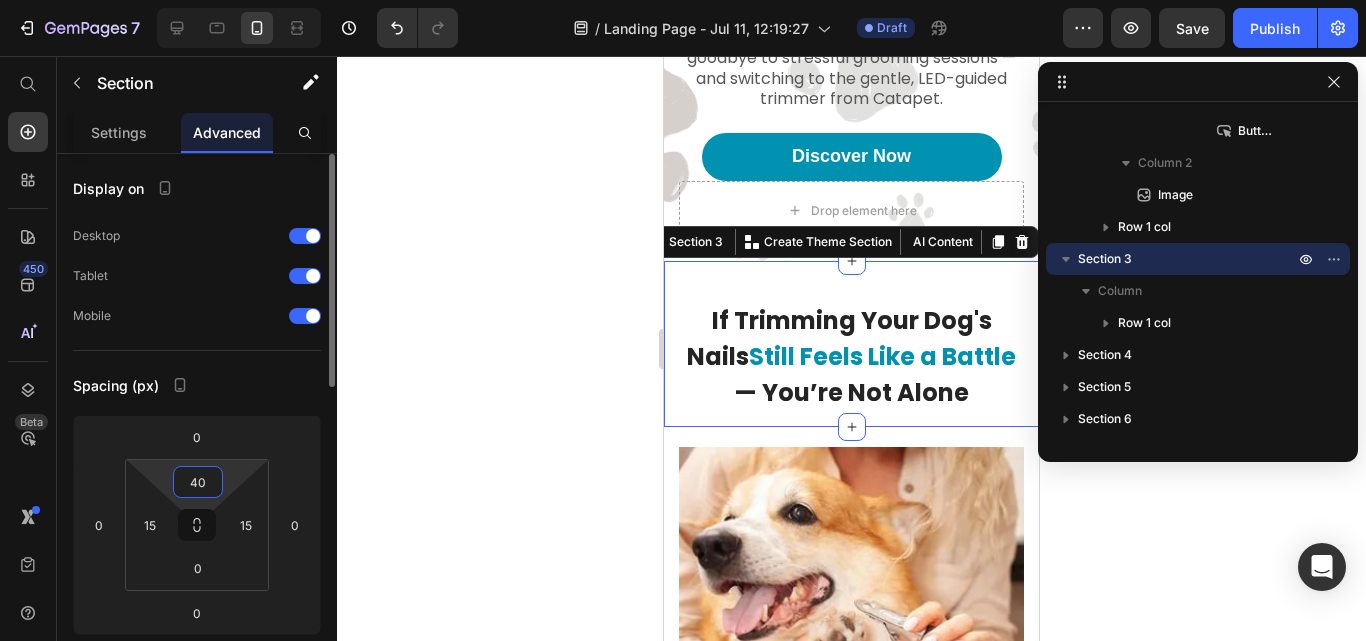 click on "40" at bounding box center [198, 482] 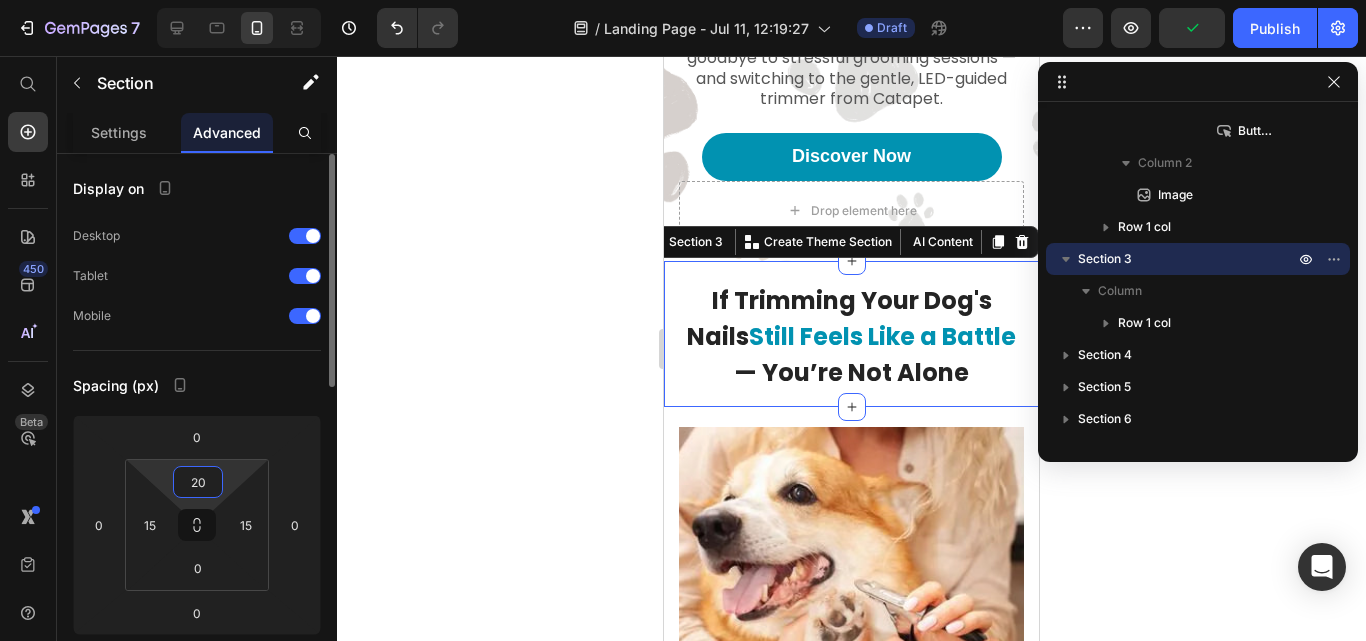type on "2" 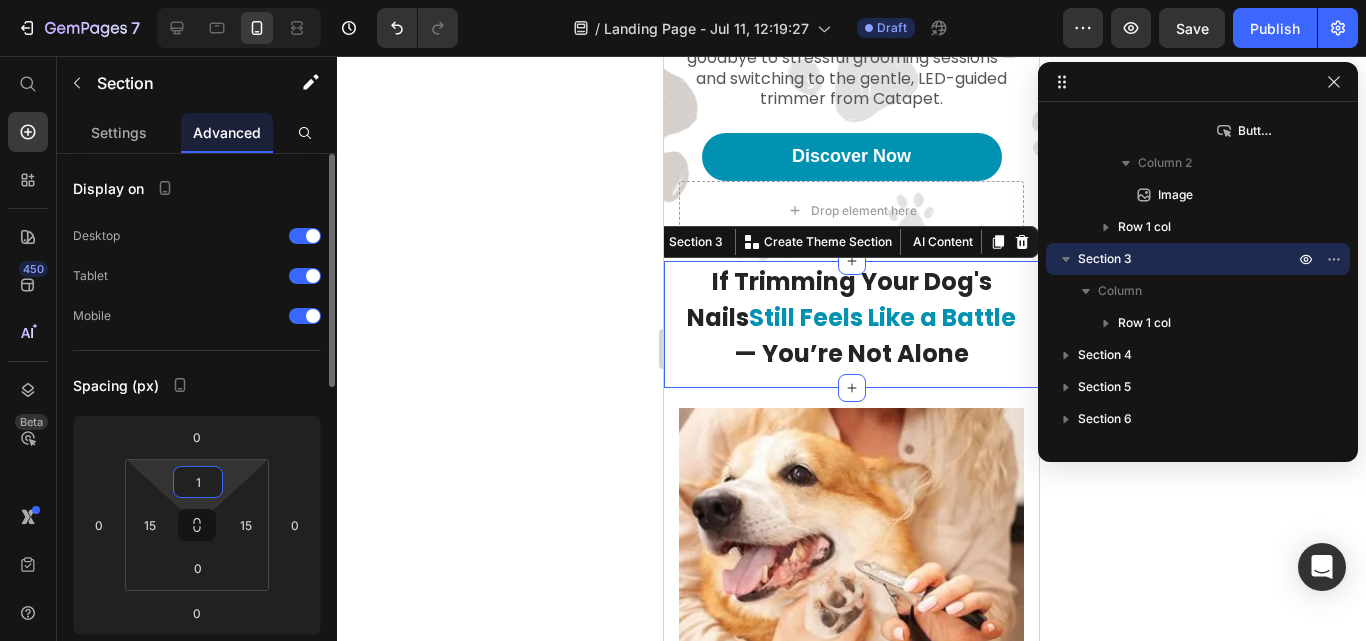 type on "10" 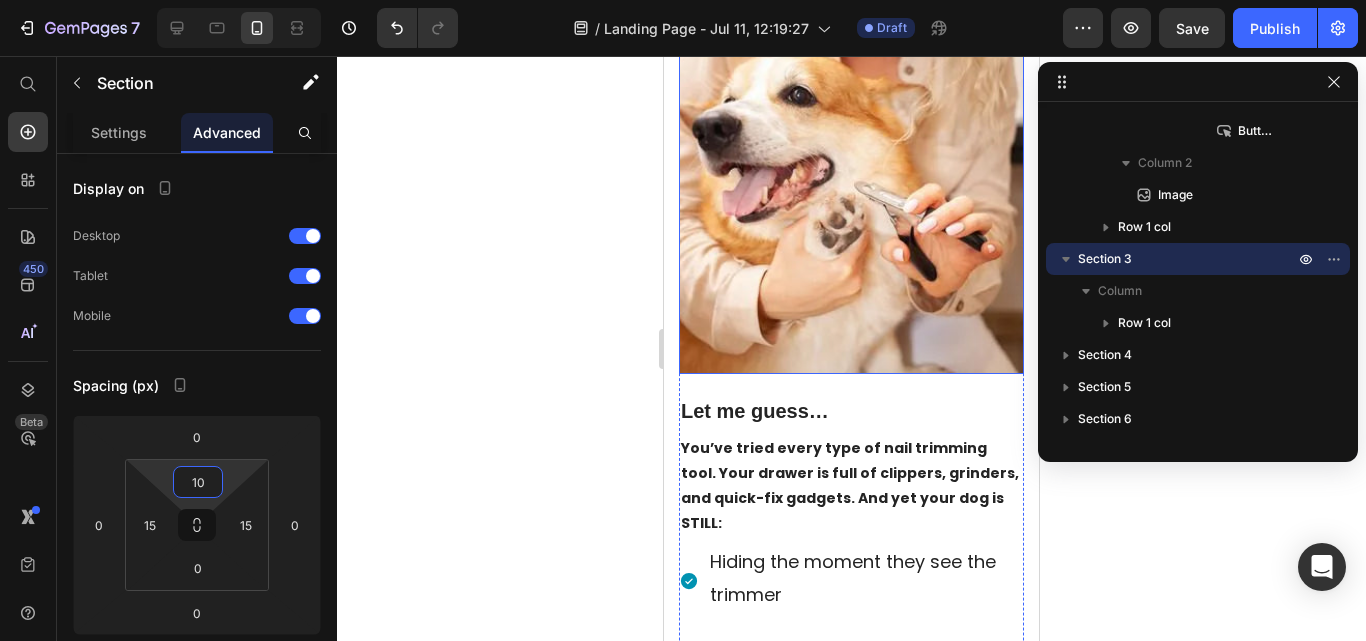 scroll, scrollTop: 1035, scrollLeft: 0, axis: vertical 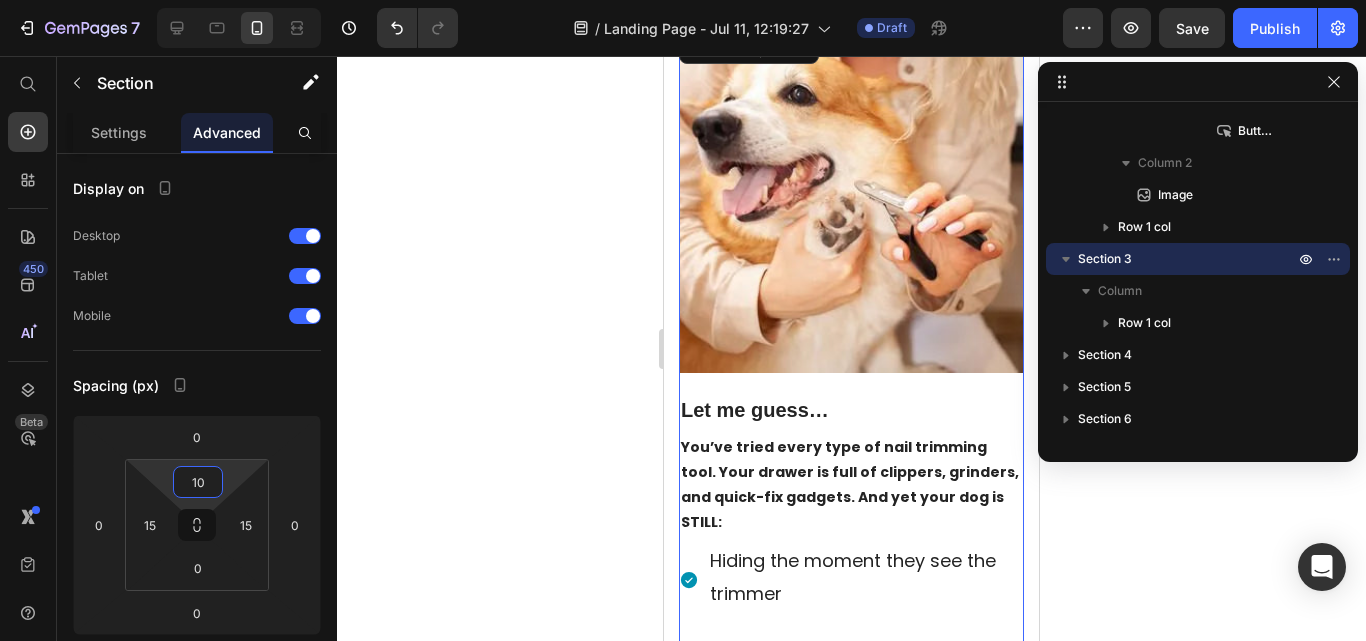 click on "Image" at bounding box center [851, 210] 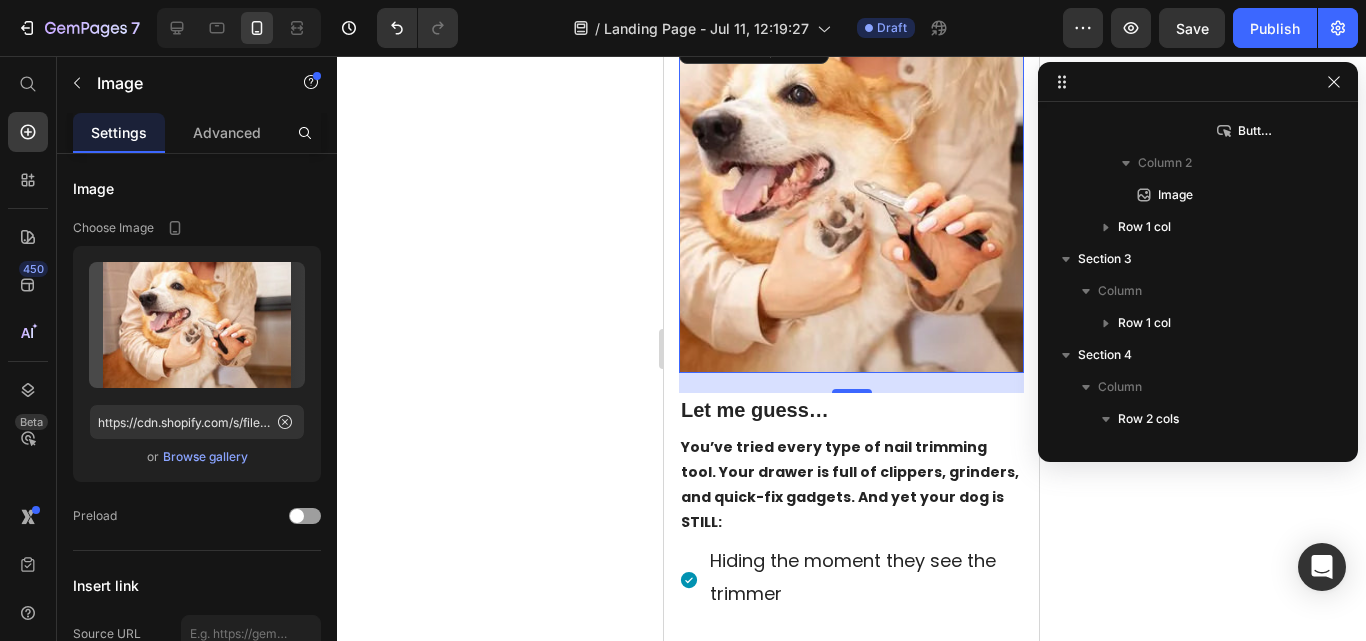 scroll, scrollTop: 635, scrollLeft: 0, axis: vertical 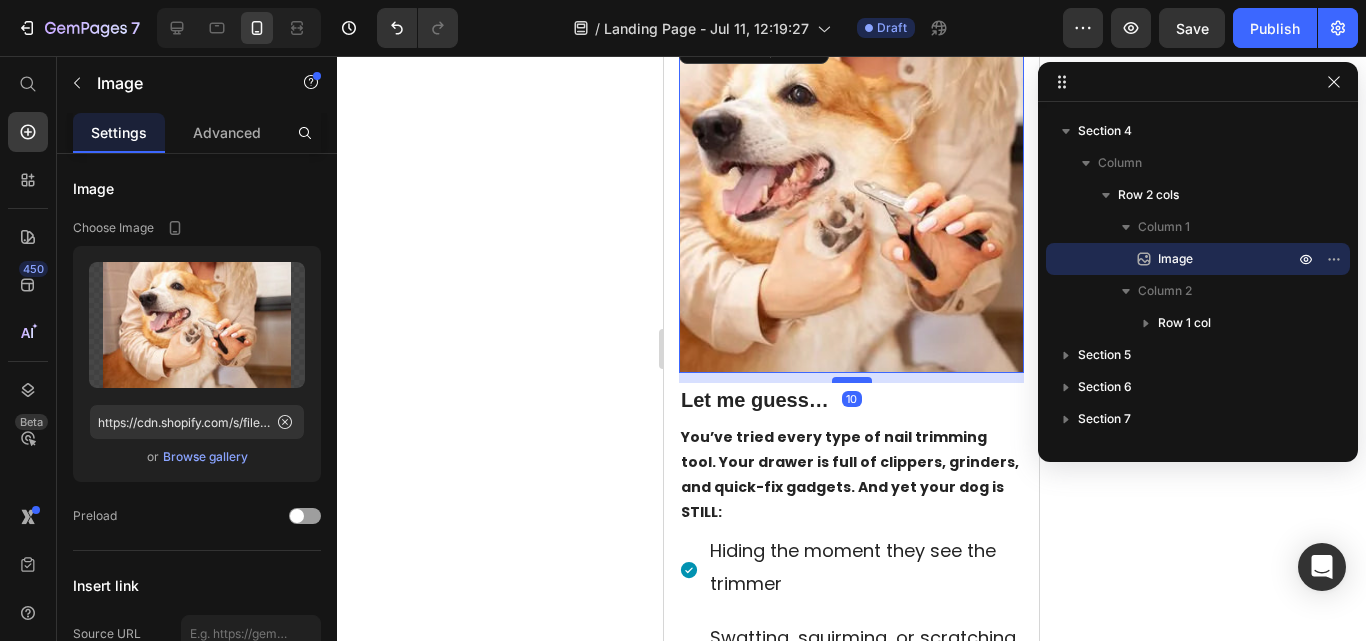 drag, startPoint x: 853, startPoint y: 391, endPoint x: 852, endPoint y: 381, distance: 10.049875 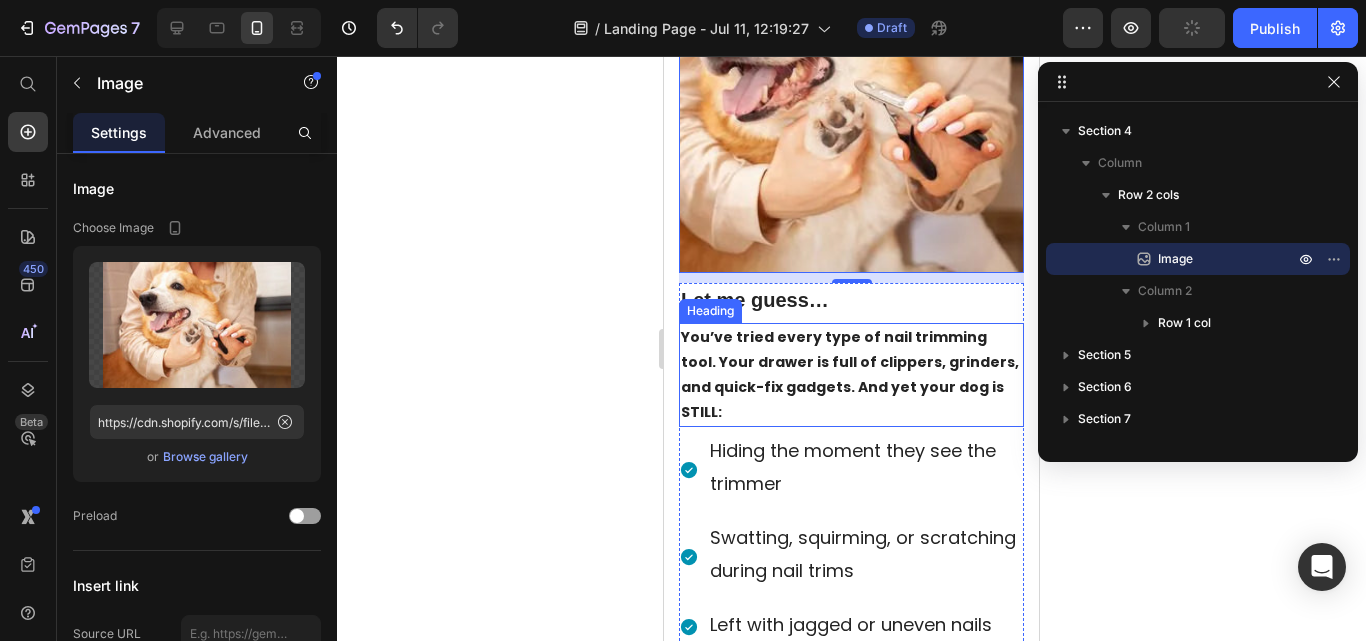 scroll, scrollTop: 1136, scrollLeft: 0, axis: vertical 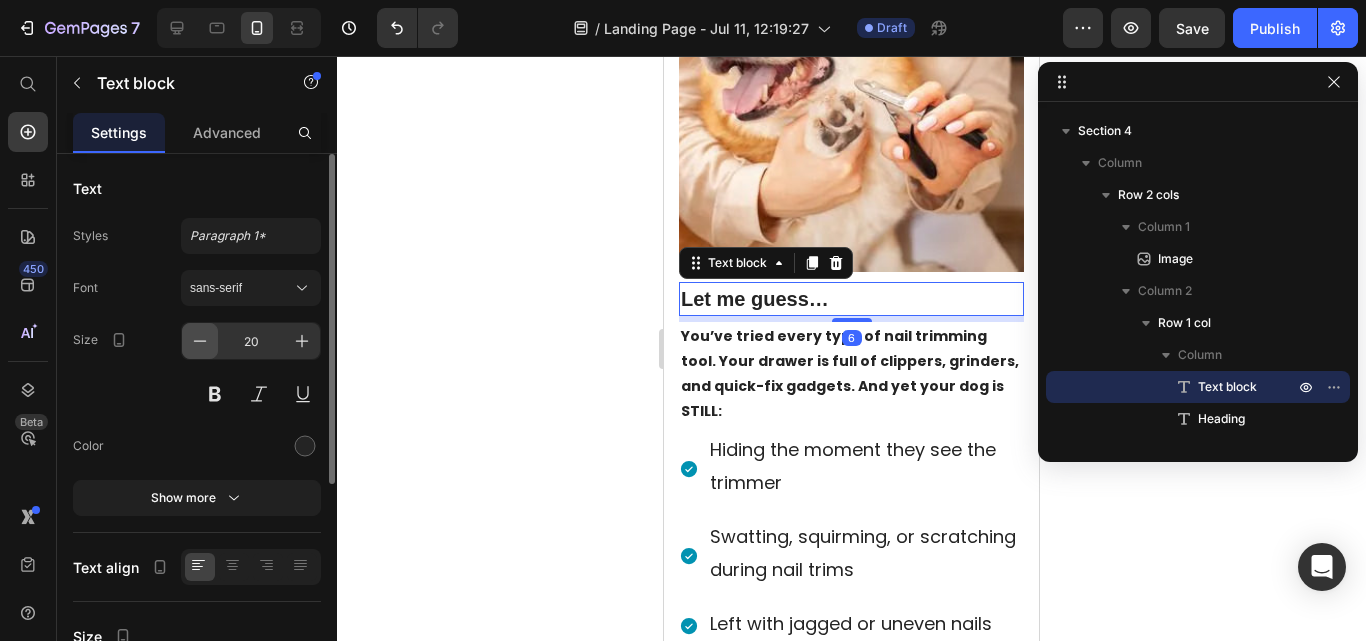 click at bounding box center [200, 341] 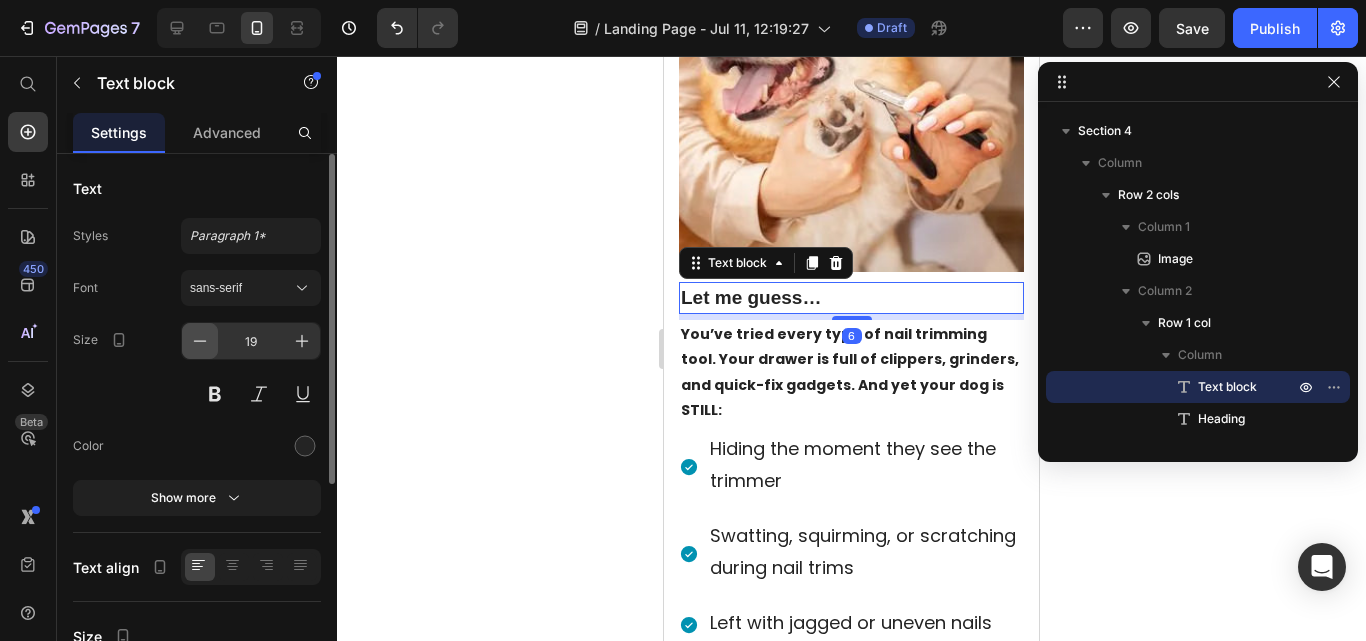click at bounding box center [200, 341] 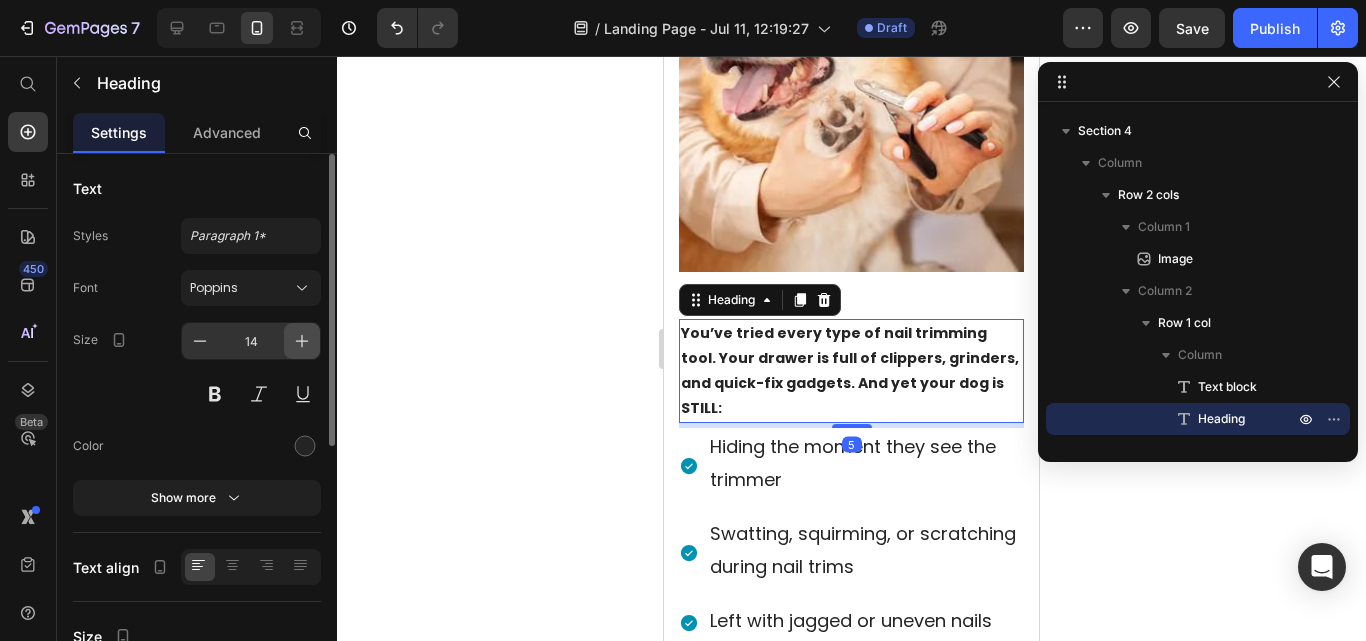 click 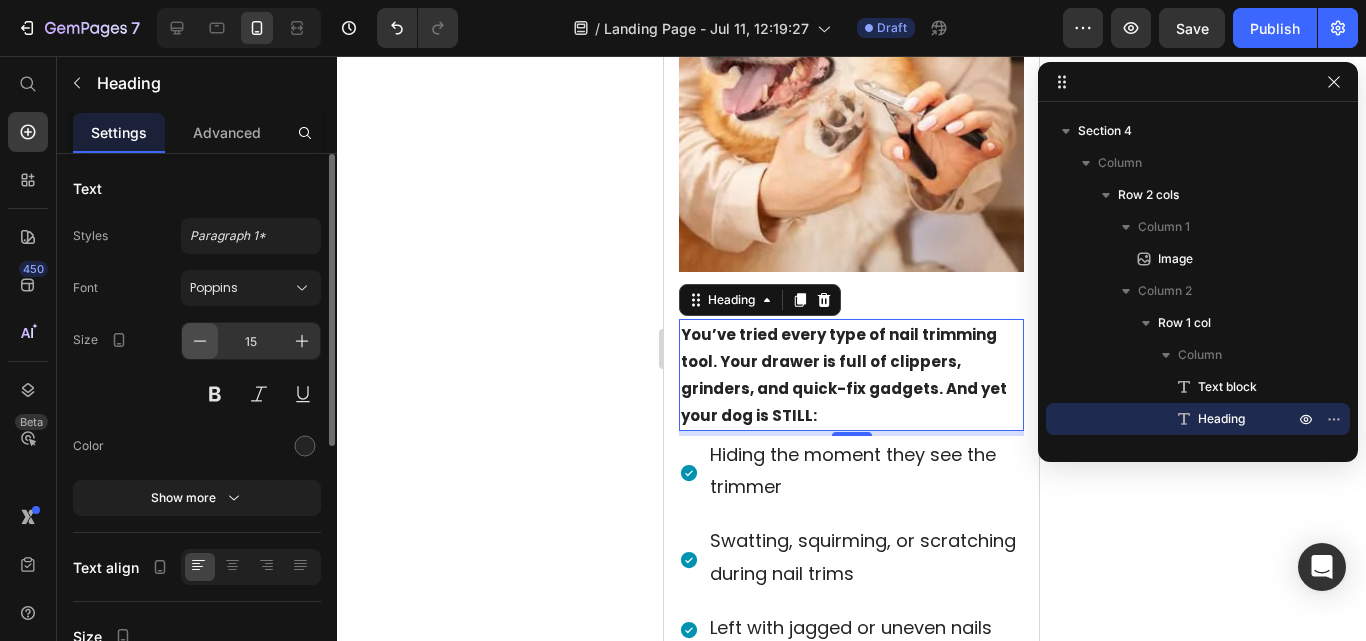 click at bounding box center [200, 341] 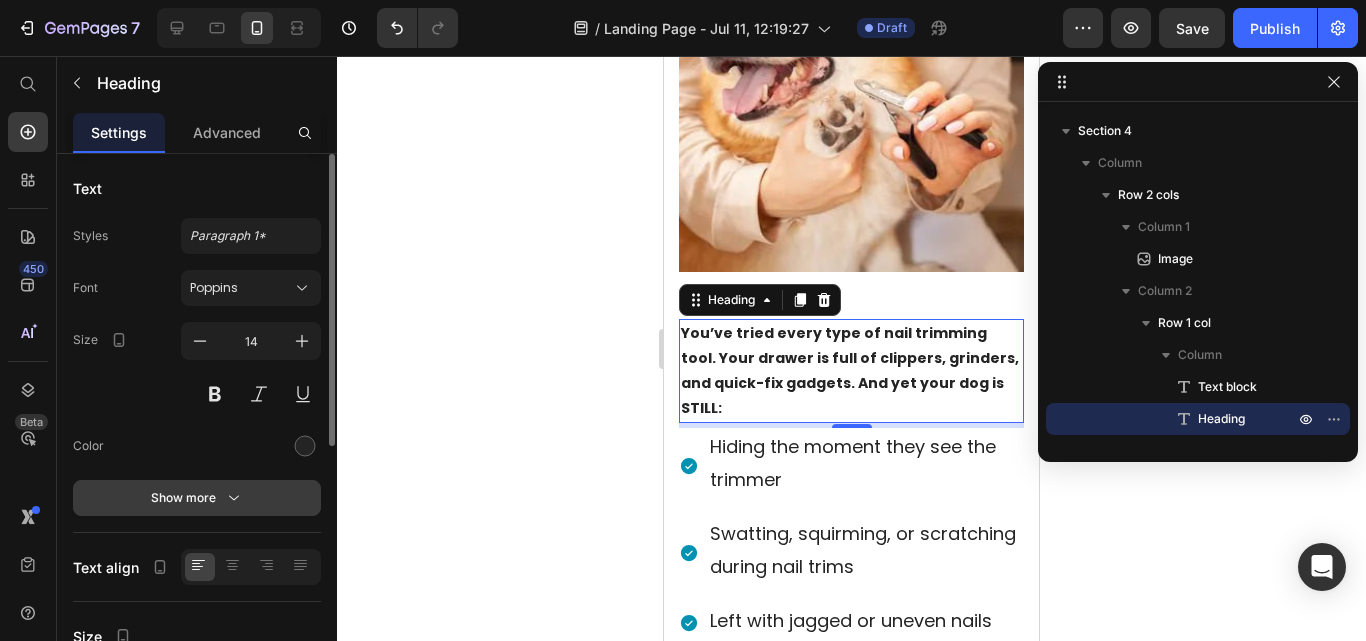 click 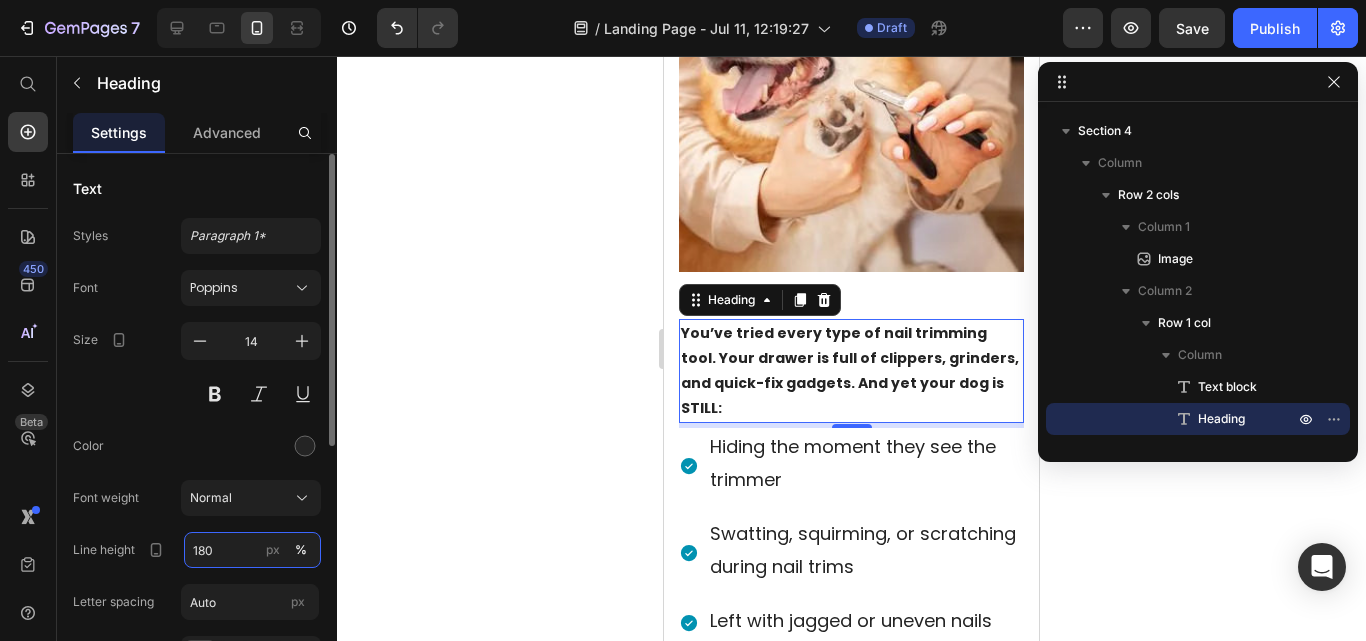 click on "180" at bounding box center [252, 550] 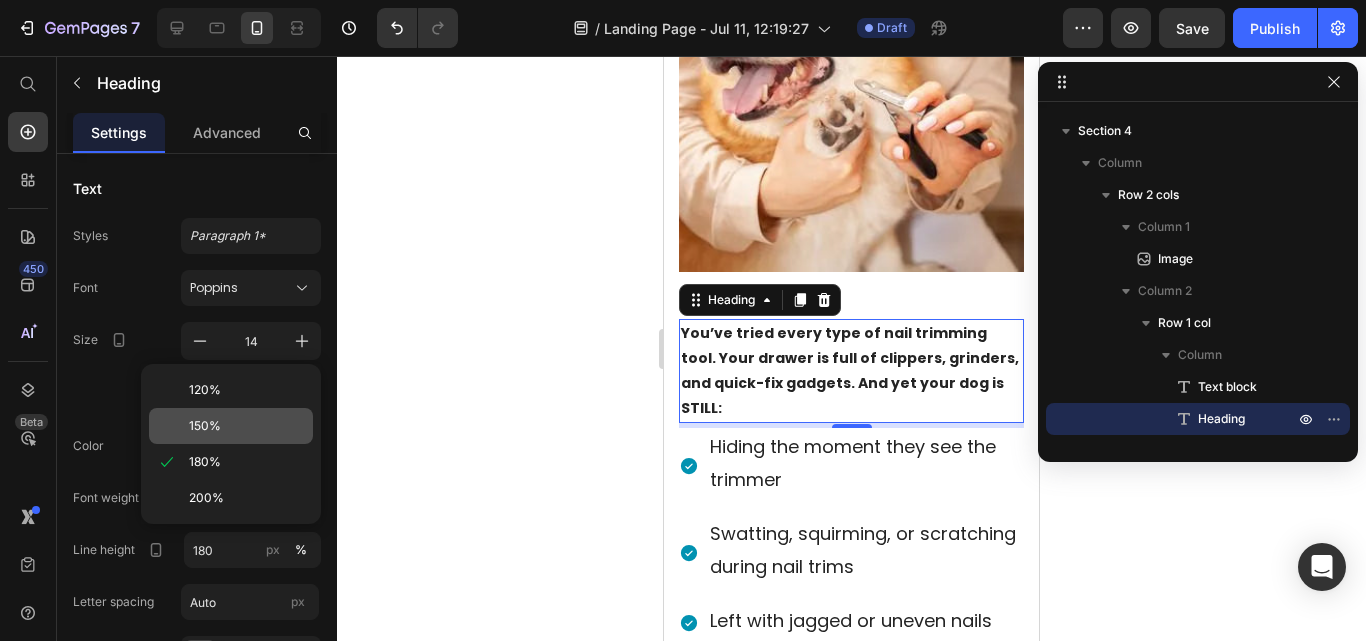 click on "150%" at bounding box center (247, 426) 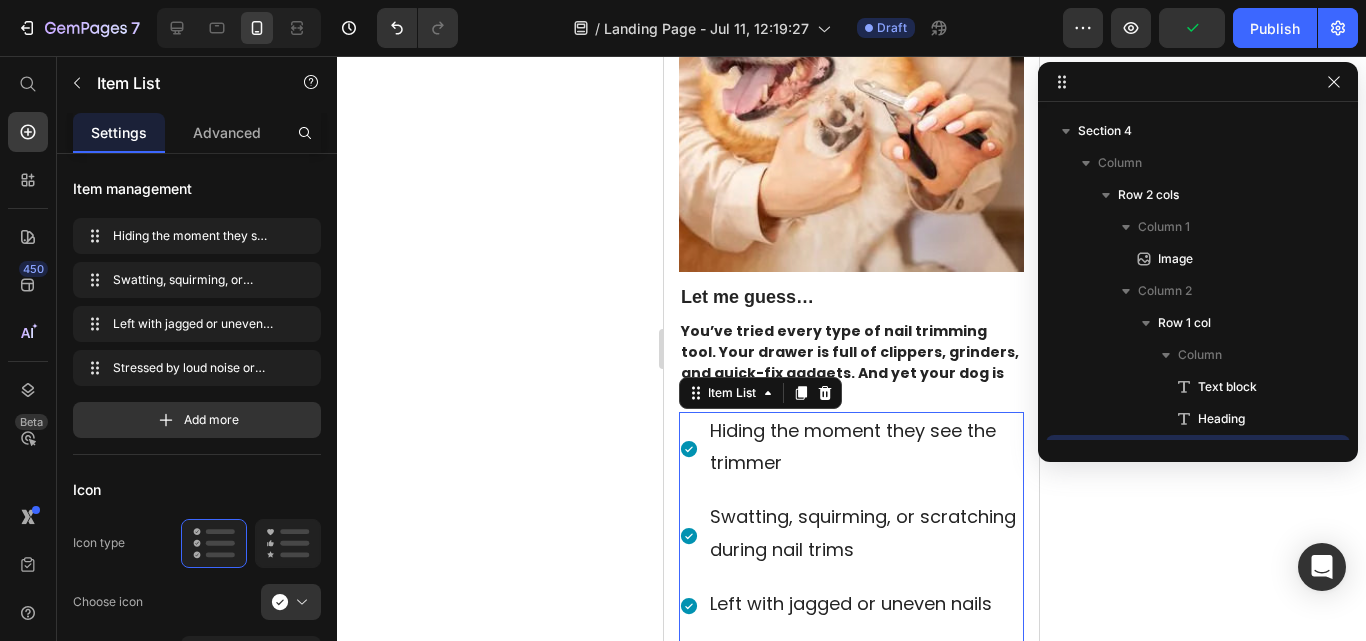 scroll, scrollTop: 827, scrollLeft: 0, axis: vertical 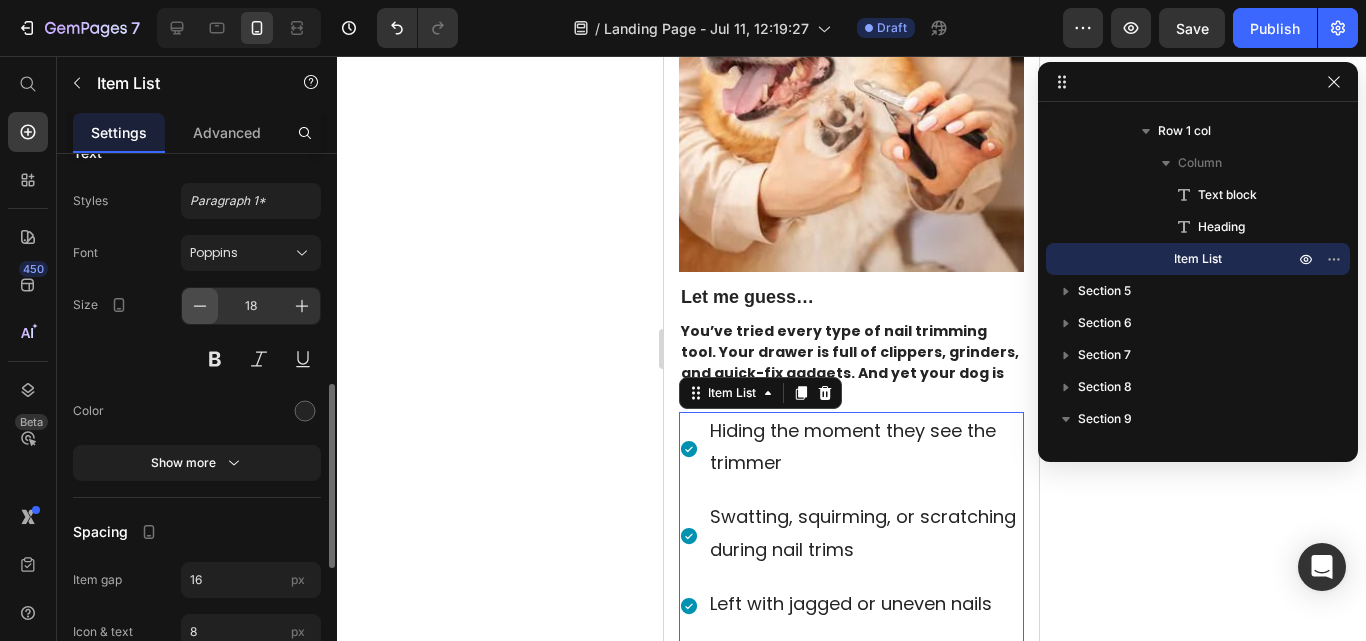 click 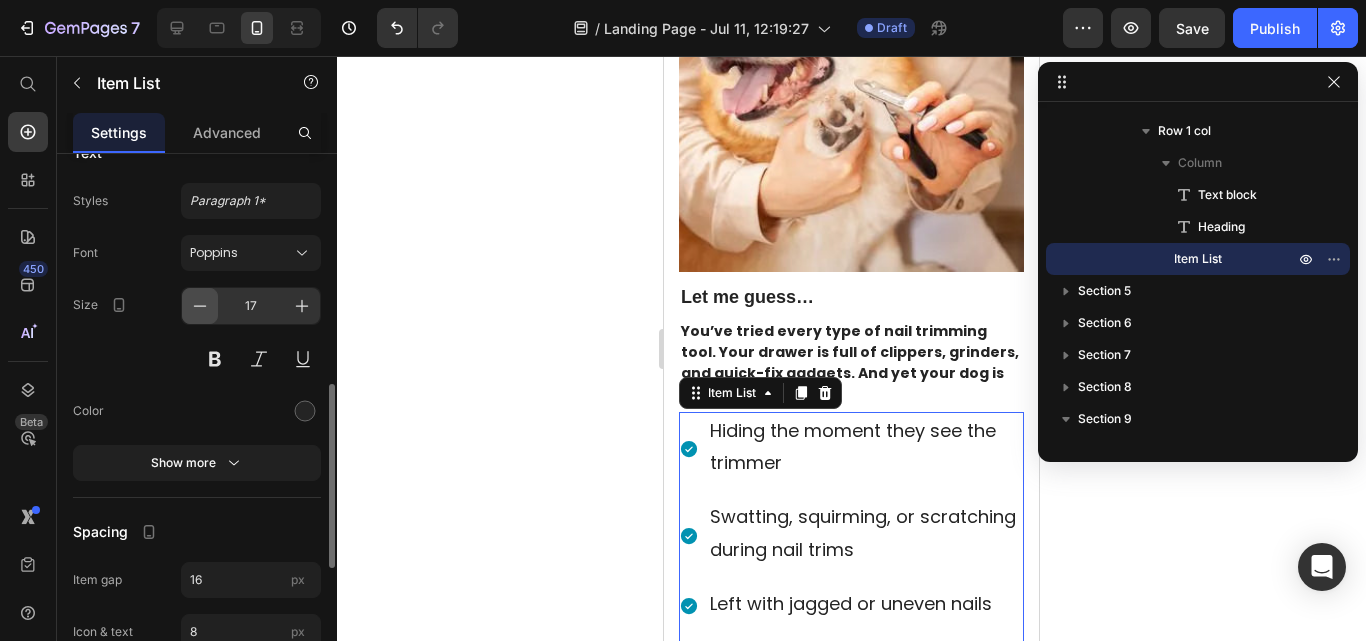 click 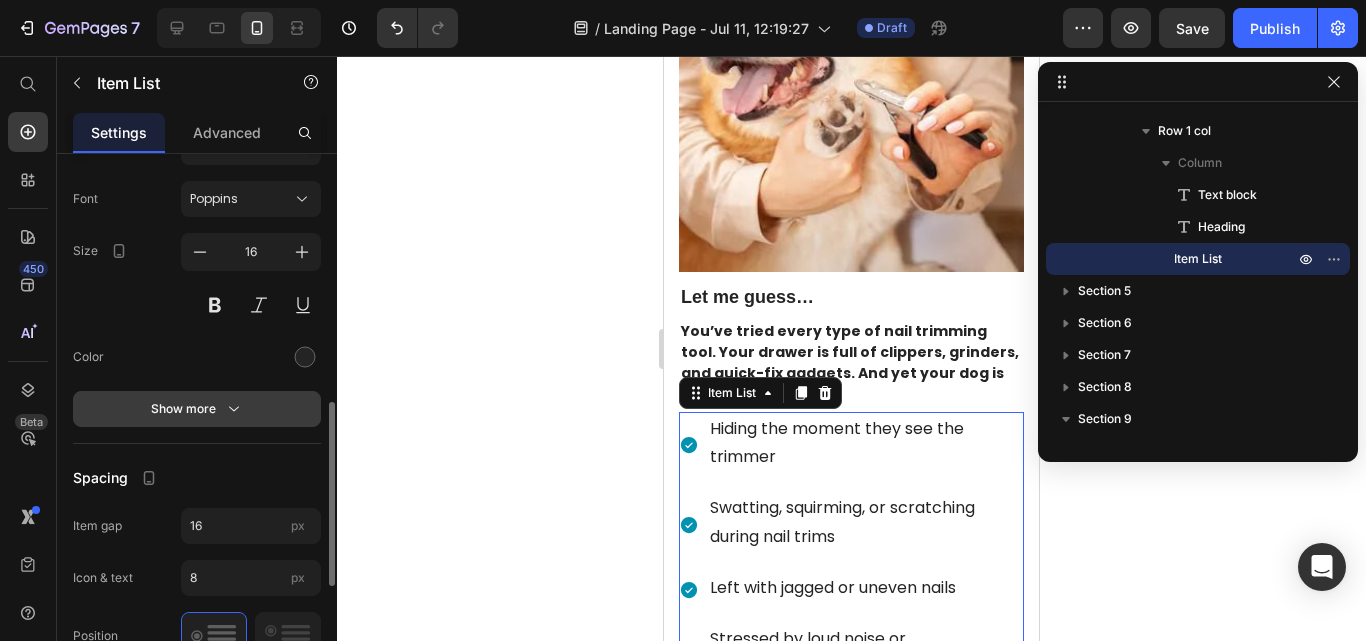 scroll, scrollTop: 729, scrollLeft: 0, axis: vertical 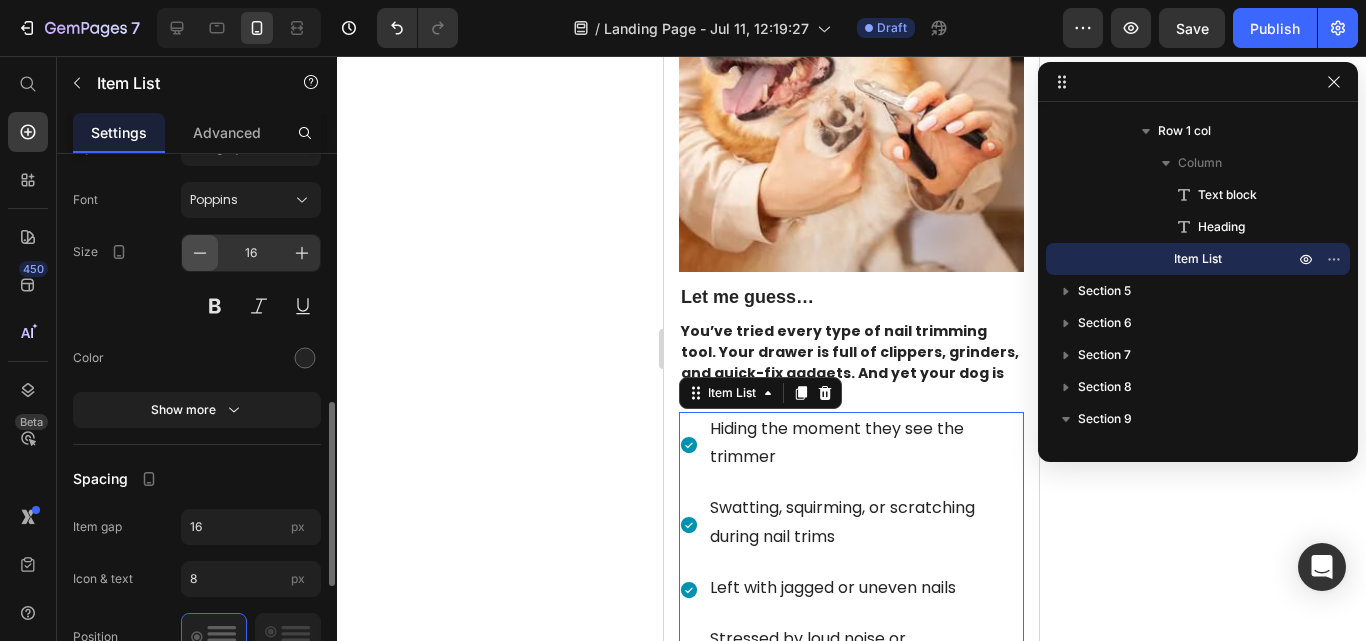 click at bounding box center (200, 253) 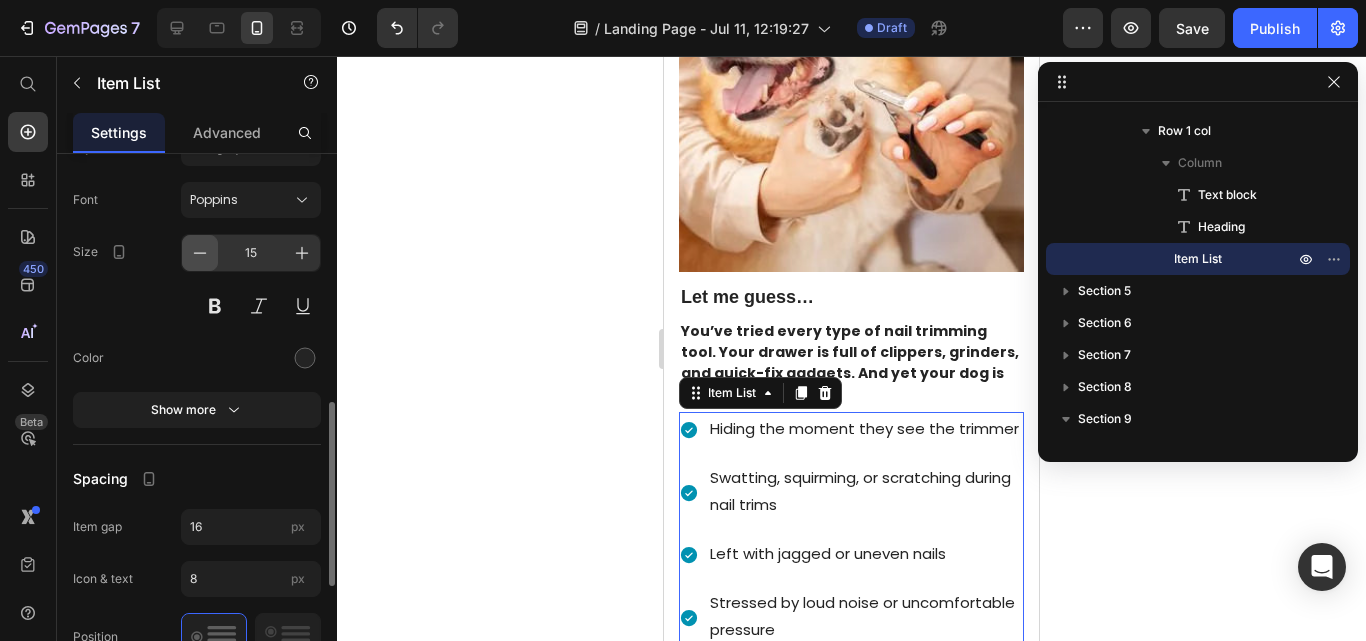 click at bounding box center (200, 253) 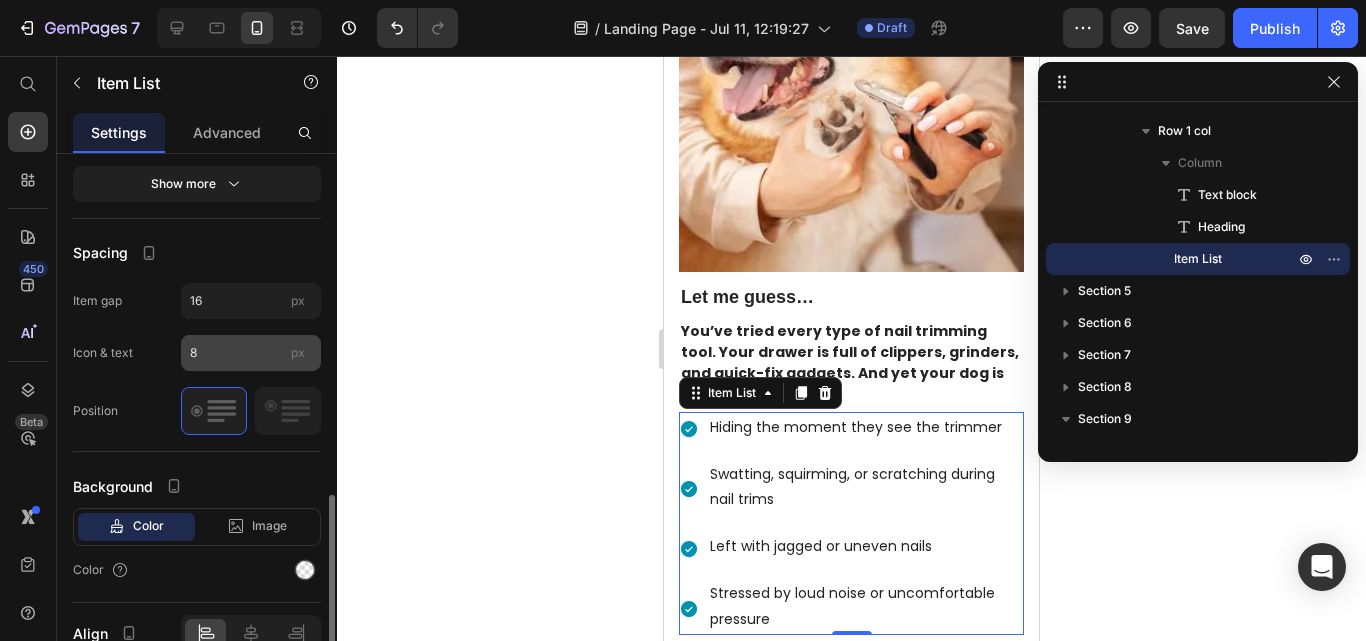 scroll, scrollTop: 949, scrollLeft: 0, axis: vertical 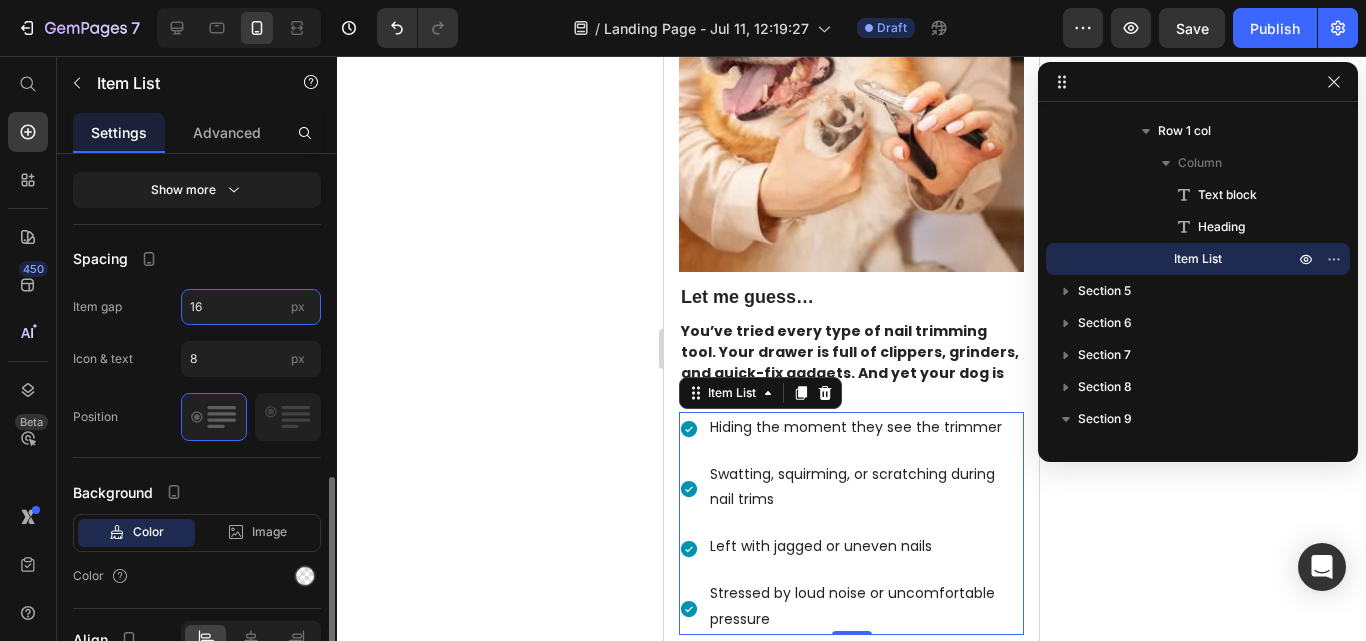 click on "16" at bounding box center [251, 307] 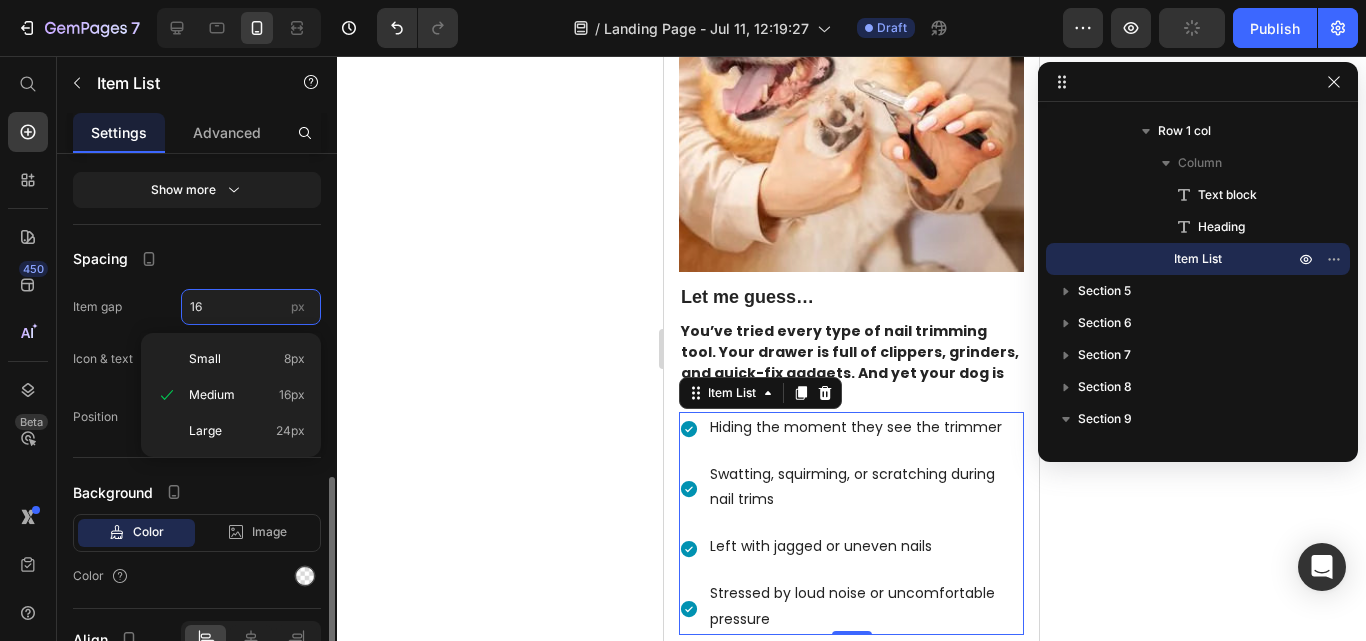 type on "4" 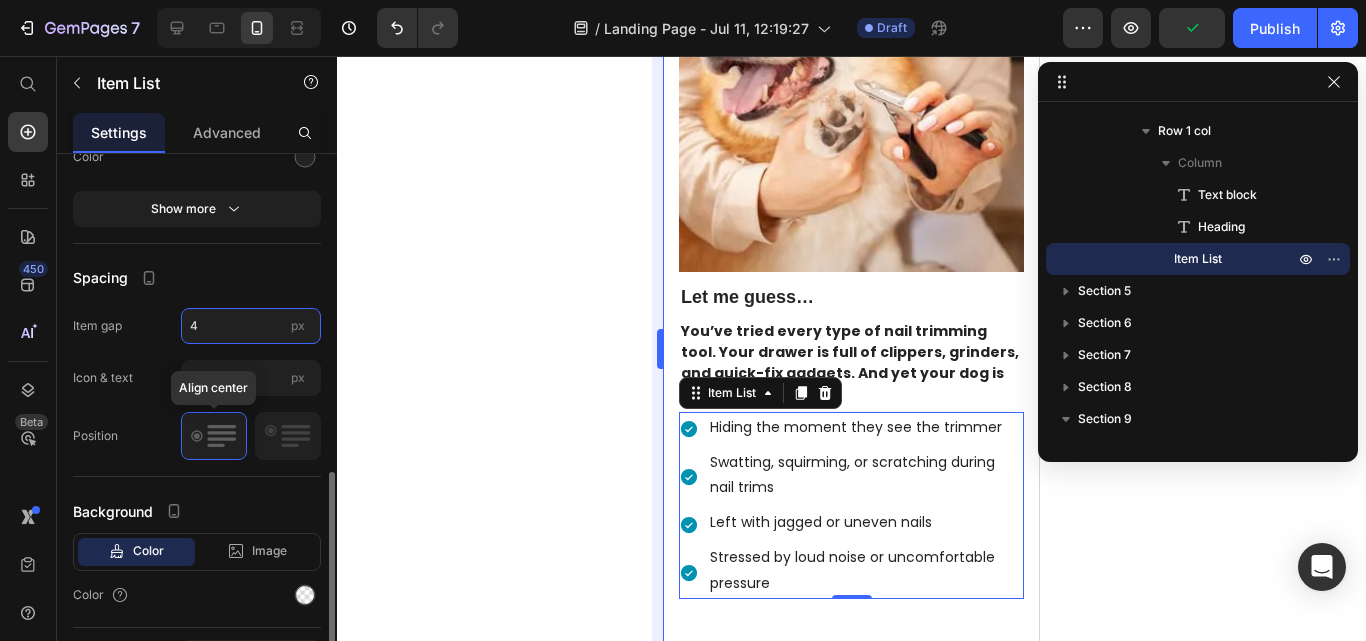 scroll, scrollTop: 929, scrollLeft: 0, axis: vertical 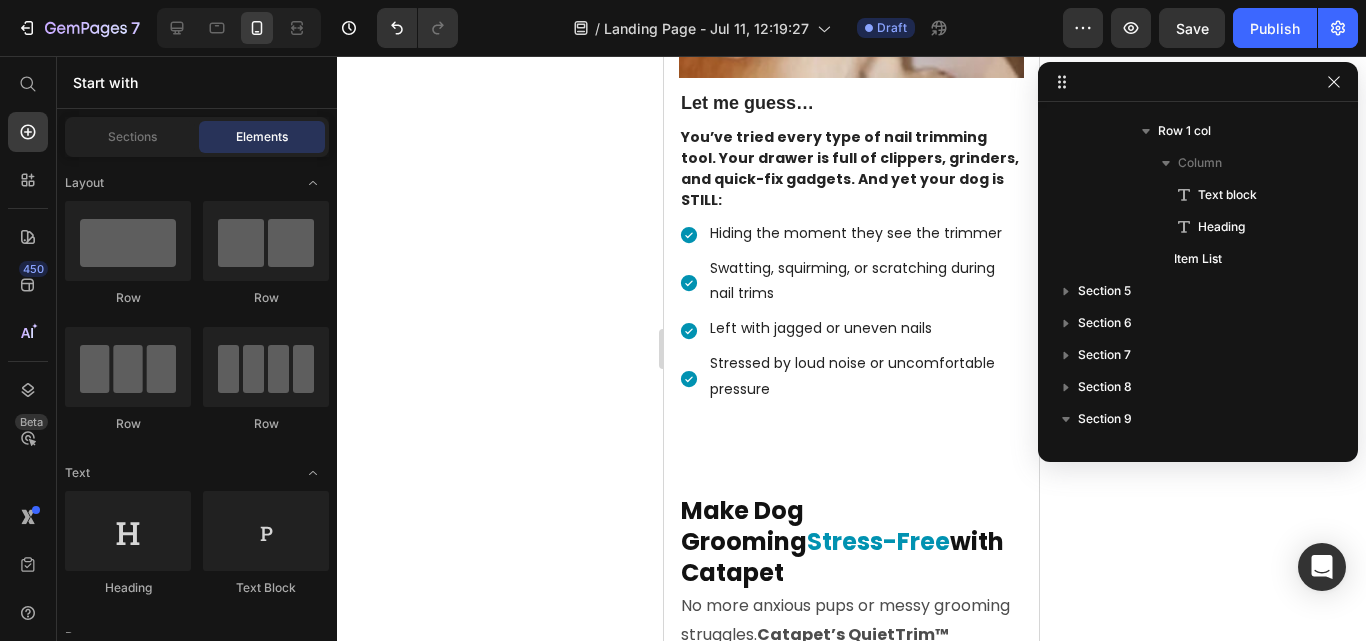 click on "Outdated Dog Trimmers May Be Causing More Harm Than Good — Discover the Safer, Smarter Upgrade by Catapet Heading Thousands of dog owners are saying goodbye to stressful grooming sessions — and switching to the gentle, LED-guided trimmer from Catapet. Text Block Heading Text Block Discover Now Button Row Row Image Row Drop element here Row Section 2 If Trimming Your Dog's Nails Still Feels Like a Battle — You’re Not Alone Heading Row Section 3 Image Let me guess… Text block You’ve tried every type of nail trimming tool. Your drawer is full of clippers, grinders, and quick-fix gadgets. And yet your dog is STILL: Heading Hiding the moment they see the trimmer Swatting, squirming, or scratching during nail trims Left with jagged or uneven nails Stressed by loud noise or uncomfortable pressure Item List Row Row Section 4 Image Make Dog Grooming Stress-Free with Catapet Heading Catapet’s QuietTrim™ Clippers Row" at bounding box center [851, 3166] 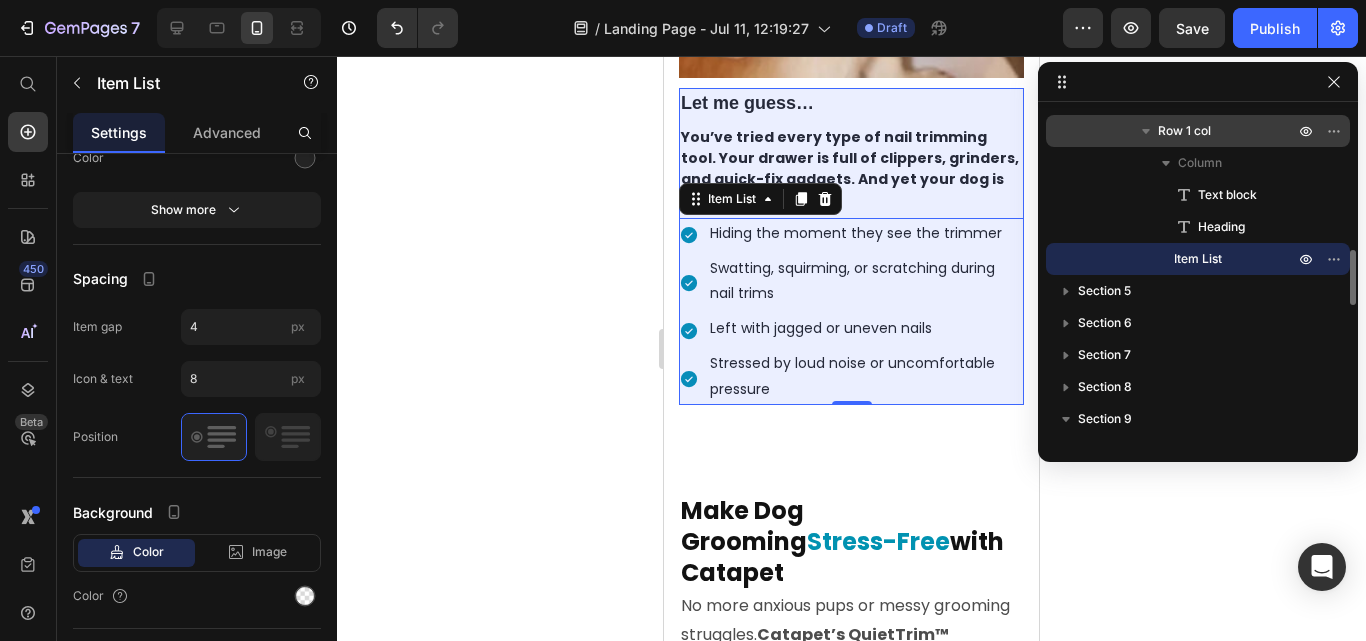 click on "Row 1 col" at bounding box center [1198, 131] 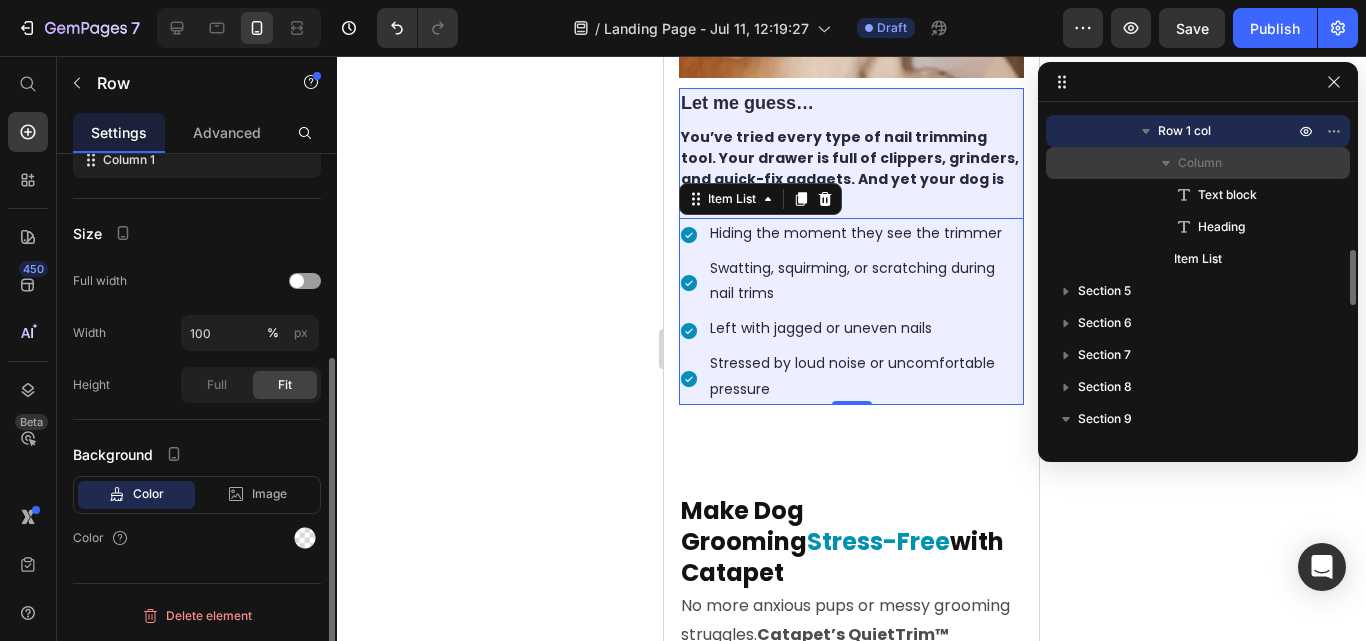 scroll, scrollTop: 0, scrollLeft: 0, axis: both 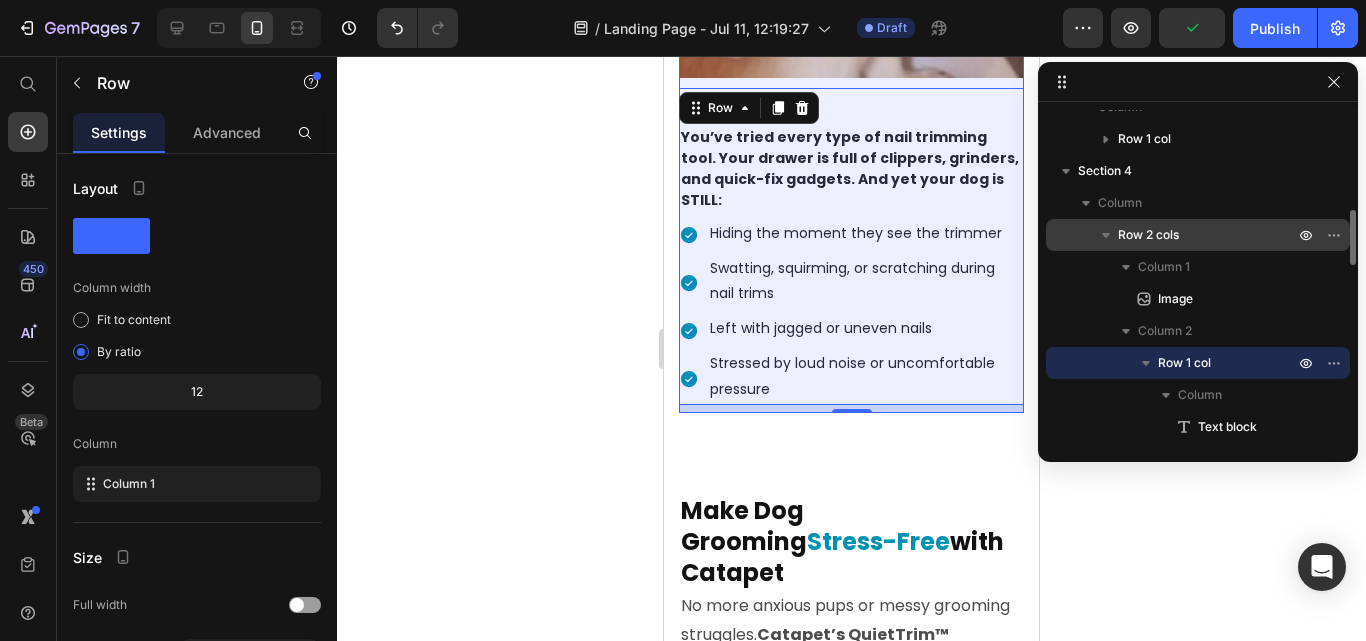 click on "Row 2 cols" at bounding box center [1198, 235] 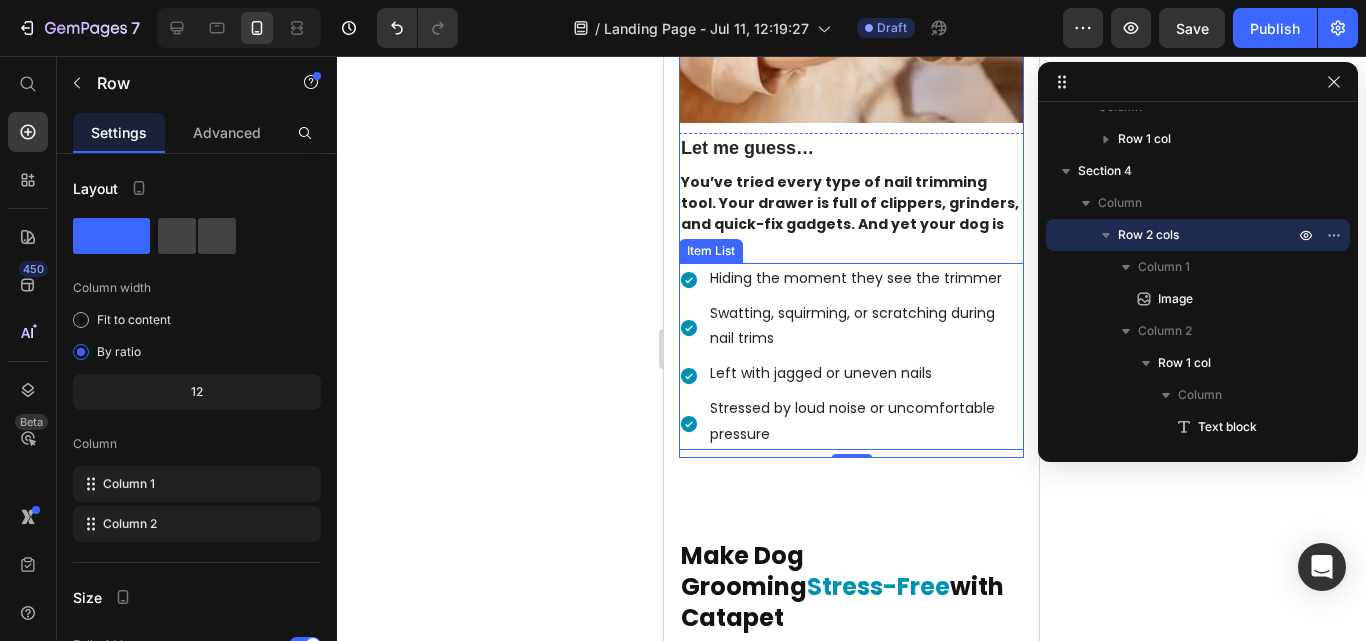 scroll, scrollTop: 1288, scrollLeft: 0, axis: vertical 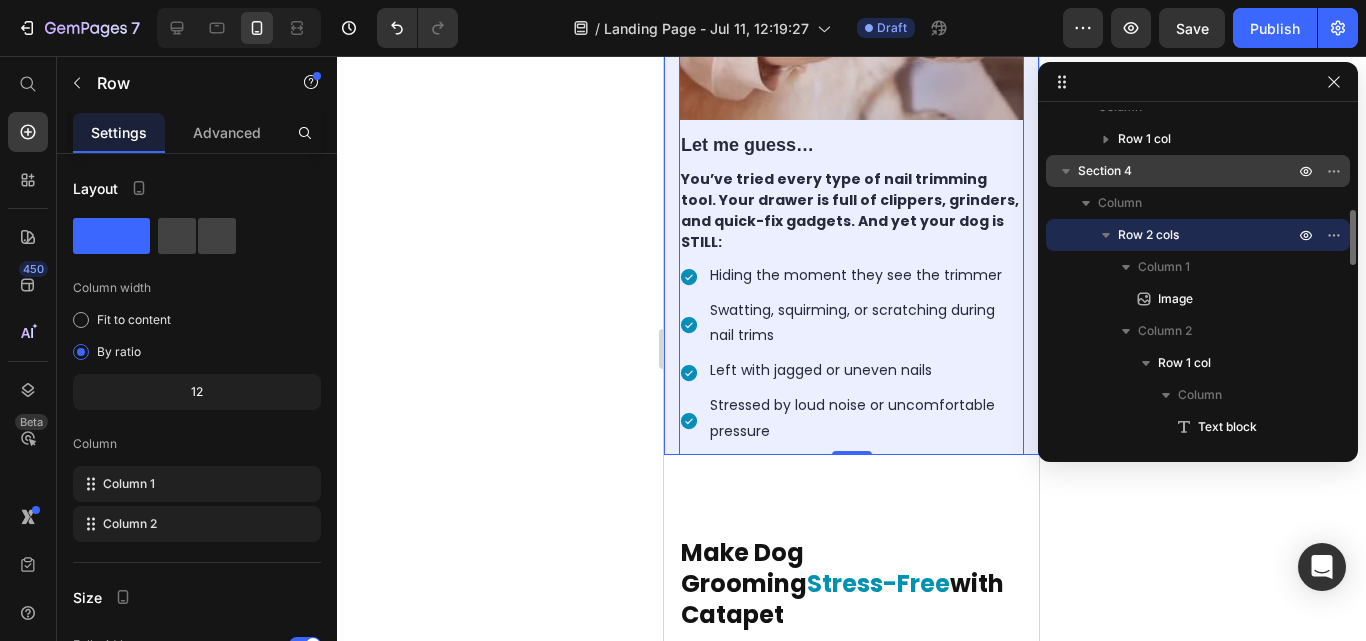 click on "Section 4" at bounding box center (1198, 171) 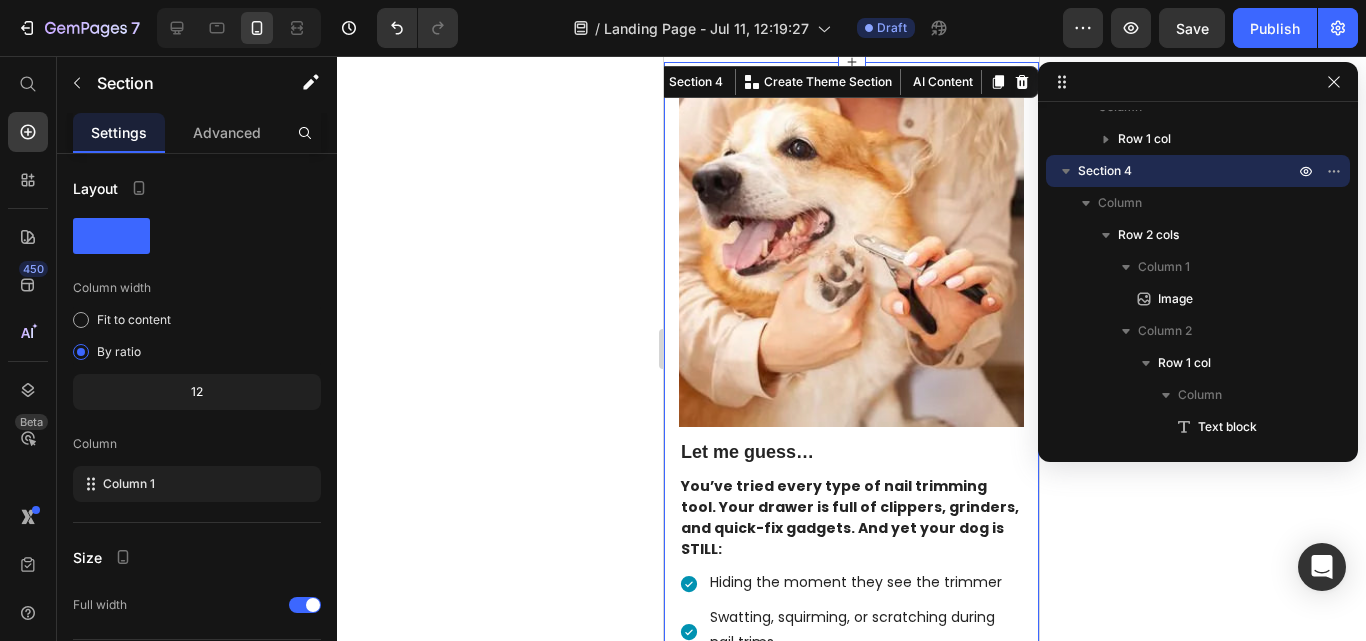 scroll, scrollTop: 933, scrollLeft: 0, axis: vertical 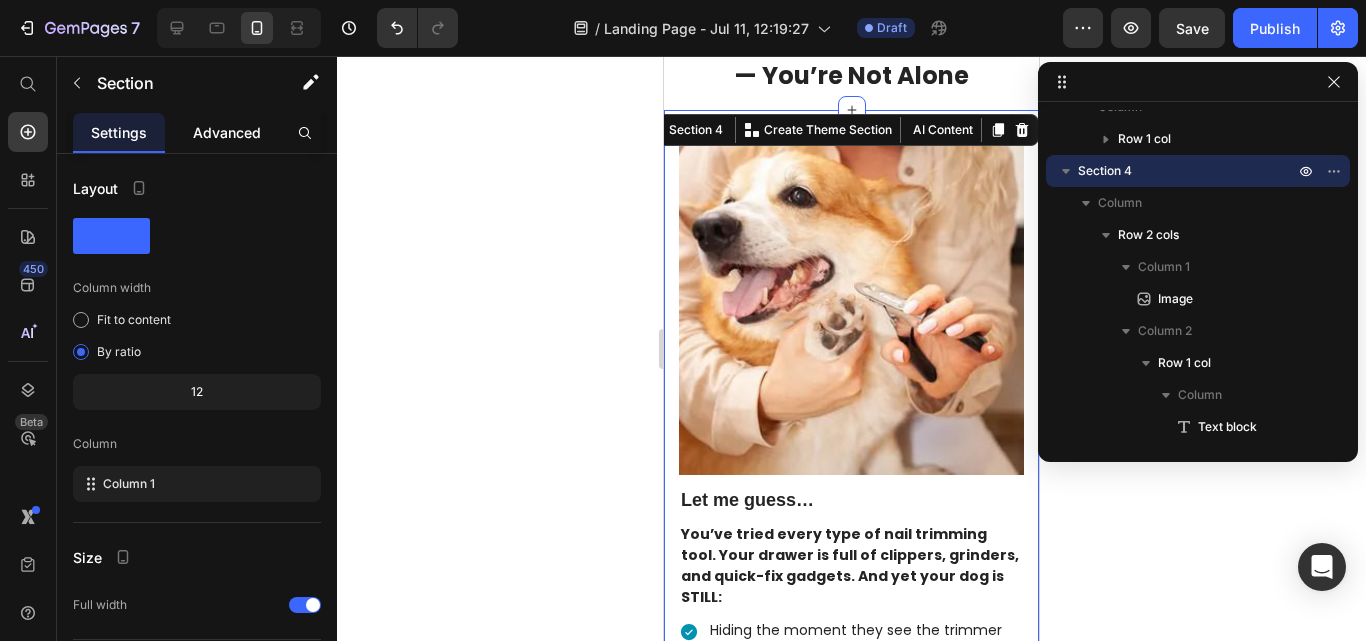 click on "Advanced" at bounding box center [227, 132] 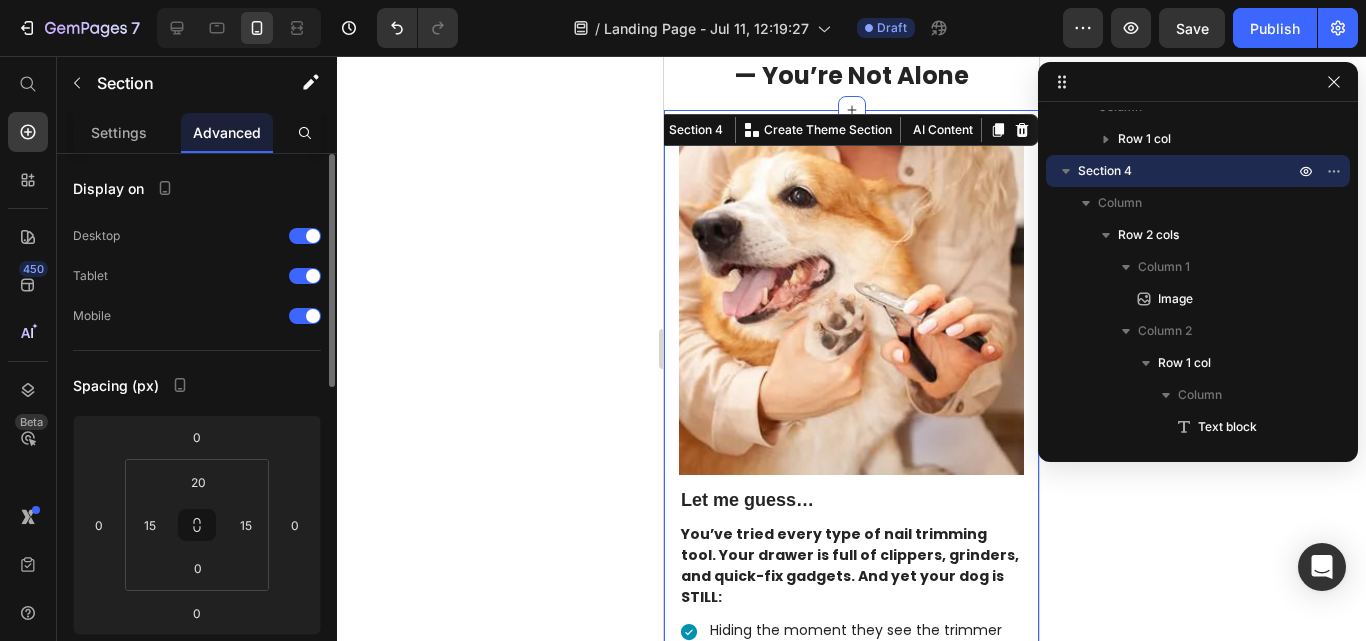 scroll, scrollTop: 53, scrollLeft: 0, axis: vertical 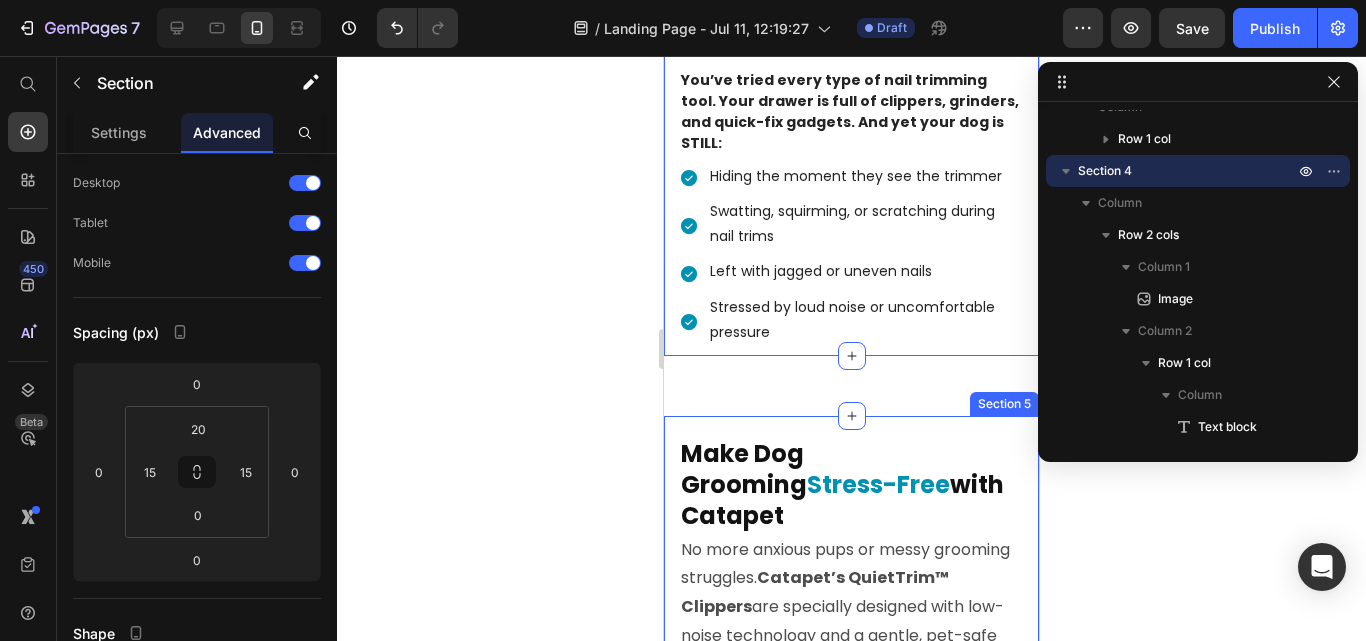 click on "Make Dog Grooming Stress-Free with Catapet Heading No more anxious pups or messy grooming struggles. Catapet’s QuietTrim™ Clippers are specially designed with low-noise technology and a gentle, pet-safe blade to help your dog stay calm and at ease. From paws to face and those delicate areas in between, our cordless, lightweight design gives you full control—right at home. Skip the stress and the groomer visits—keep your dog looking sharp and feeling great with Catapet. Text Block Row Row Section 5" at bounding box center (851, 836) 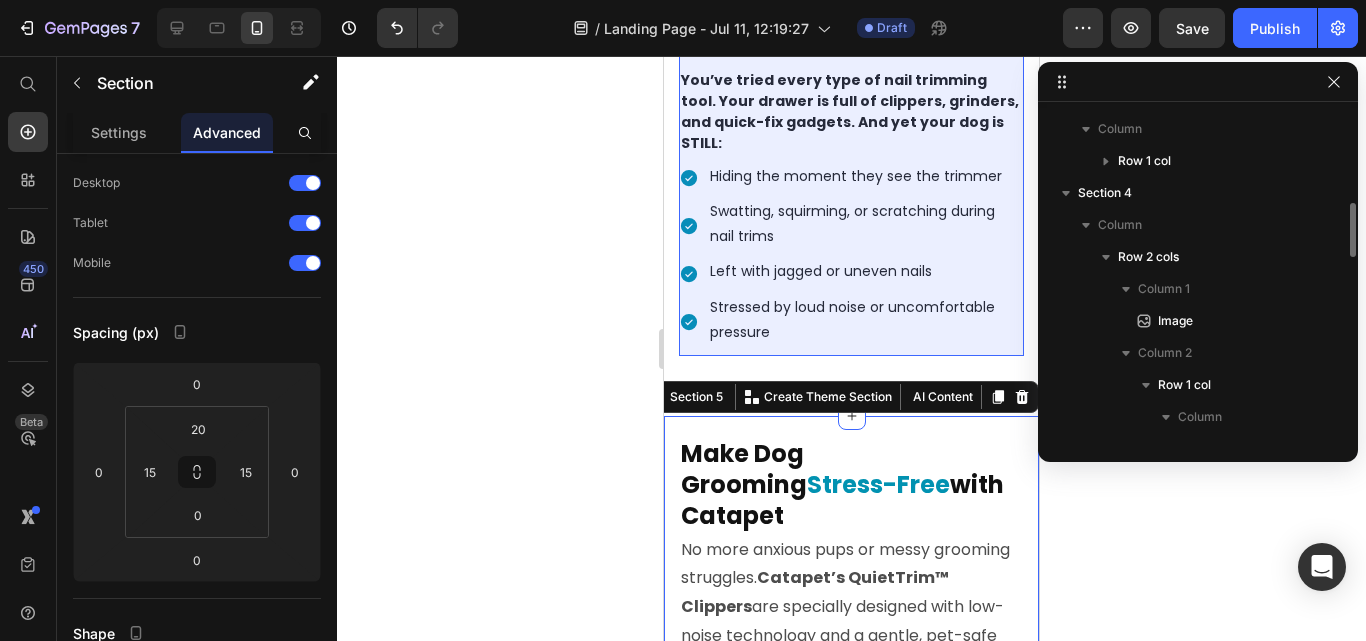 scroll, scrollTop: 572, scrollLeft: 0, axis: vertical 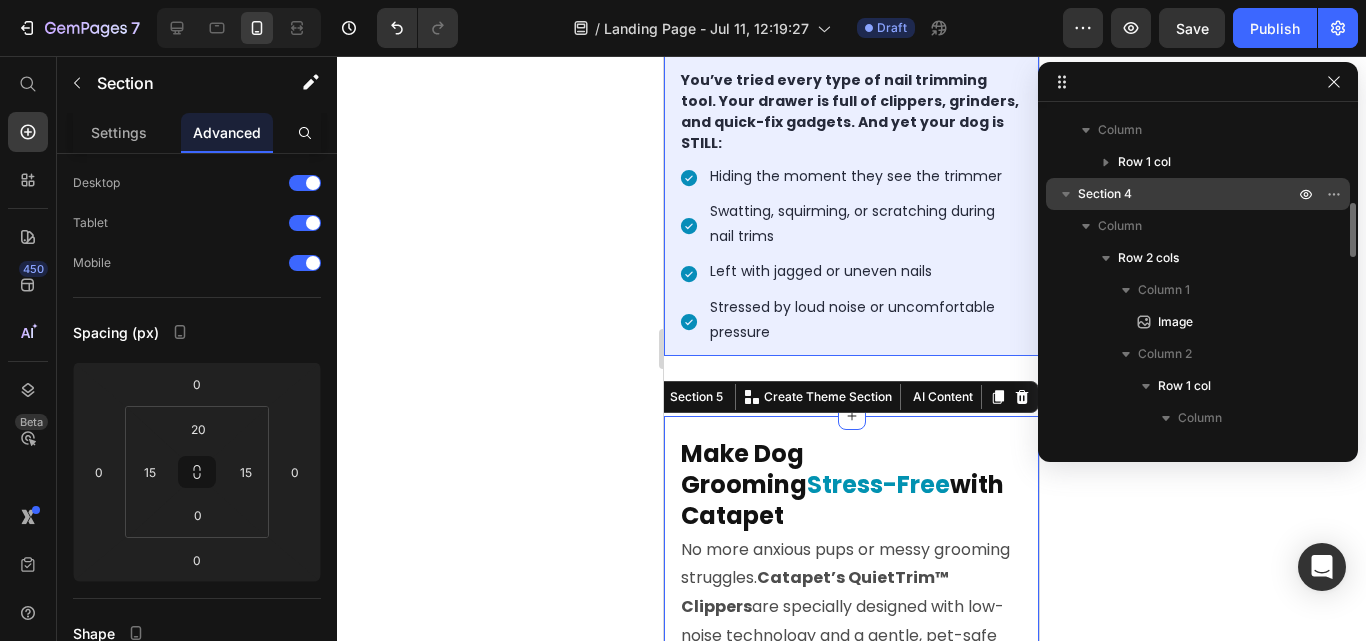 click on "Section 4" at bounding box center [1188, 194] 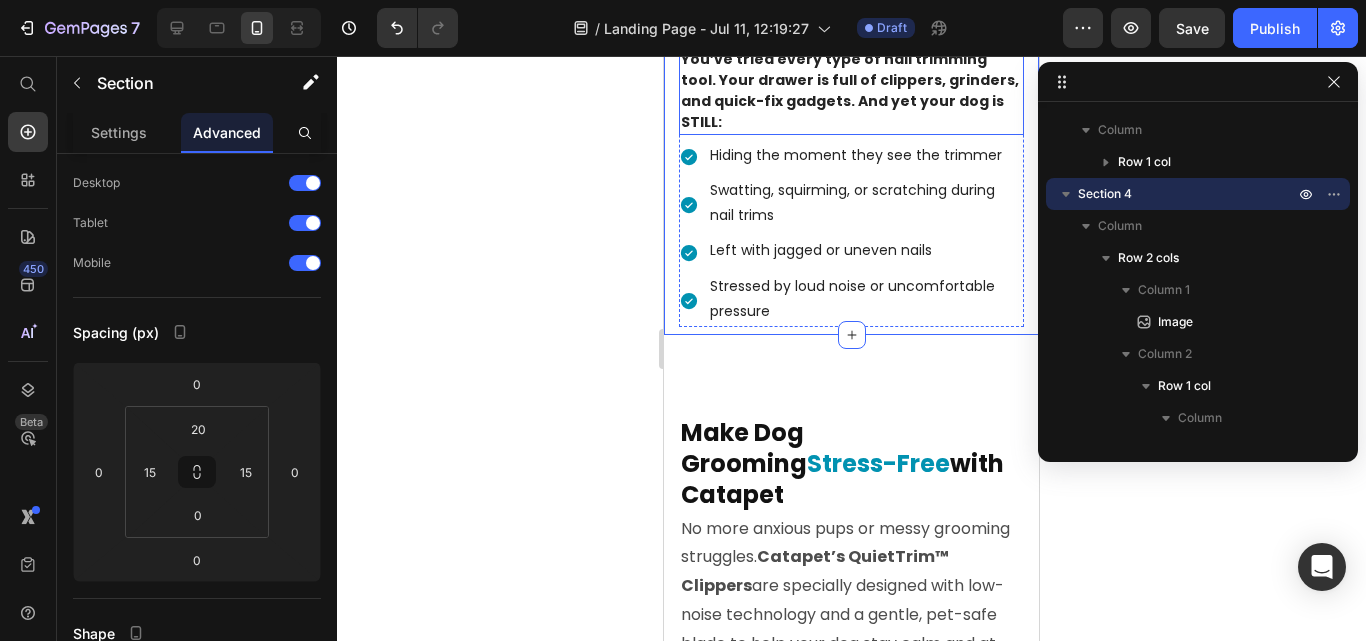scroll, scrollTop: 1433, scrollLeft: 0, axis: vertical 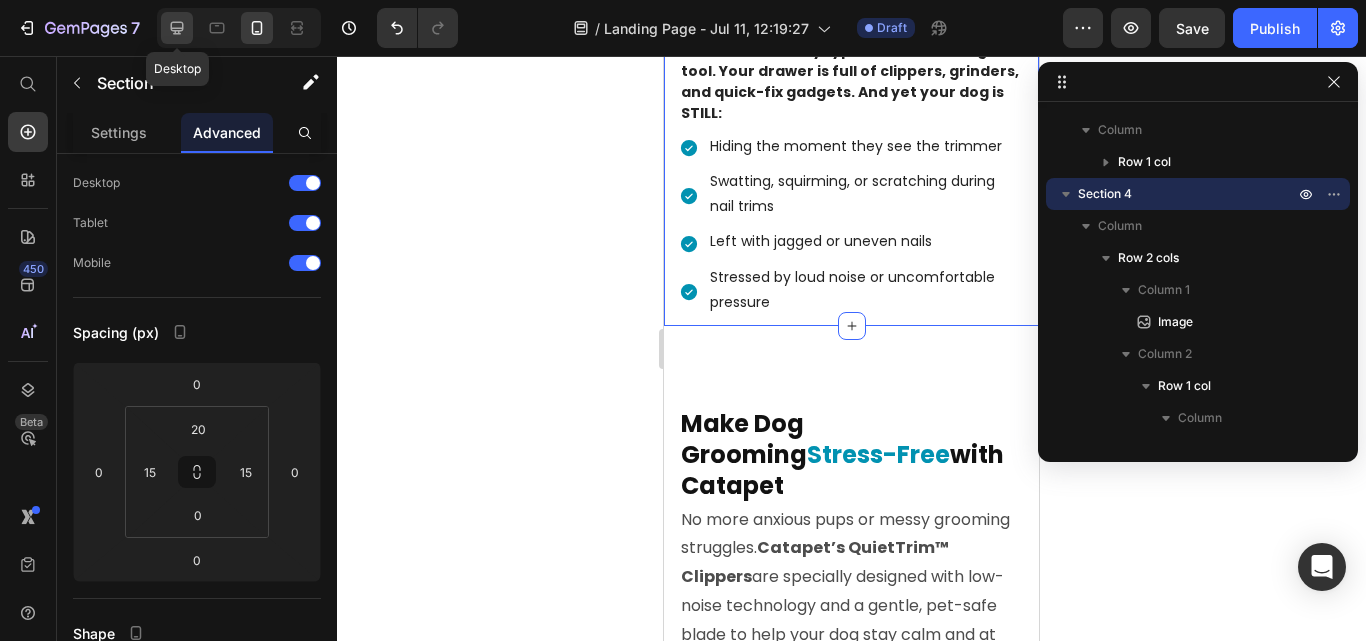 click 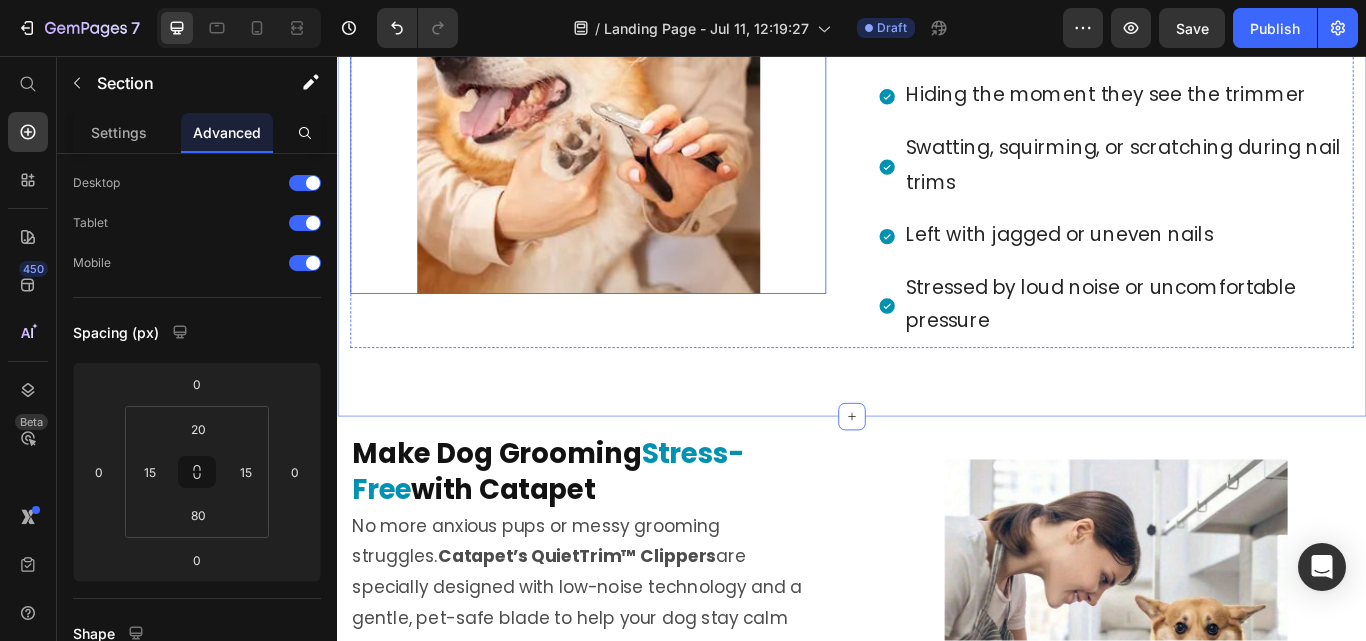scroll, scrollTop: 1179, scrollLeft: 0, axis: vertical 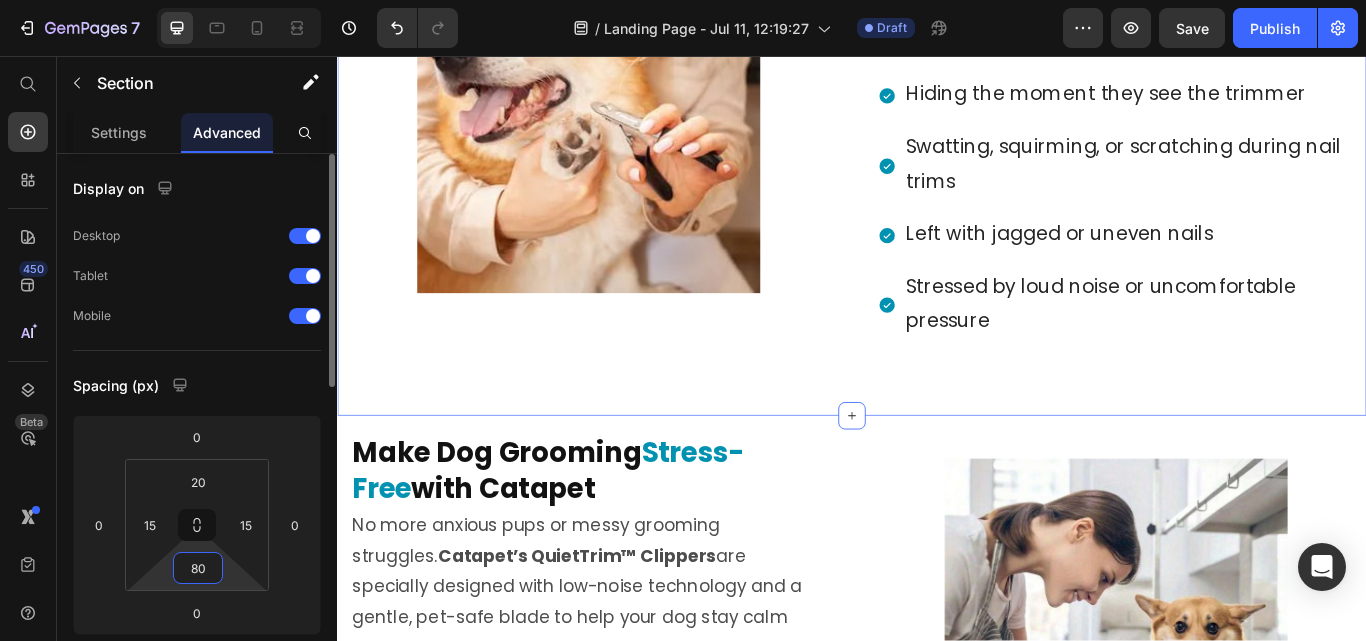 click on "80" at bounding box center (198, 568) 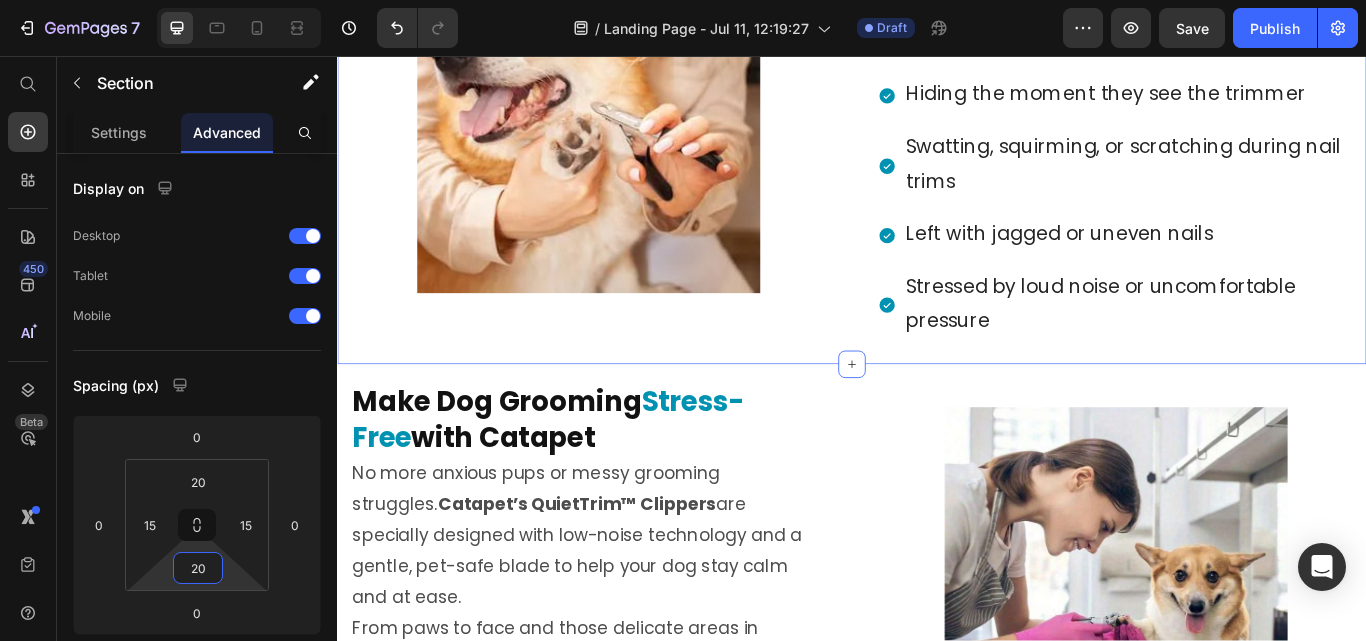 type on "20" 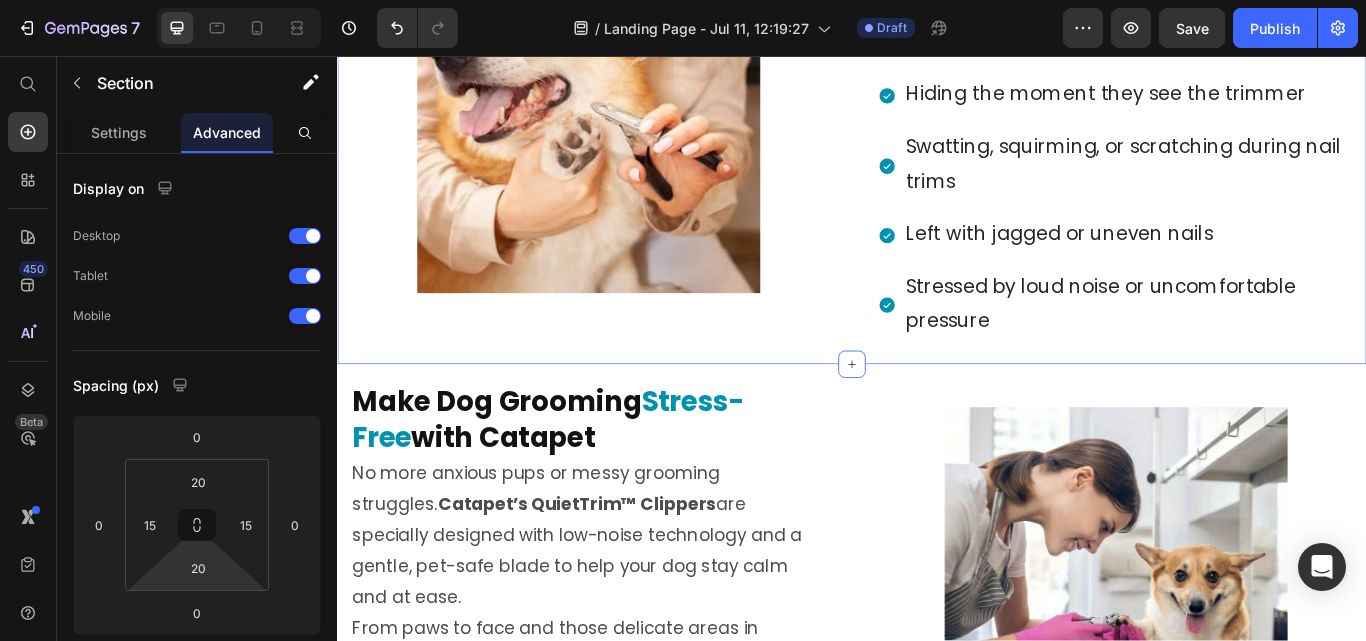 click at bounding box center (239, 28) 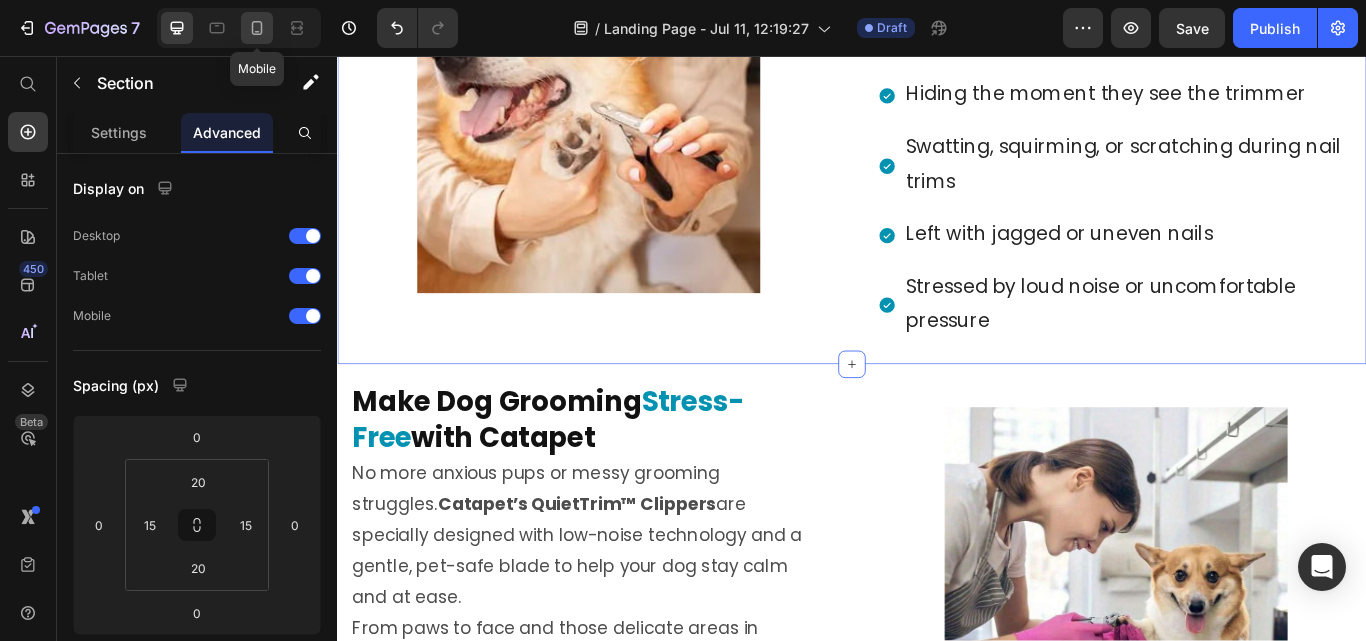 click 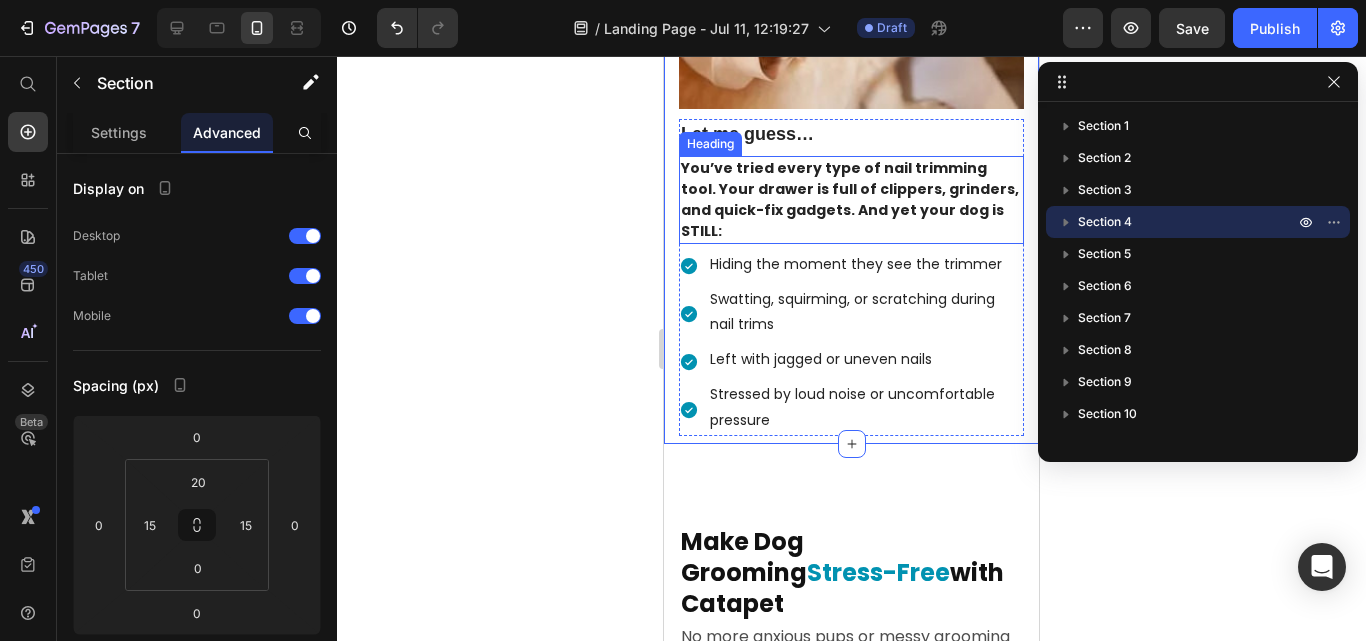 scroll, scrollTop: 1300, scrollLeft: 0, axis: vertical 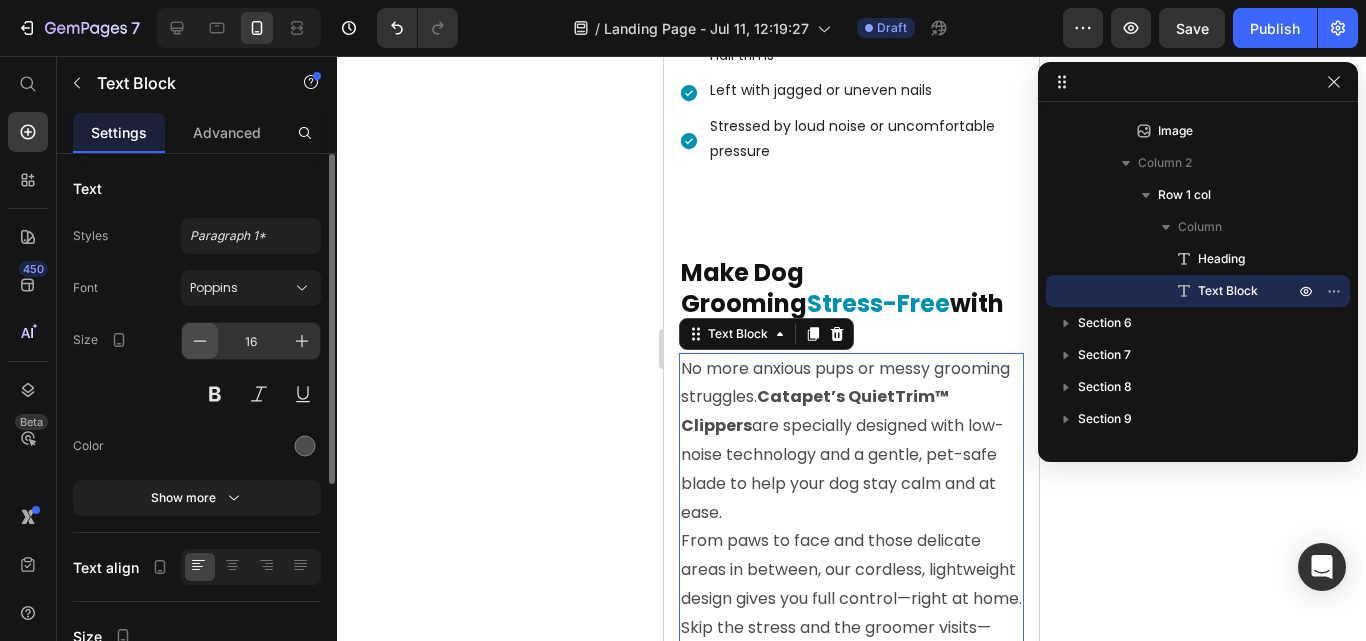 click 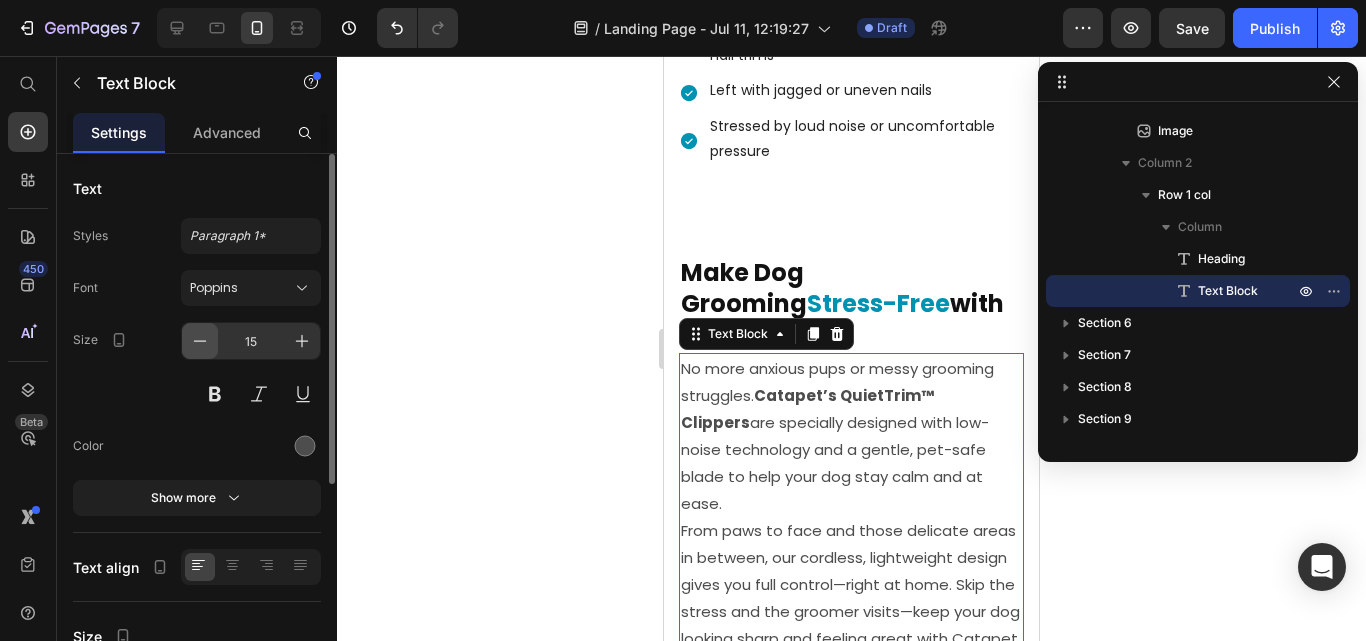 click 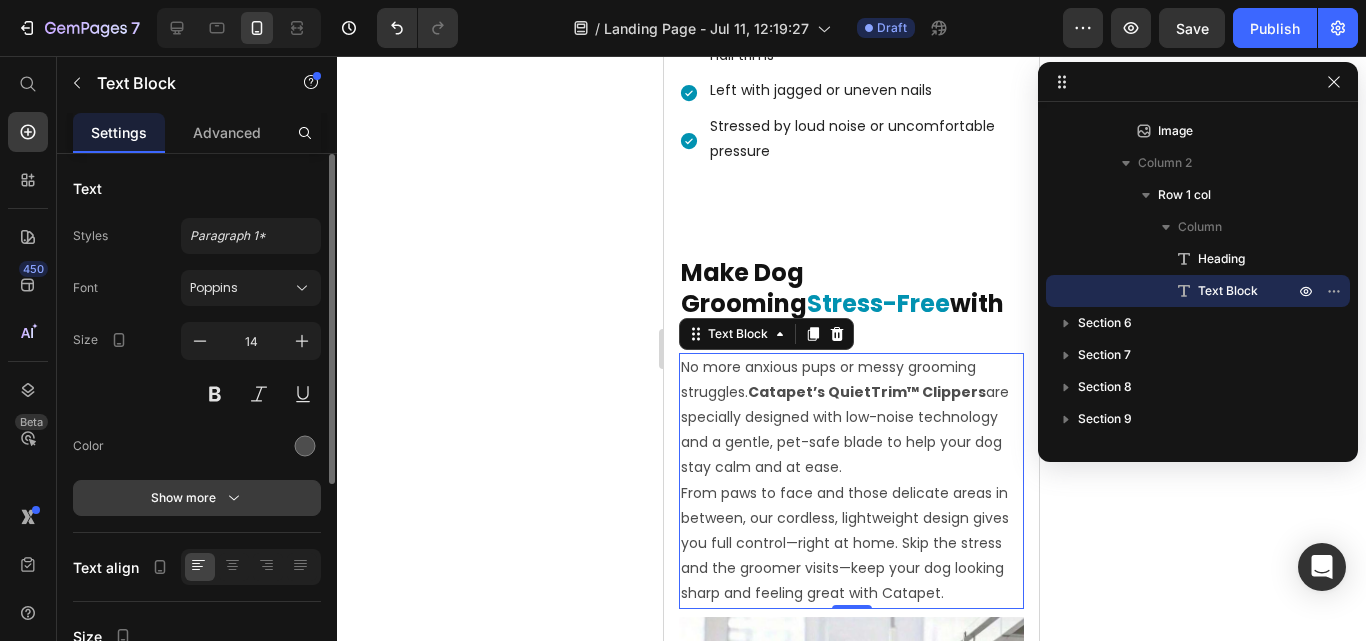 click on "Show more" at bounding box center (197, 498) 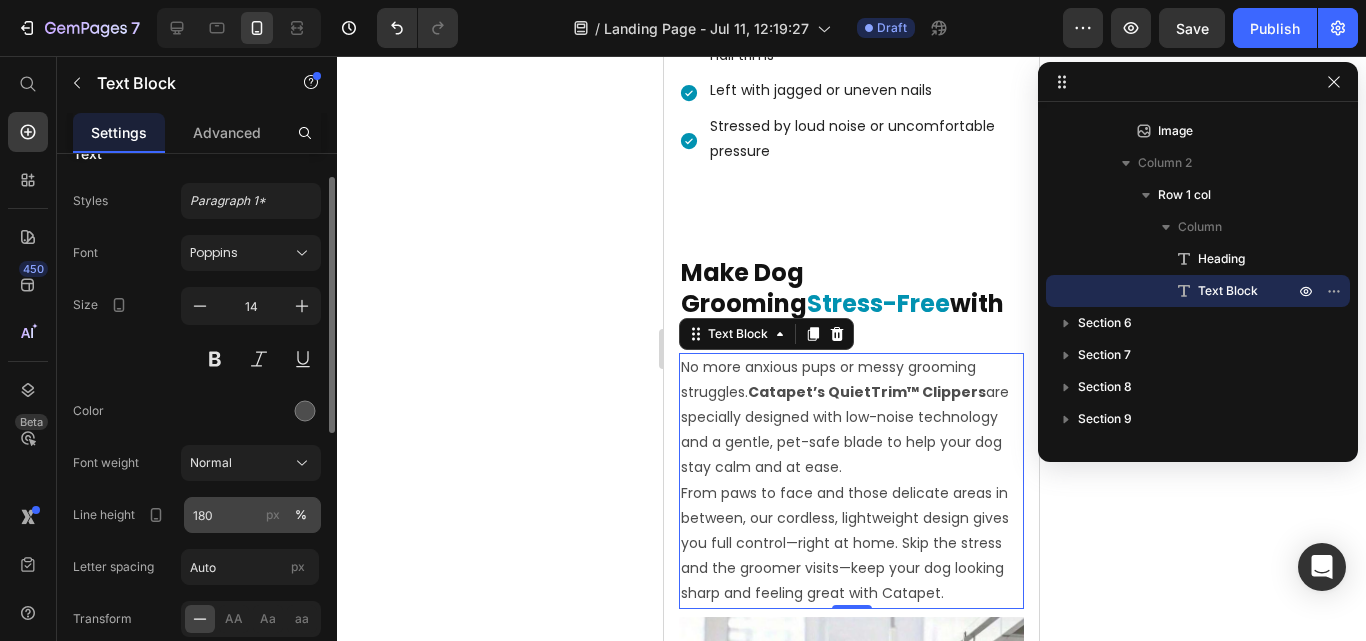 scroll, scrollTop: 40, scrollLeft: 0, axis: vertical 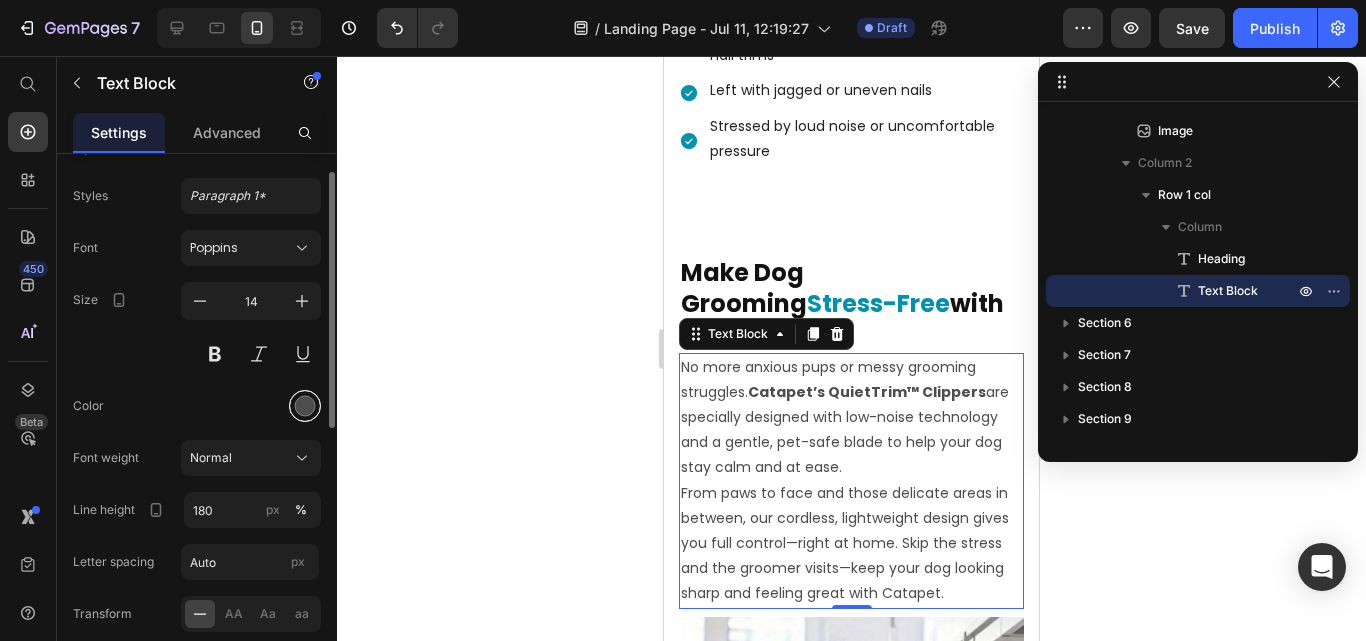 click at bounding box center [305, 406] 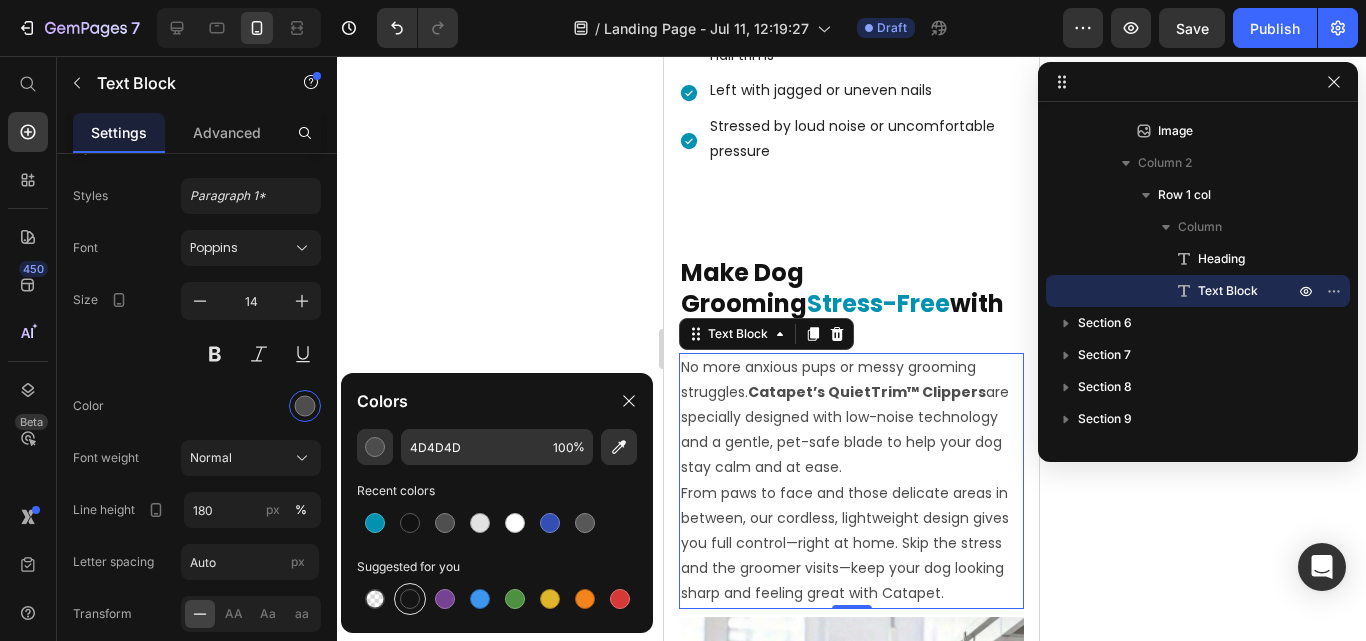 click at bounding box center [410, 599] 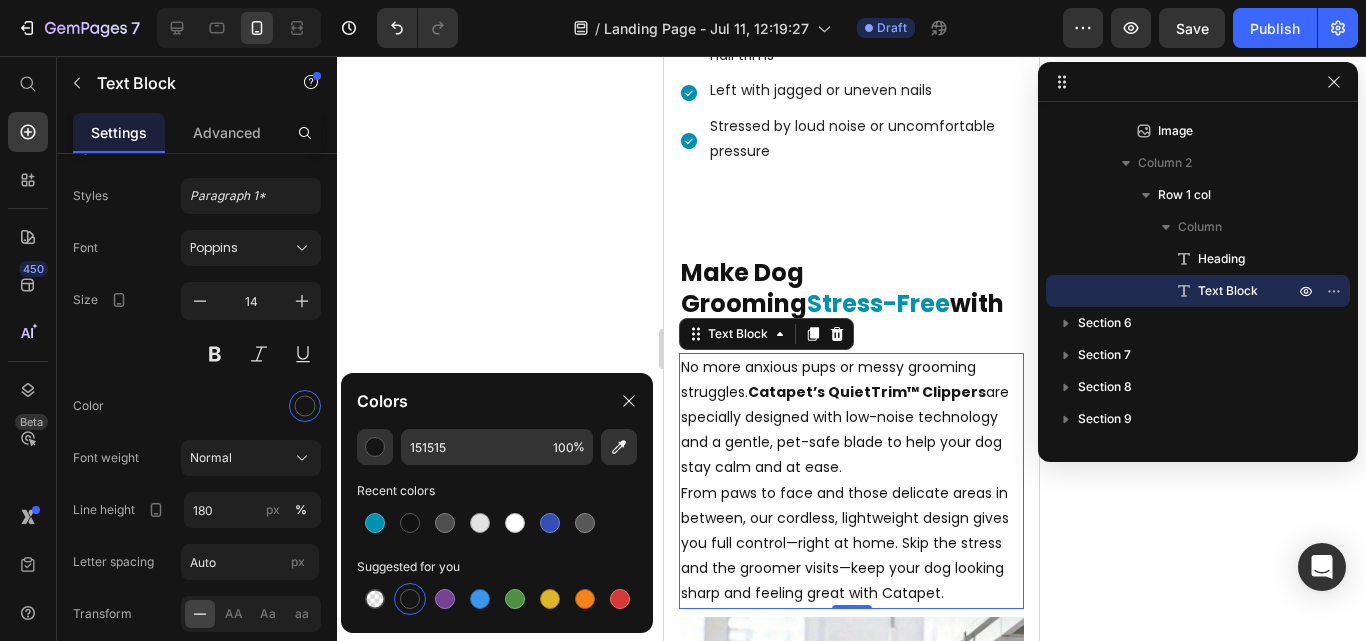 click on "Catapet’s QuietTrim™ Clippers" at bounding box center (867, 392) 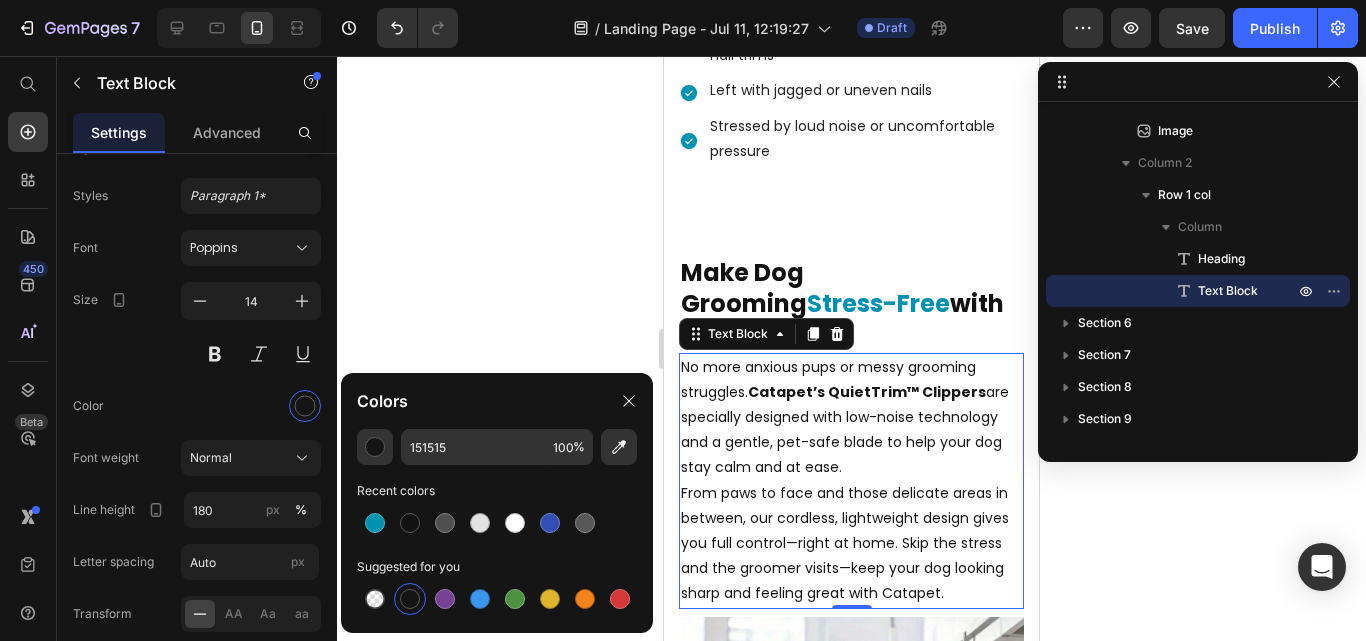 click on "Catapet’s QuietTrim™ Clippers" at bounding box center (867, 392) 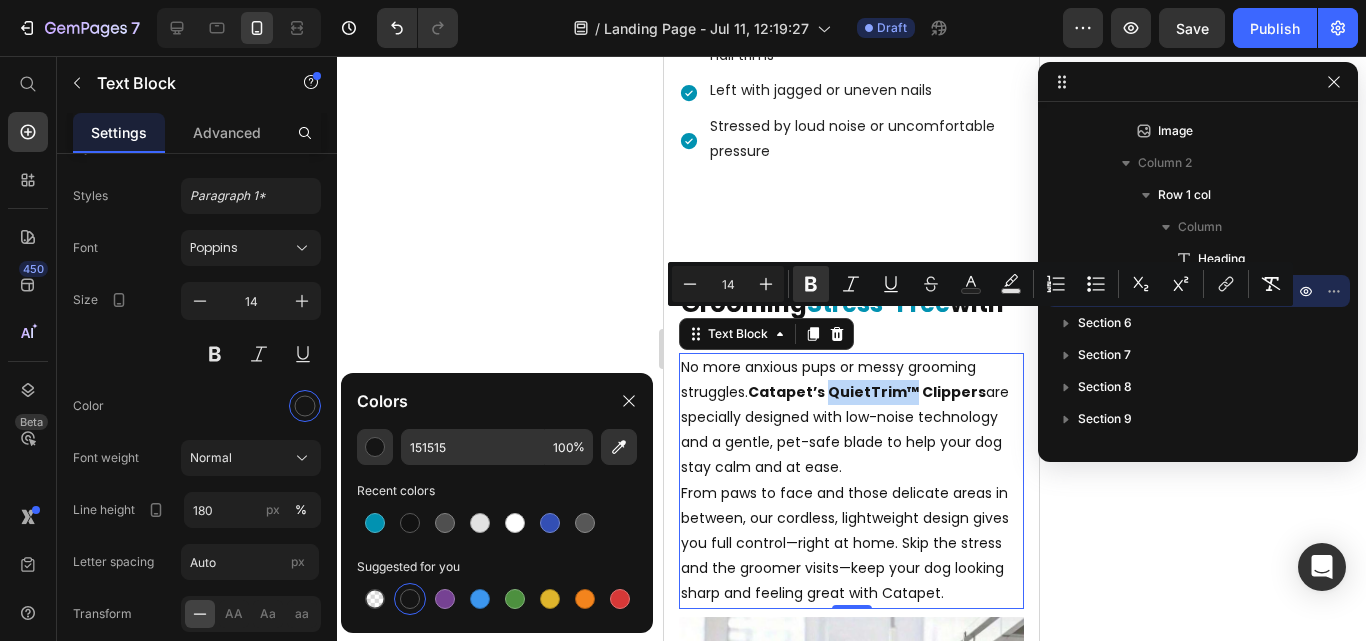 drag, startPoint x: 908, startPoint y: 323, endPoint x: 829, endPoint y: 327, distance: 79.101204 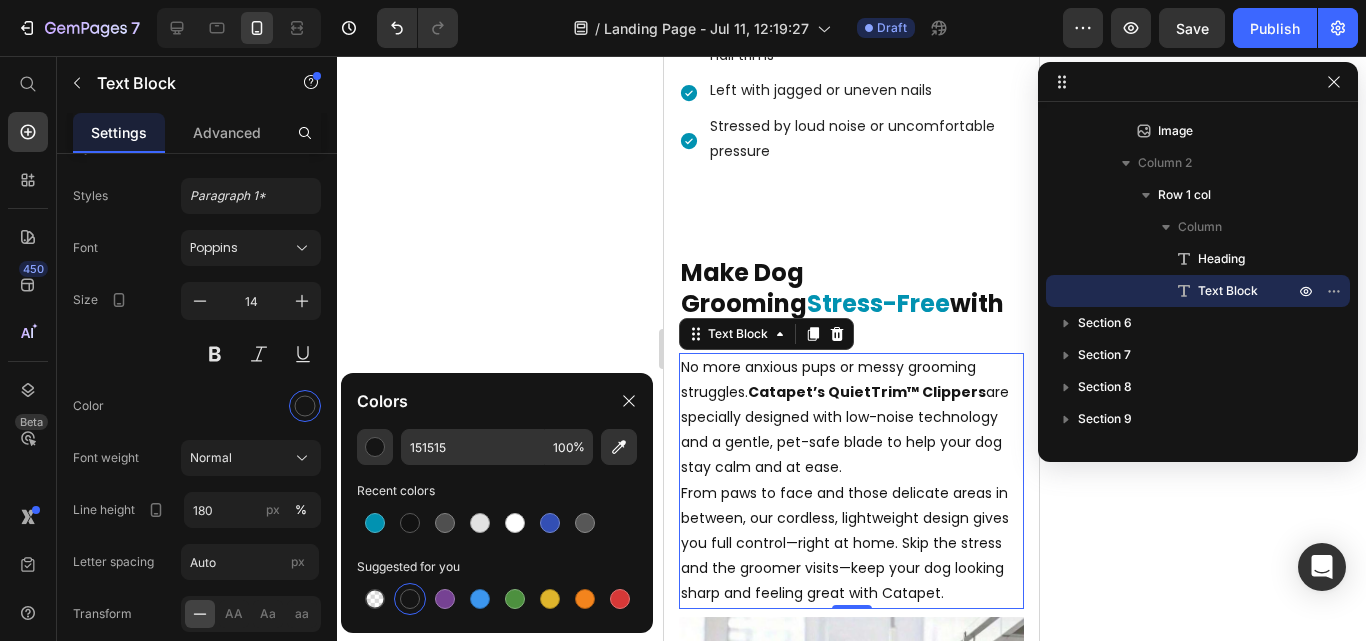 click on "No more anxious pups or messy grooming struggles. Catapet’s QuietTrim™ Clippers are specially designed with low-noise technology and a gentle, pet-safe blade to help your dog stay calm and at ease." at bounding box center (851, 418) 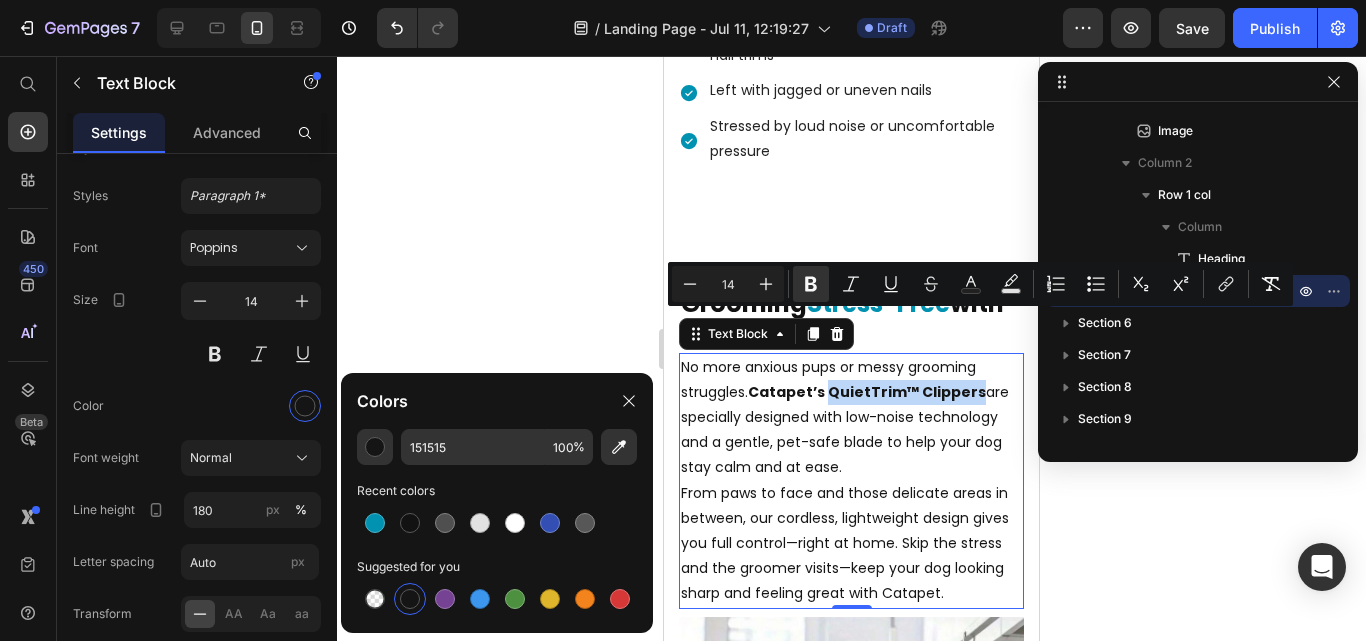 drag, startPoint x: 974, startPoint y: 322, endPoint x: 831, endPoint y: 319, distance: 143.03146 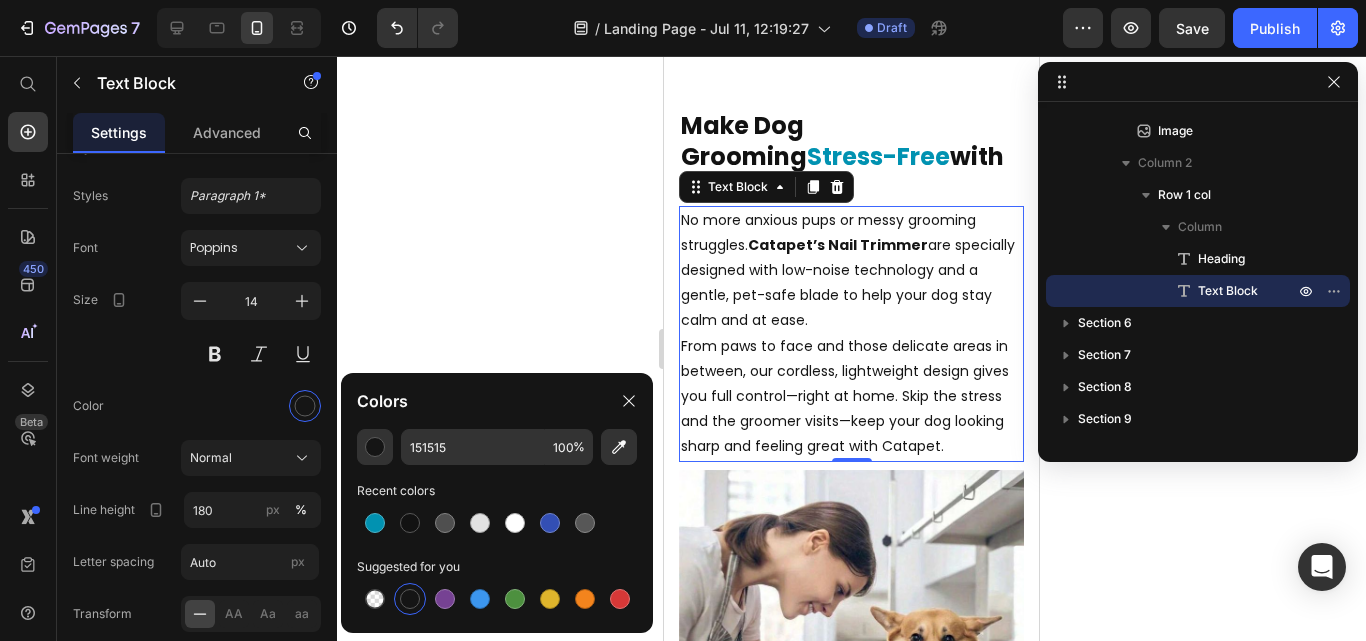 scroll, scrollTop: 1845, scrollLeft: 0, axis: vertical 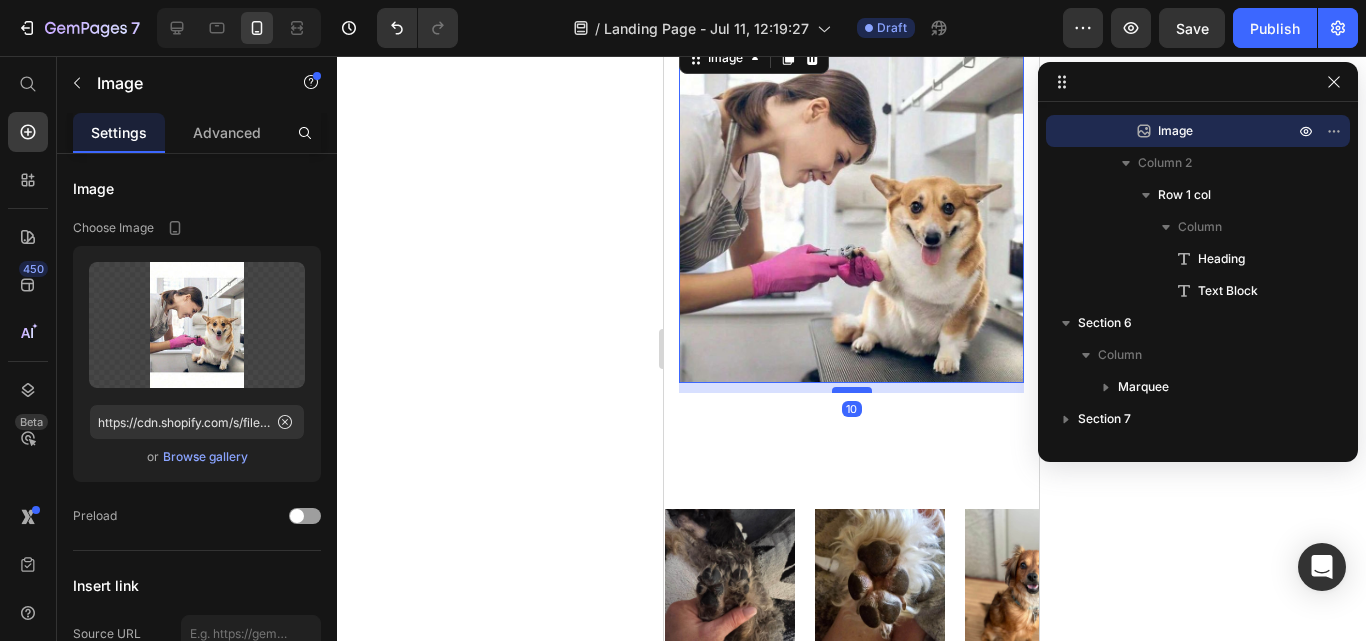drag, startPoint x: 845, startPoint y: 317, endPoint x: 846, endPoint y: 307, distance: 10.049875 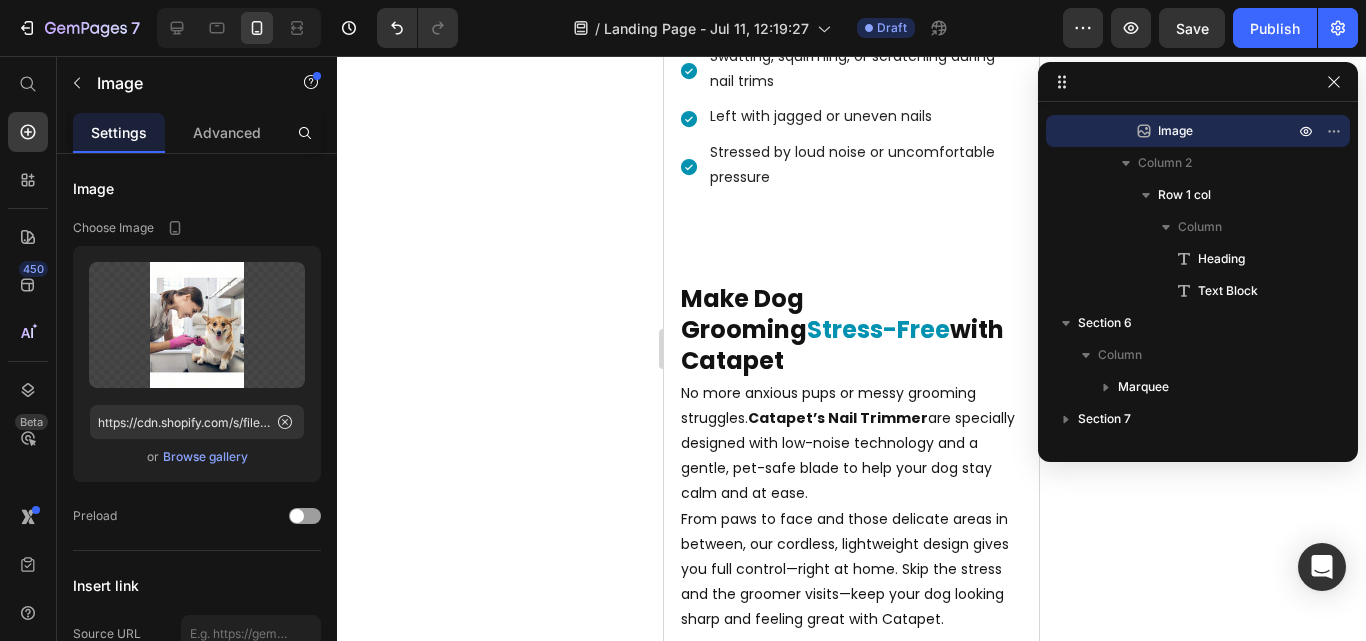 scroll, scrollTop: 1557, scrollLeft: 0, axis: vertical 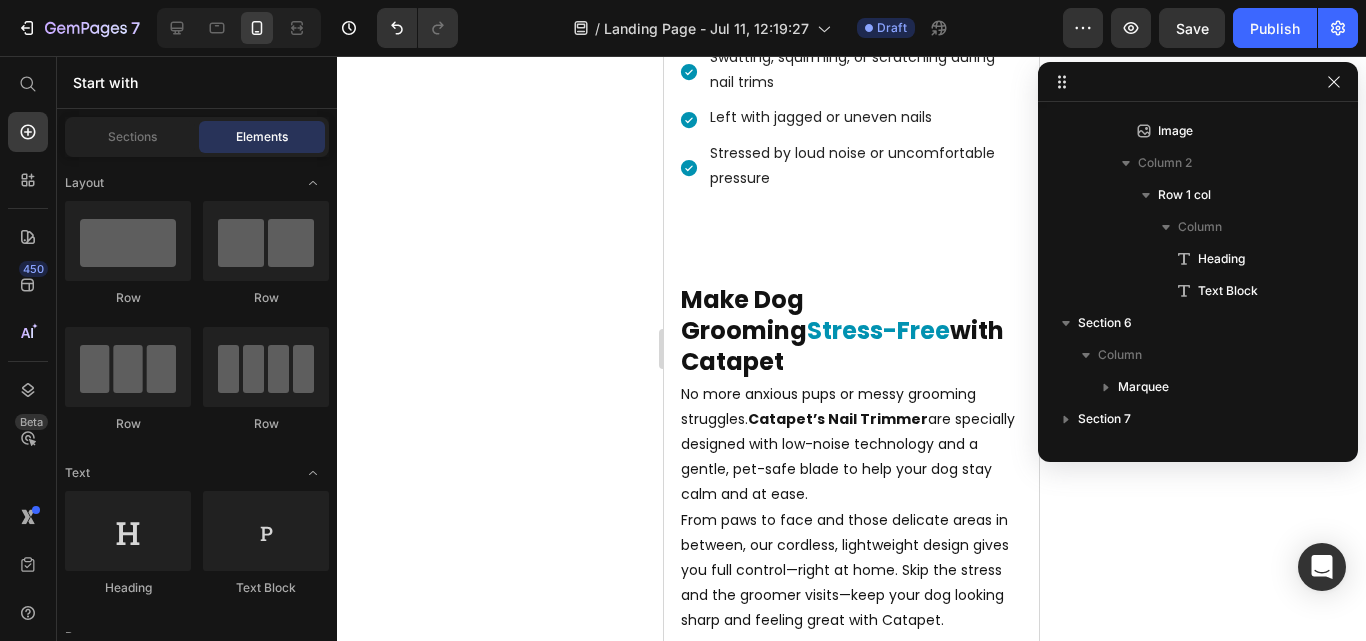 click on "Let me guess… Text block You’ve tried every type of nail trimming tool. Your drawer is full of clippers, grinders, and quick-fix gadgets. And yet your dog is STILL: Heading Hiding the moment they see the trimmer Swatting, squirming, or scratching during nail trims Left with jagged or uneven nails Stressed by loud noise or uncomfortable pressure Item List Row Row Section 4 Image Make Dog Grooming Stress-Free with Catapet Heading No more anxious pups or messy grooming struggles. Catapet’s Nail Trimmer are specially designed with low-noise technology and a gentle, pet-safe blade to help your dog stay calm and at ease. From paws to face and those delicate areas in between, our cordless, lightweight design gives you full control—right at home. Skip the stress and the groomer visits—keep your dog looking sharp and feeling great with Catapet. Text Block Row Row Section 5 Image Image Image Image Image Image Image Image Image Image" at bounding box center [851, 3423] 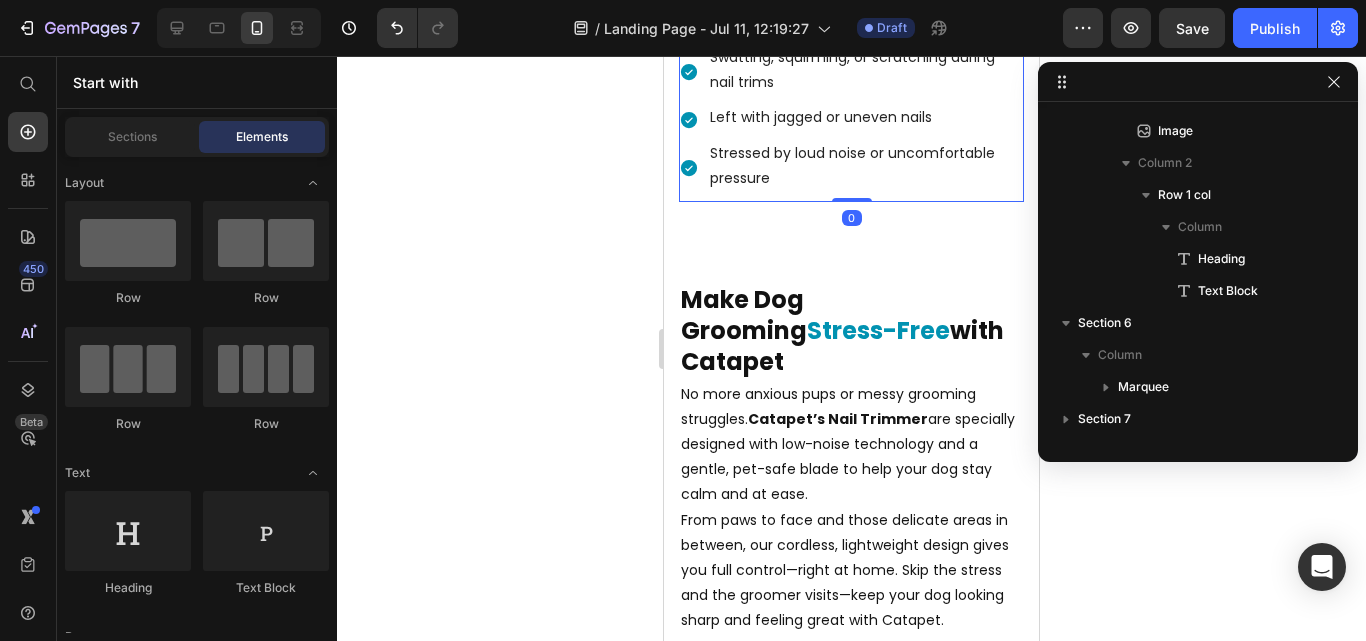 scroll, scrollTop: 27, scrollLeft: 0, axis: vertical 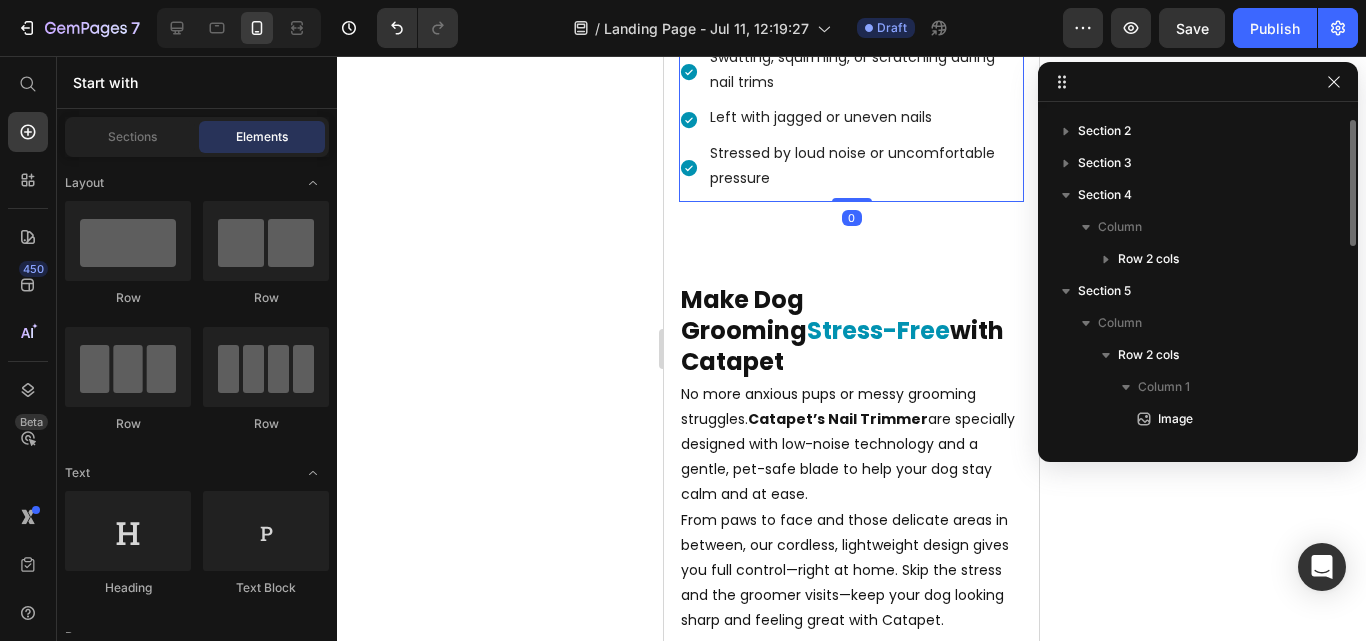 click on "Let me guess… Text block You’ve tried every type of nail trimming tool. Your drawer is full of clippers, grinders, and quick-fix gadgets. And yet your dog is STILL: Heading Hiding the moment they see the trimmer Swatting, squirming, or scratching during nail trims Left with jagged or uneven nails Stressed by loud noise or uncomfortable pressure Item List Row Row 0 Section 4 Image Make Dog Grooming Stress-Free with Catapet Heading No more anxious pups or messy grooming struggles. Catapet’s Nail Trimmer are specially designed with low-noise technology and a gentle, pet-safe blade to help your dog stay calm and at ease. From paws to face and those delicate areas in between, our cordless, lightweight design gives you full control—right at home. Skip the stress and the groomer visits—keep your dog looking sharp and feeling great with Catapet. Text Block Row Row Section 5 Image Image Image Image Image Image Image Image Image Image" at bounding box center [851, 3423] 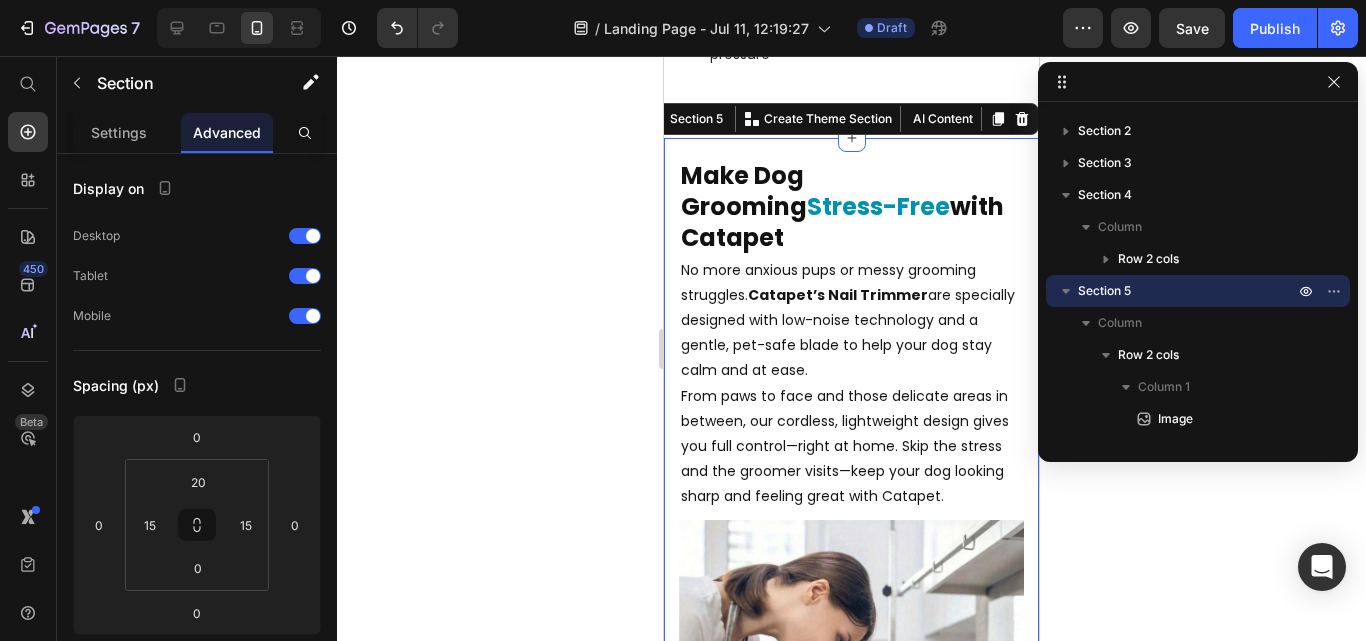 scroll, scrollTop: 1631, scrollLeft: 0, axis: vertical 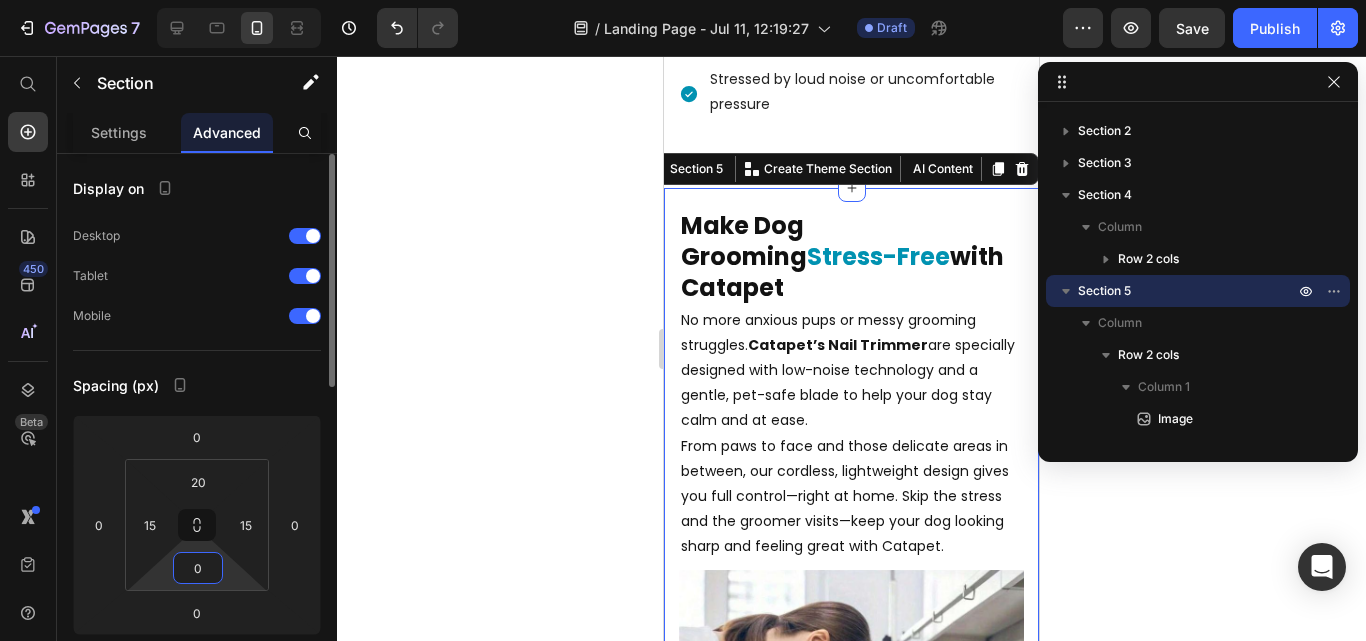 click on "0" at bounding box center (198, 568) 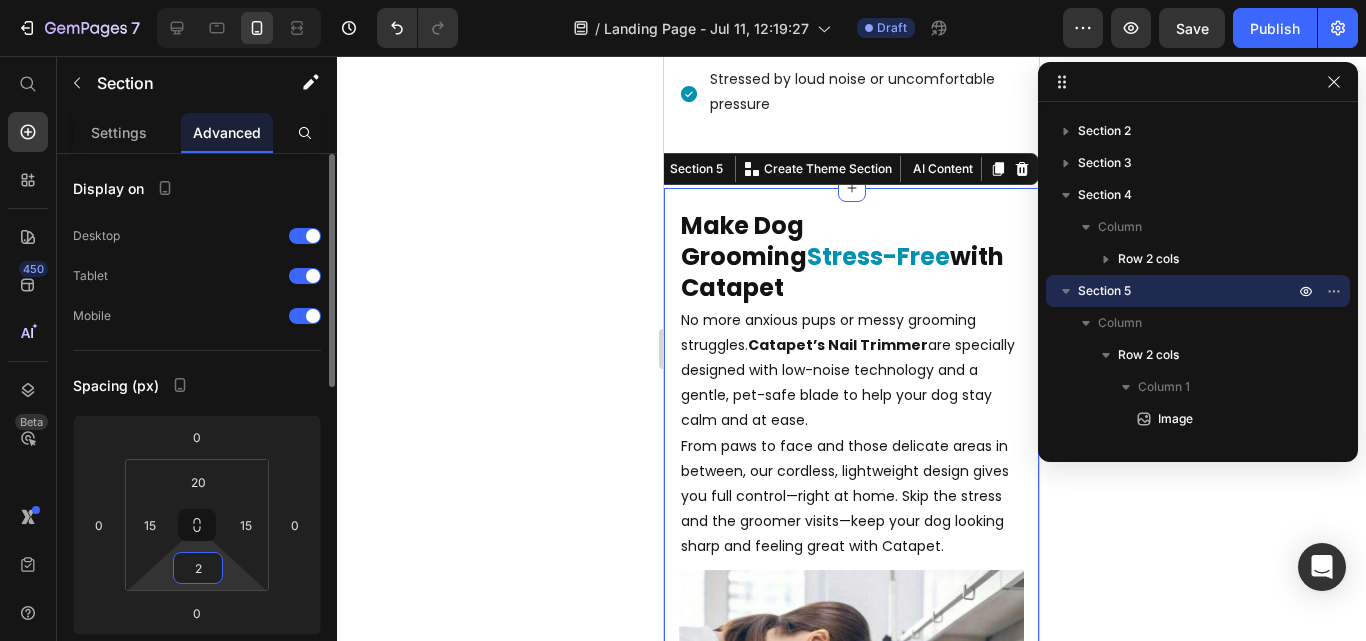 type on "20" 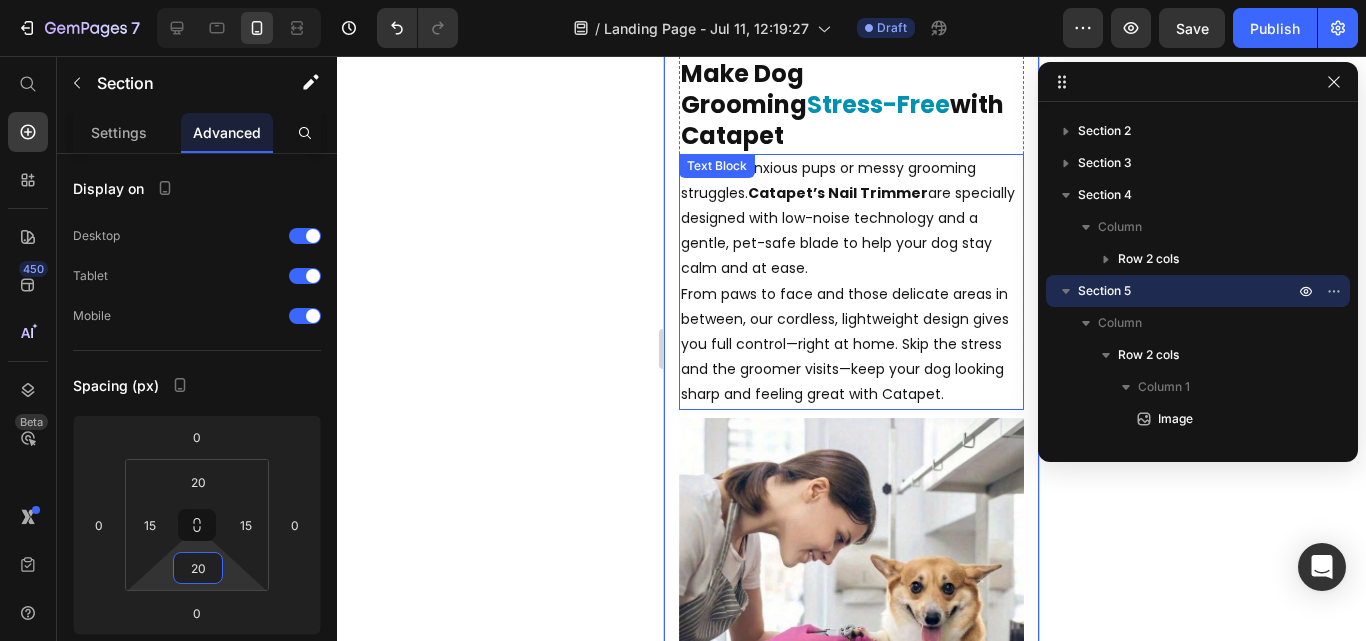 scroll, scrollTop: 1782, scrollLeft: 0, axis: vertical 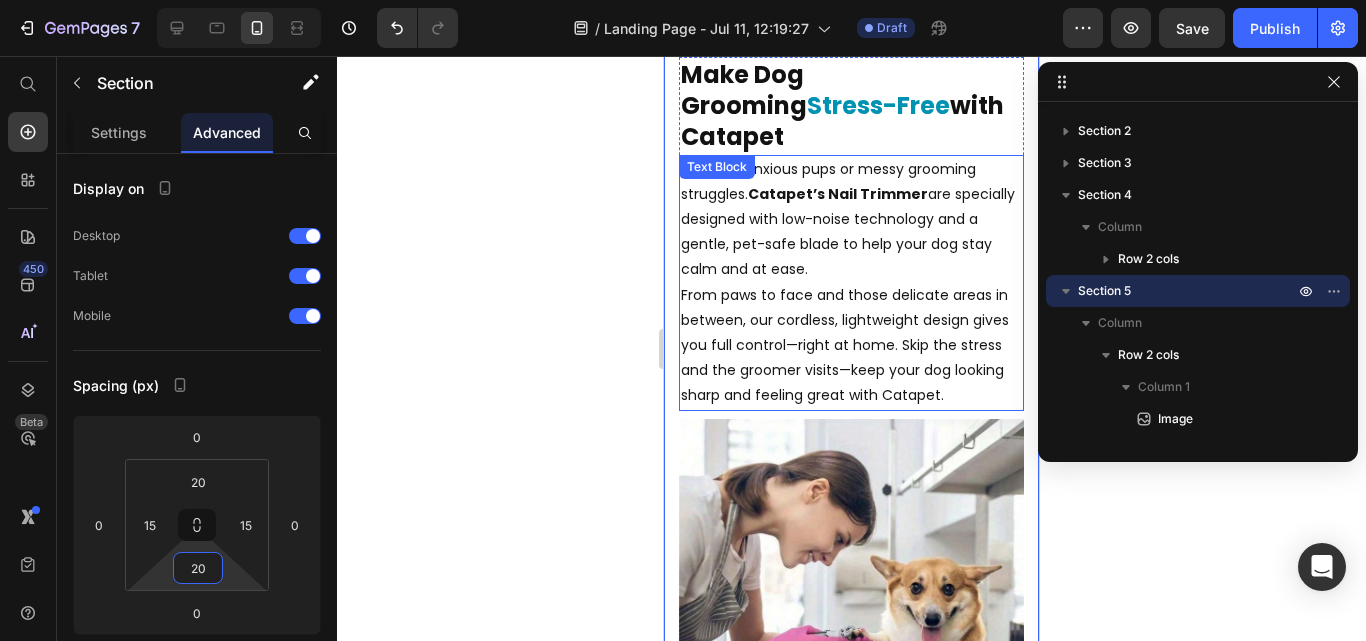 click on "From paws to face and those delicate areas in between, our cordless, lightweight design gives you full control—right at home. Skip the stress and the groomer visits—keep your dog looking sharp and feeling great with Catapet." at bounding box center [851, 346] 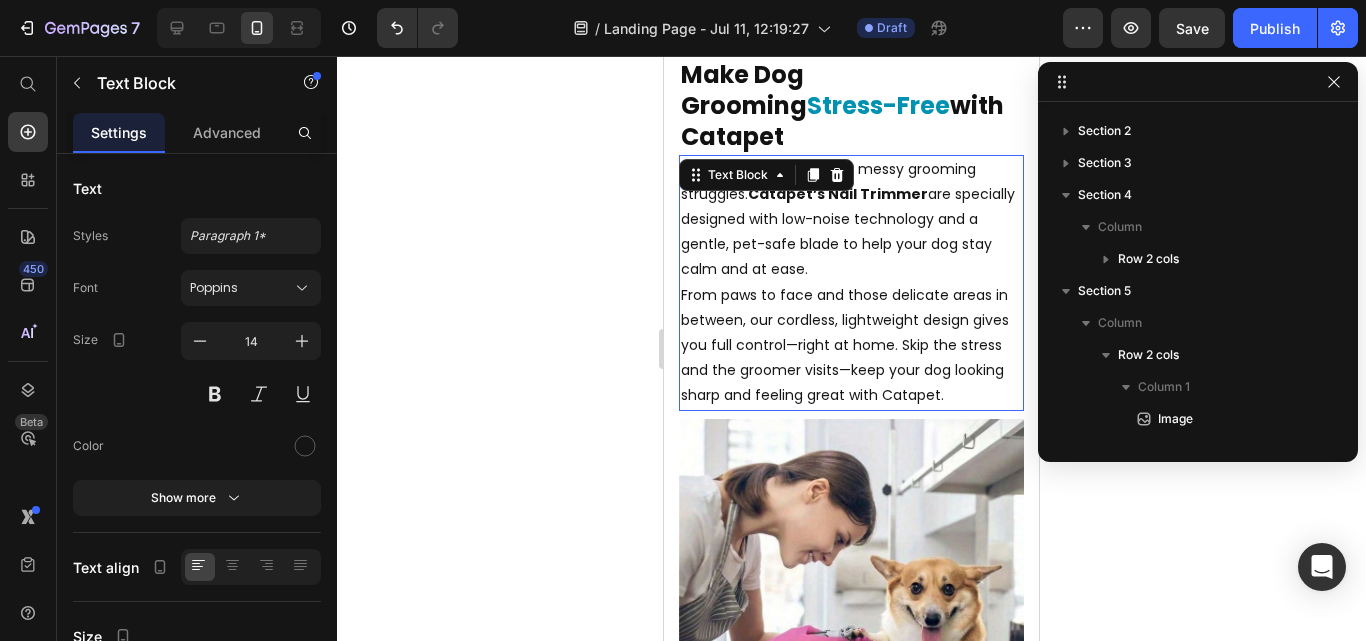 scroll, scrollTop: 347, scrollLeft: 0, axis: vertical 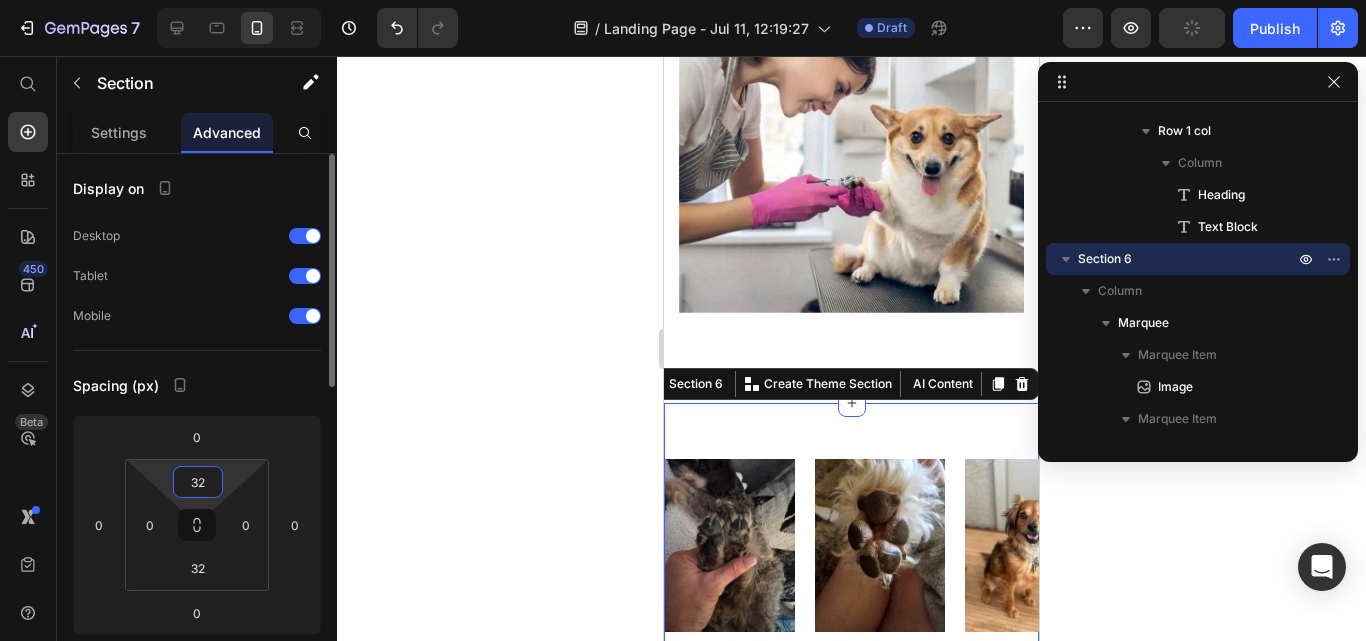 click on "32" at bounding box center (198, 482) 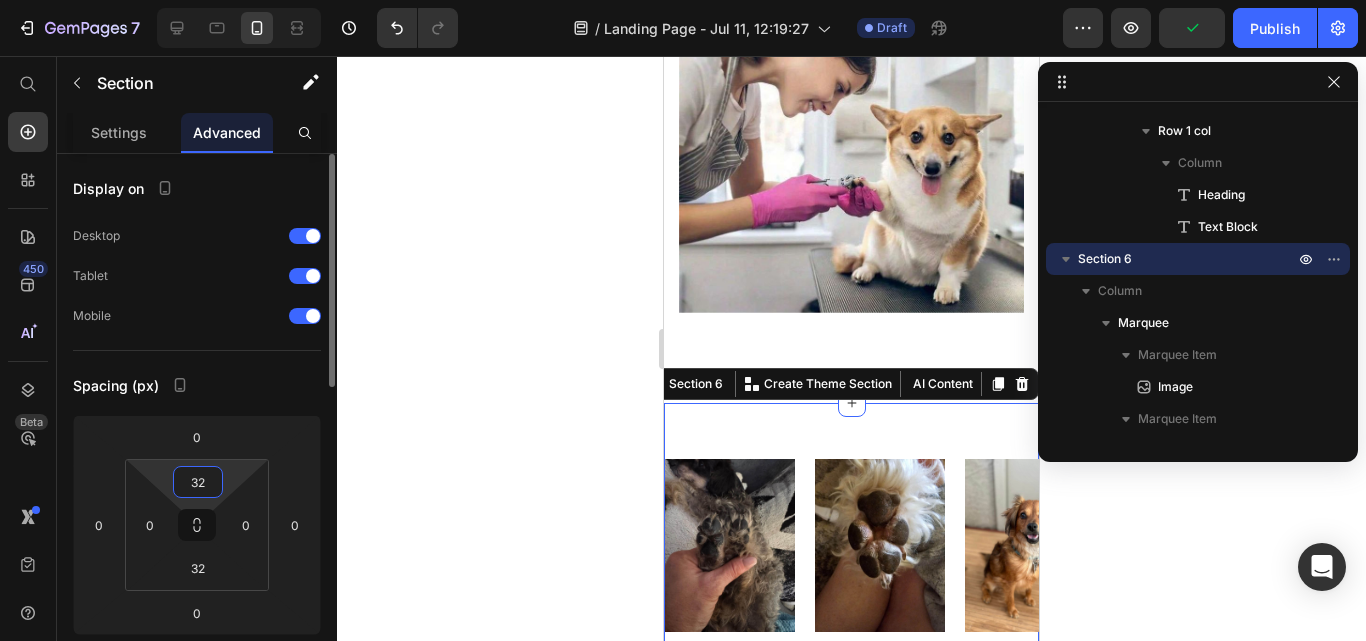 click on "32" at bounding box center (198, 482) 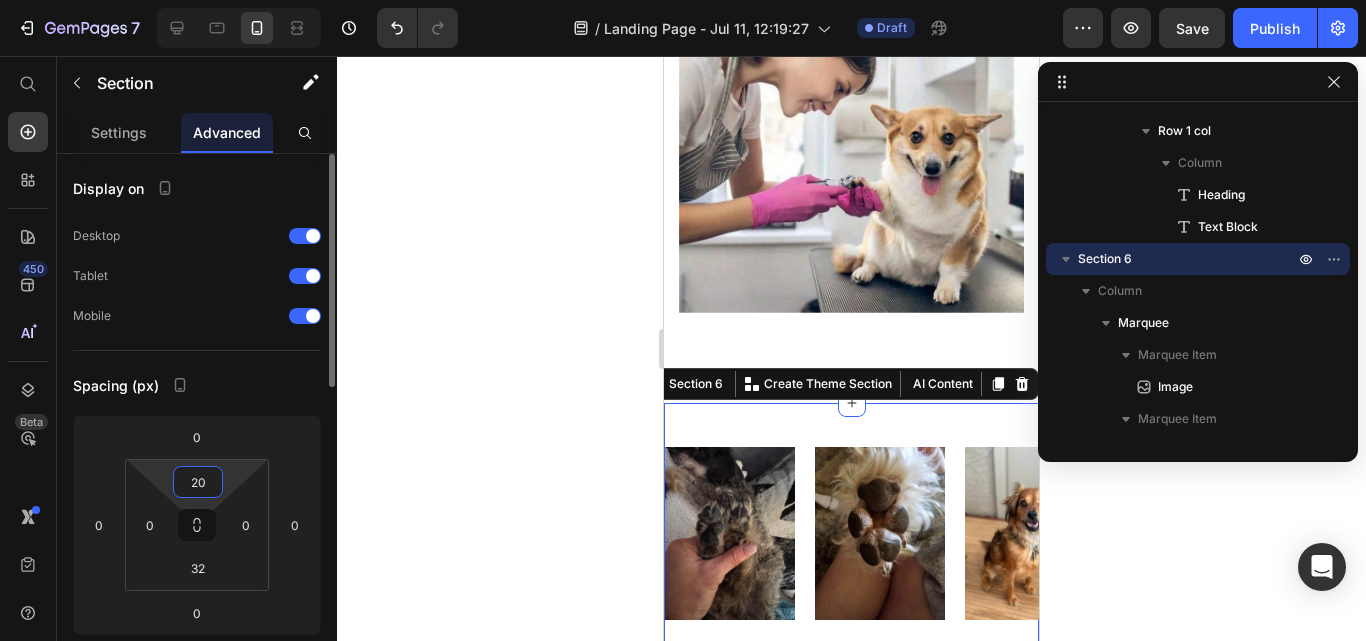 type on "20" 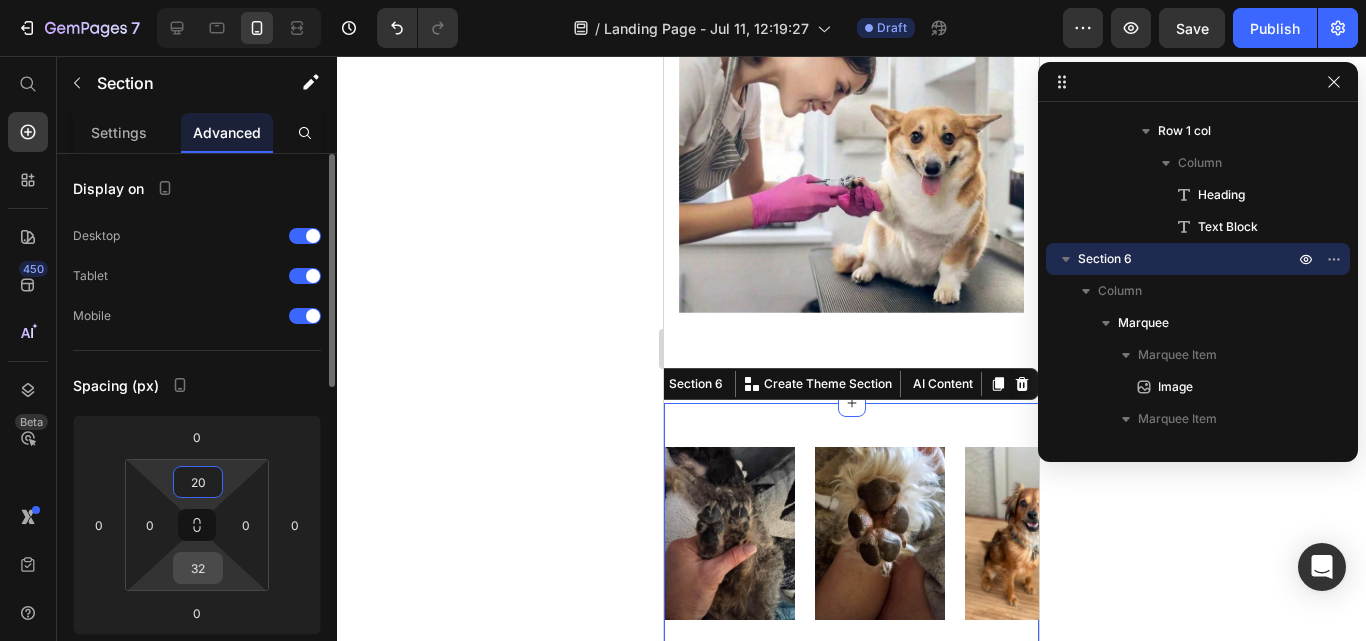 click on "32" at bounding box center [198, 568] 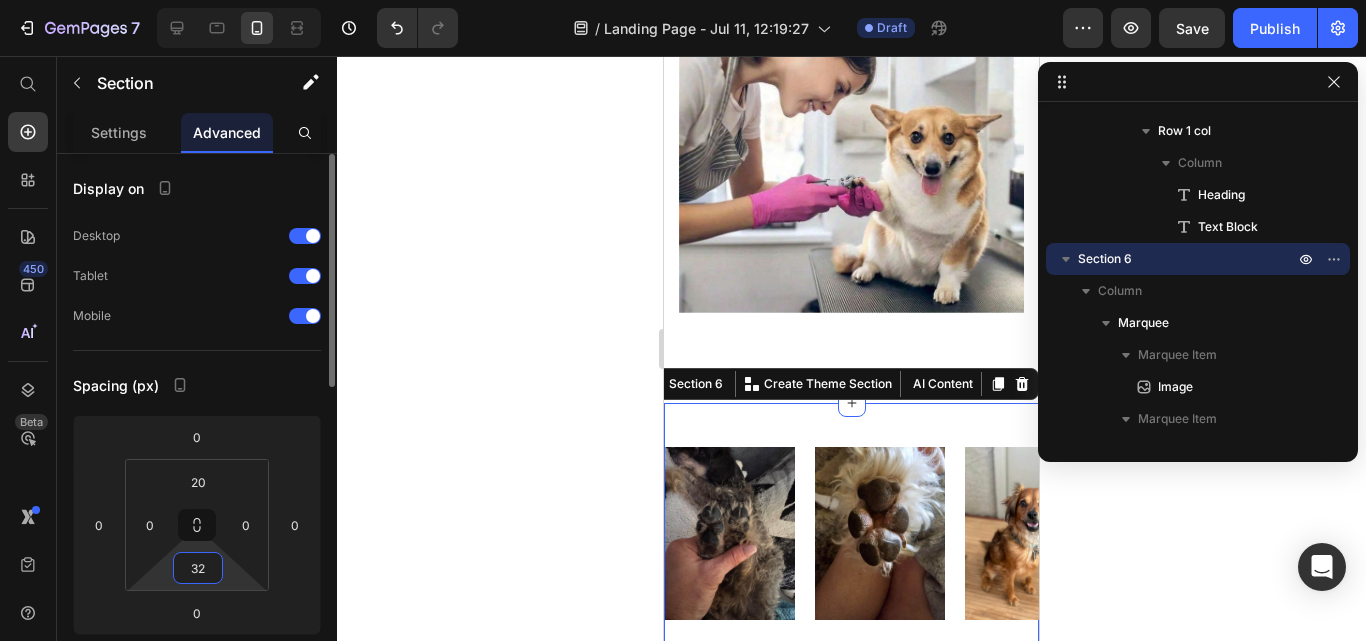 click on "32" at bounding box center [198, 568] 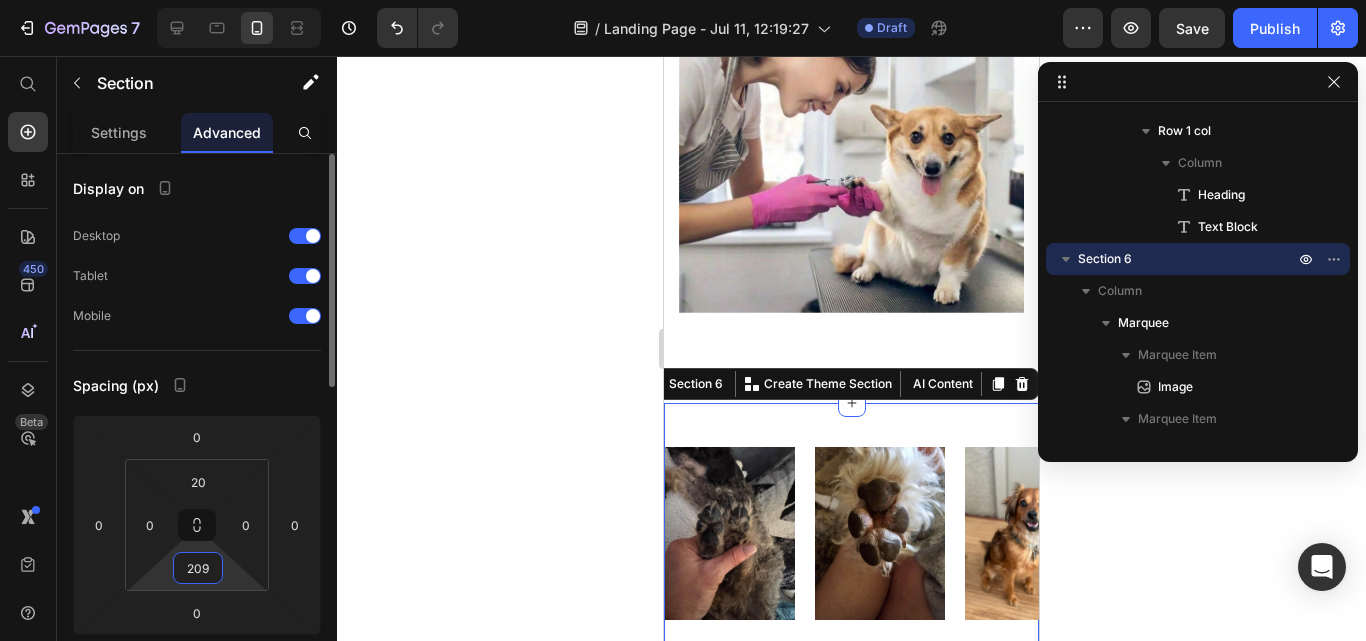 type on "20" 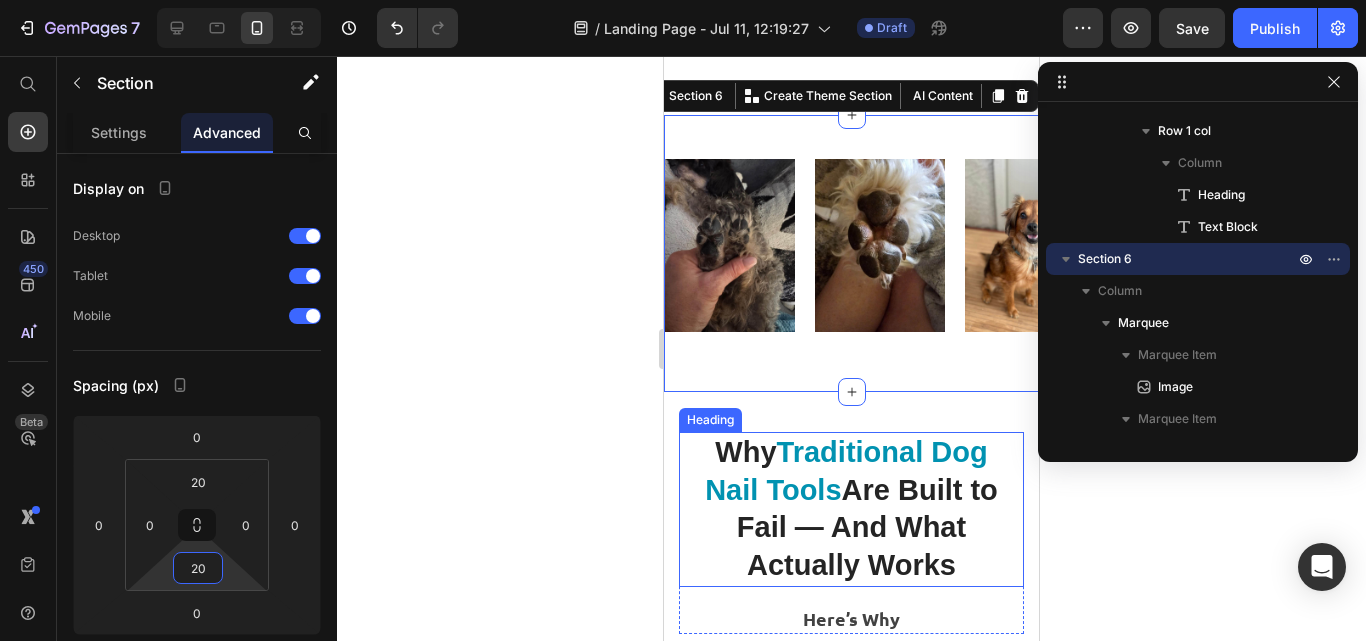 scroll, scrollTop: 2504, scrollLeft: 0, axis: vertical 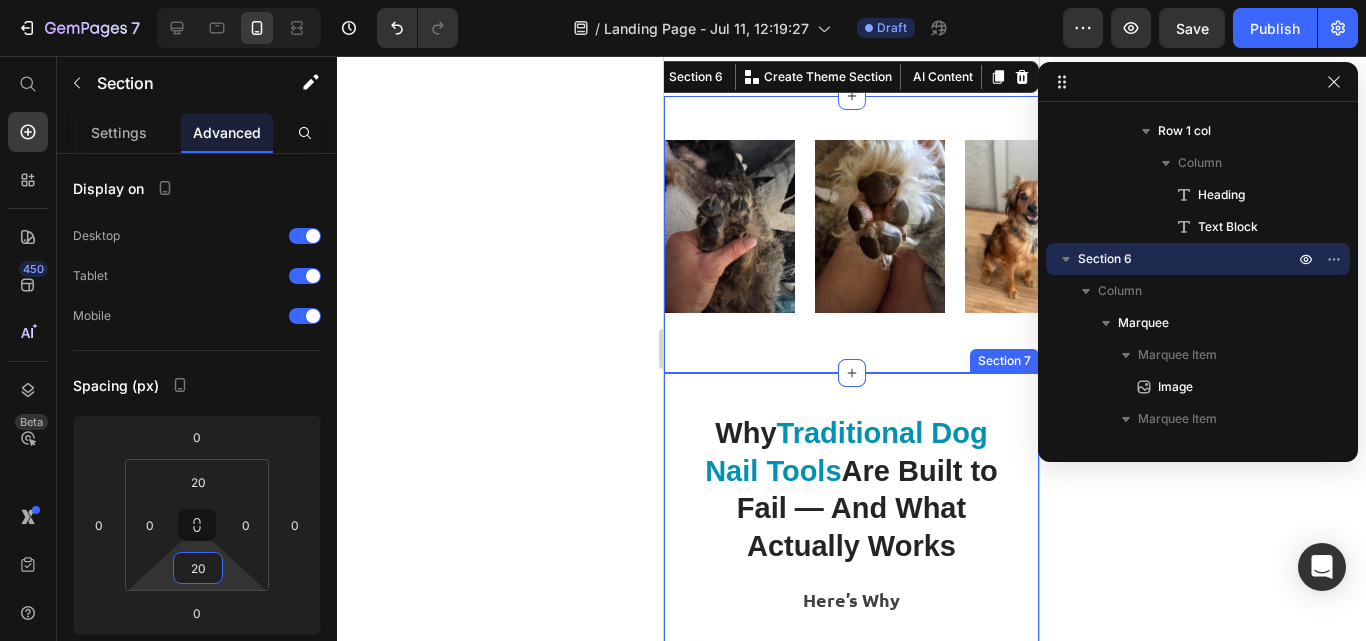 click on "Why Traditional Dog Nail Tools Are Built to Fail — And What Actually Works Heading Here’s Why Text block Row ❌ 1. Poor Visibility = Painful Mistakes Text block Traditional clippers offer no guidance — making it easy to cut too deep and hit the quick. That means pain, bleeding, and lasting fear for your dog. Text block Row ❌ 2. No Light, No Precision Text block Without built-in lighting, it’s almost impossible to see where the nail ends and the sensitive area begins — especially with dark or thick nails. Text block Row Row Image Icon Flaw #1: They’re Over in 5 Minutes Text block Your smart dog will figure out that $30 puzzle toy in no time. Then what? Their energy isn’t gone—it’s just been redirected into more destructive behaviors. Text block Row Icon Flaw #2: Chewing ≠ Mental Stimulation Text block Text block Row Icon Flaw #3: Lick Mats are Only Good for a Mess Text block Text block Row Icon Text block Text block Row" at bounding box center [851, 1394] 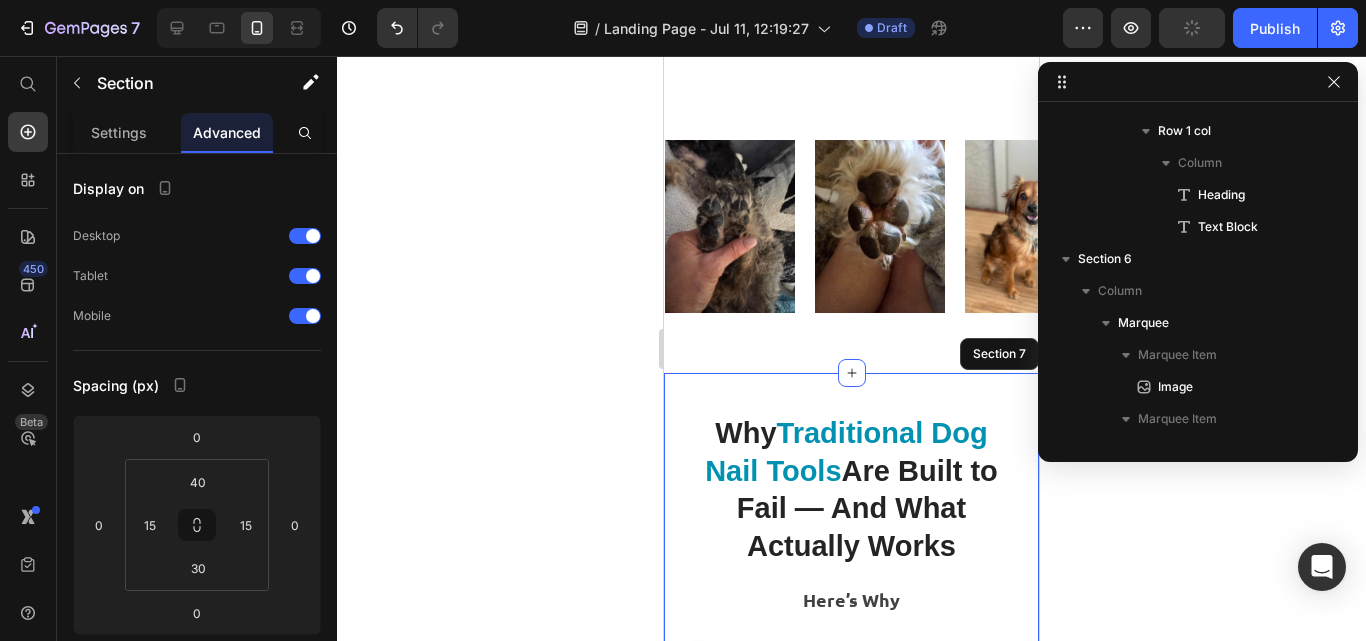 scroll, scrollTop: 795, scrollLeft: 0, axis: vertical 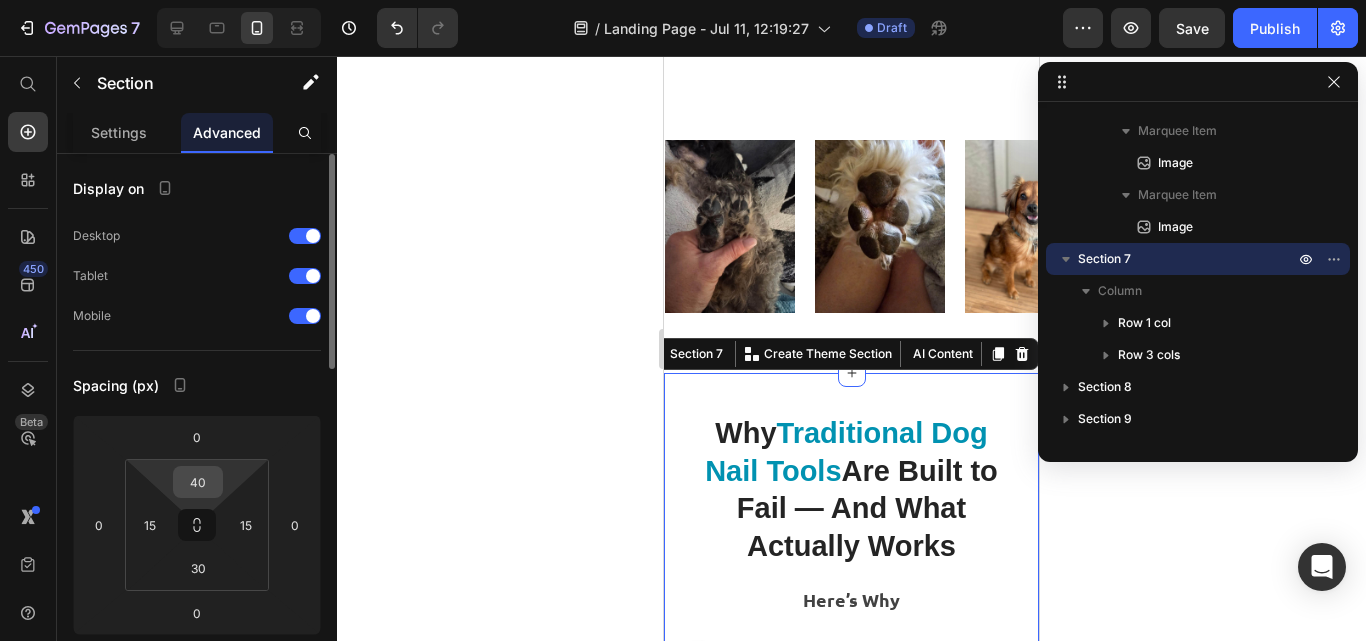 click on "40" at bounding box center (198, 482) 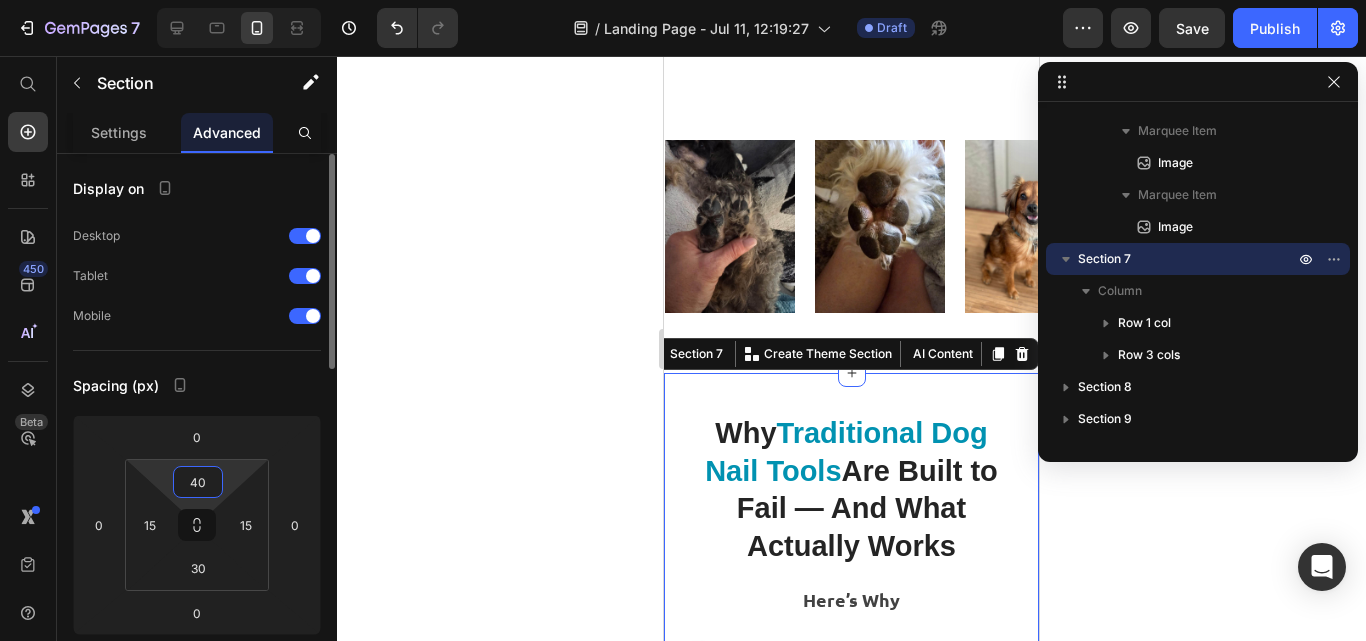 click on "40" at bounding box center [198, 482] 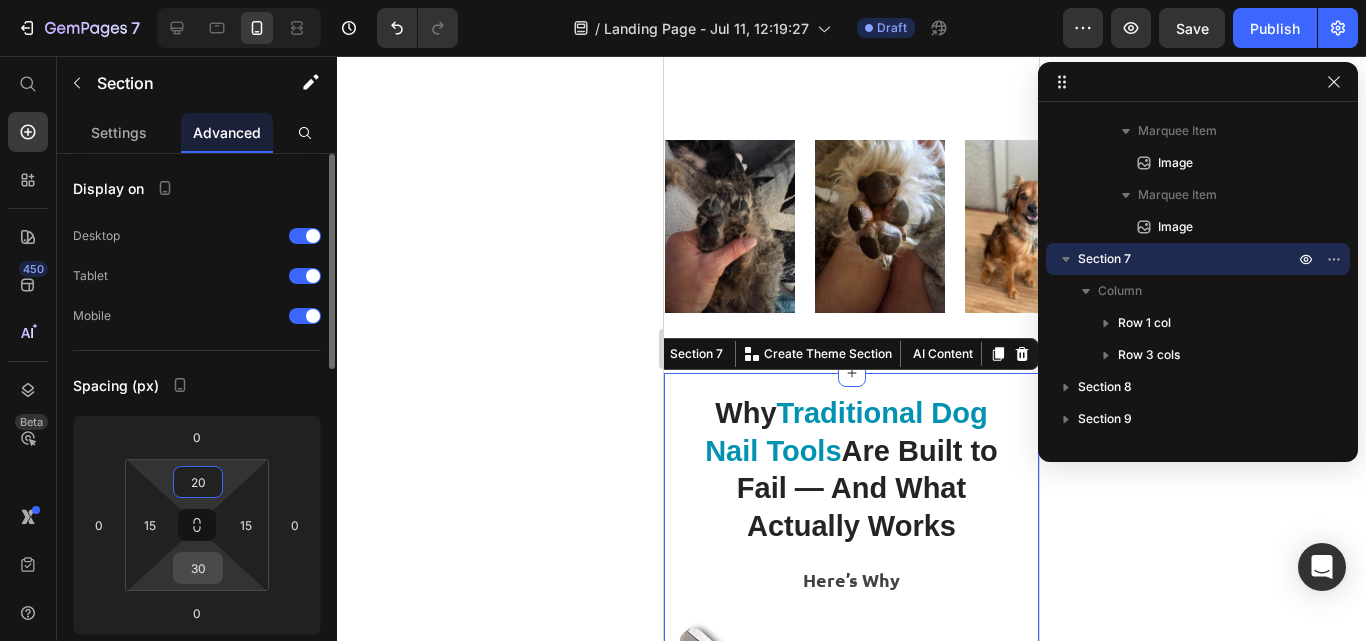 type on "20" 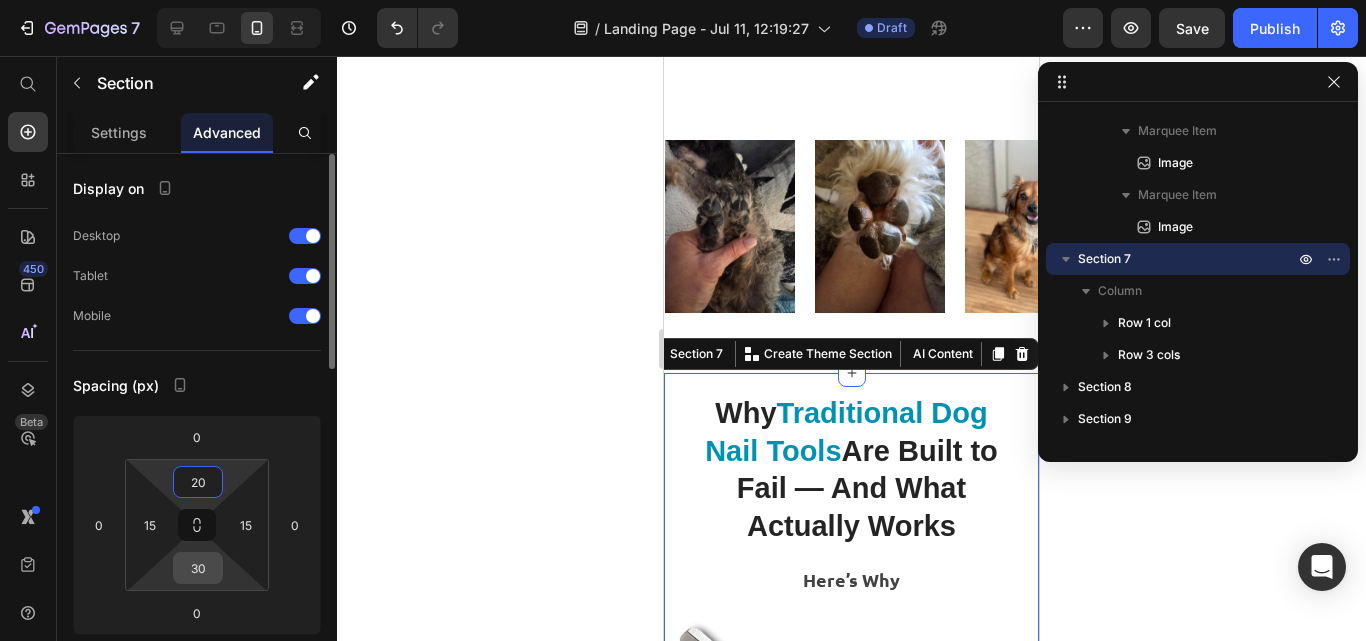 click on "30" at bounding box center (198, 568) 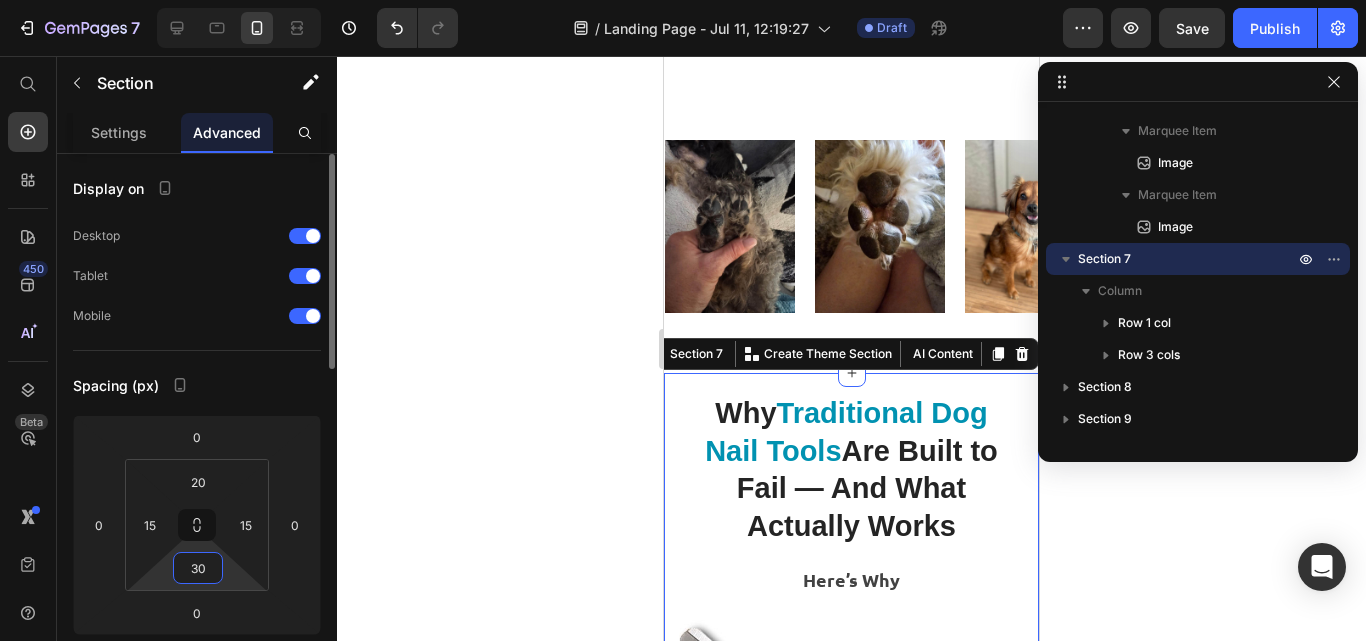 click on "30" at bounding box center [198, 568] 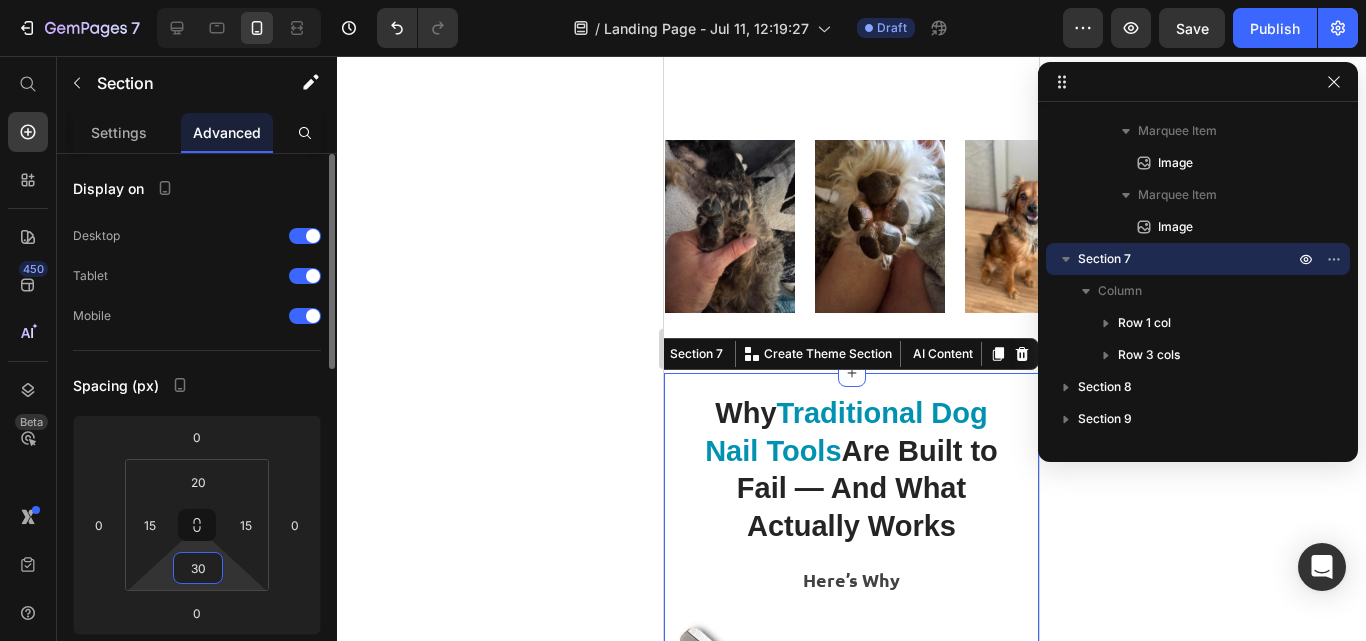 click on "30" at bounding box center (198, 568) 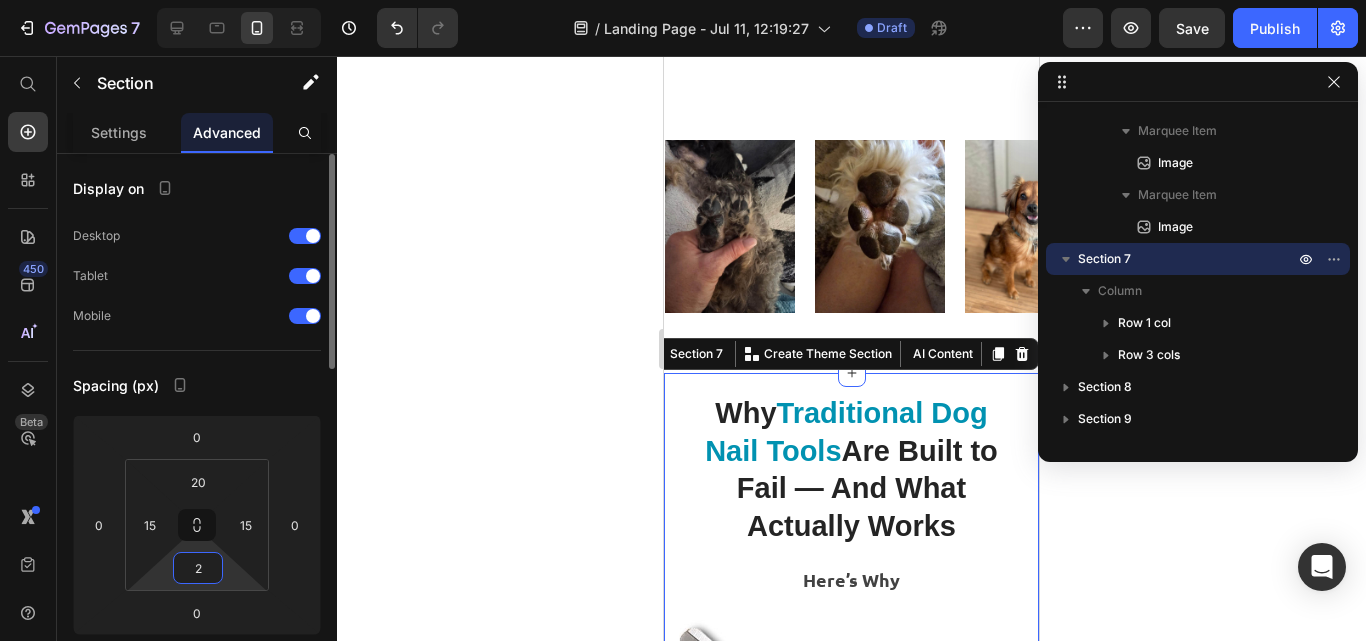 type on "20" 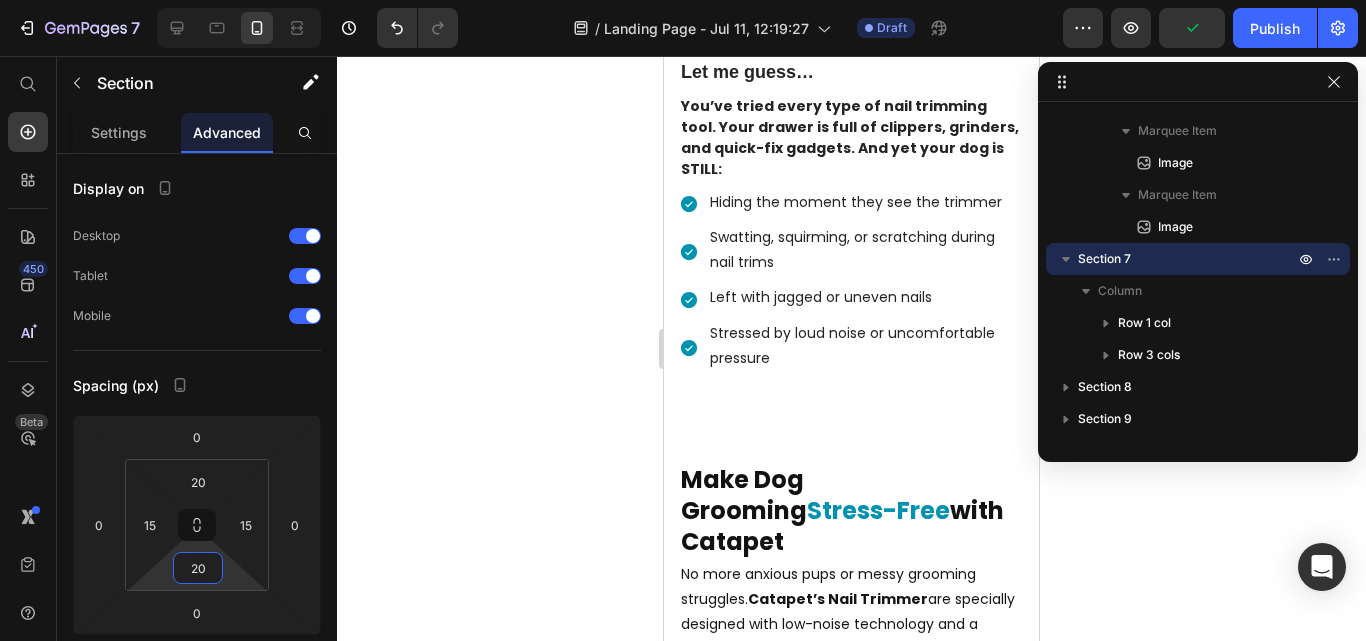 scroll, scrollTop: 1378, scrollLeft: 0, axis: vertical 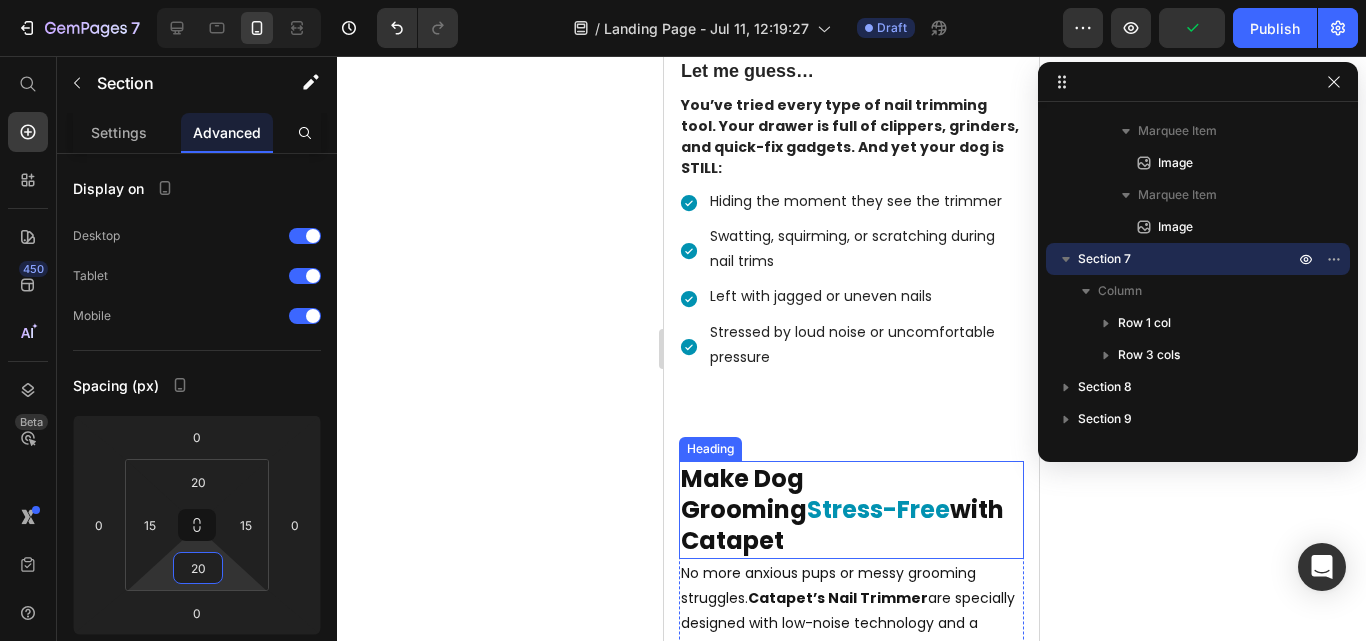 click on "Stress-Free" at bounding box center (878, 509) 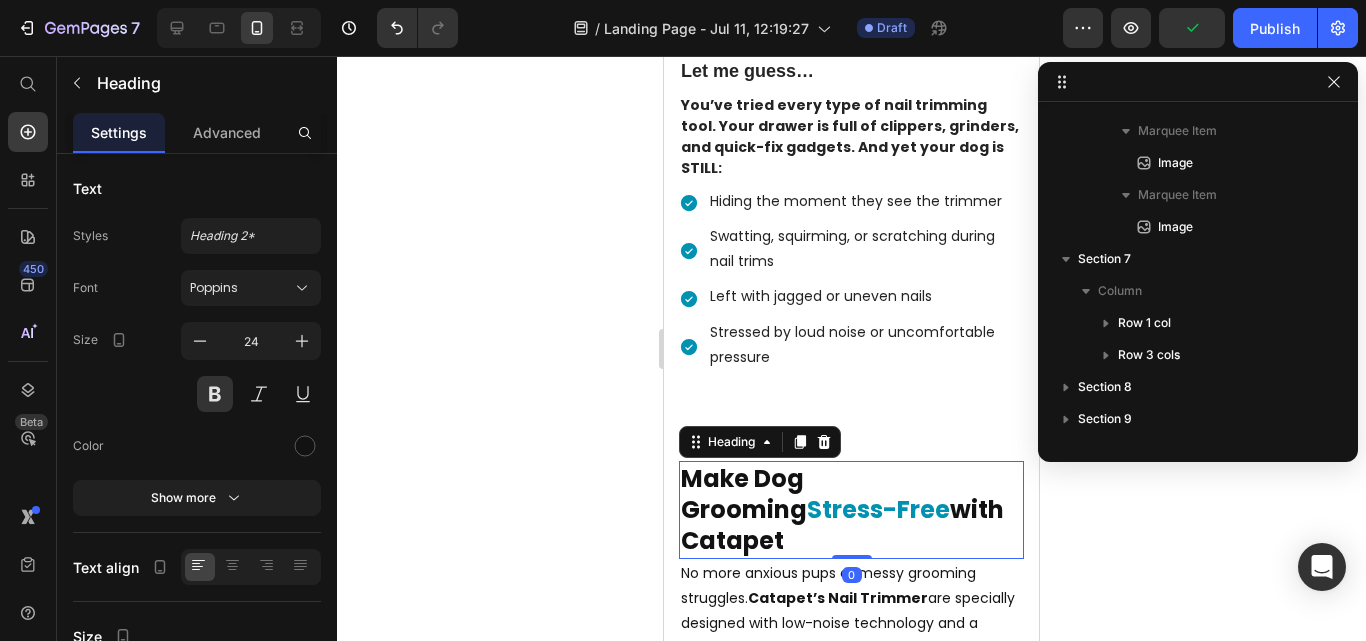 scroll, scrollTop: 315, scrollLeft: 0, axis: vertical 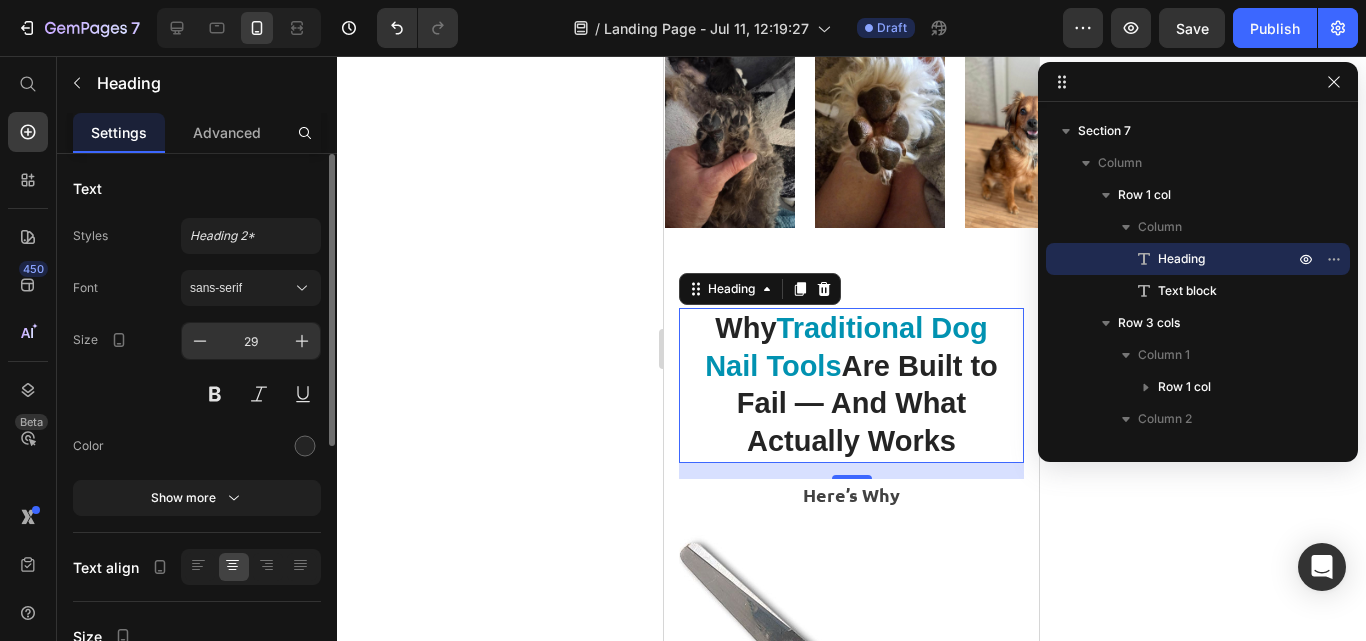 click on "29" at bounding box center (251, 341) 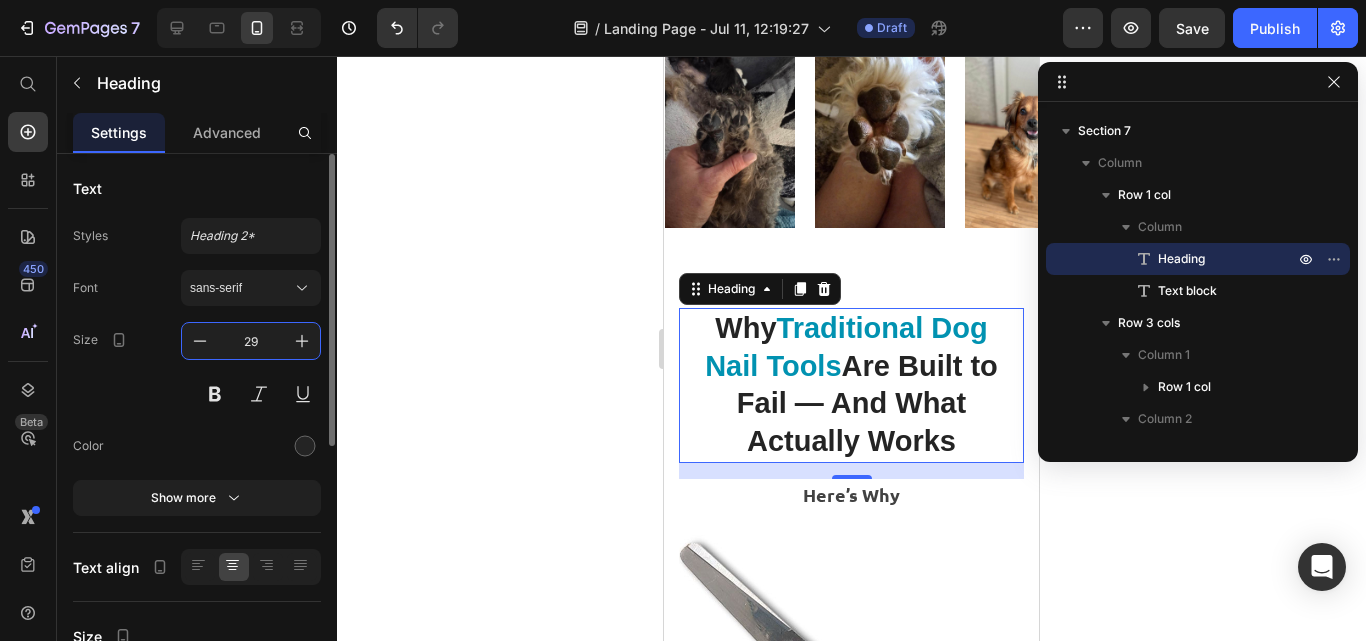 click on "29" at bounding box center (251, 341) 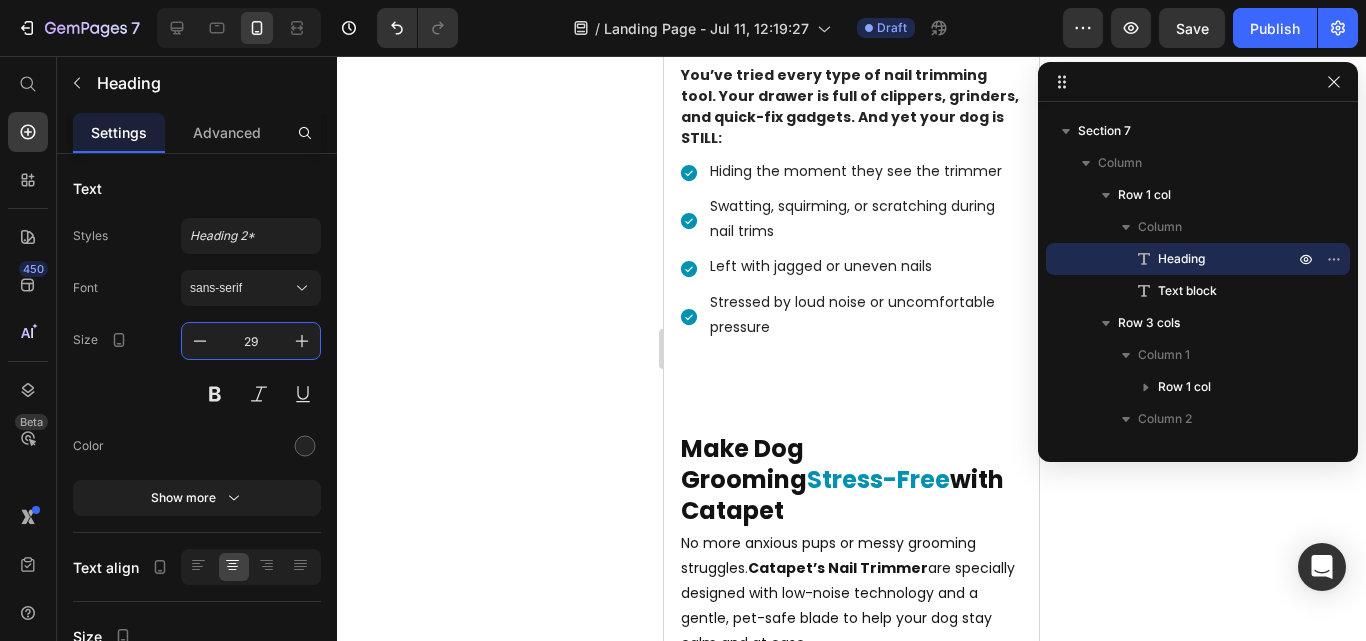 scroll, scrollTop: 1407, scrollLeft: 0, axis: vertical 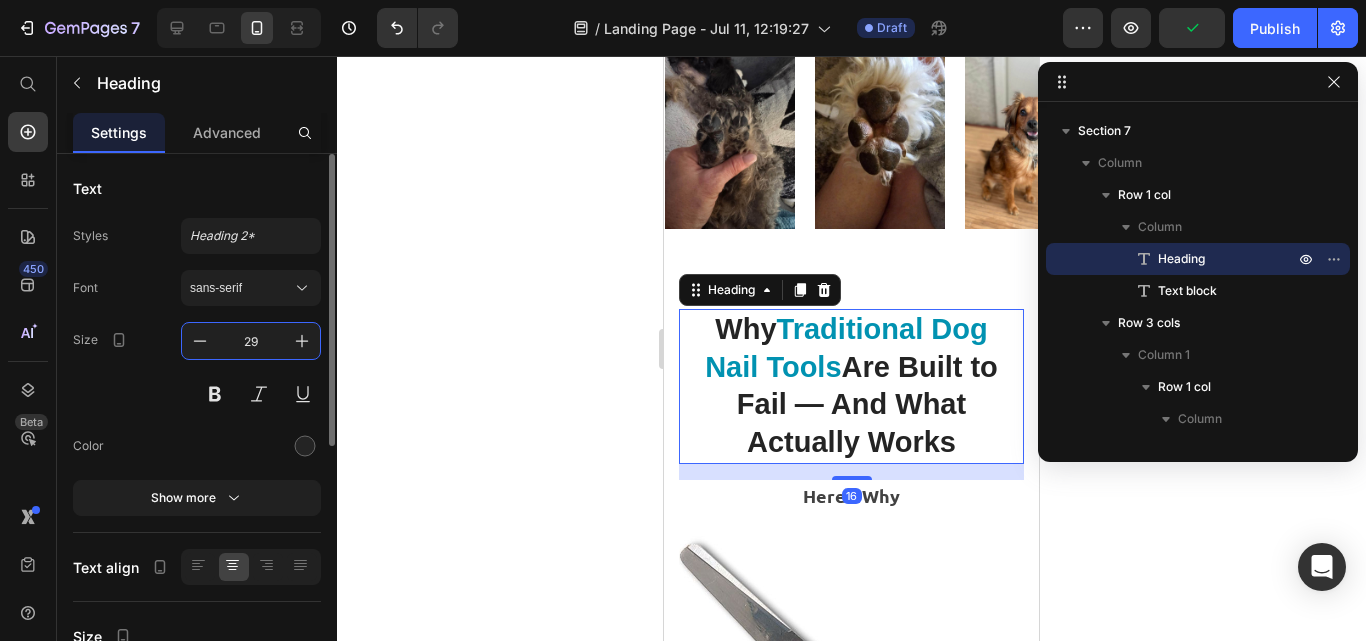 click on "29" at bounding box center [251, 341] 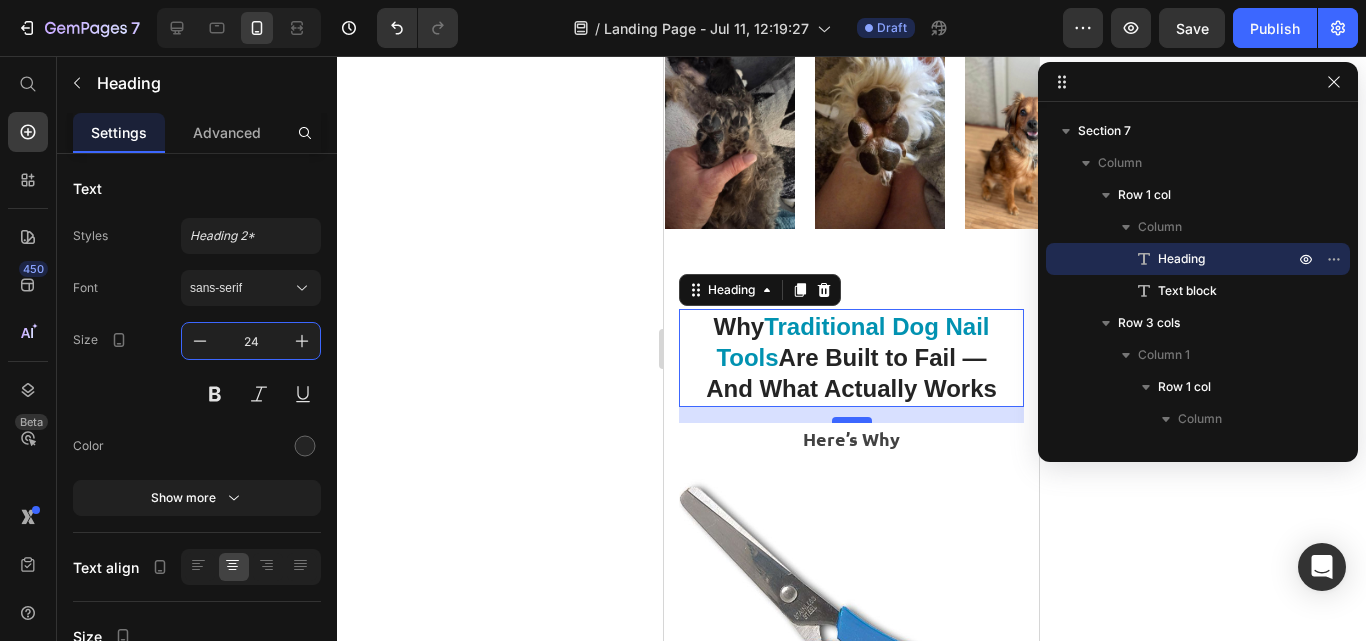 type on "24" 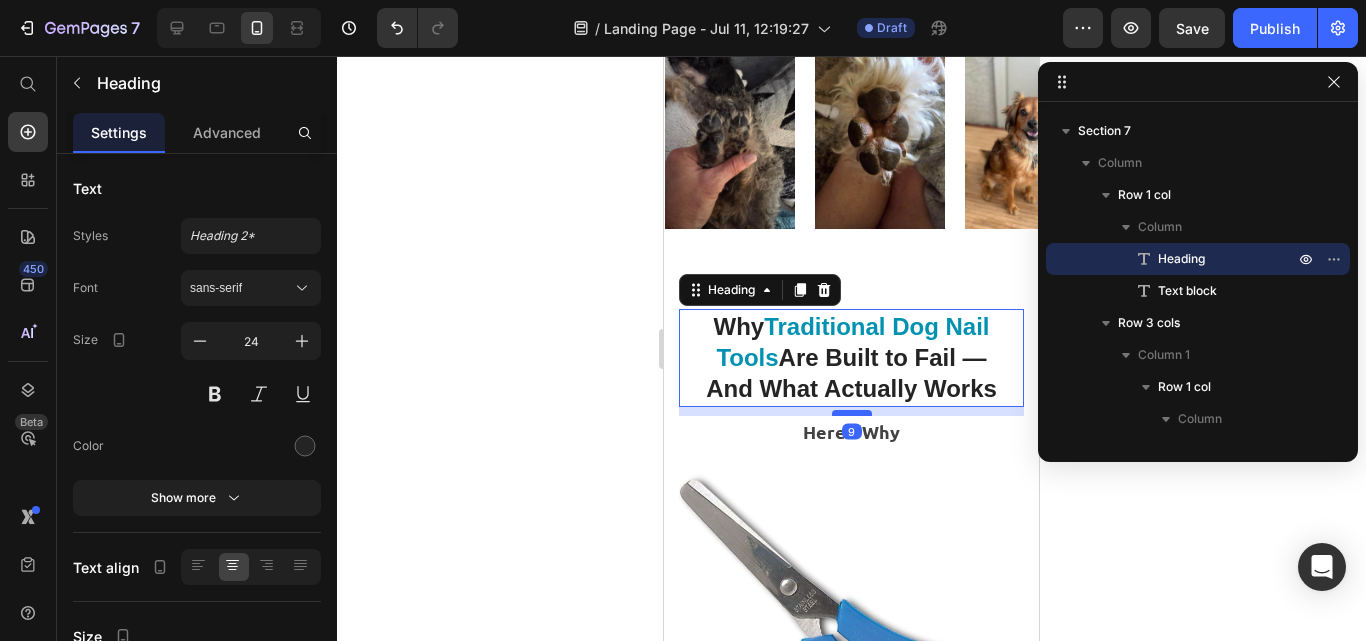 click at bounding box center [852, 413] 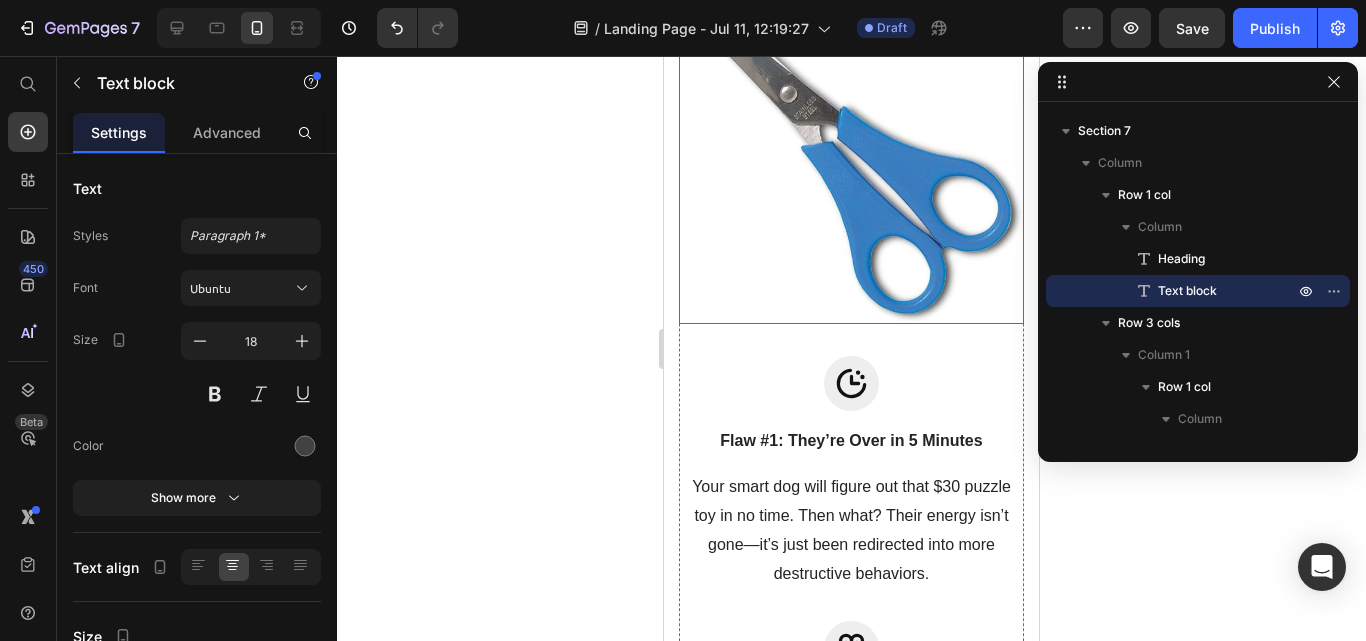 scroll, scrollTop: 3035, scrollLeft: 0, axis: vertical 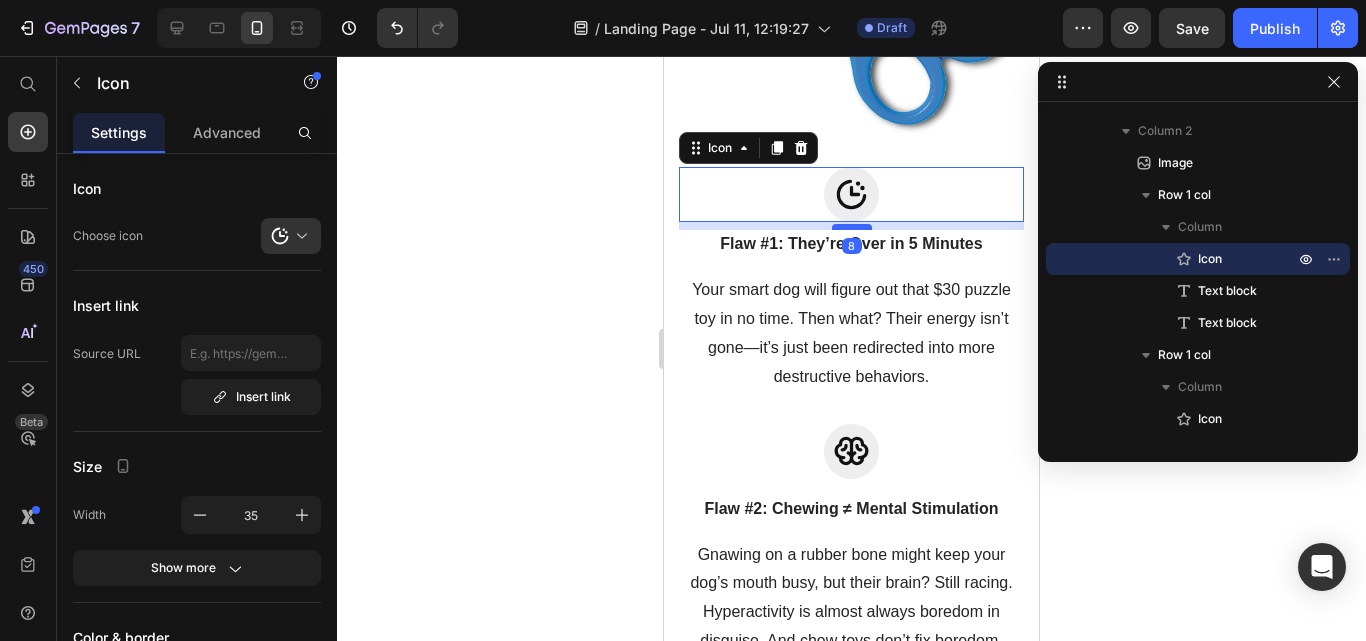 click at bounding box center (852, 227) 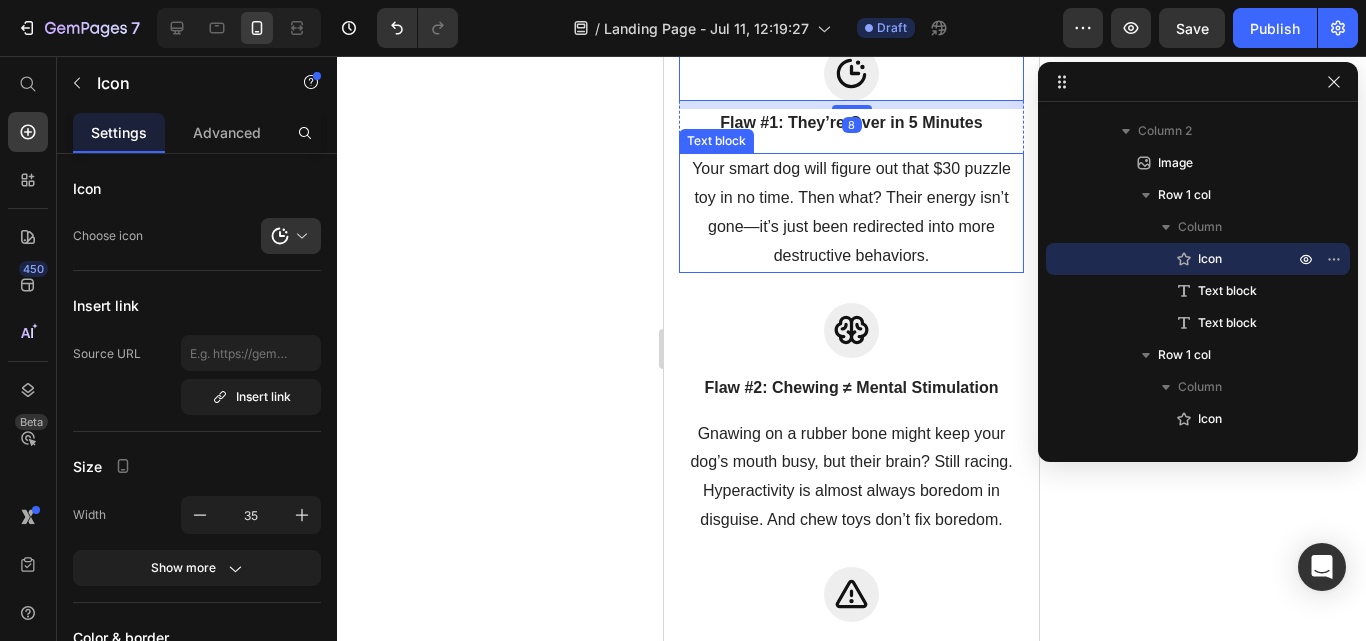scroll, scrollTop: 3345, scrollLeft: 0, axis: vertical 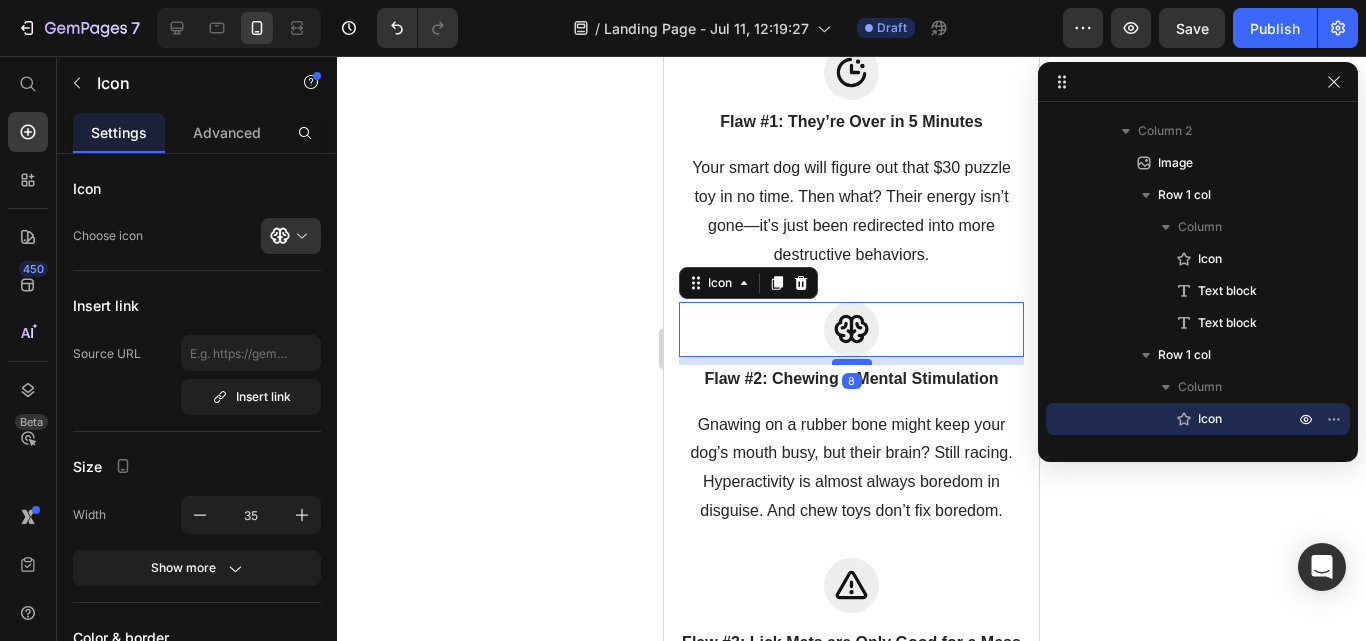 click at bounding box center (852, 362) 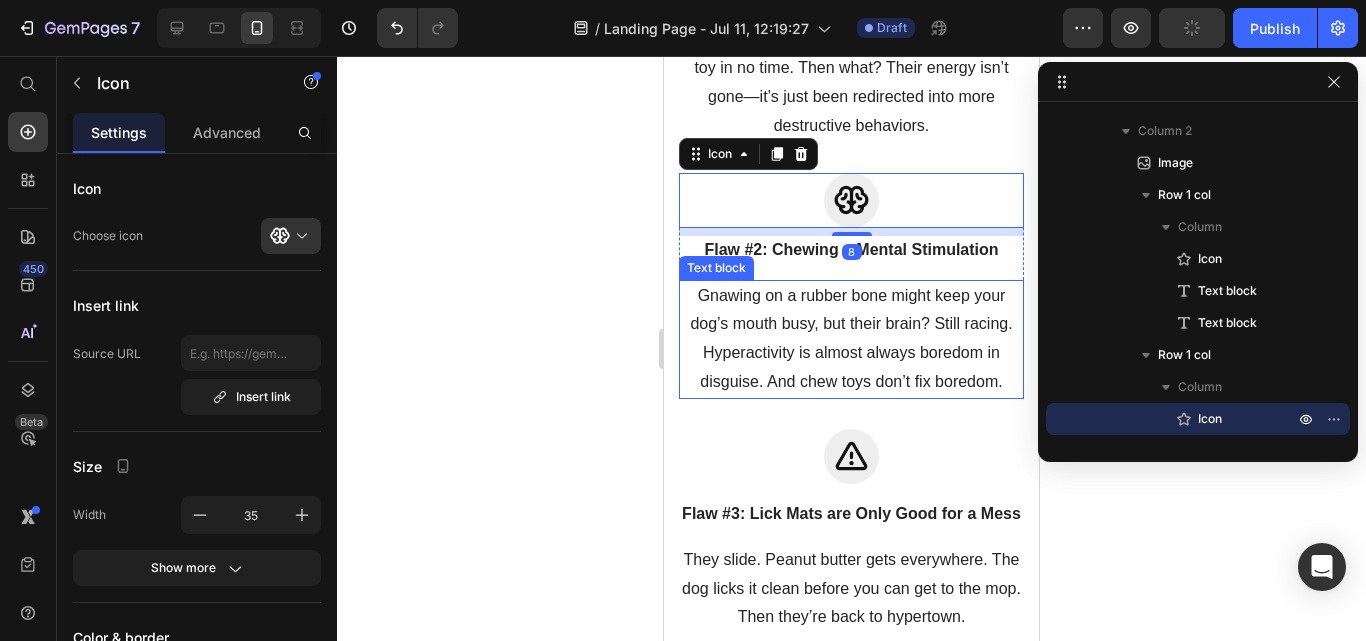 scroll, scrollTop: 3475, scrollLeft: 0, axis: vertical 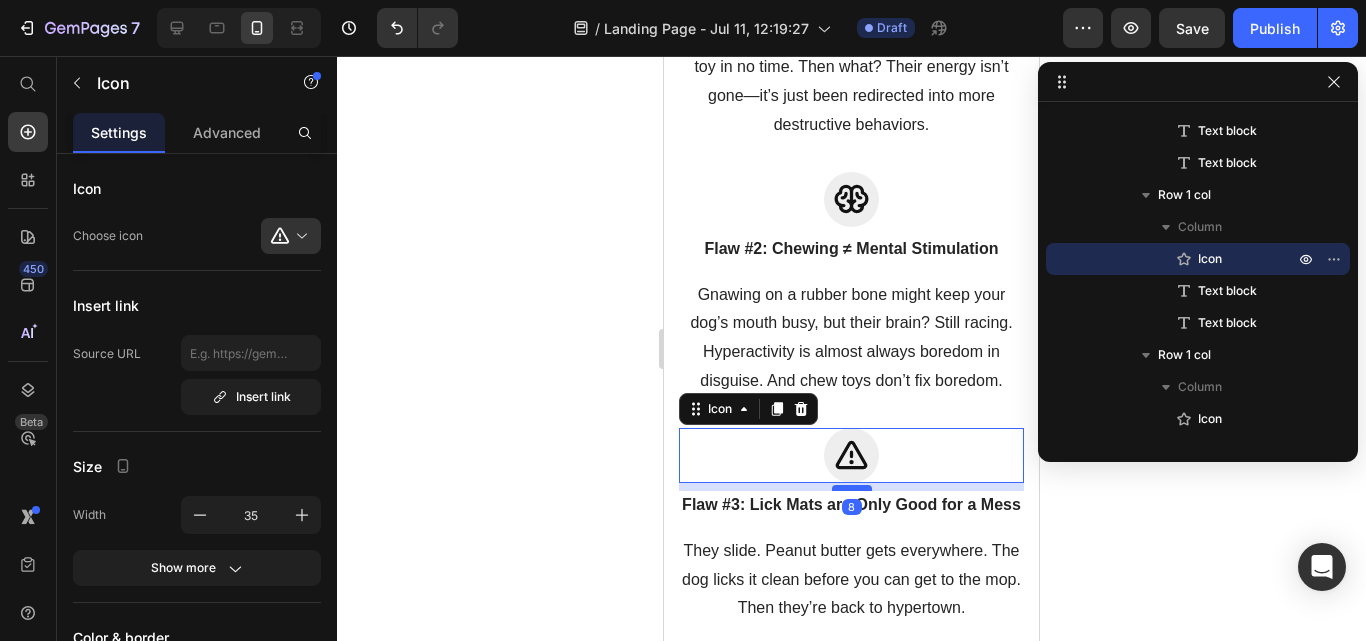 click at bounding box center [852, 488] 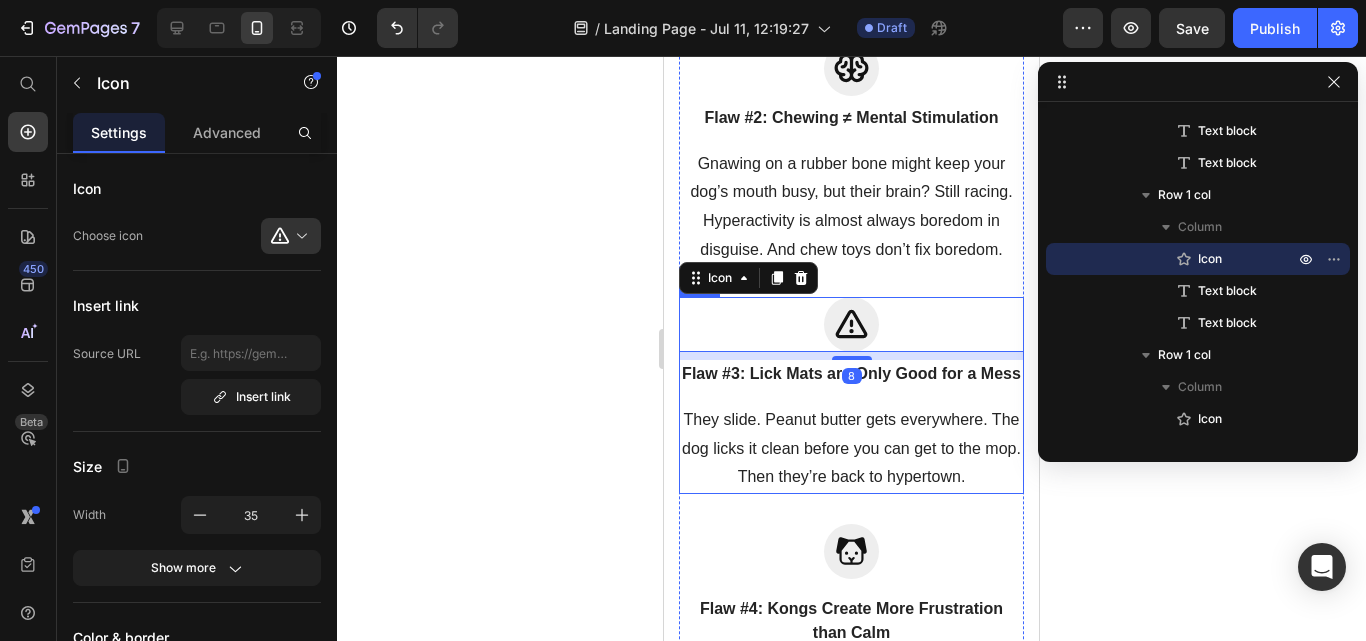 scroll, scrollTop: 3660, scrollLeft: 0, axis: vertical 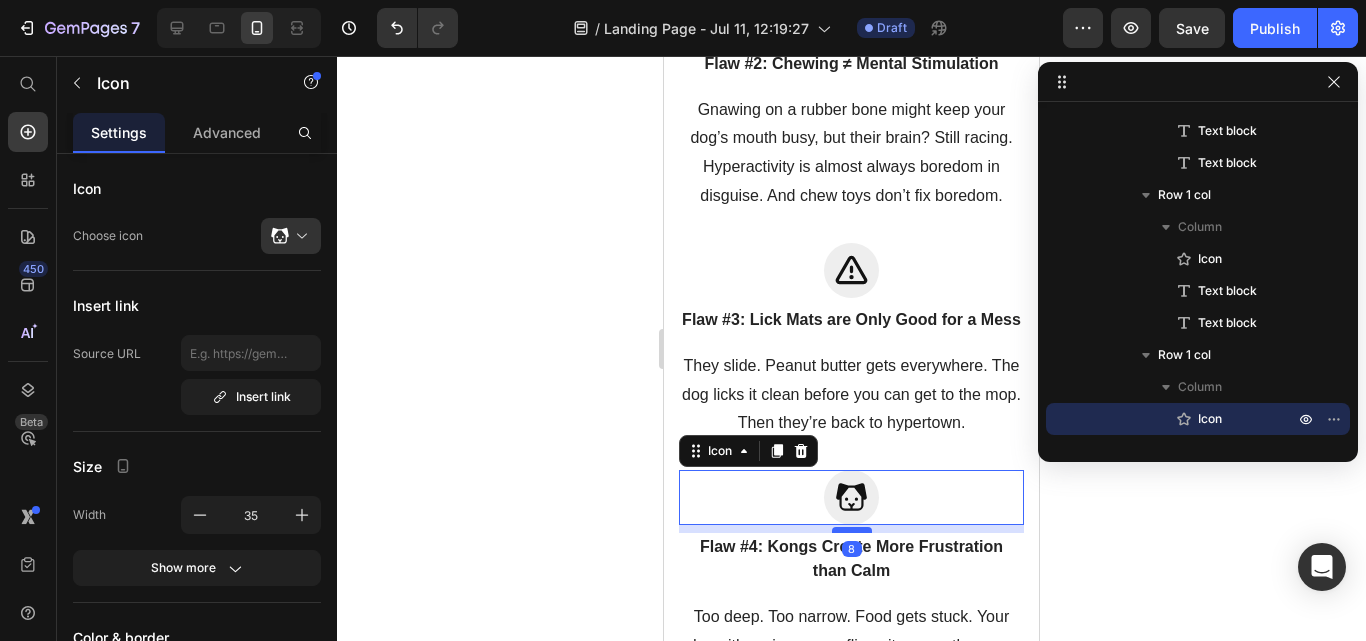 click at bounding box center (852, 530) 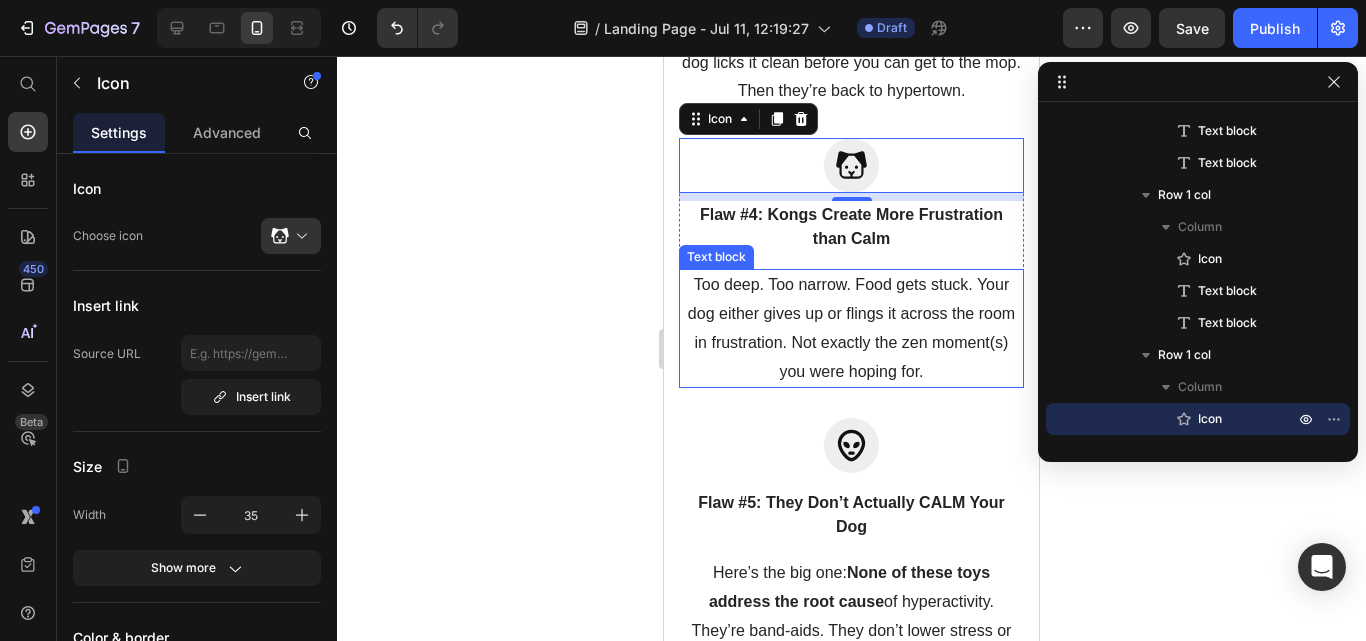 scroll, scrollTop: 3993, scrollLeft: 0, axis: vertical 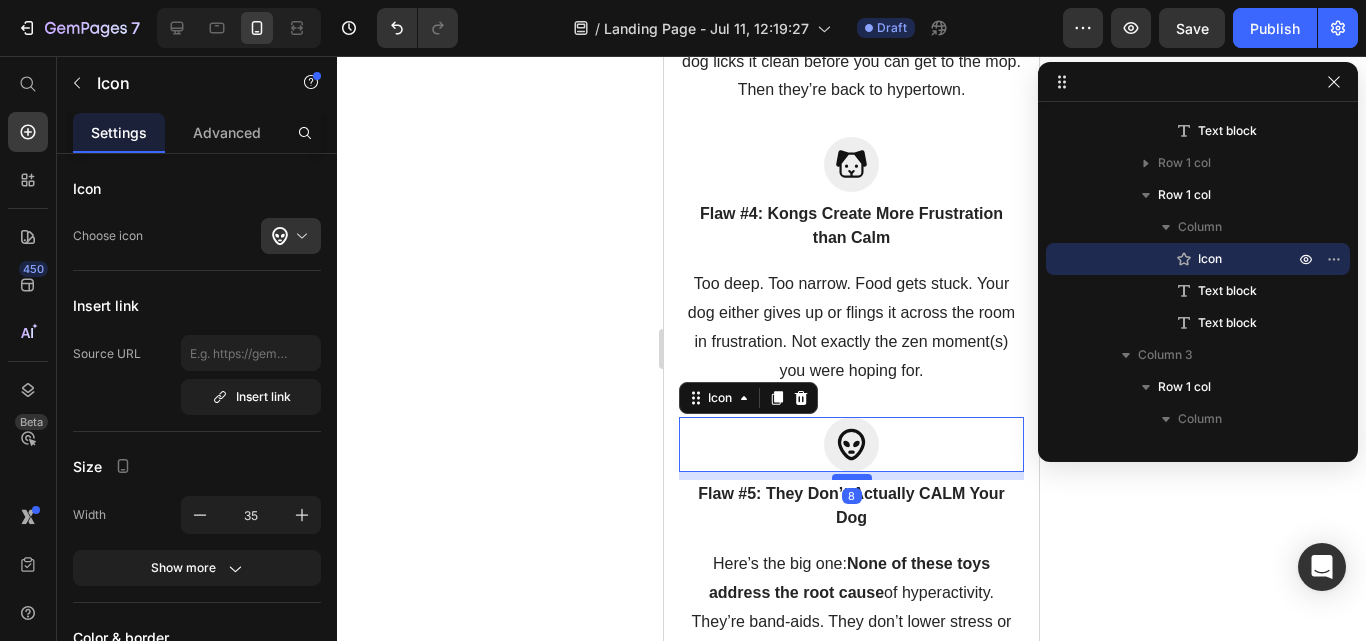 click at bounding box center (852, 477) 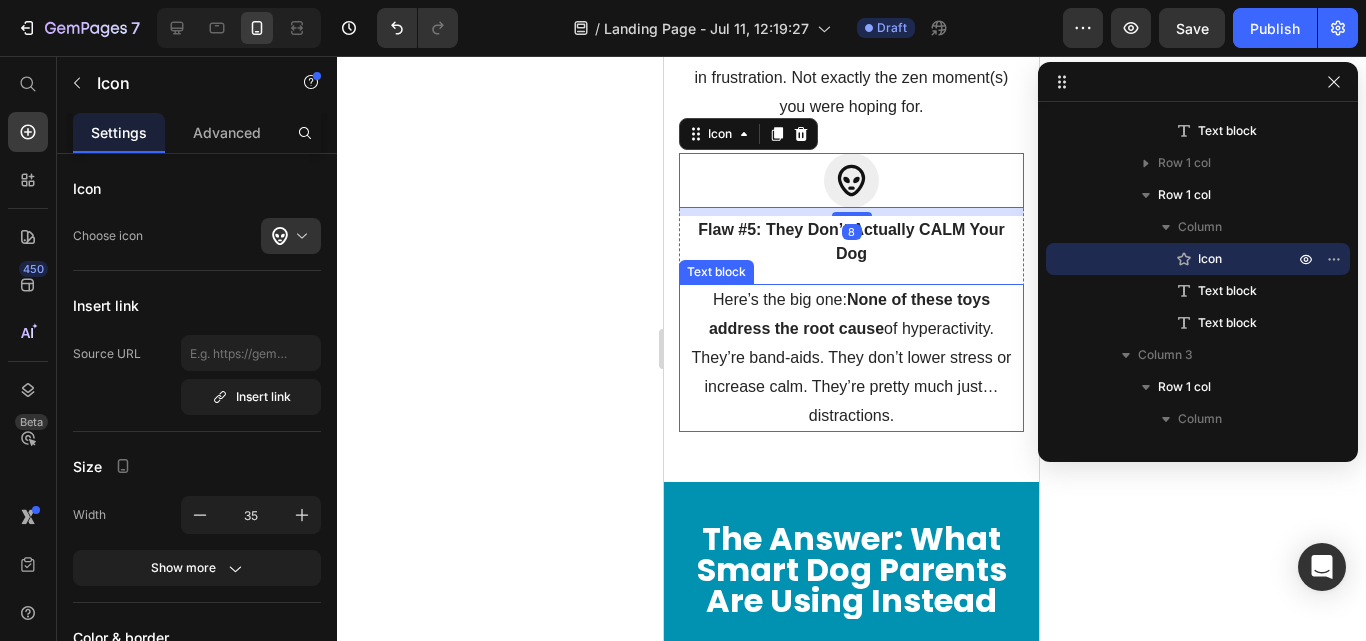 scroll, scrollTop: 4258, scrollLeft: 0, axis: vertical 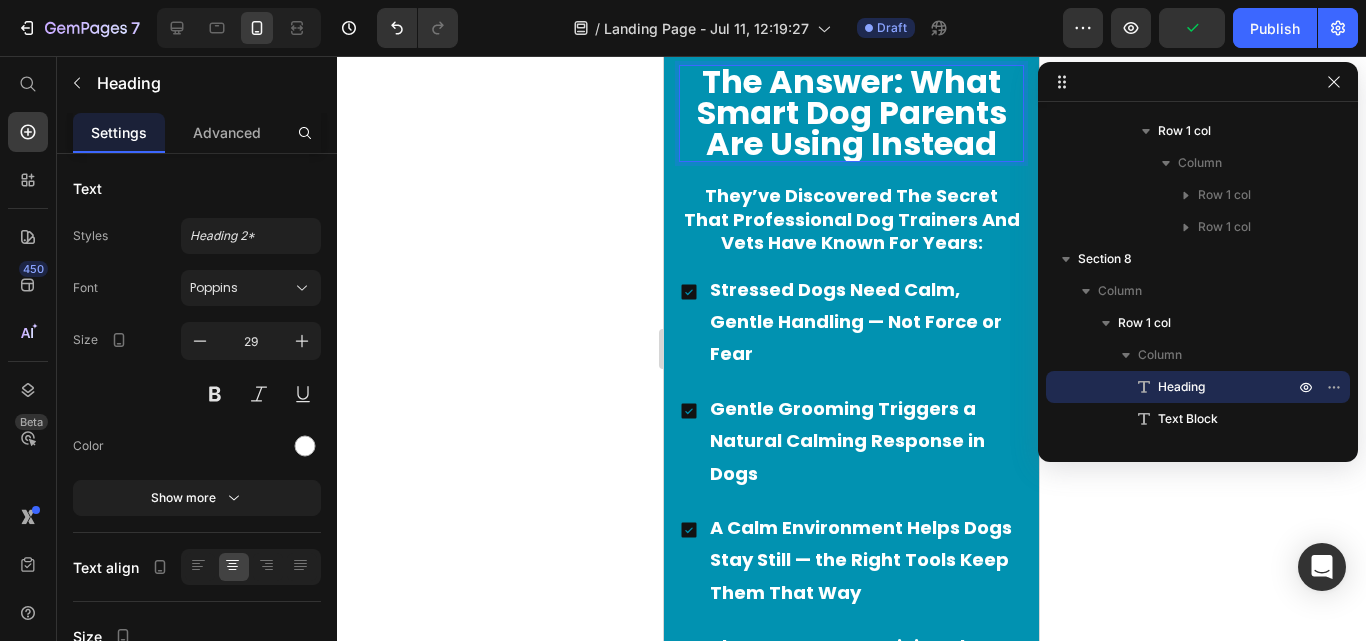 click on "The Answer: What Smart Dog Parents Are Using Instead" at bounding box center [852, 112] 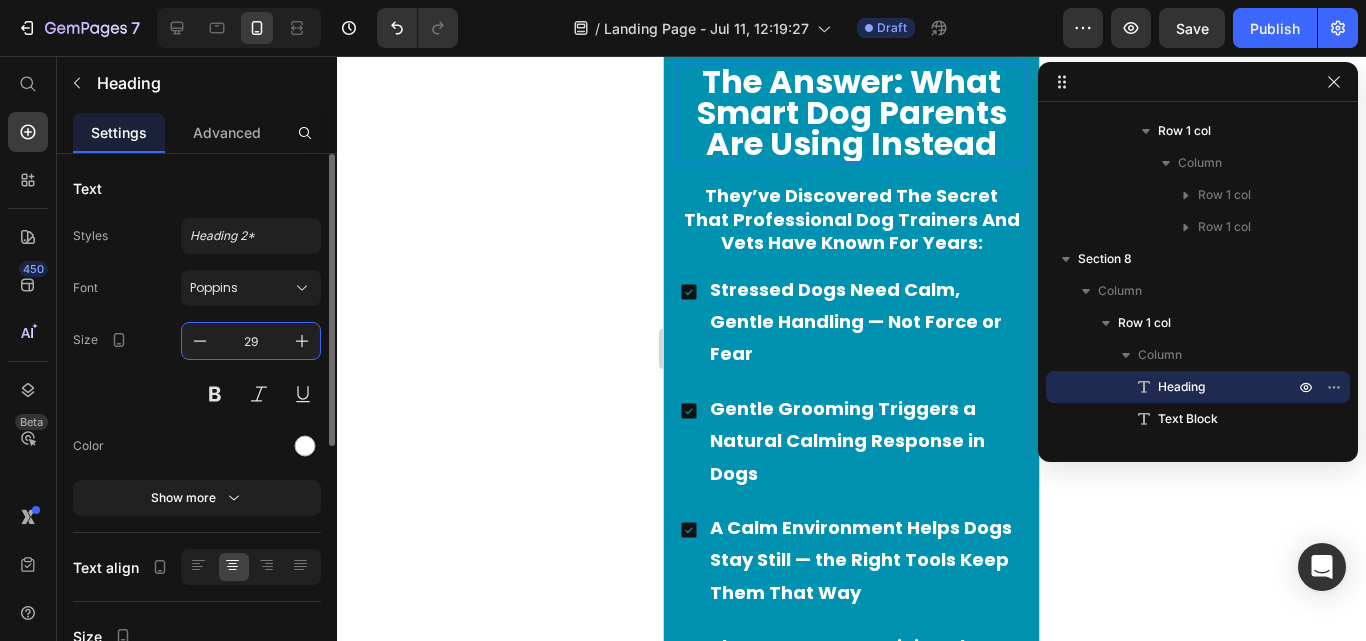click on "29" at bounding box center (251, 341) 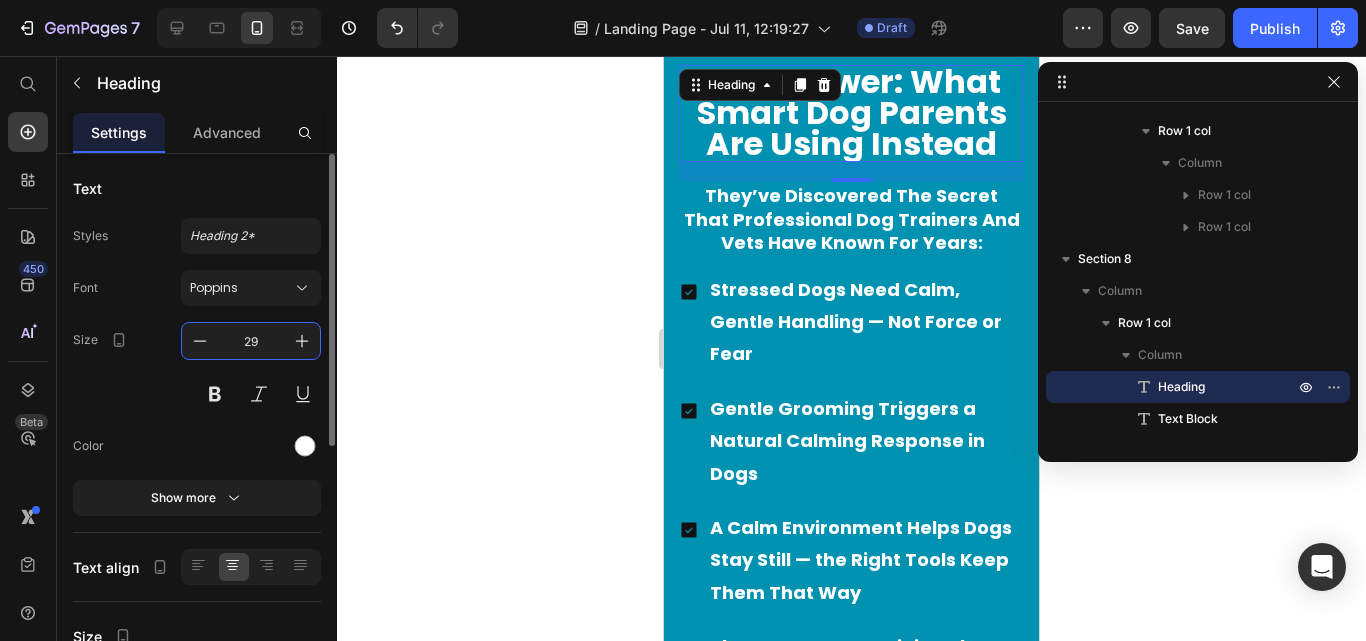 click on "29" at bounding box center (251, 341) 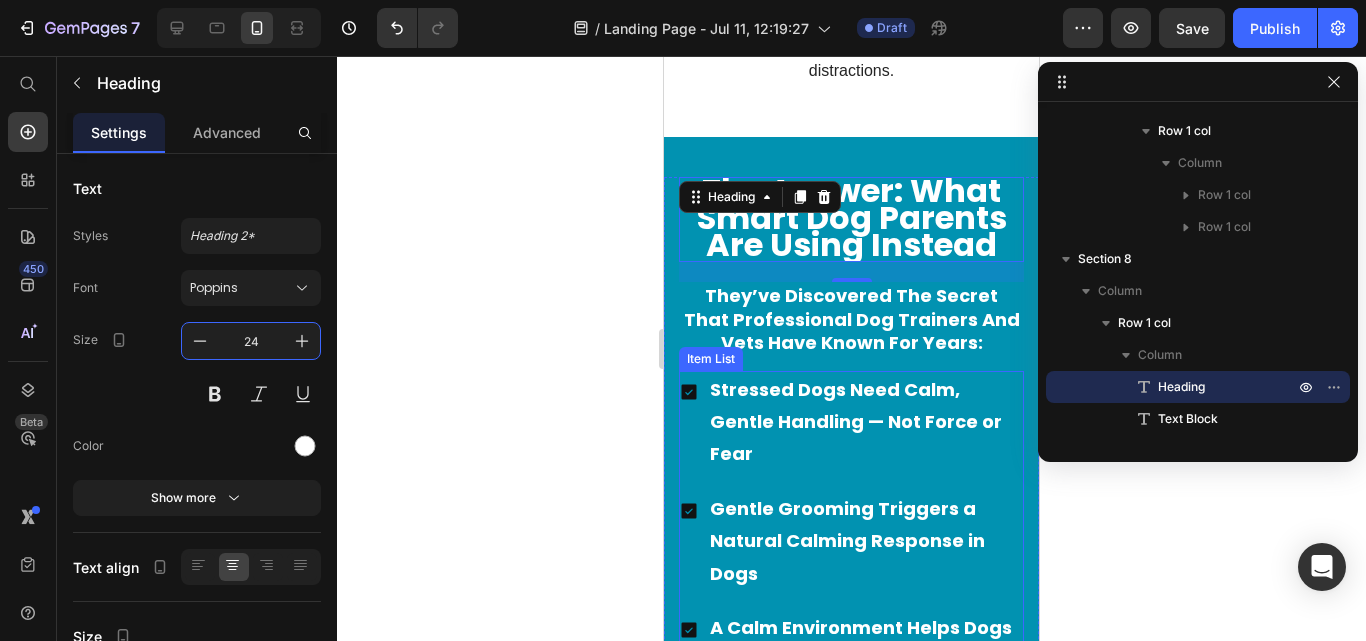 scroll, scrollTop: 4600, scrollLeft: 0, axis: vertical 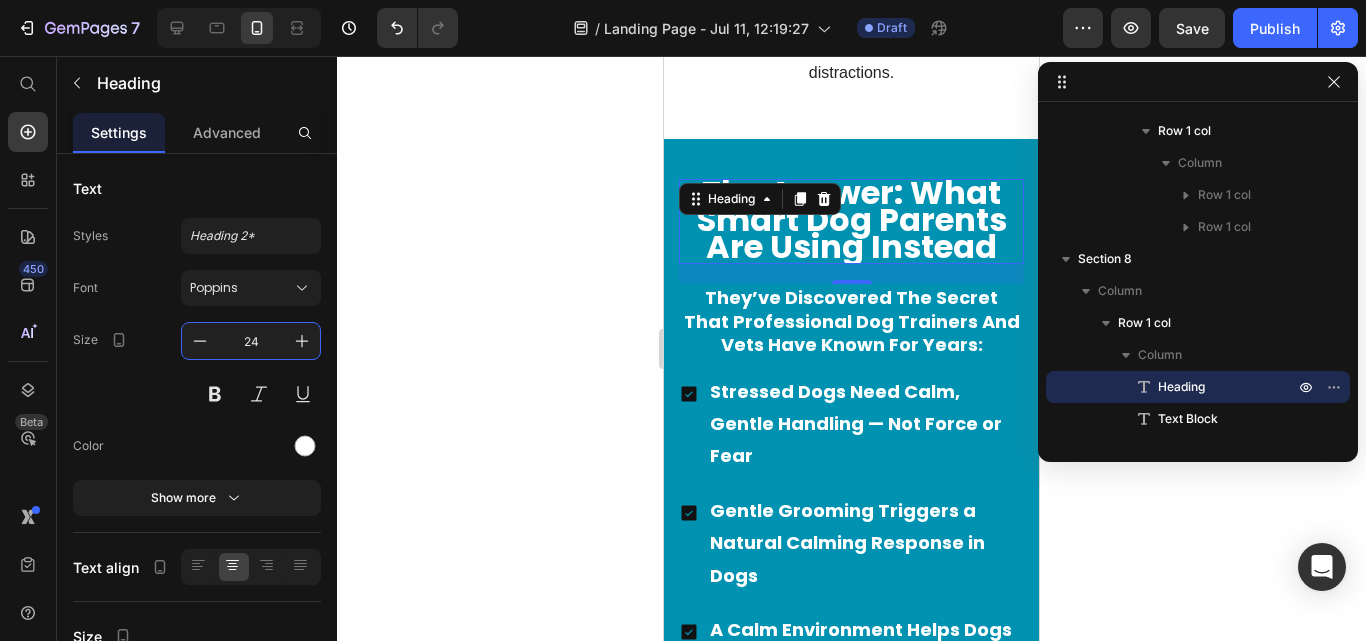 type on "24" 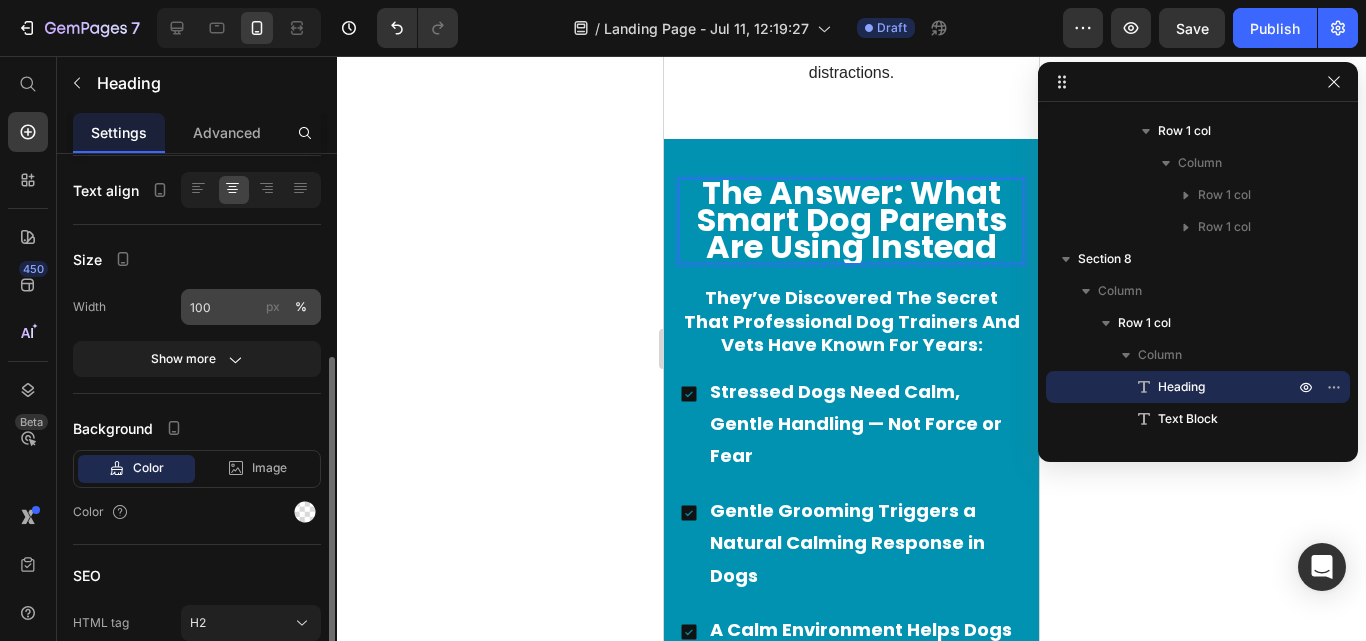 scroll, scrollTop: 468, scrollLeft: 0, axis: vertical 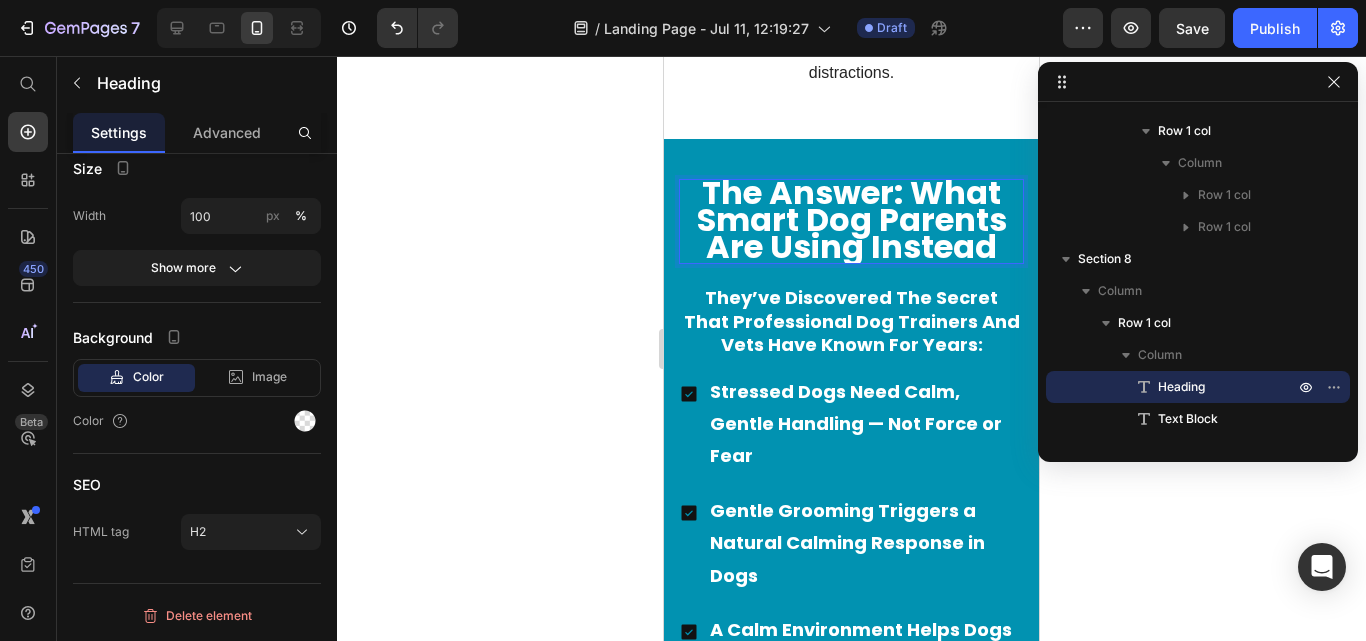 click on "The Answer: What Smart Dog Parents Are Using Instead" at bounding box center [852, 219] 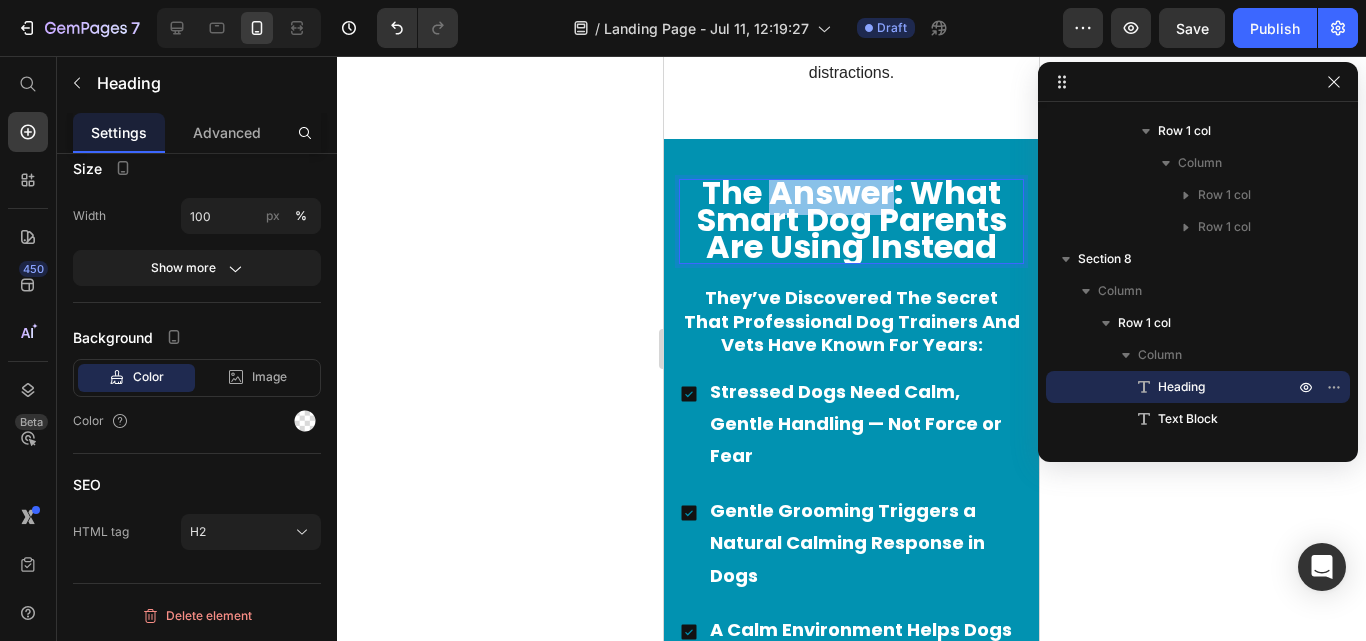 click on "The Answer: What Smart Dog Parents Are Using Instead" at bounding box center [852, 219] 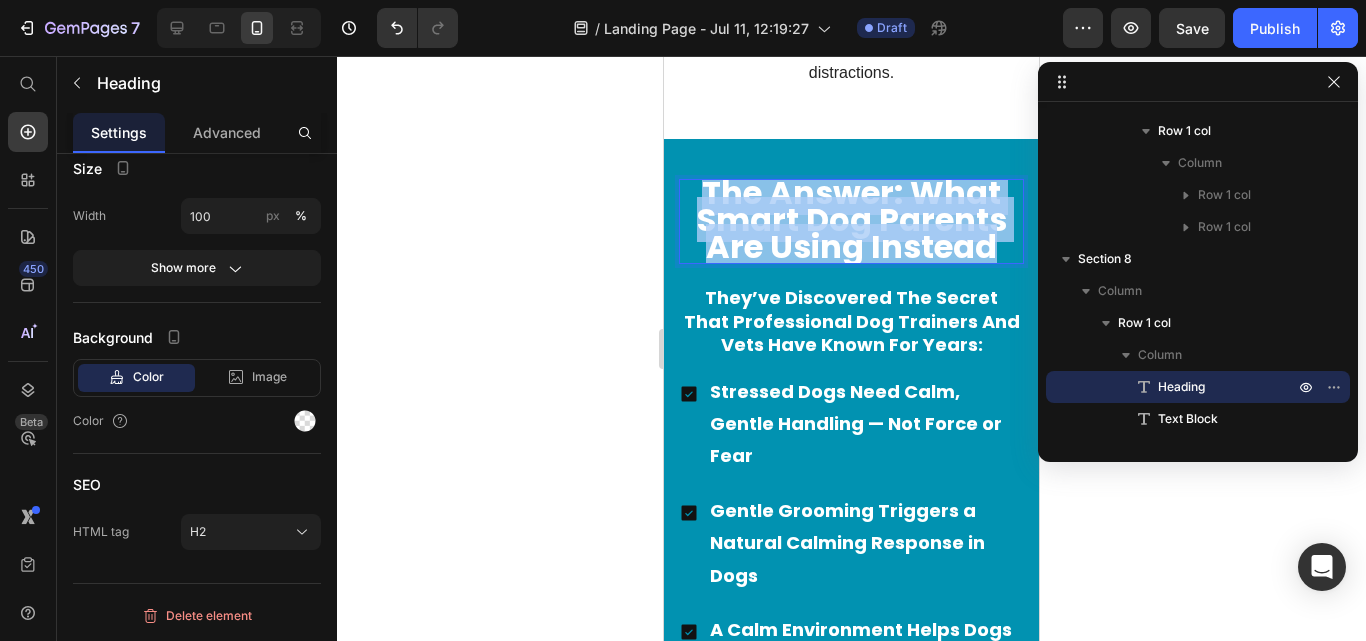 click on "The Answer: What Smart Dog Parents Are Using Instead" at bounding box center [852, 219] 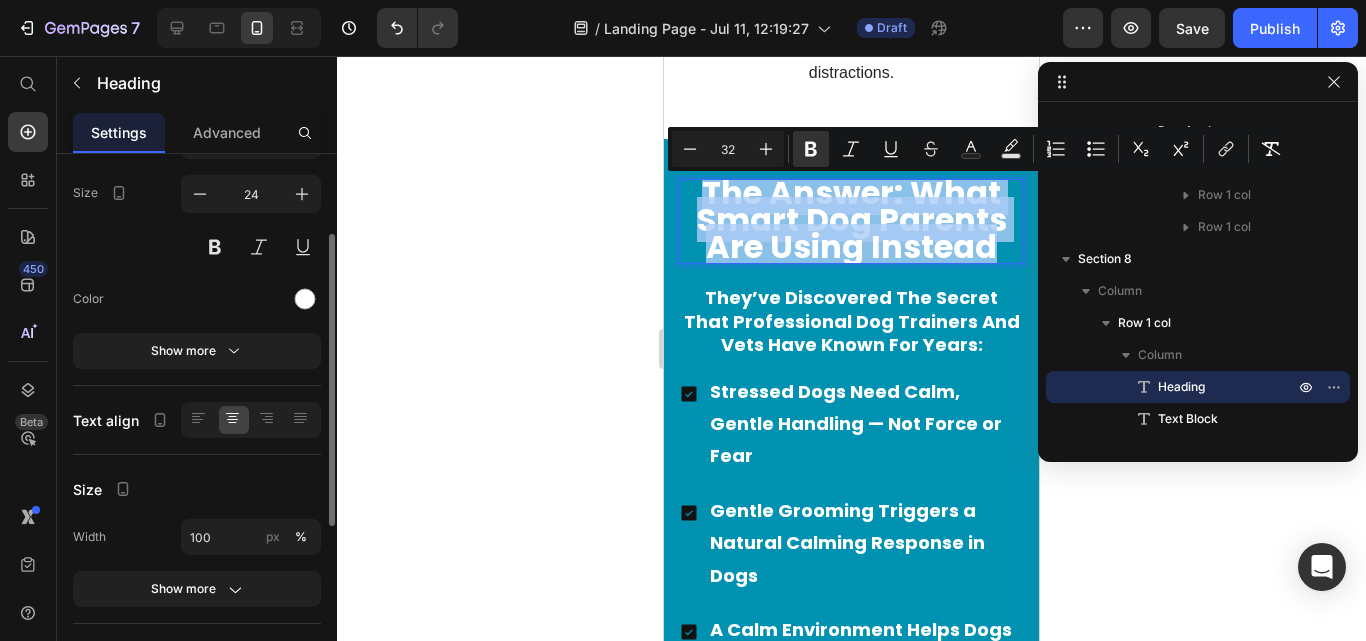 scroll, scrollTop: 148, scrollLeft: 0, axis: vertical 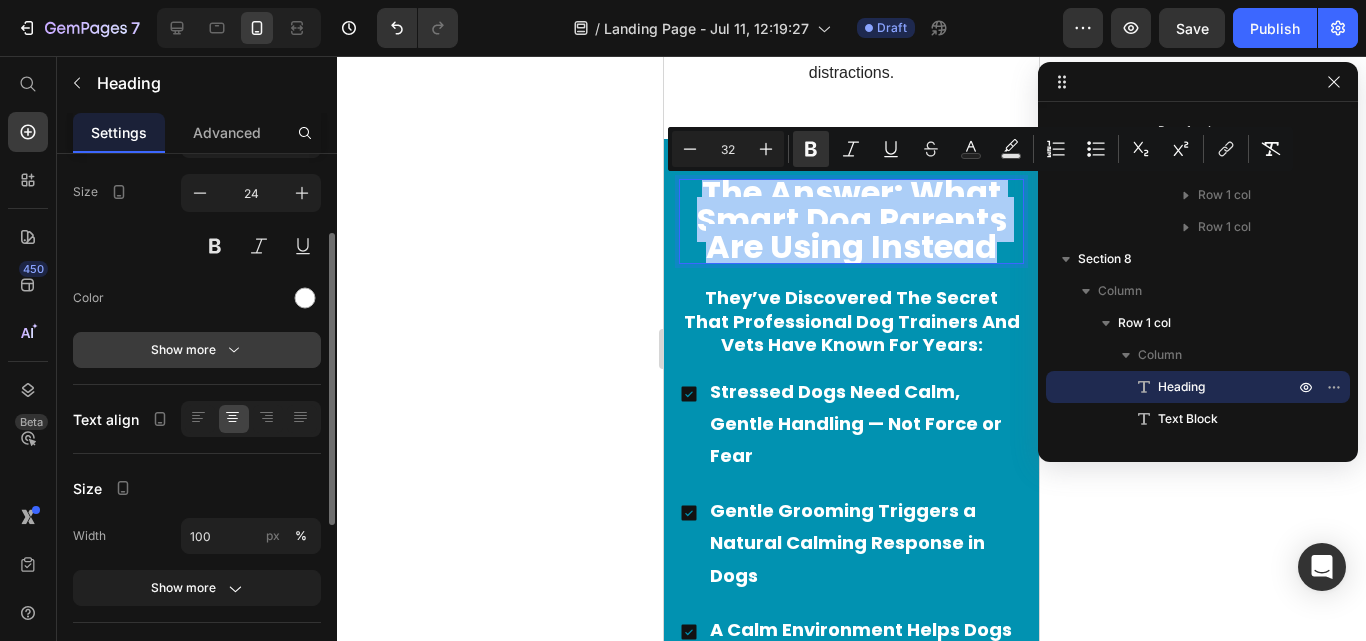 click on "Show more" at bounding box center (197, 350) 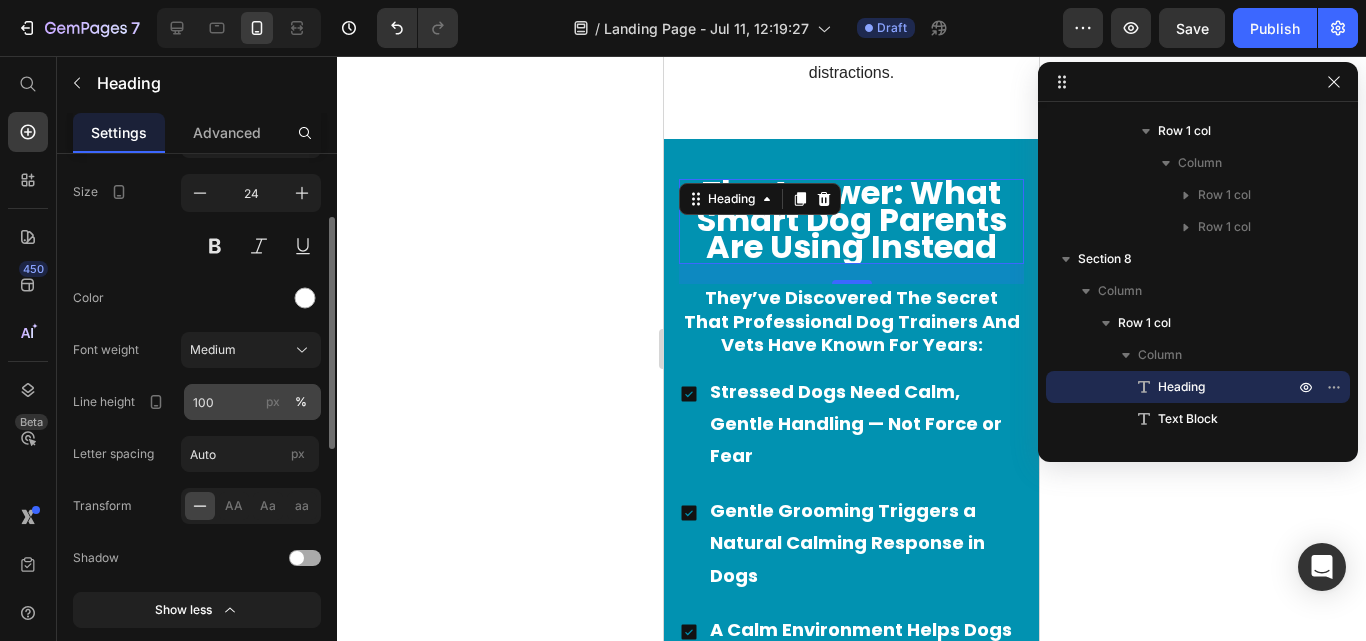 click on "px" at bounding box center [273, 402] 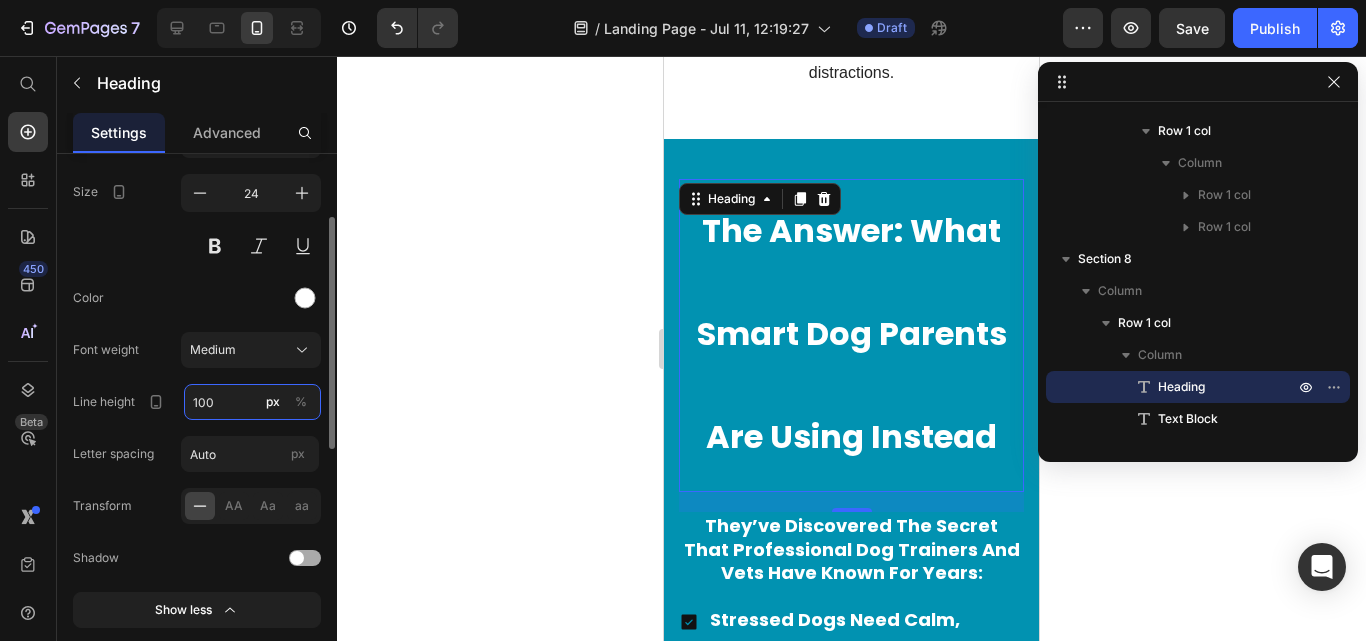 click on "100" at bounding box center [252, 402] 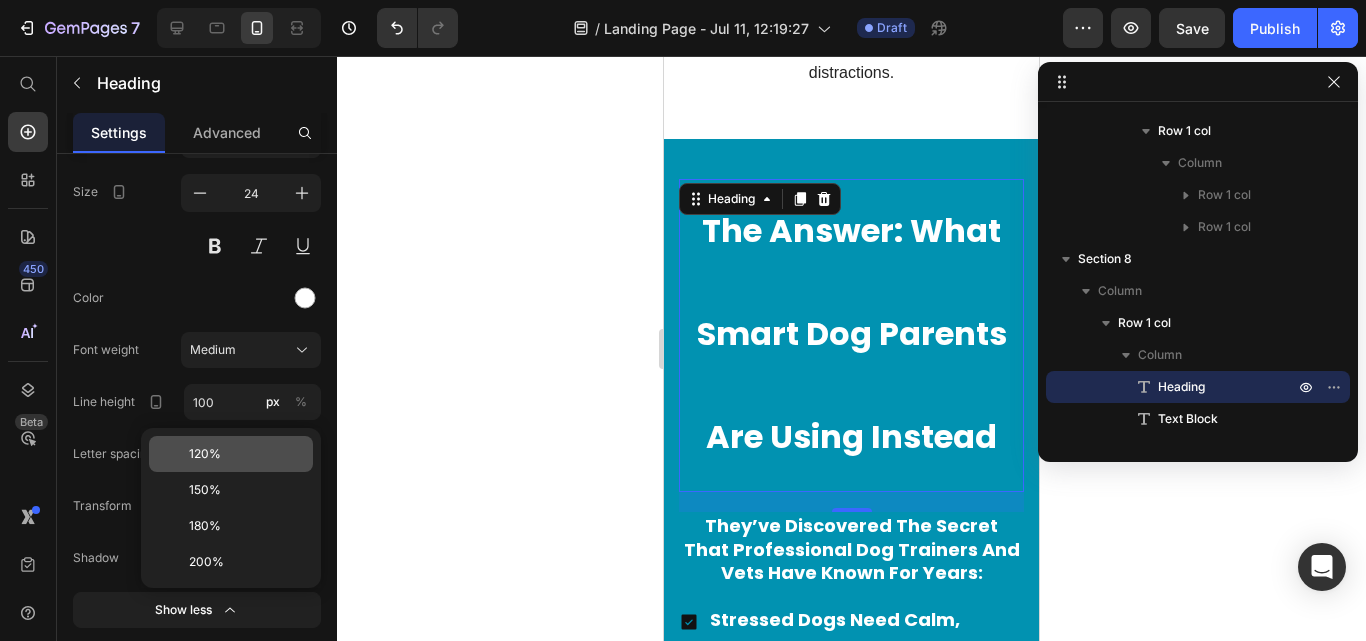 click on "120%" at bounding box center (247, 454) 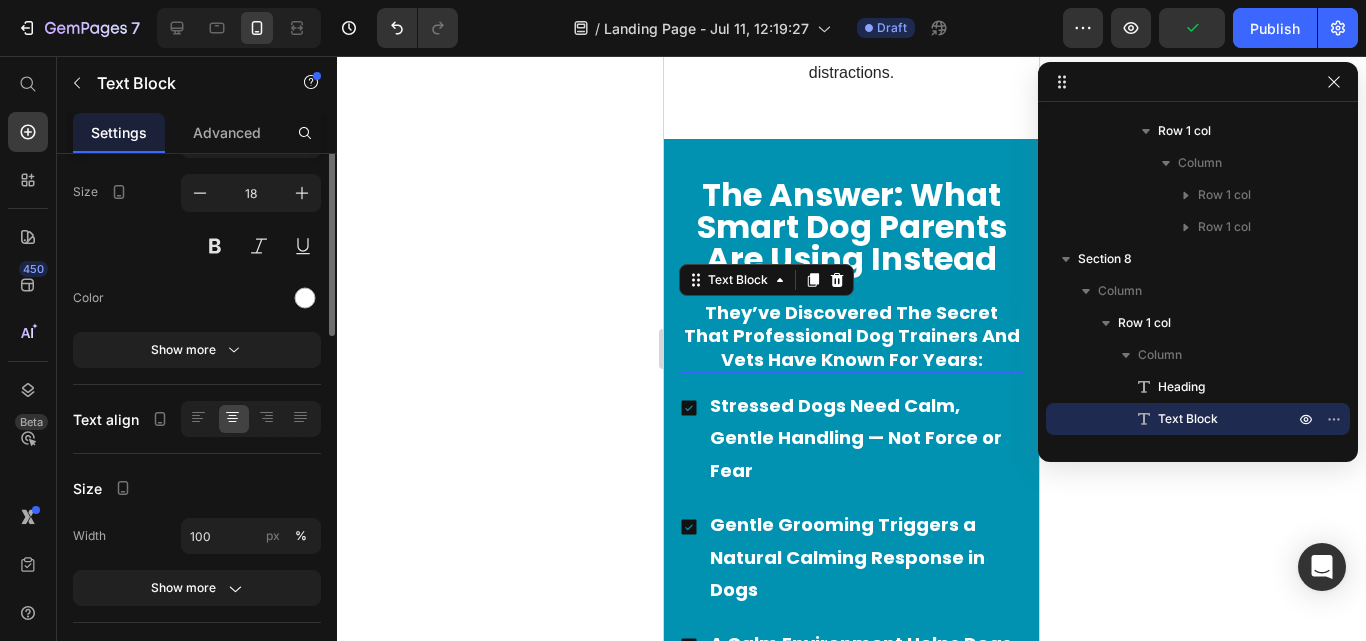 click on "They’ve discovered the secret that professional dog trainers and vets have known for years:" at bounding box center [852, 336] 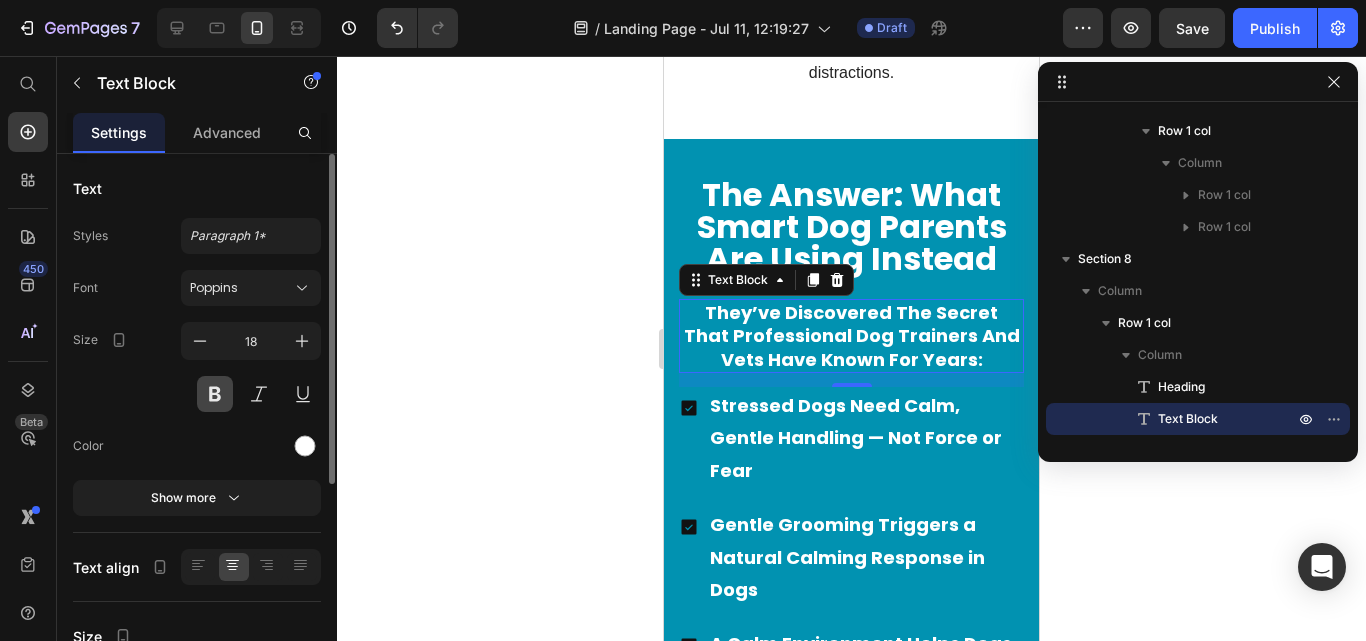 click at bounding box center [215, 394] 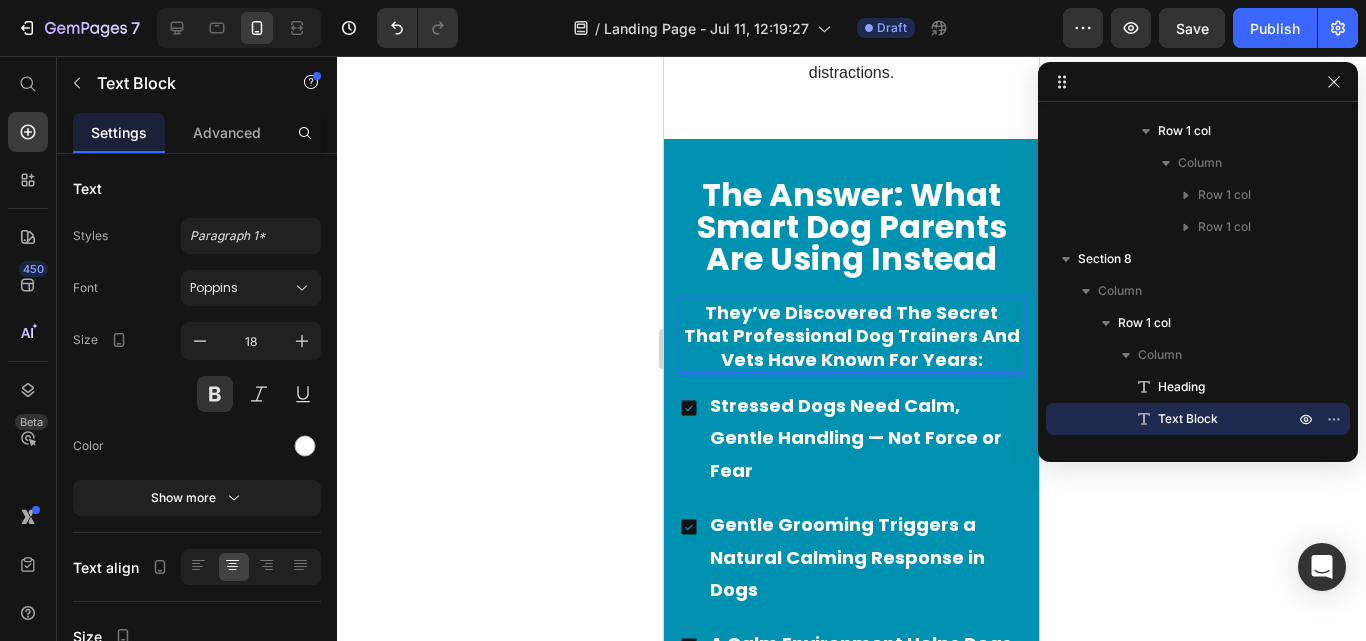click on "They’ve discovered the secret that professional dog trainers and vets have known for years:" at bounding box center [852, 336] 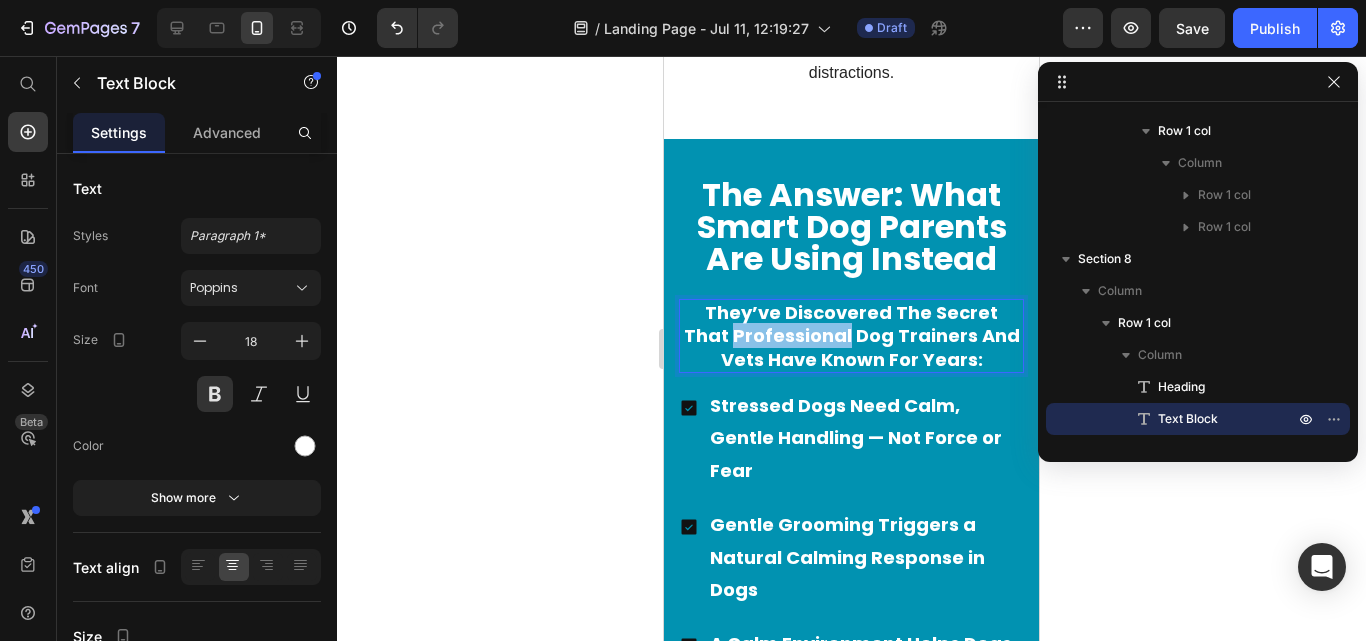 click on "They’ve discovered the secret that professional dog trainers and vets have known for years:" at bounding box center [852, 336] 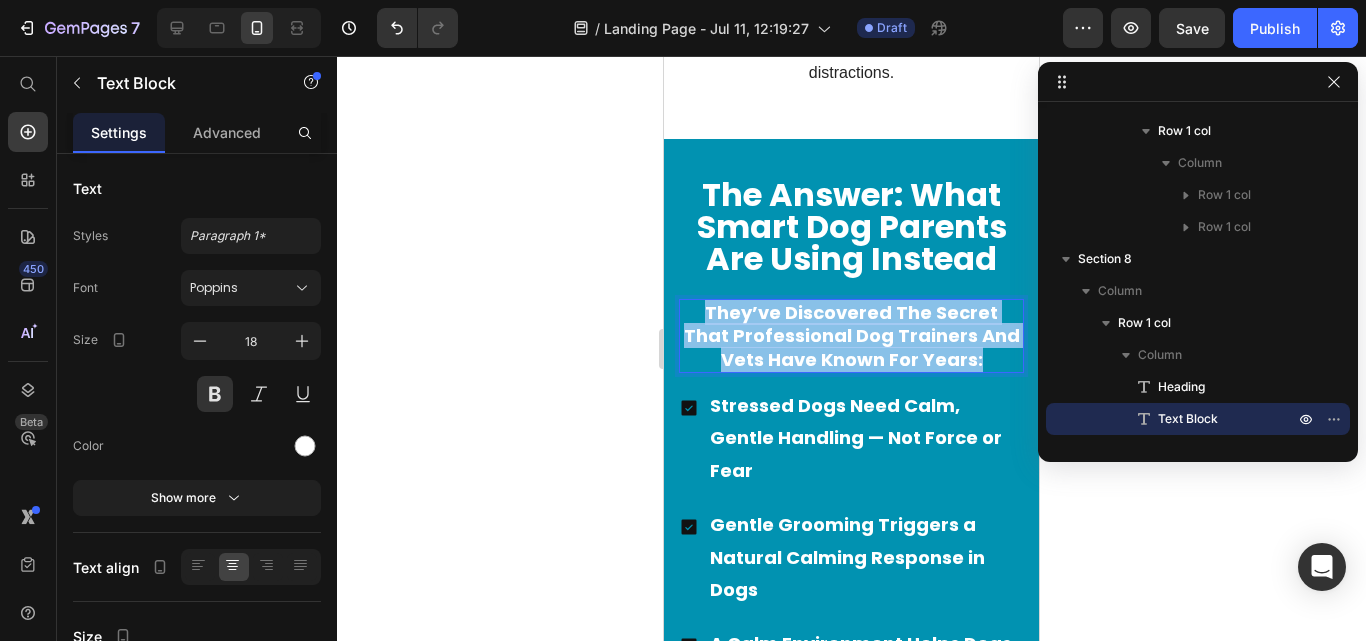 click on "They’ve discovered the secret that professional dog trainers and vets have known for years:" at bounding box center [852, 336] 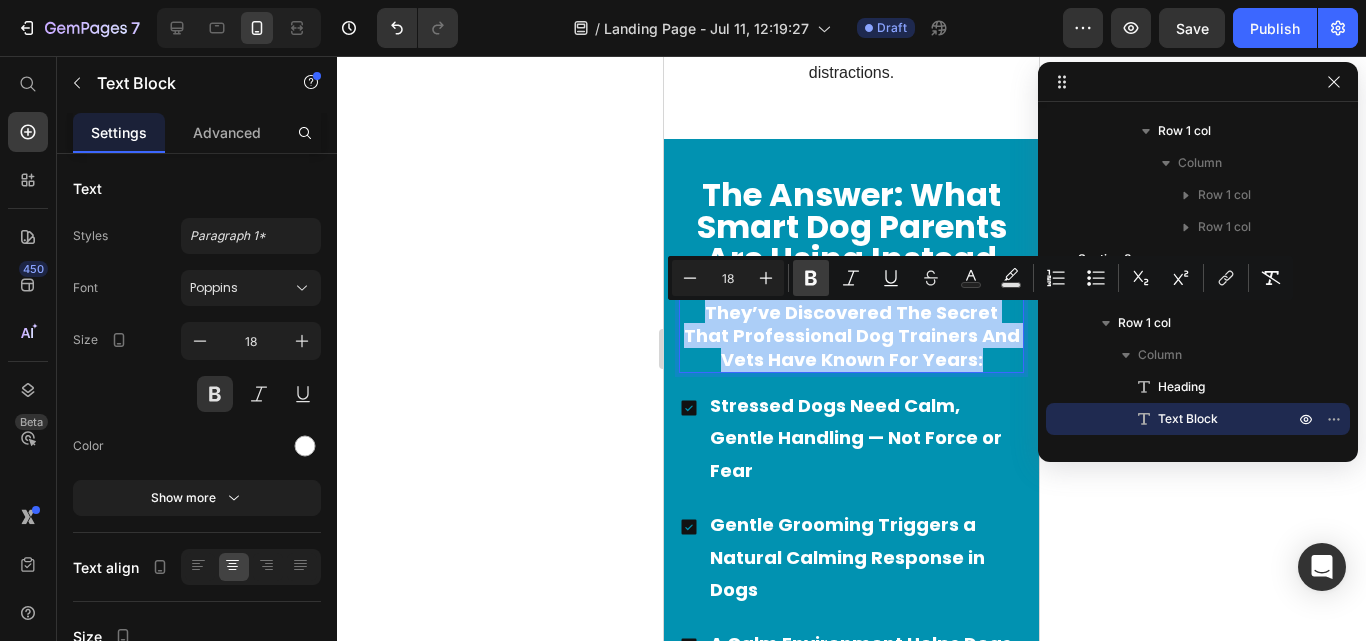 click 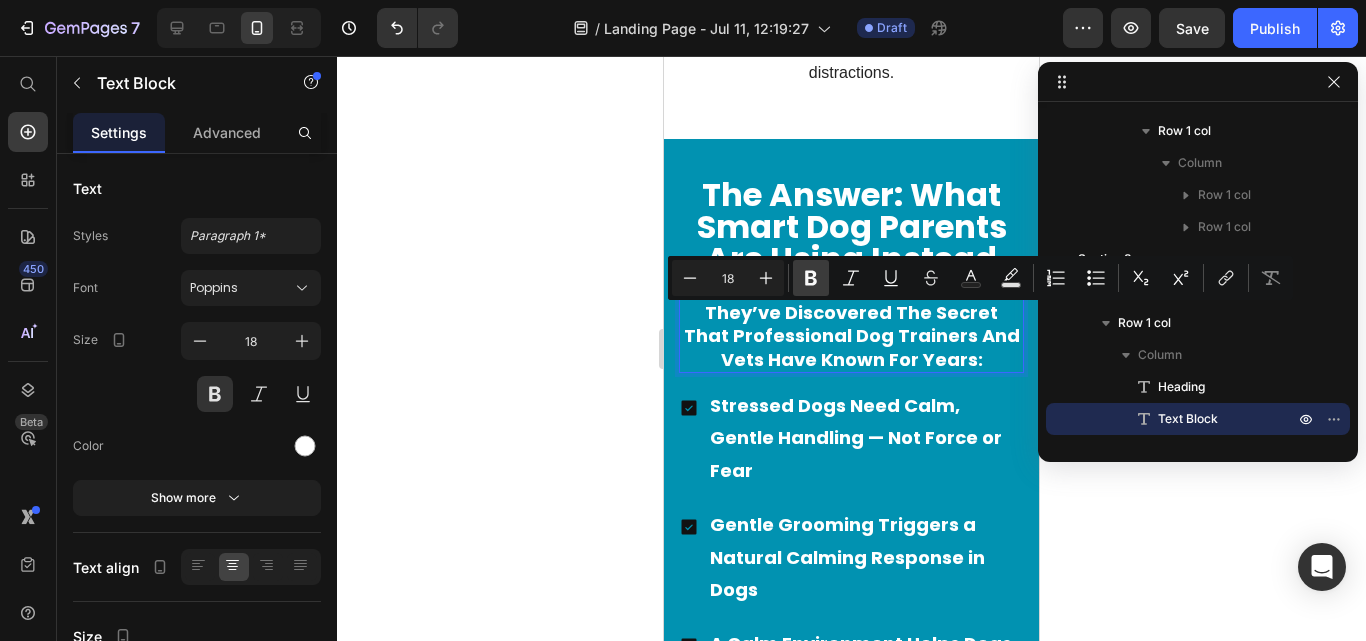 click 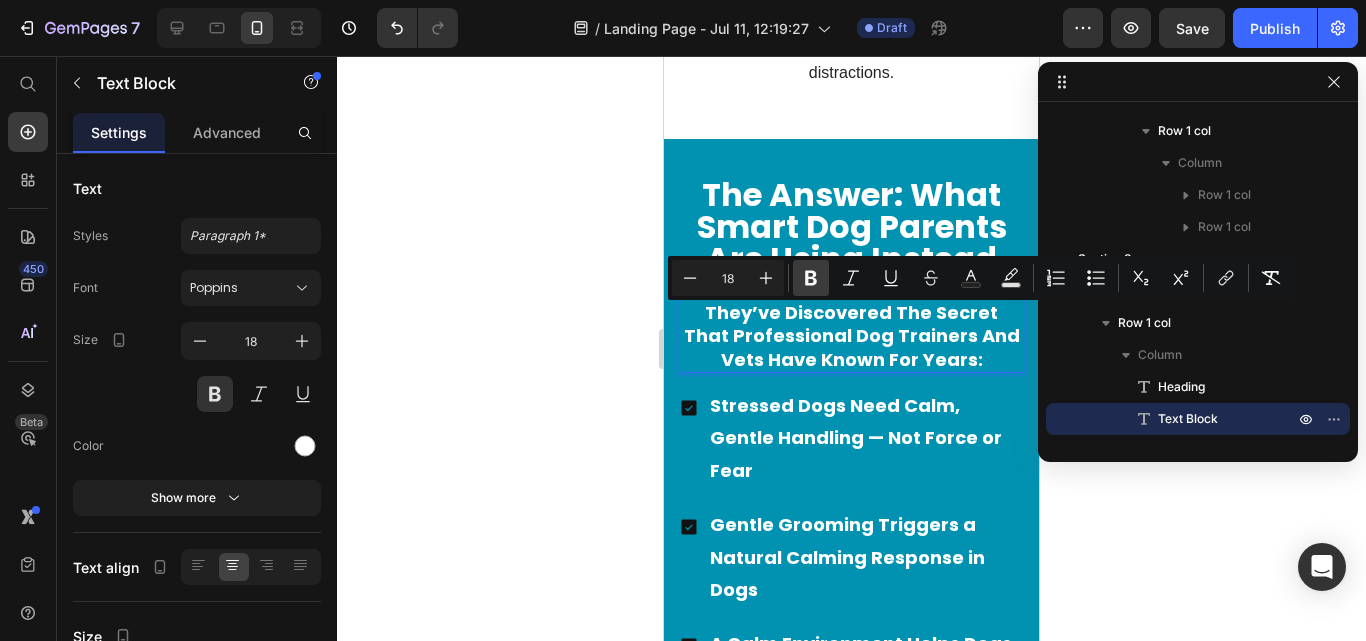 click 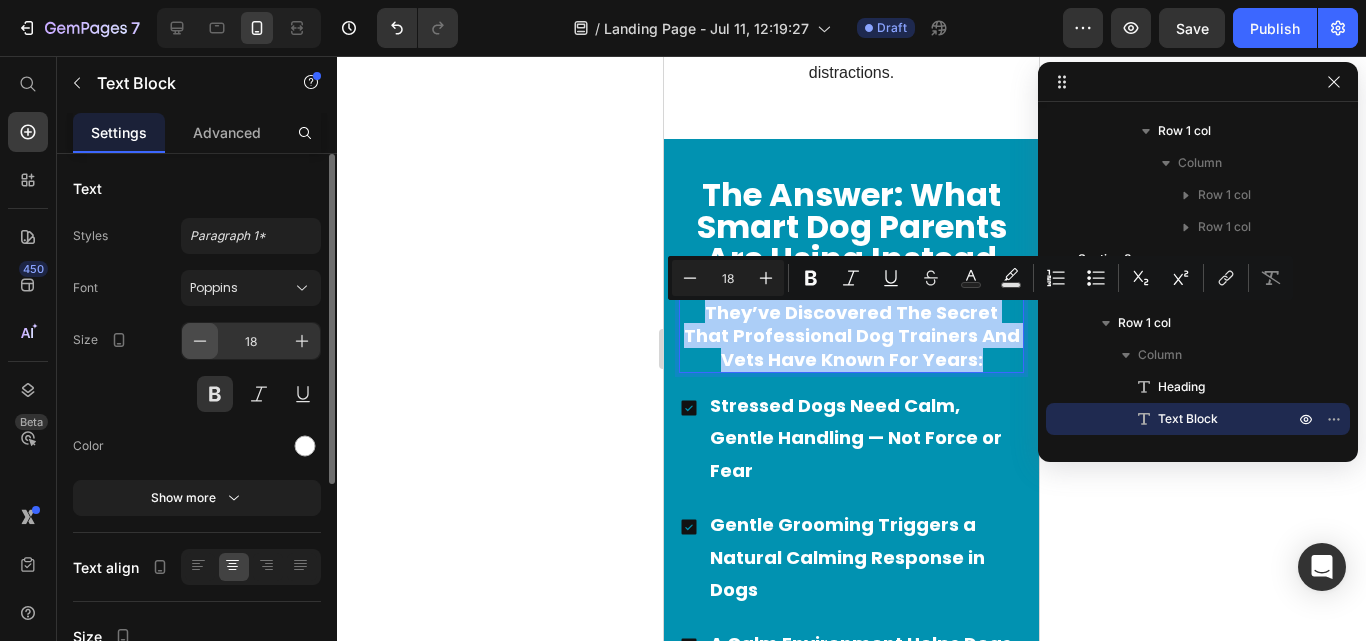 click 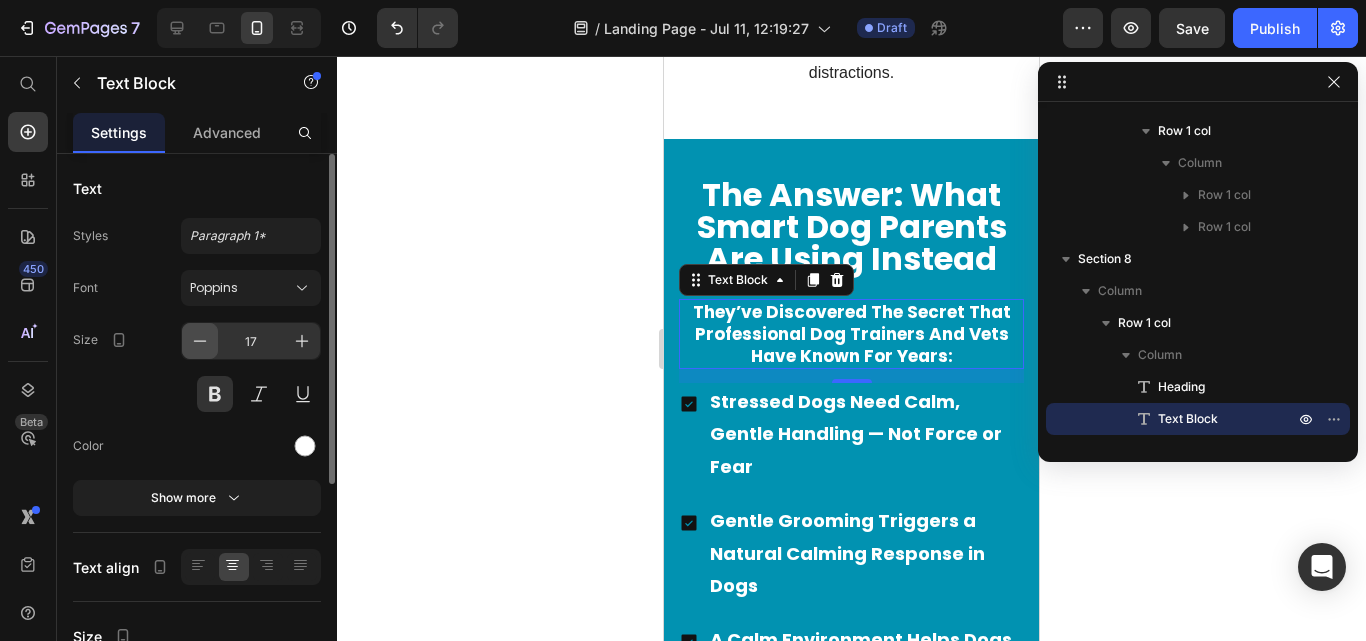 click 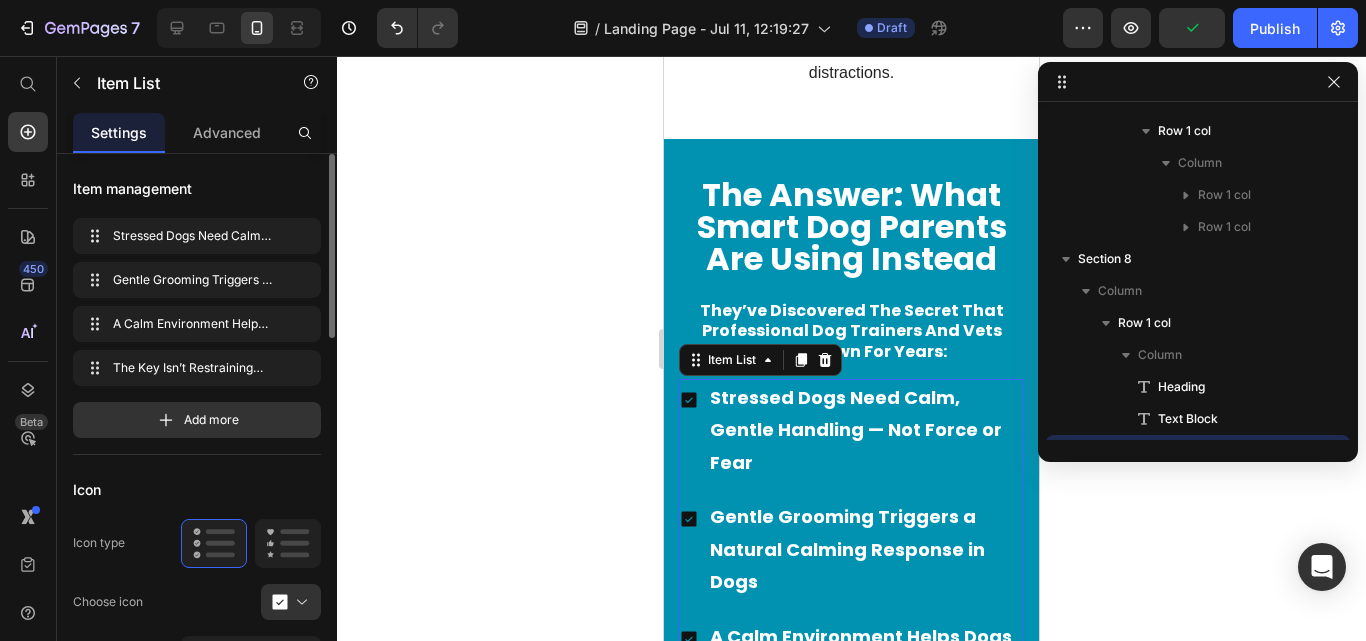 scroll, scrollTop: 2427, scrollLeft: 0, axis: vertical 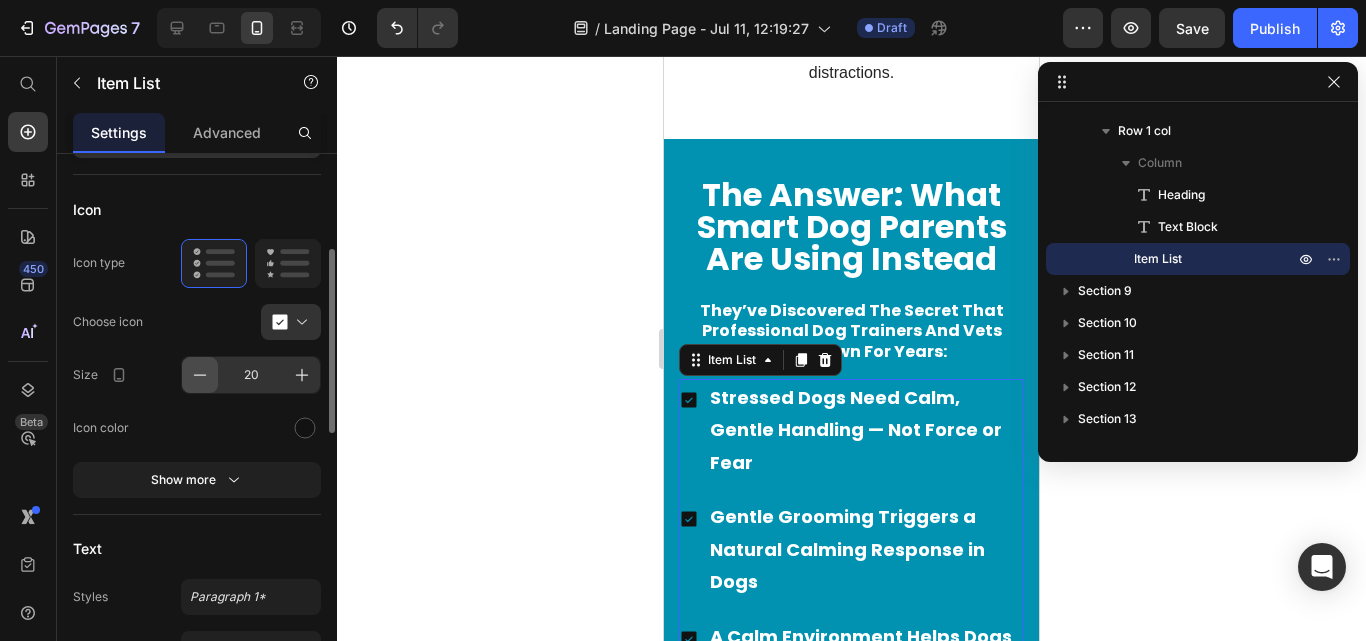 click 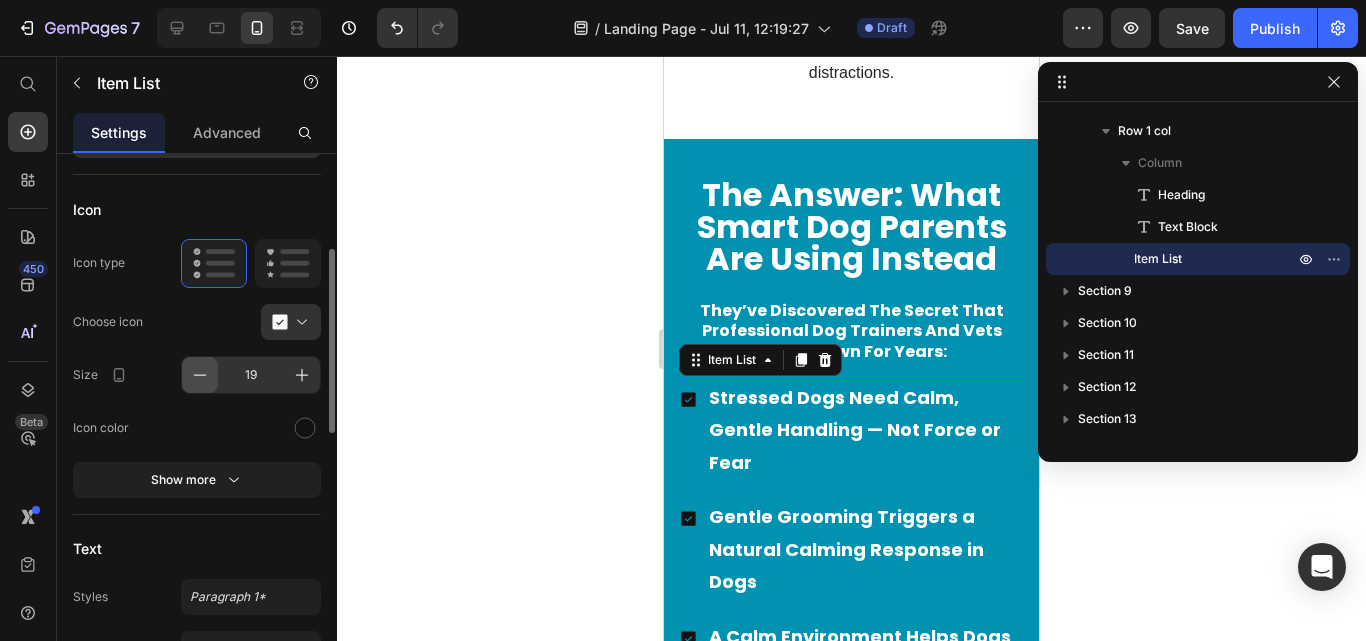 click 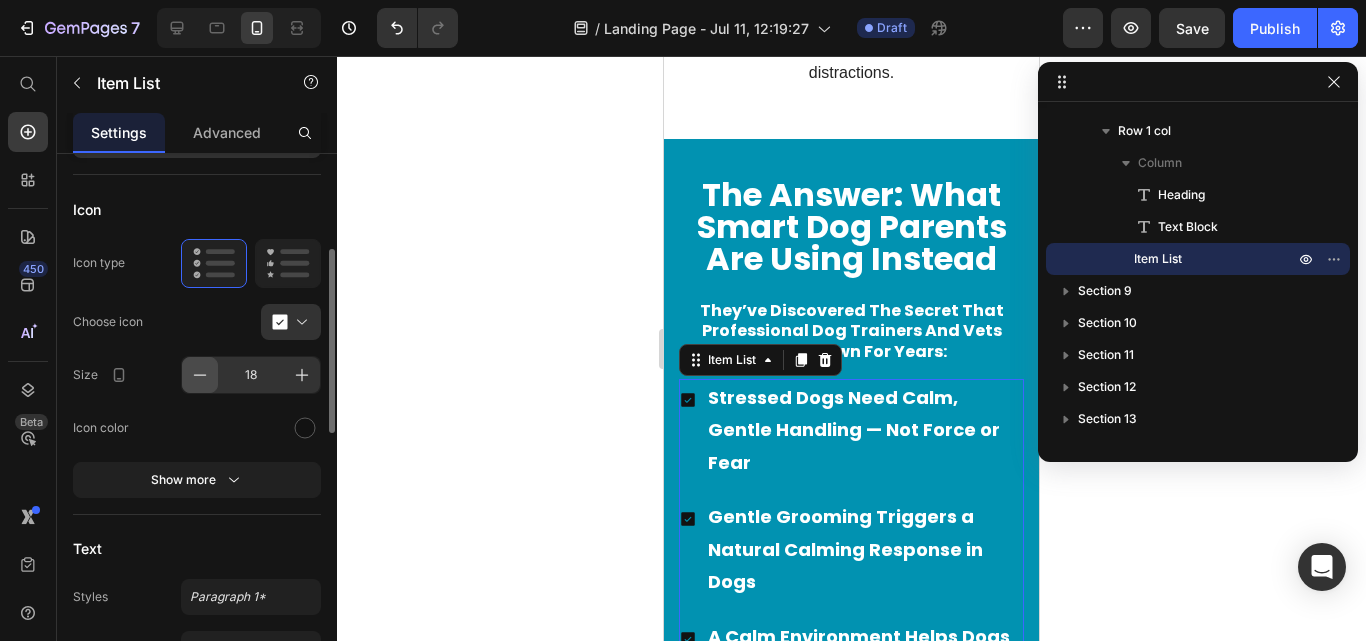 click 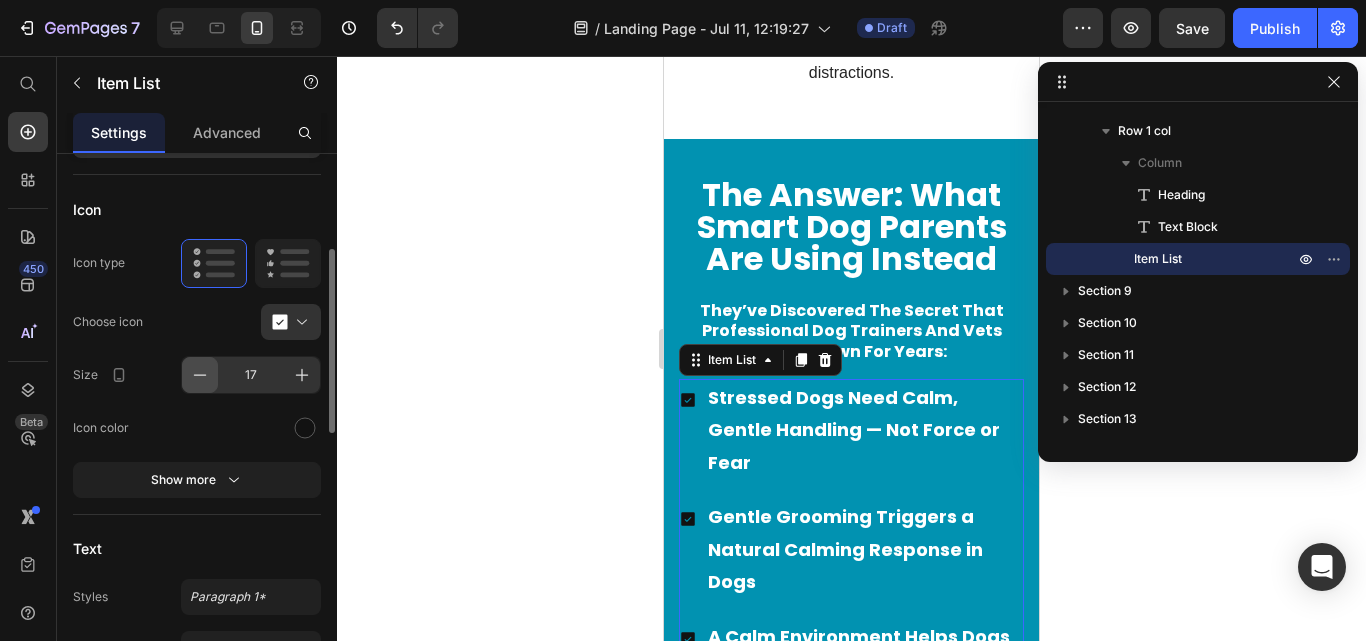 click 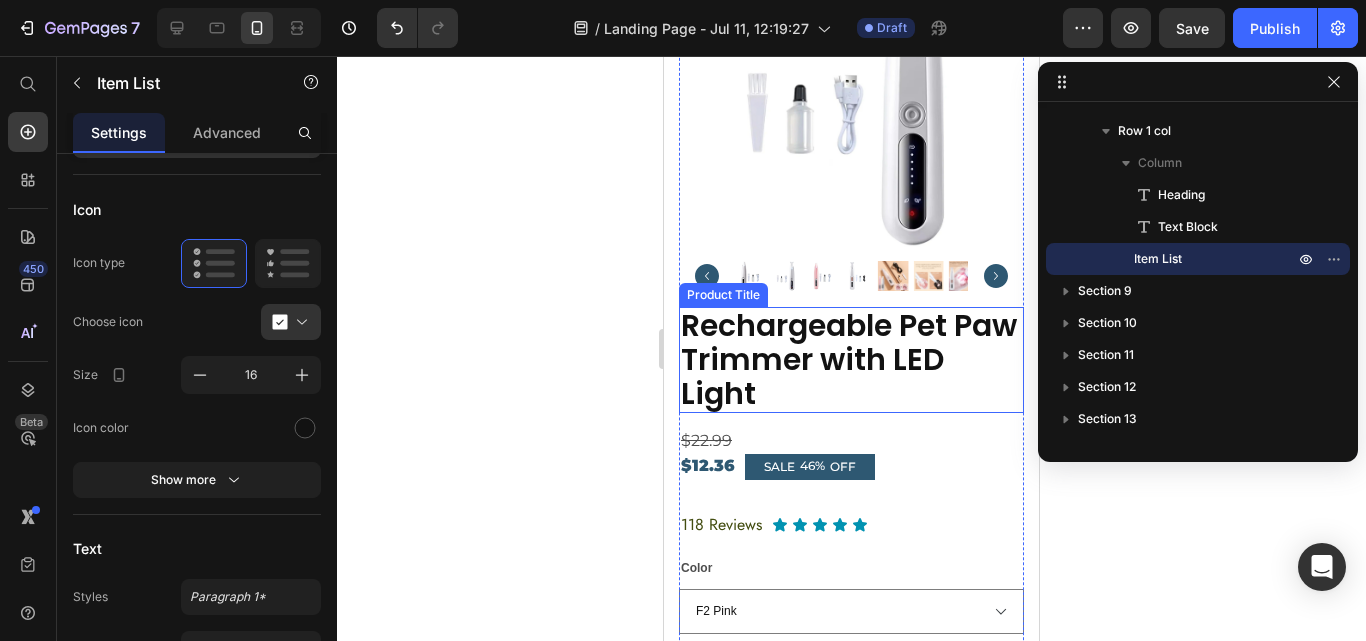 scroll, scrollTop: 5590, scrollLeft: 0, axis: vertical 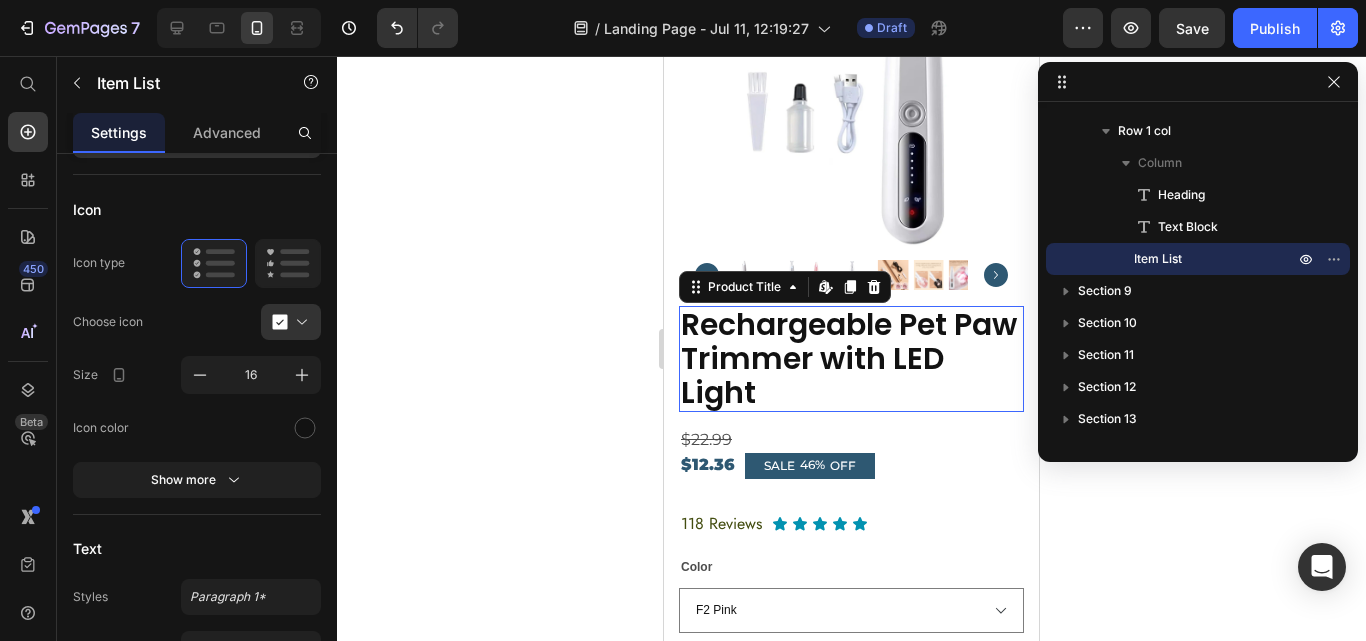 click on "Rechargeable Pet Paw Trimmer with LED Light" at bounding box center [851, 359] 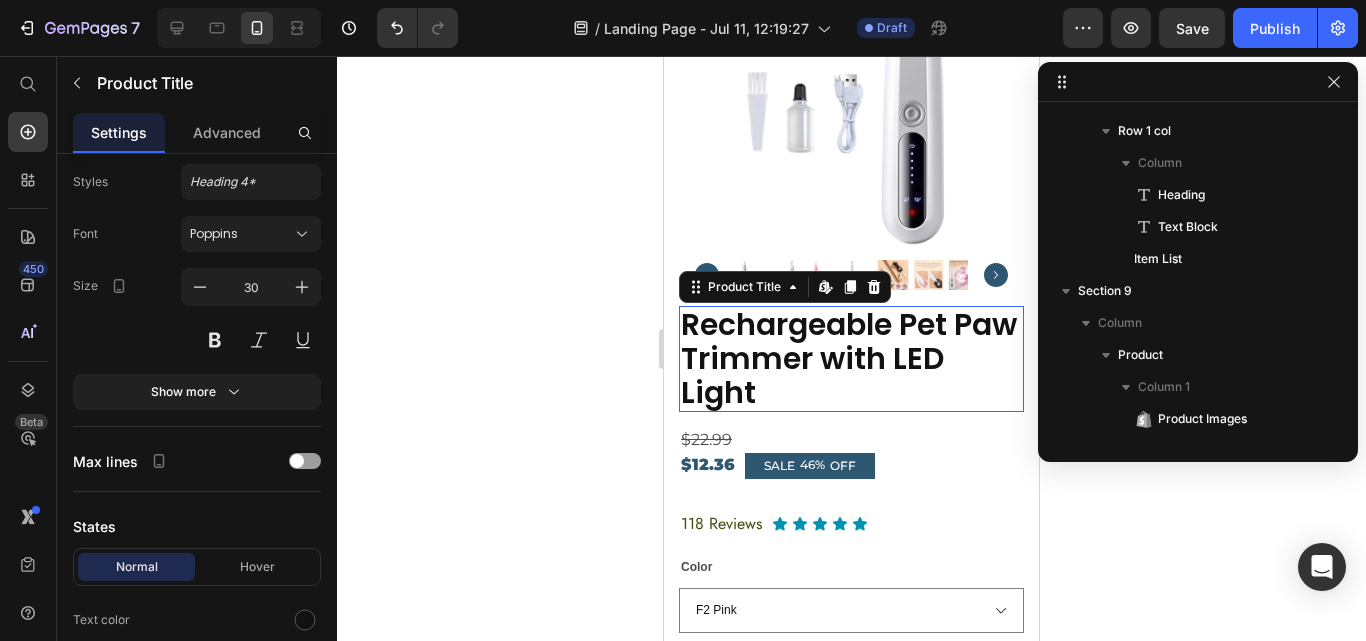 scroll, scrollTop: 2651, scrollLeft: 0, axis: vertical 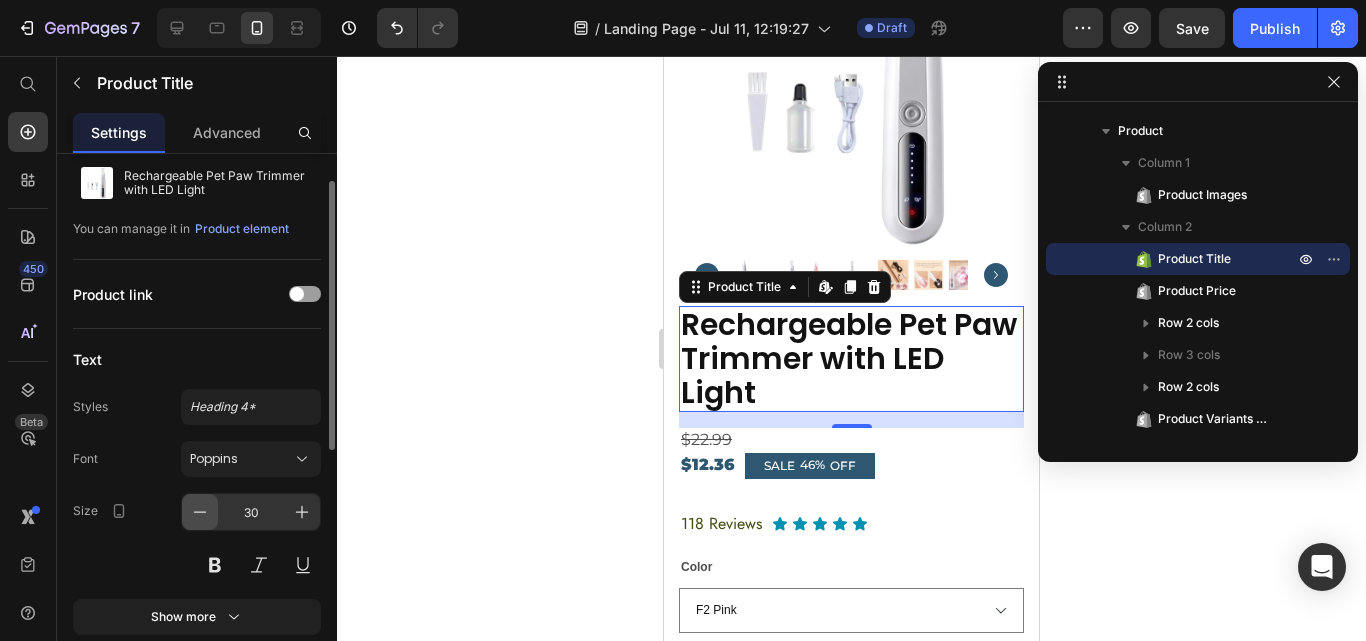 click at bounding box center [200, 512] 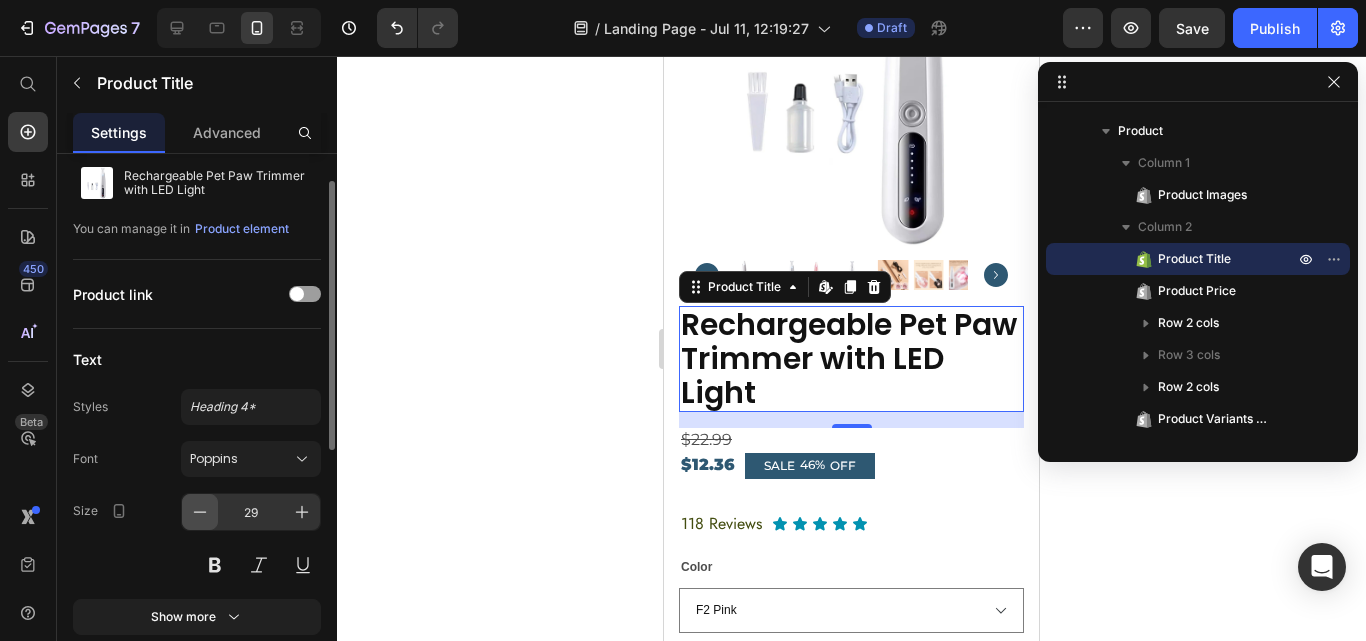 click at bounding box center [200, 512] 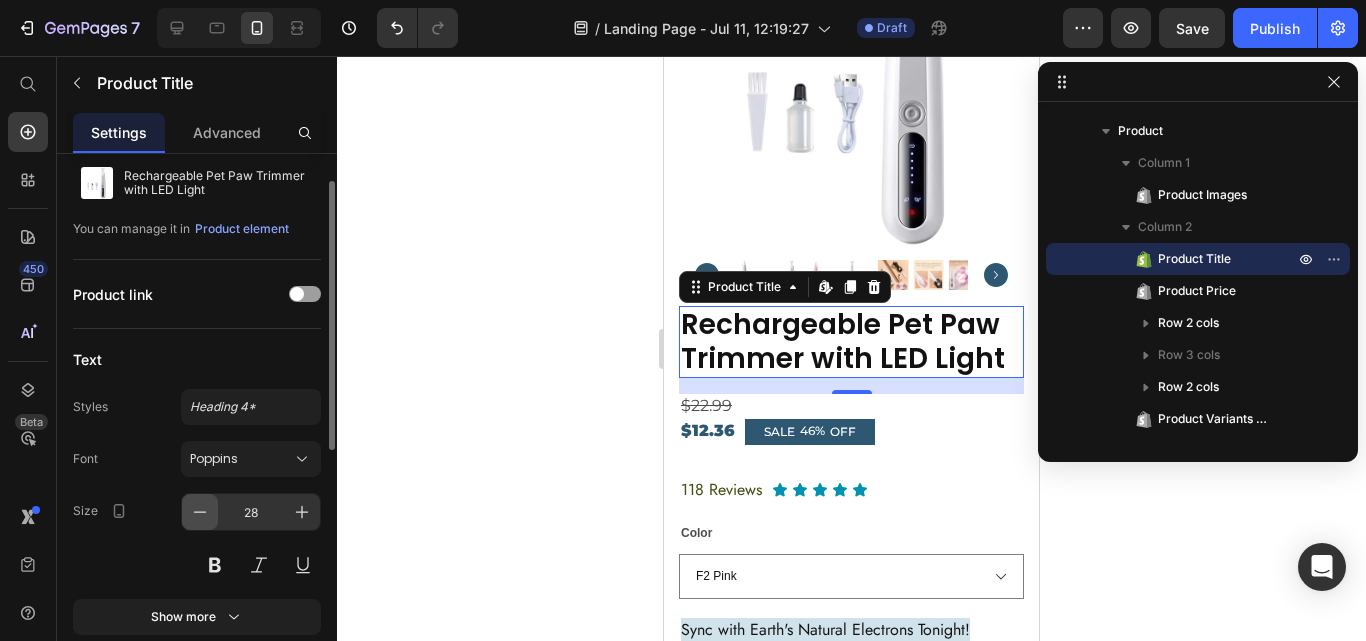 click at bounding box center (200, 512) 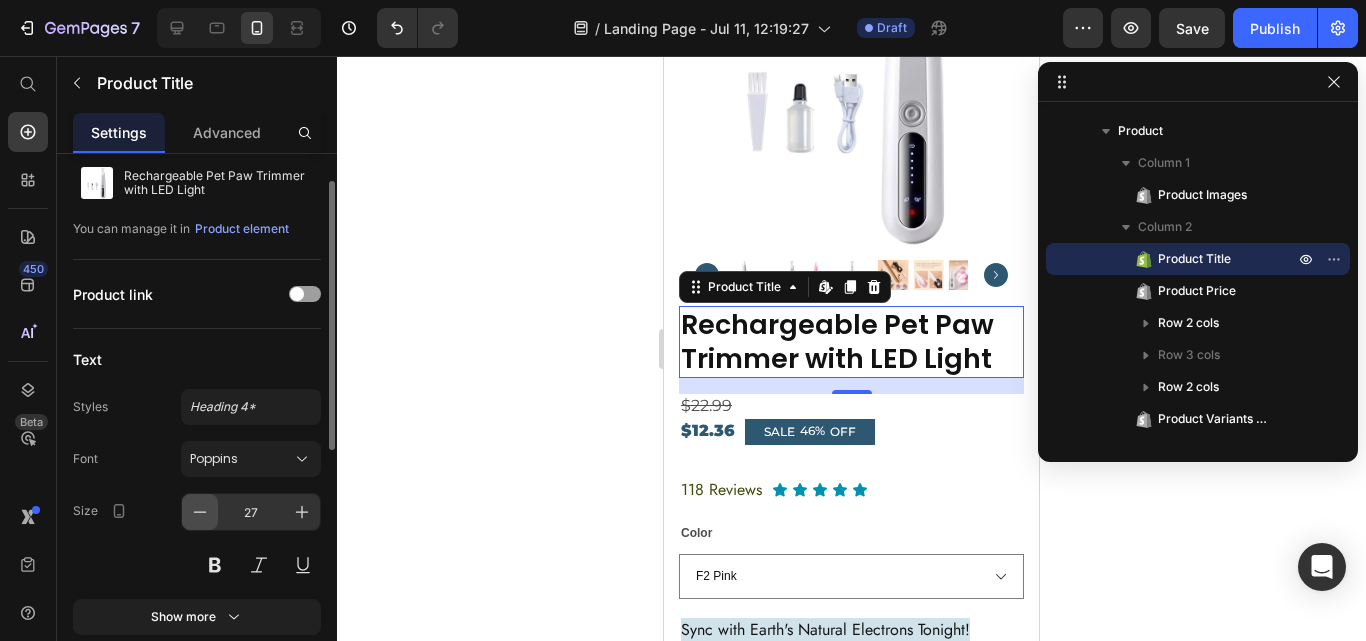 click at bounding box center (200, 512) 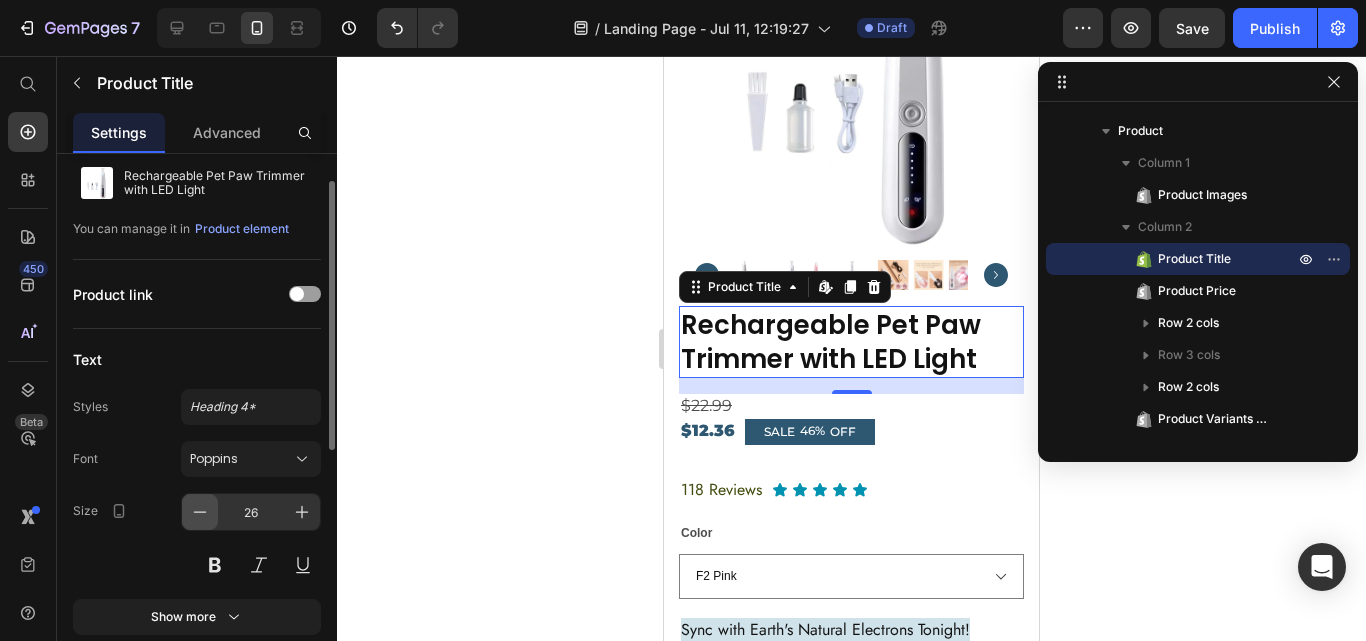 click at bounding box center [200, 512] 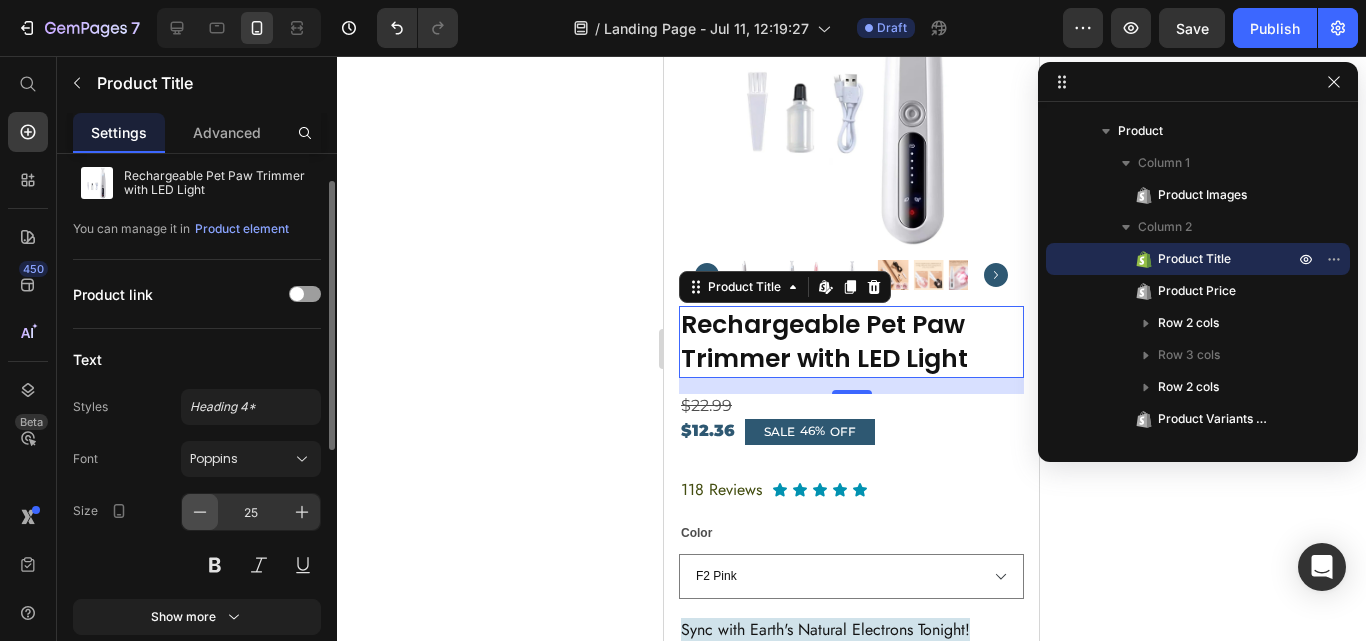 click at bounding box center [200, 512] 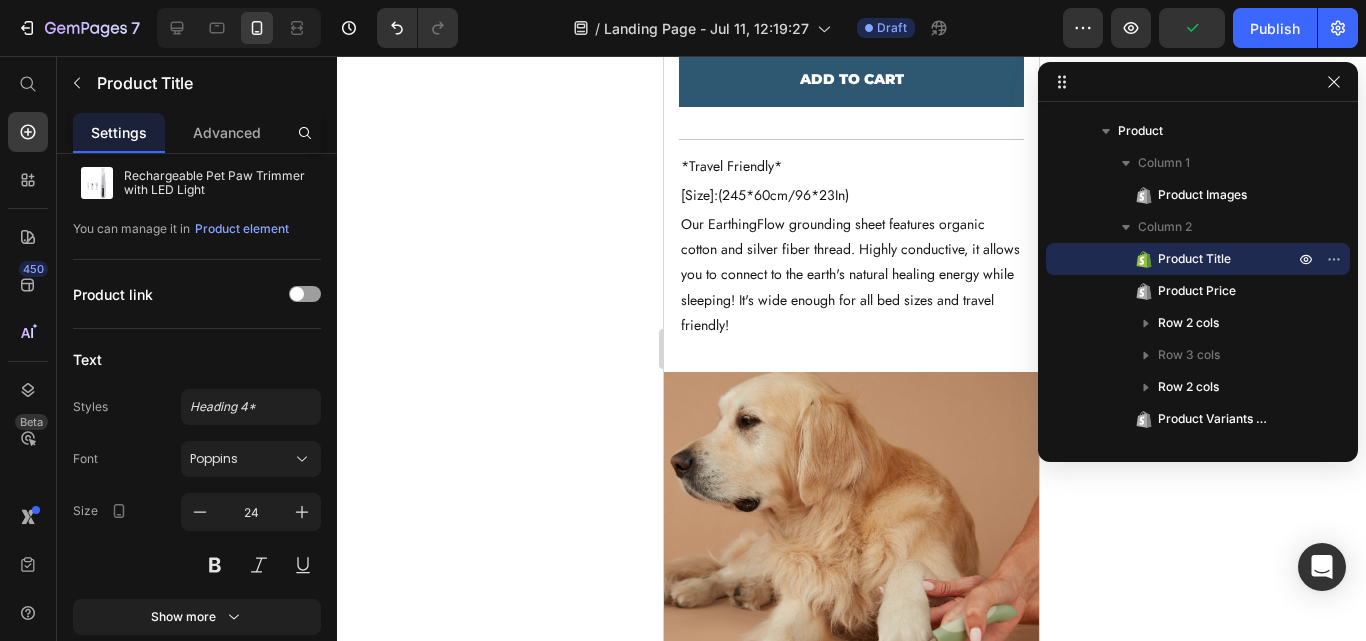 scroll, scrollTop: 6259, scrollLeft: 0, axis: vertical 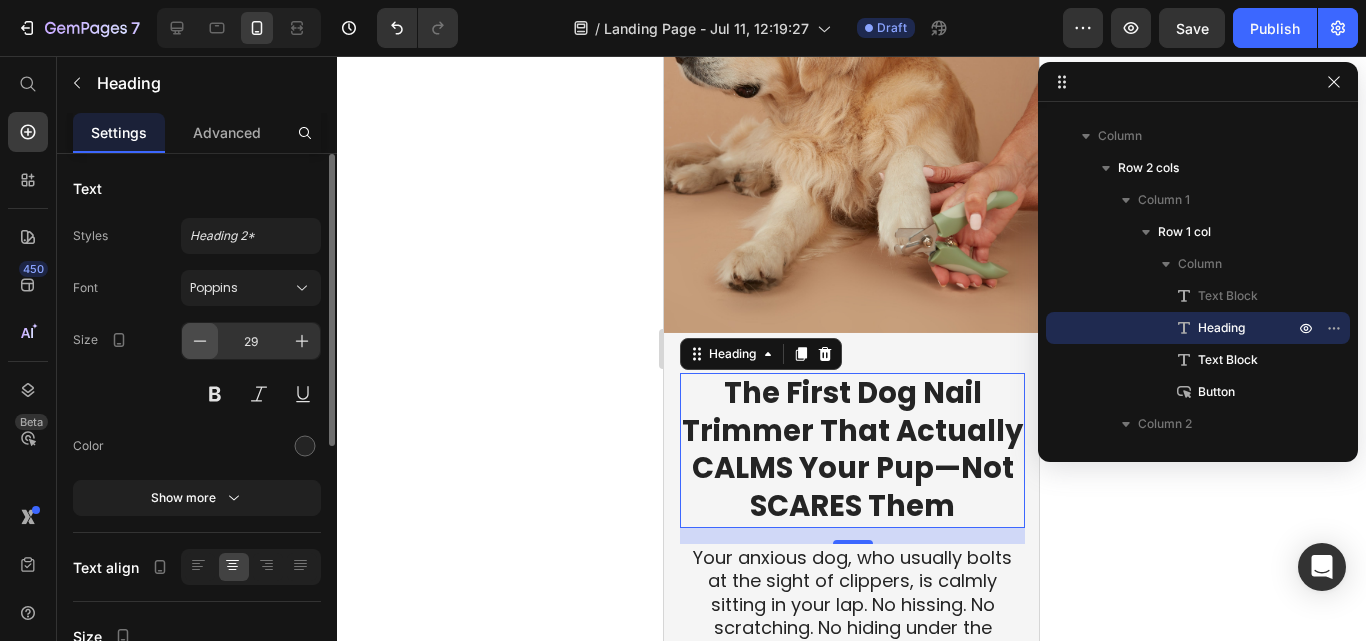 click at bounding box center [200, 341] 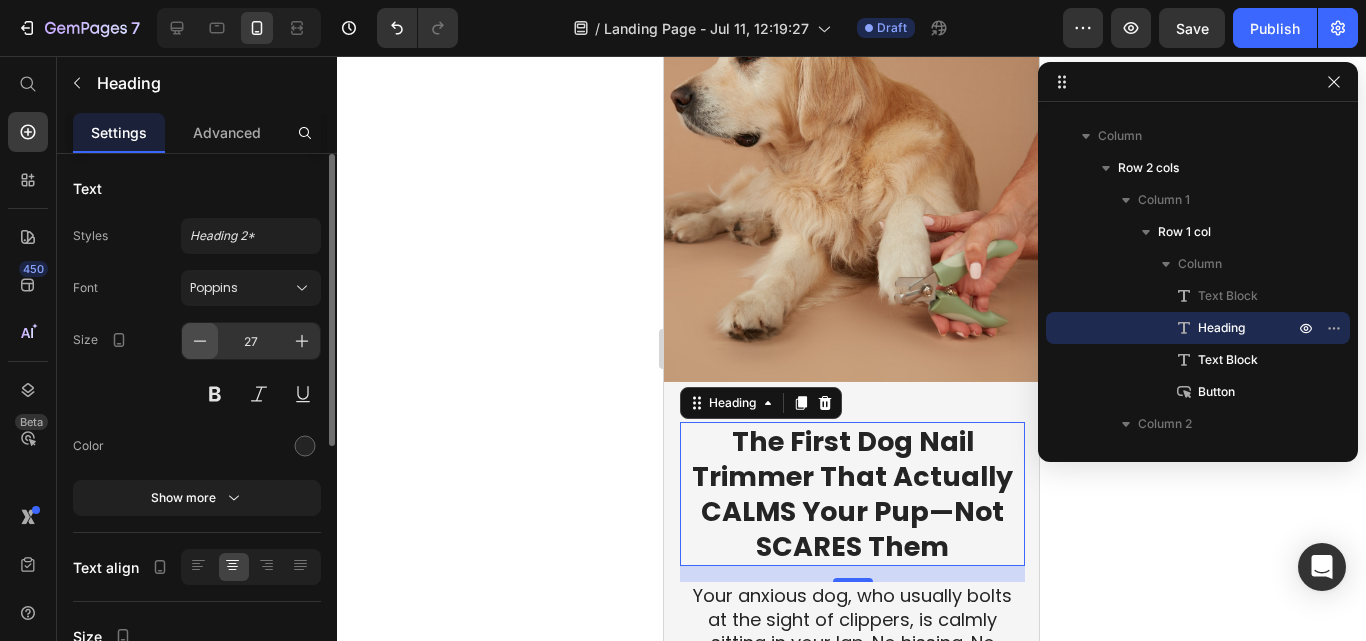 click at bounding box center [200, 341] 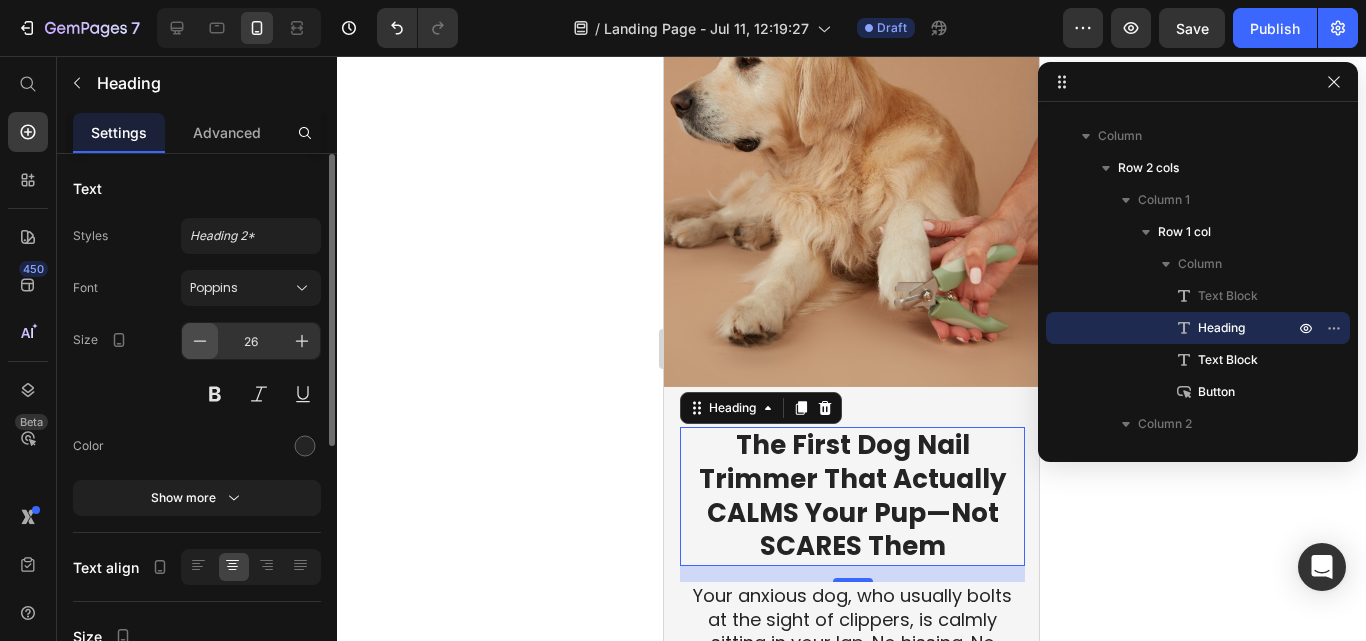 click at bounding box center (200, 341) 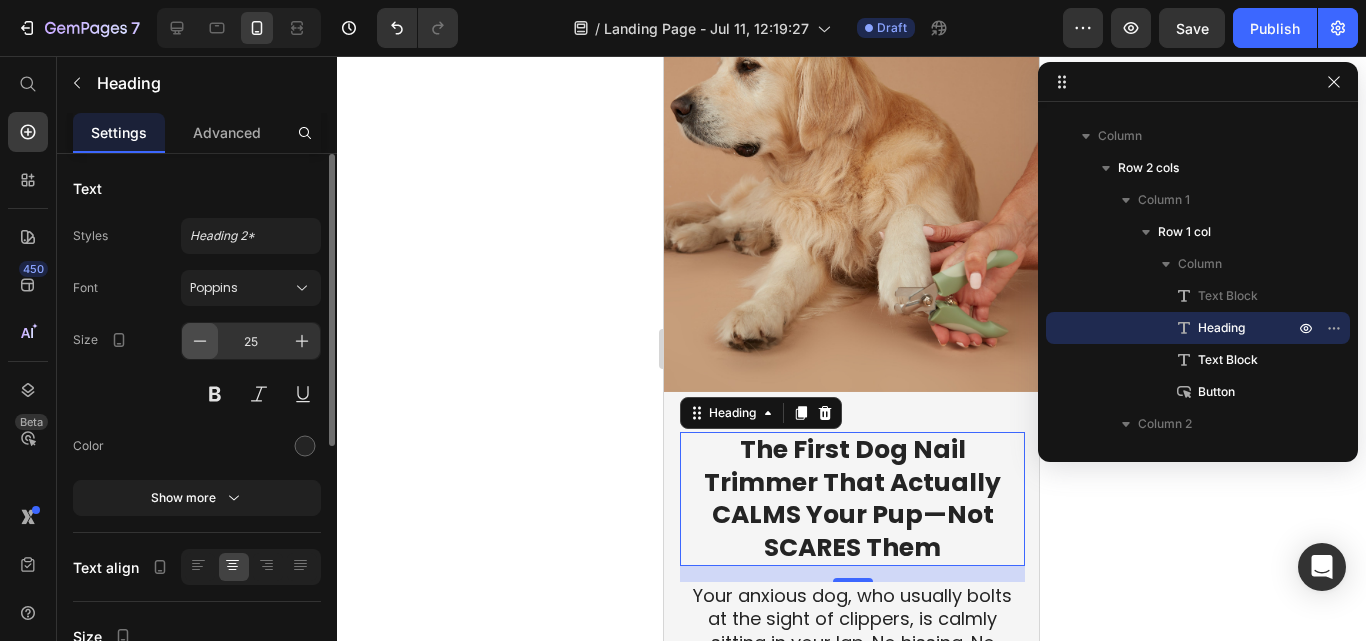 click at bounding box center (200, 341) 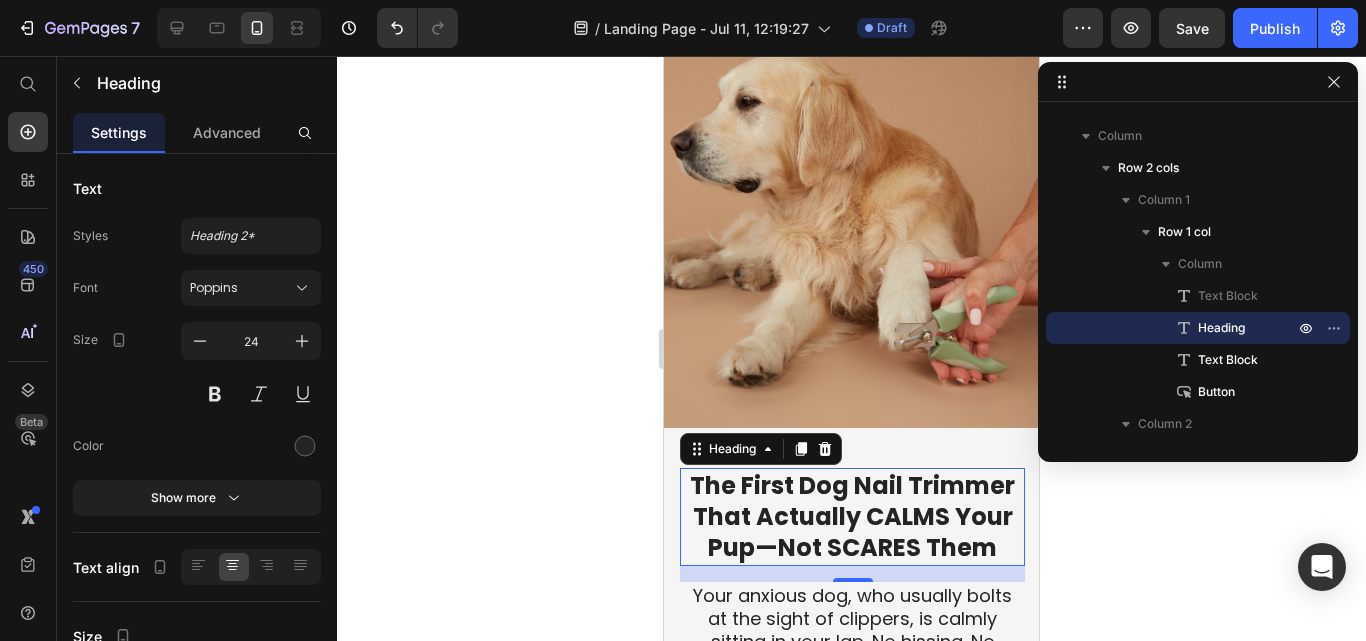 scroll, scrollTop: 6692, scrollLeft: 0, axis: vertical 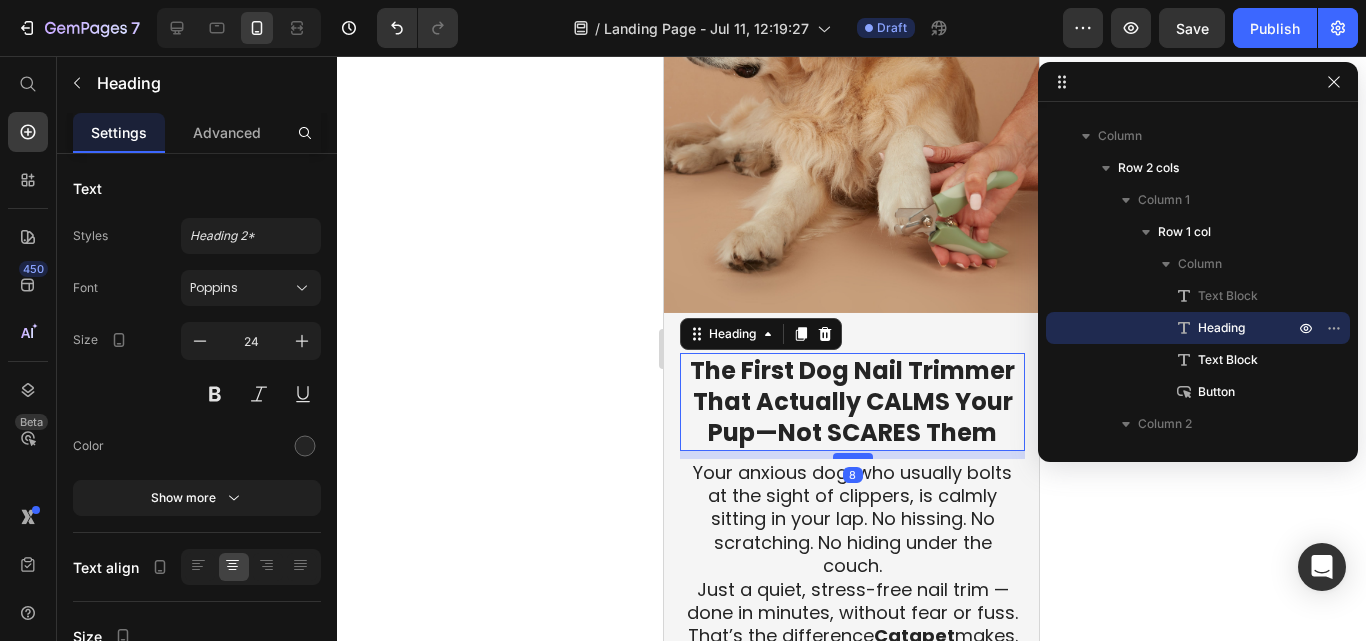 click at bounding box center [853, 456] 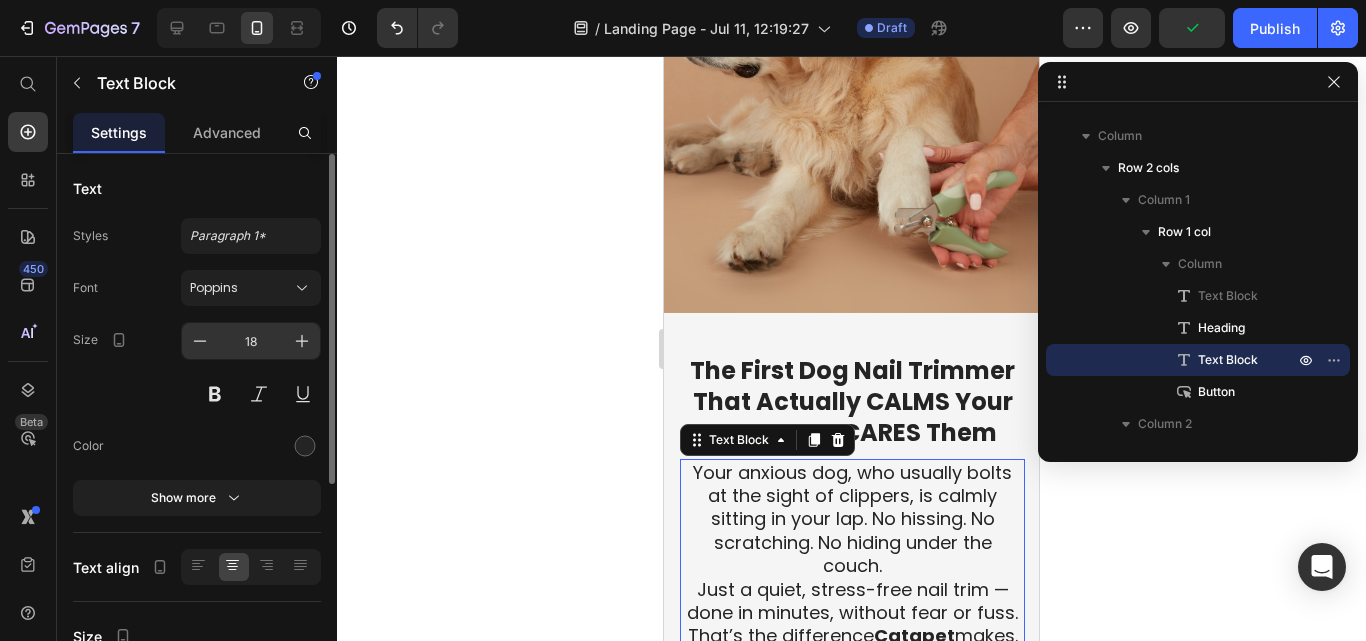 click on "18" at bounding box center (251, 341) 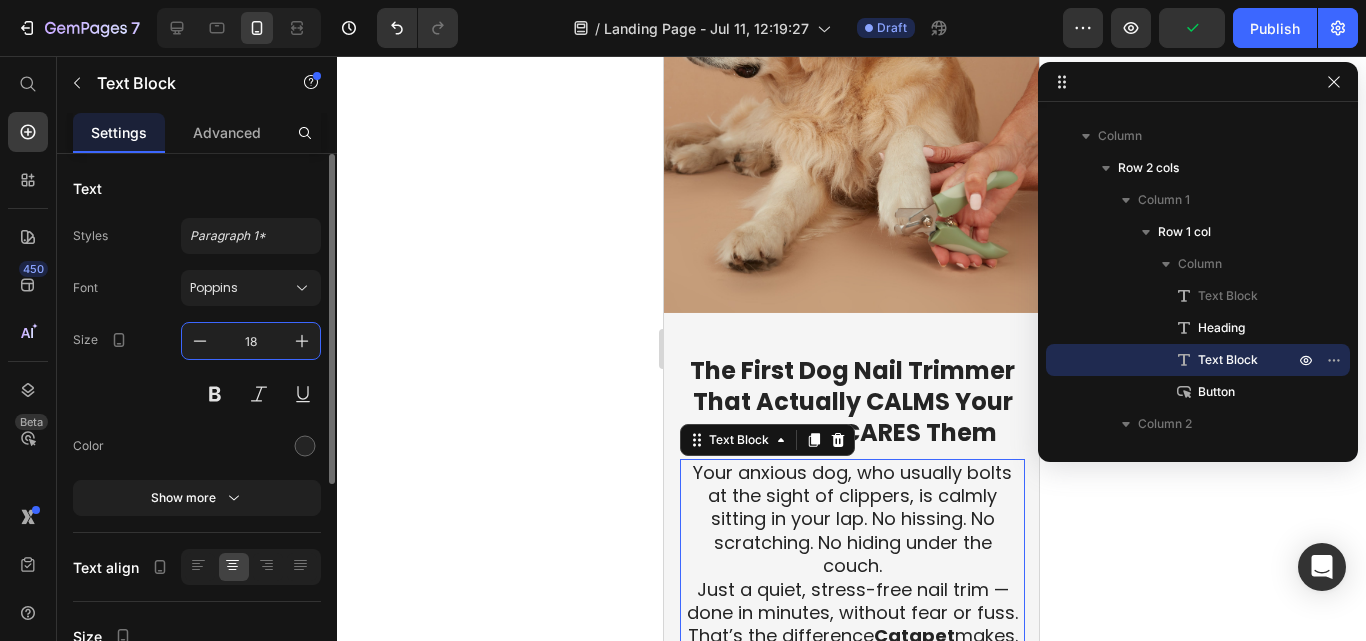 click on "18" at bounding box center (251, 341) 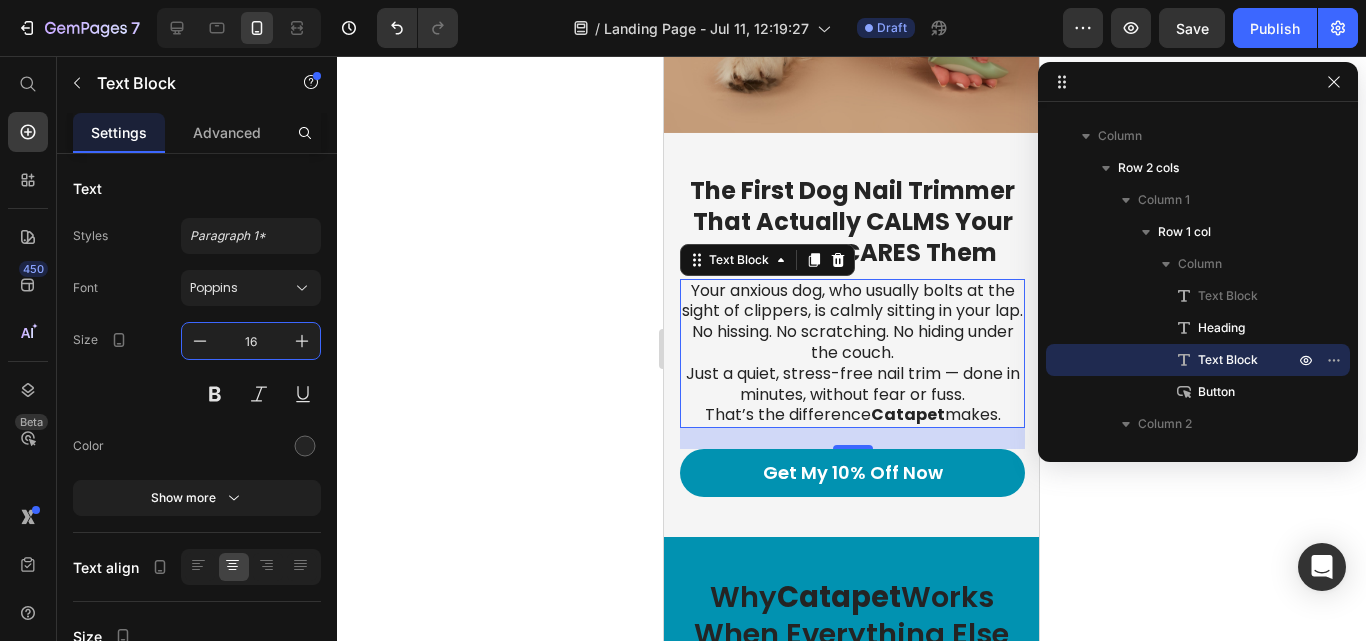scroll, scrollTop: 6887, scrollLeft: 0, axis: vertical 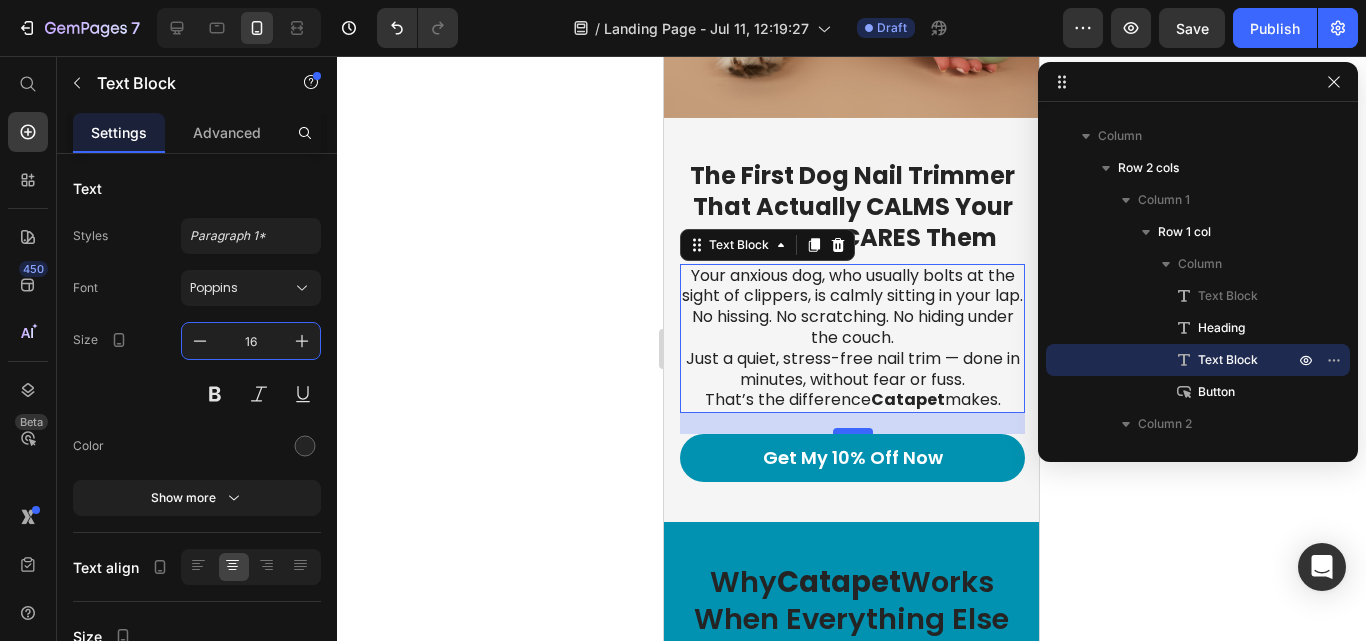 type on "16" 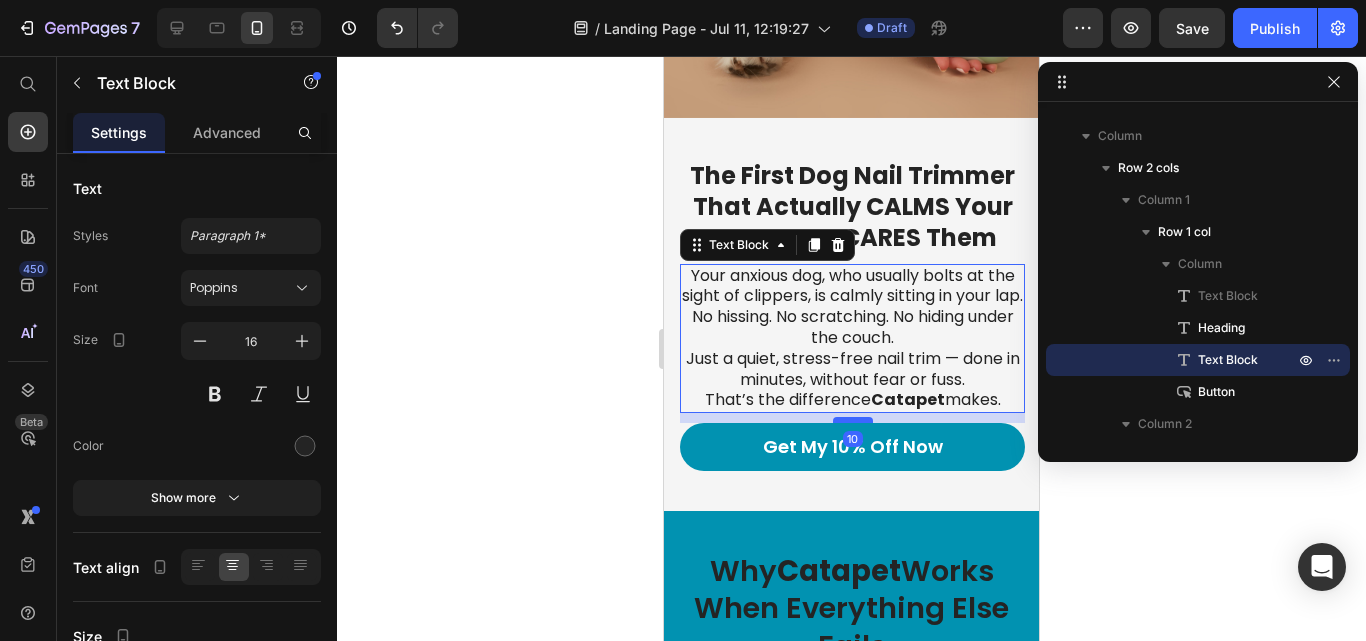 drag, startPoint x: 841, startPoint y: 404, endPoint x: 841, endPoint y: 393, distance: 11 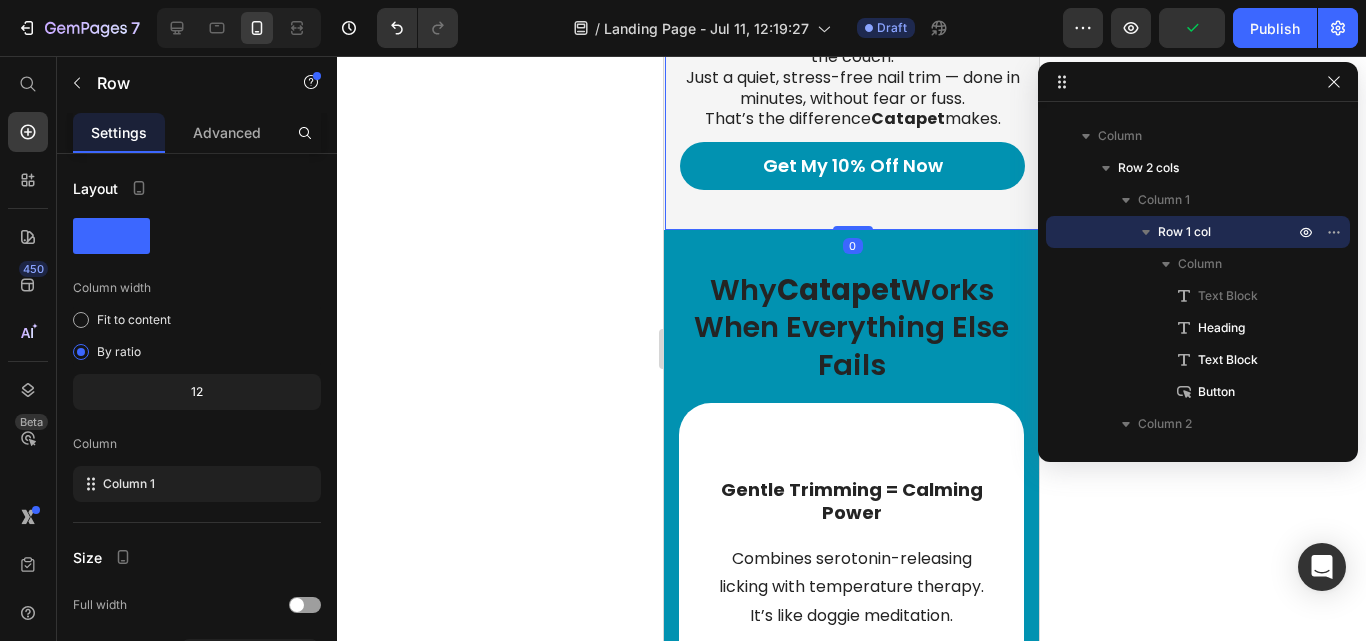 scroll, scrollTop: 7167, scrollLeft: 0, axis: vertical 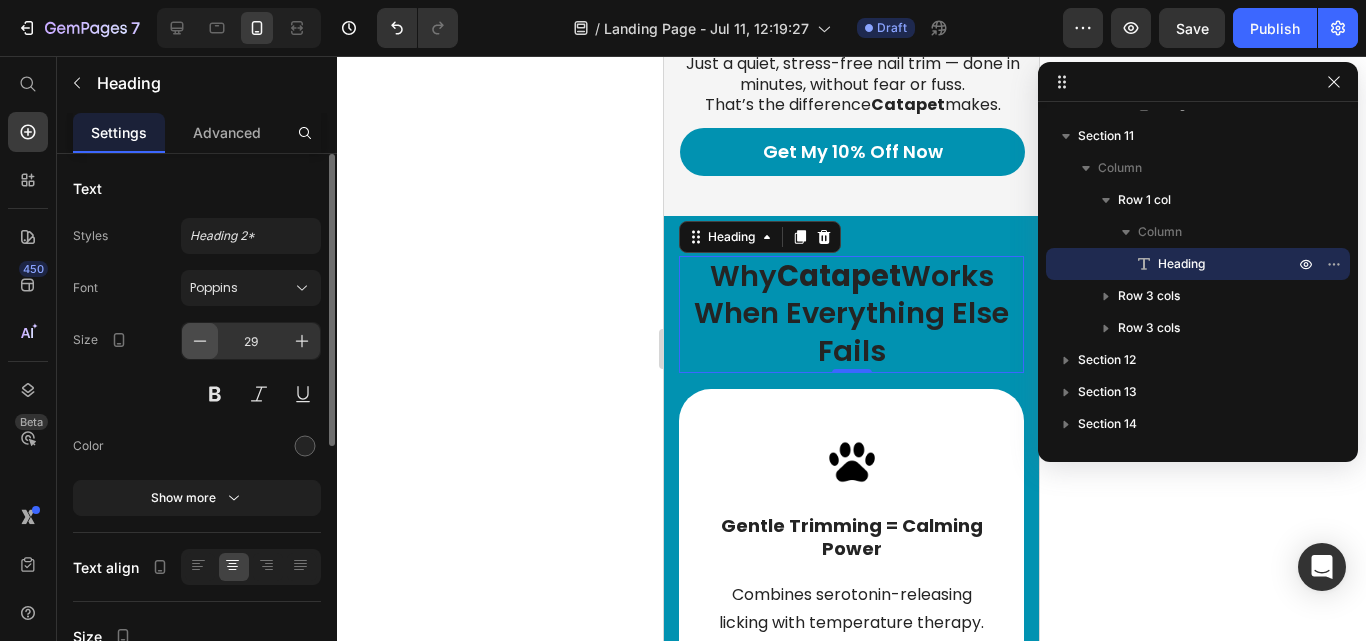 click 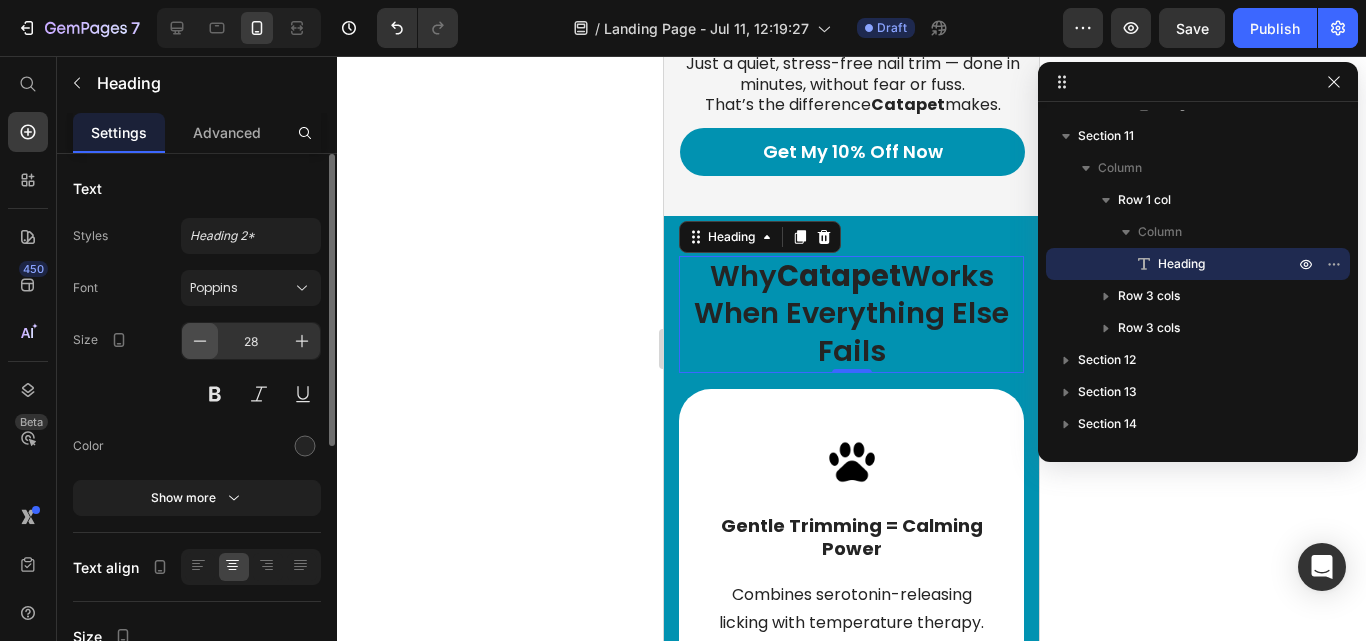 click 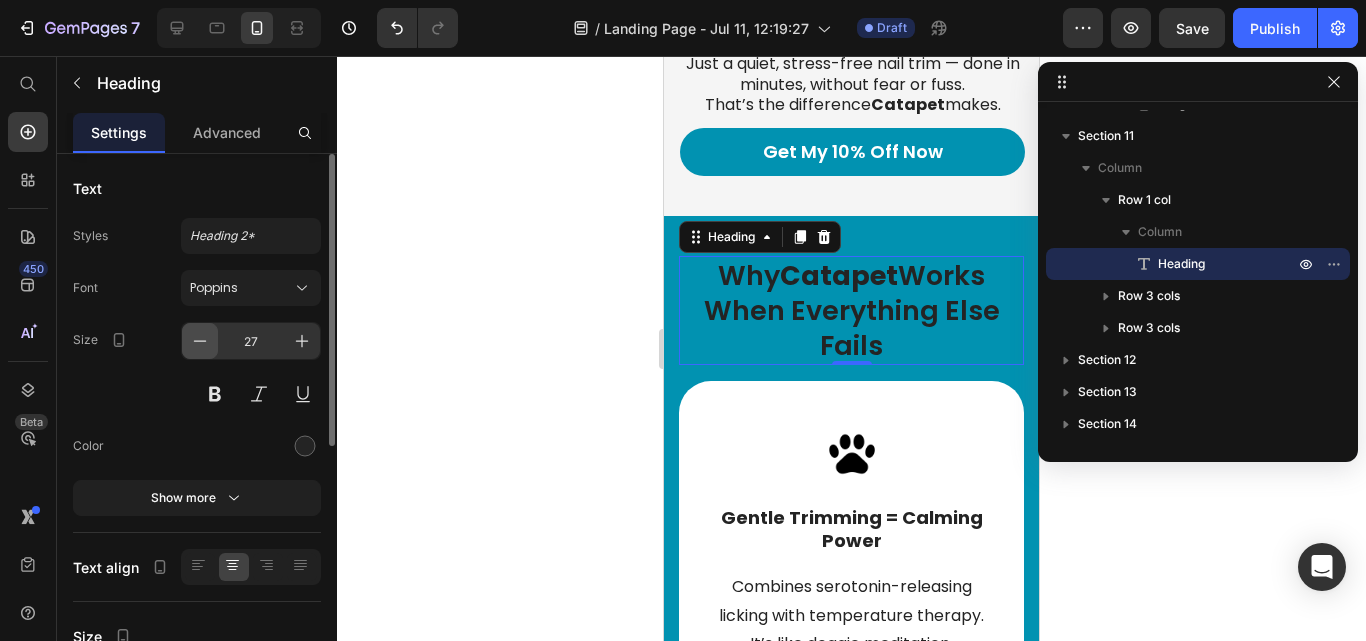 click 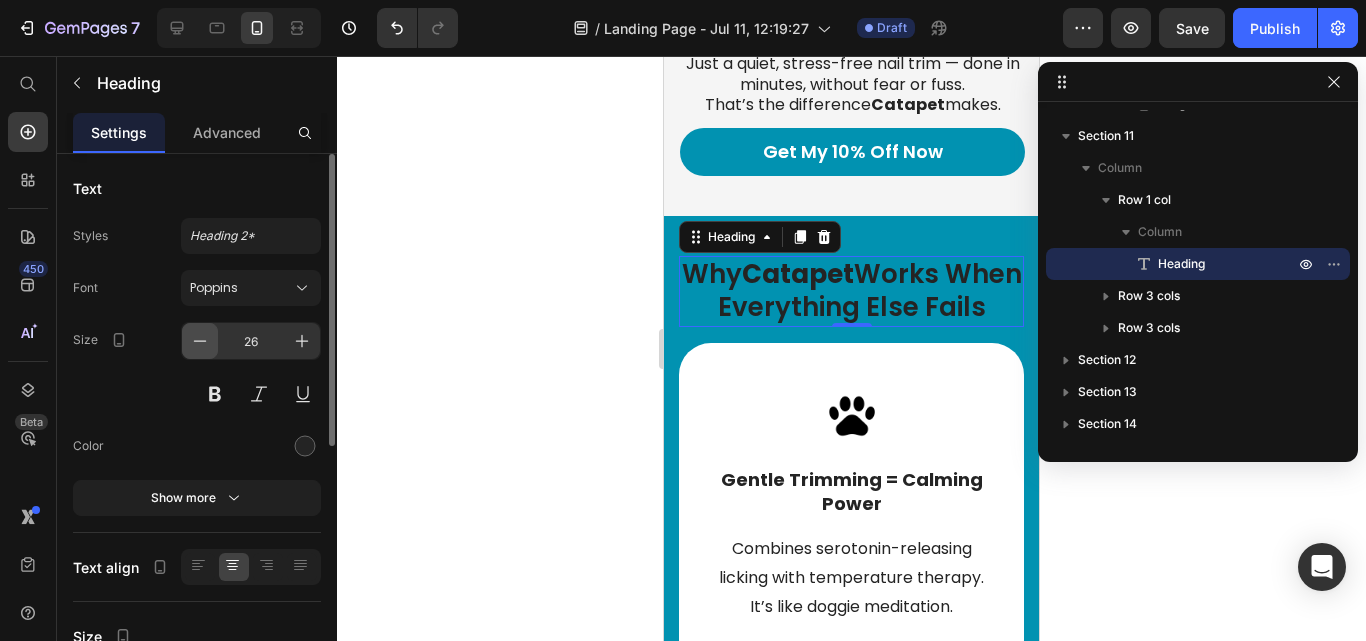 click 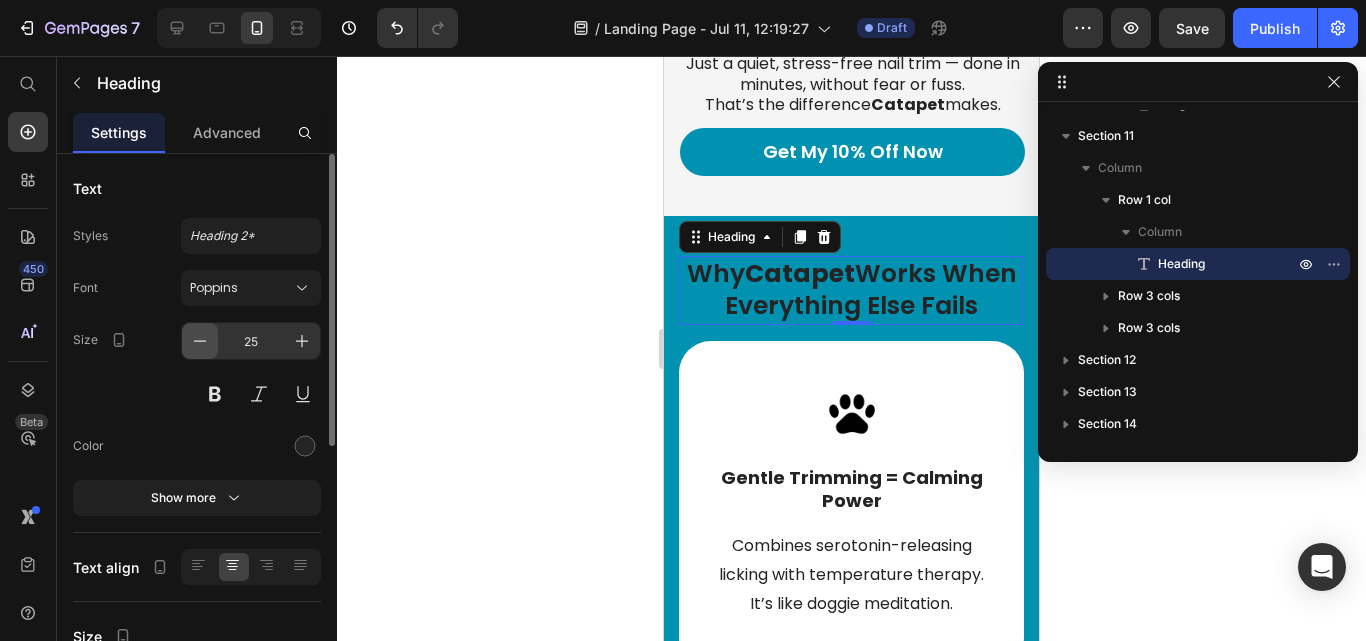 click 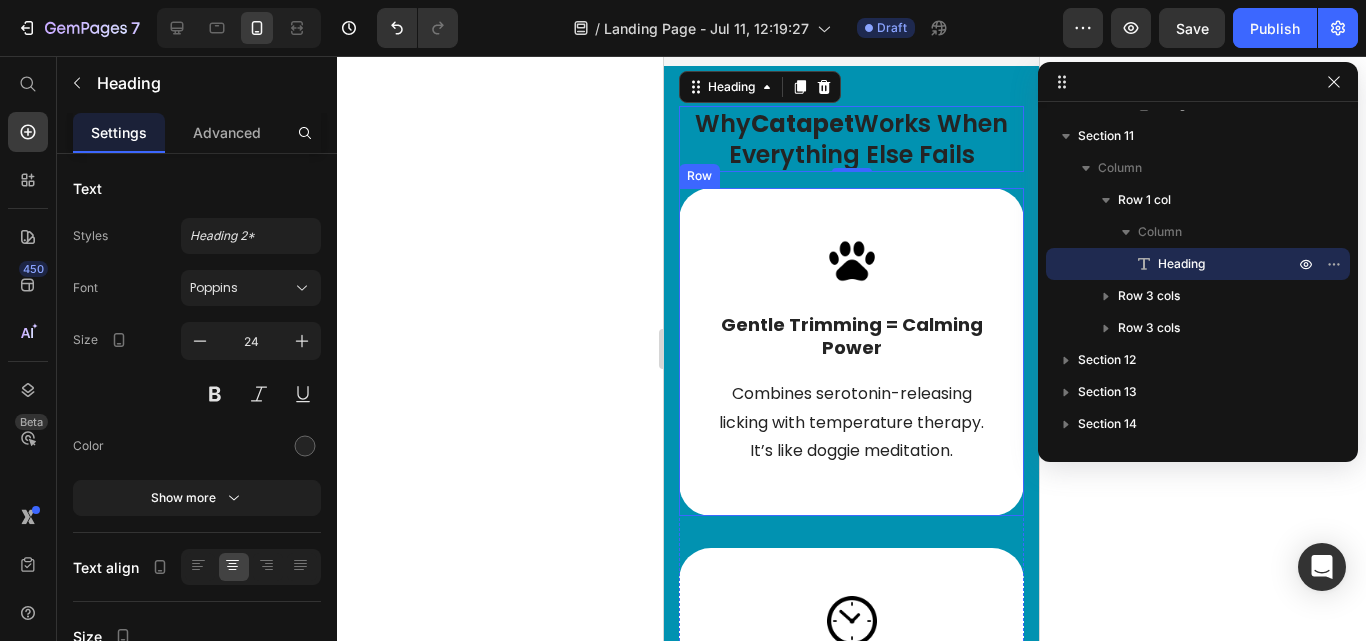 scroll, scrollTop: 7321, scrollLeft: 0, axis: vertical 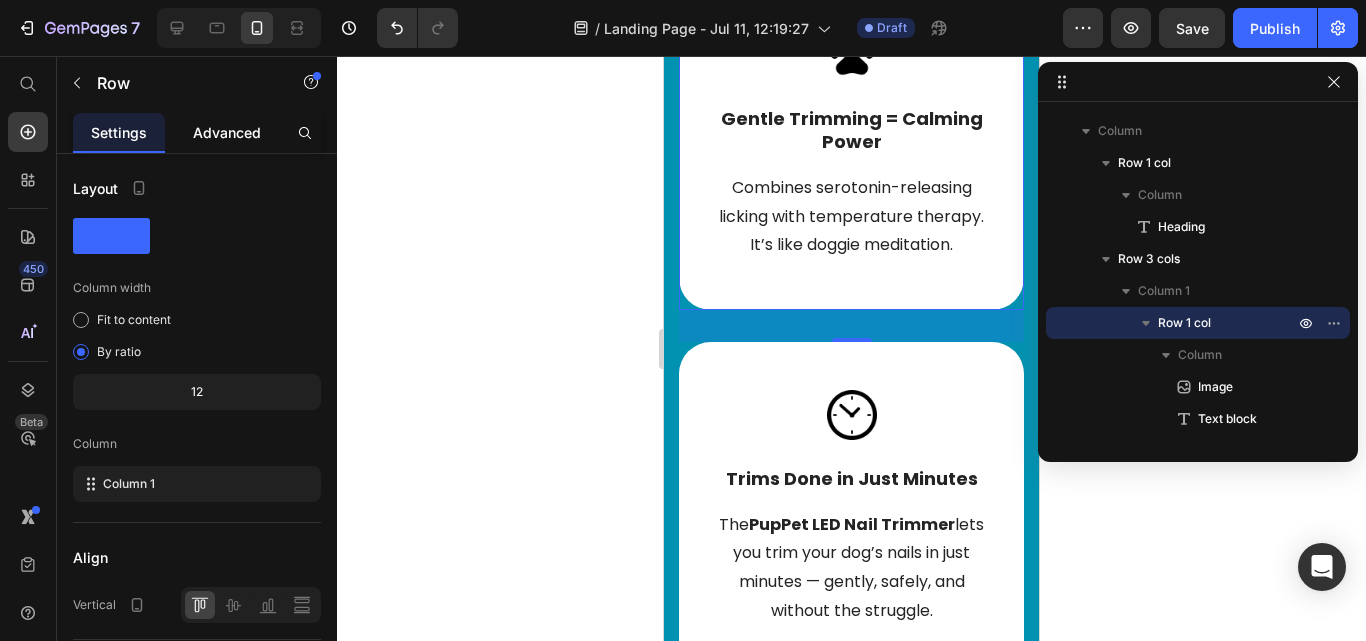 click on "Advanced" at bounding box center (227, 132) 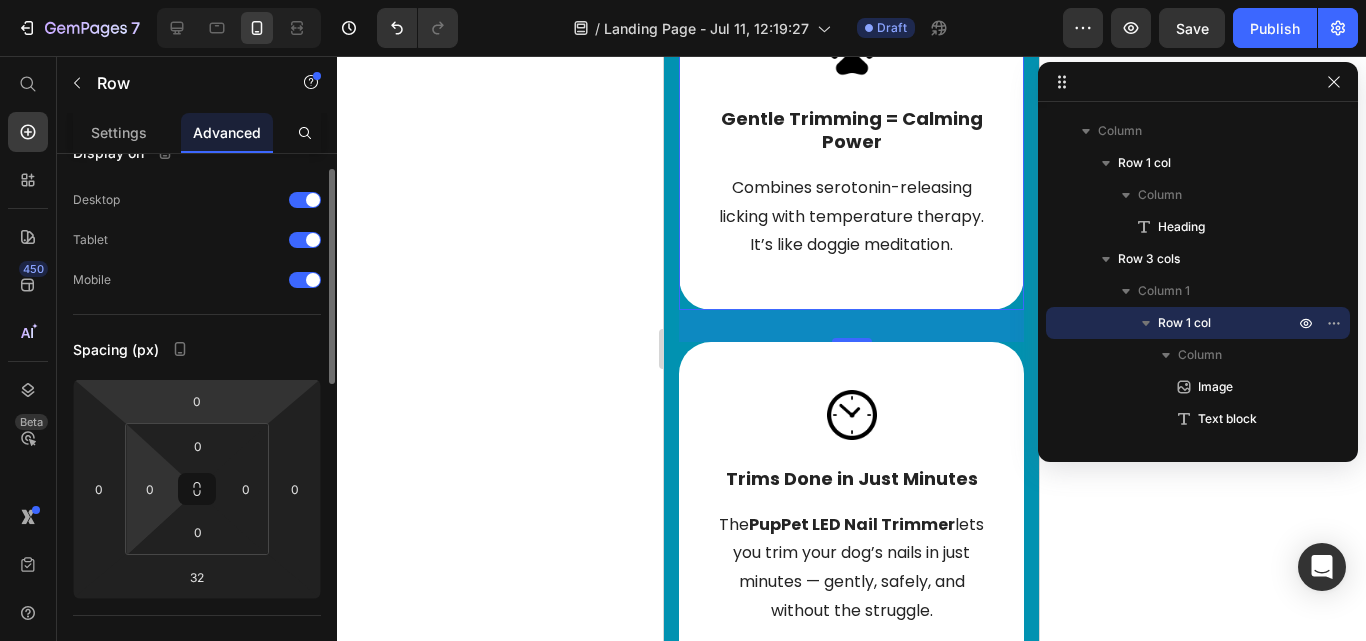 scroll, scrollTop: 37, scrollLeft: 0, axis: vertical 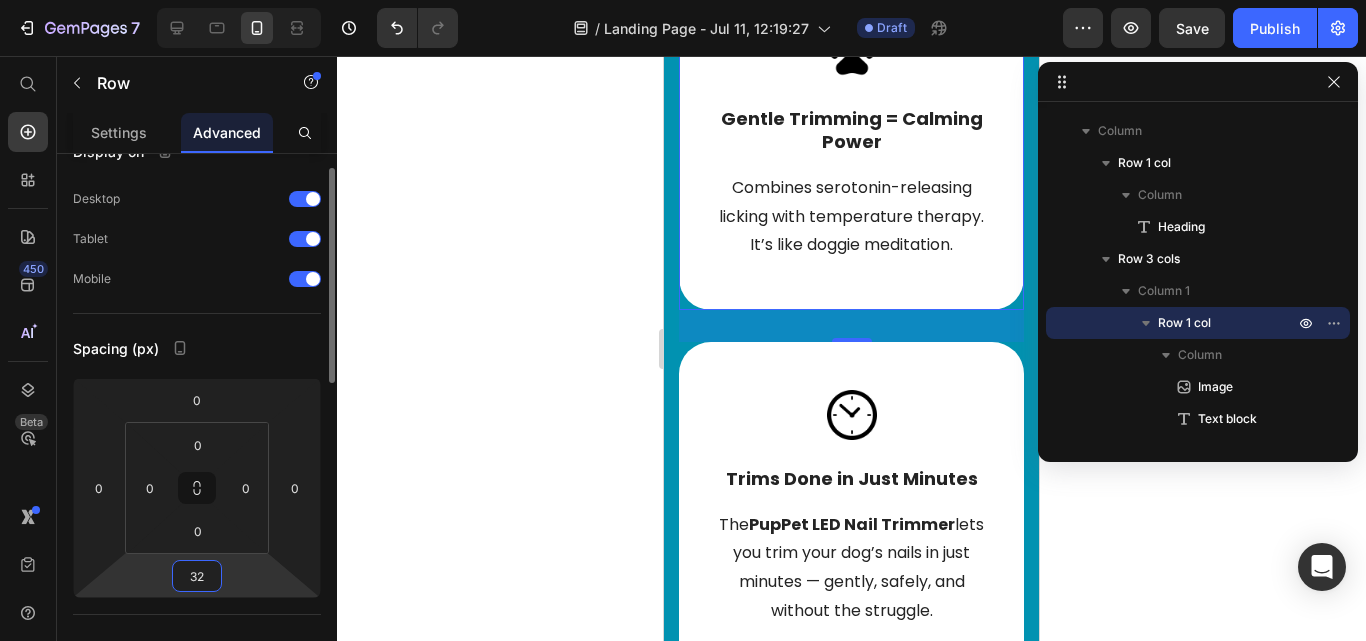 click on "32" at bounding box center [197, 576] 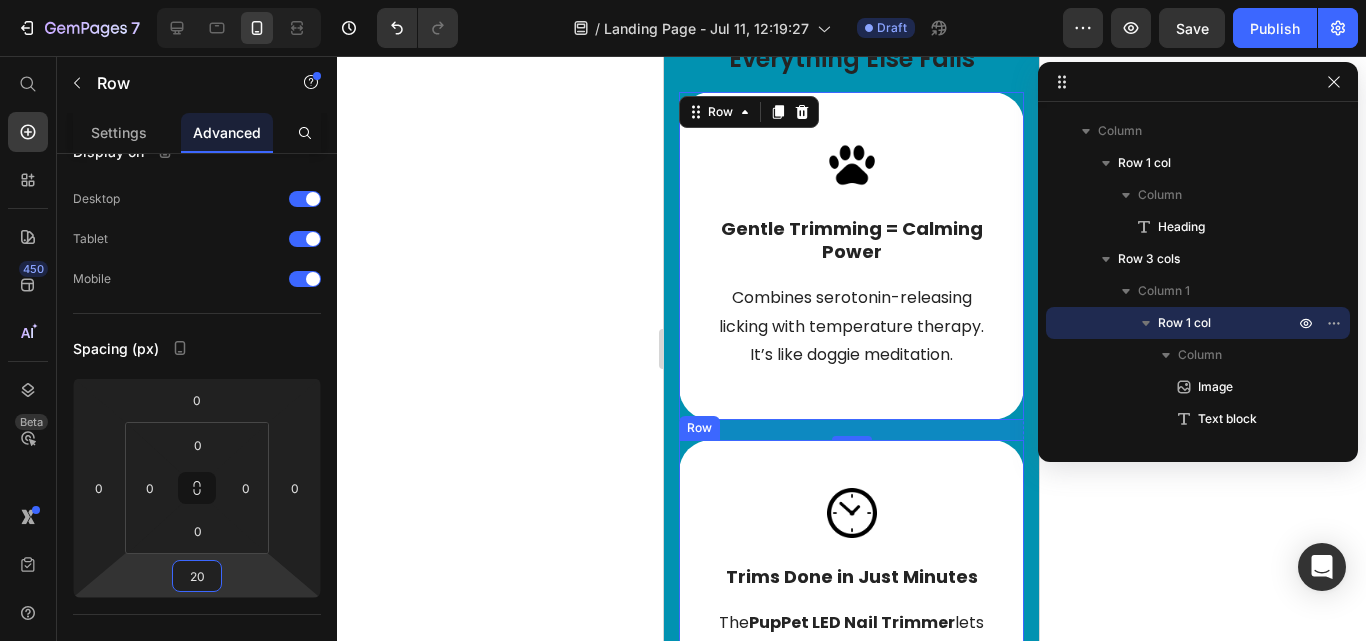 scroll, scrollTop: 7372, scrollLeft: 0, axis: vertical 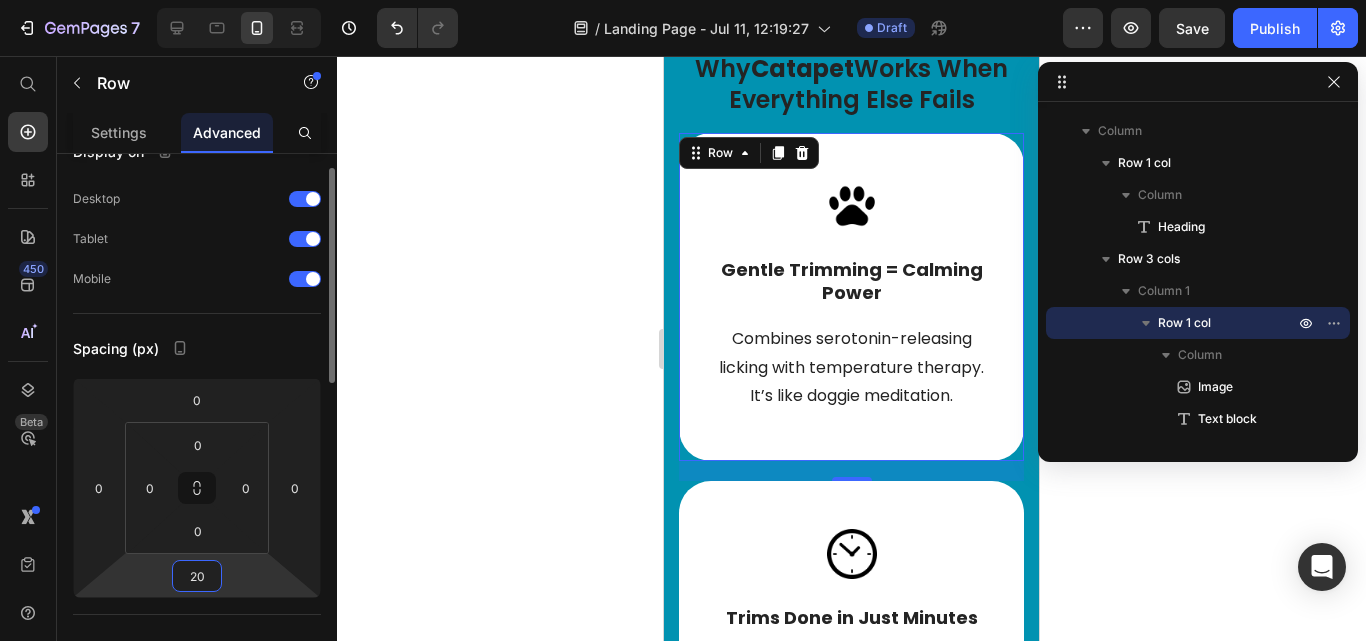 click on "20" at bounding box center [197, 576] 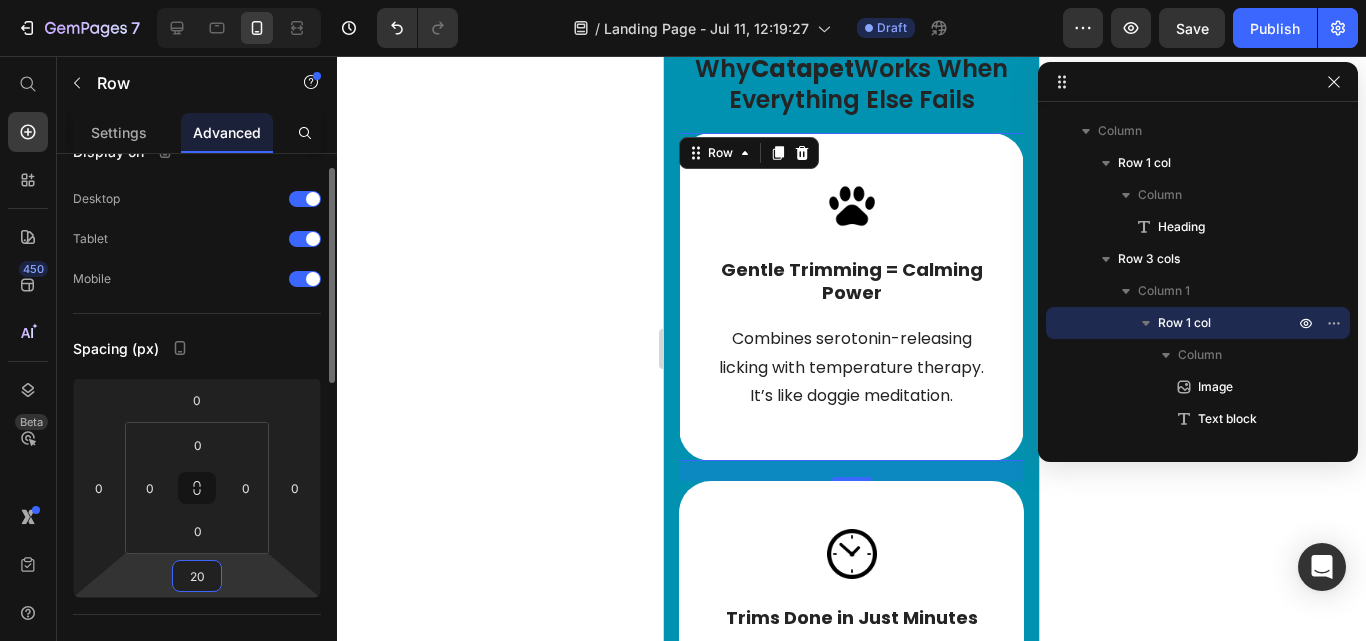 click on "20" at bounding box center [197, 576] 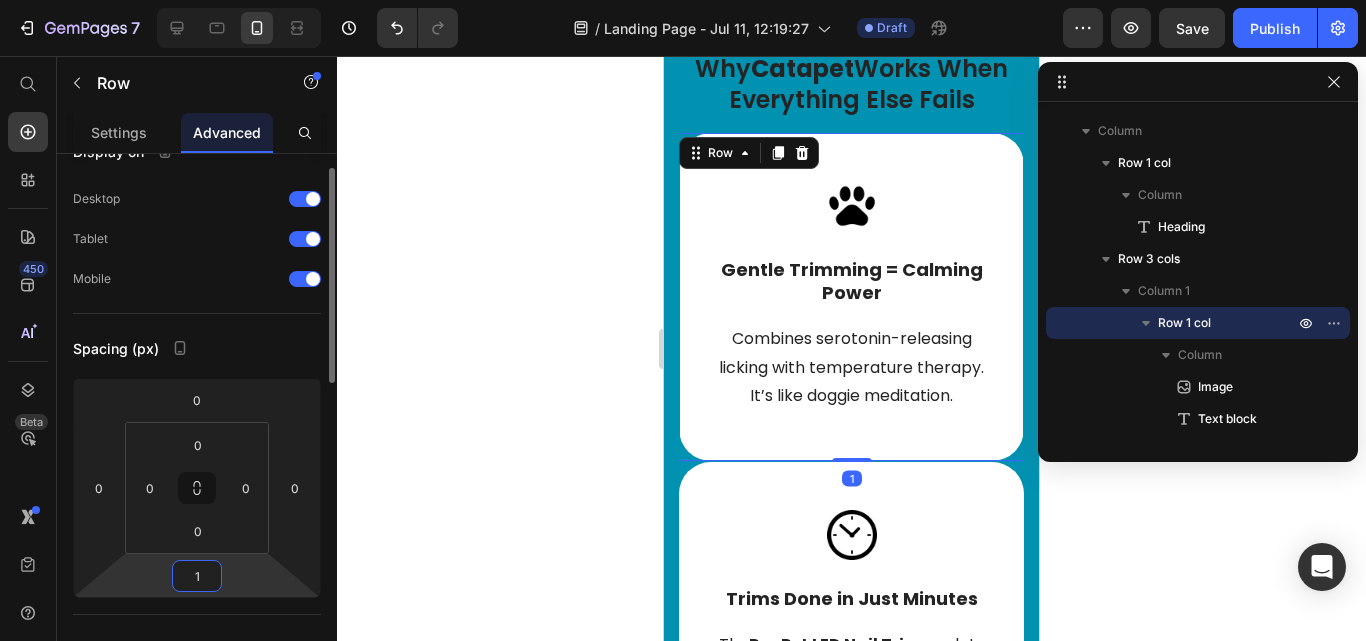 type on "16" 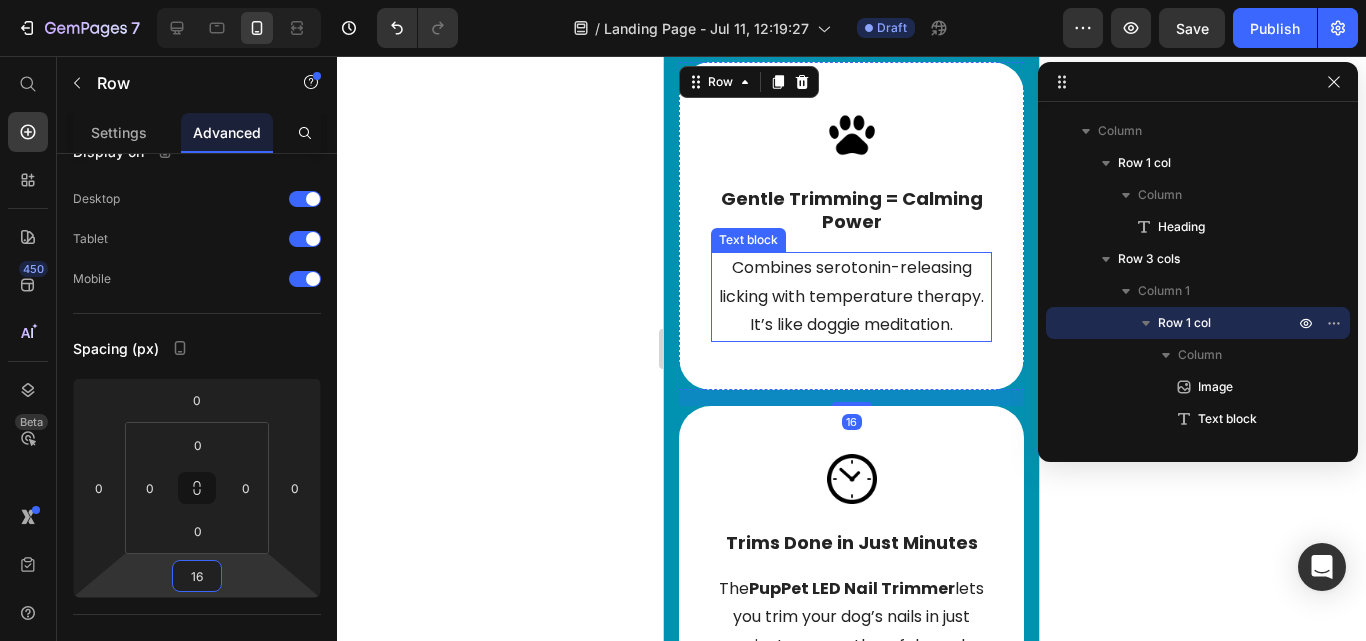 scroll, scrollTop: 7446, scrollLeft: 0, axis: vertical 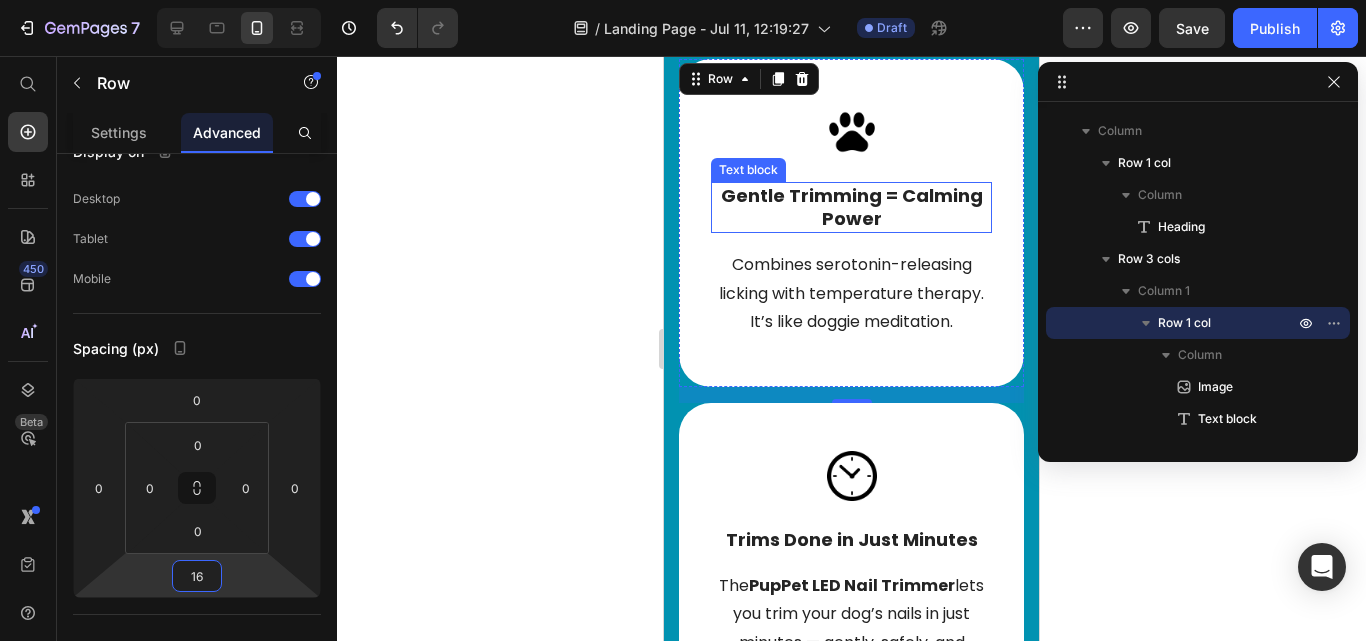 click on "Gentle Trimming = Calming Power" at bounding box center [852, 207] 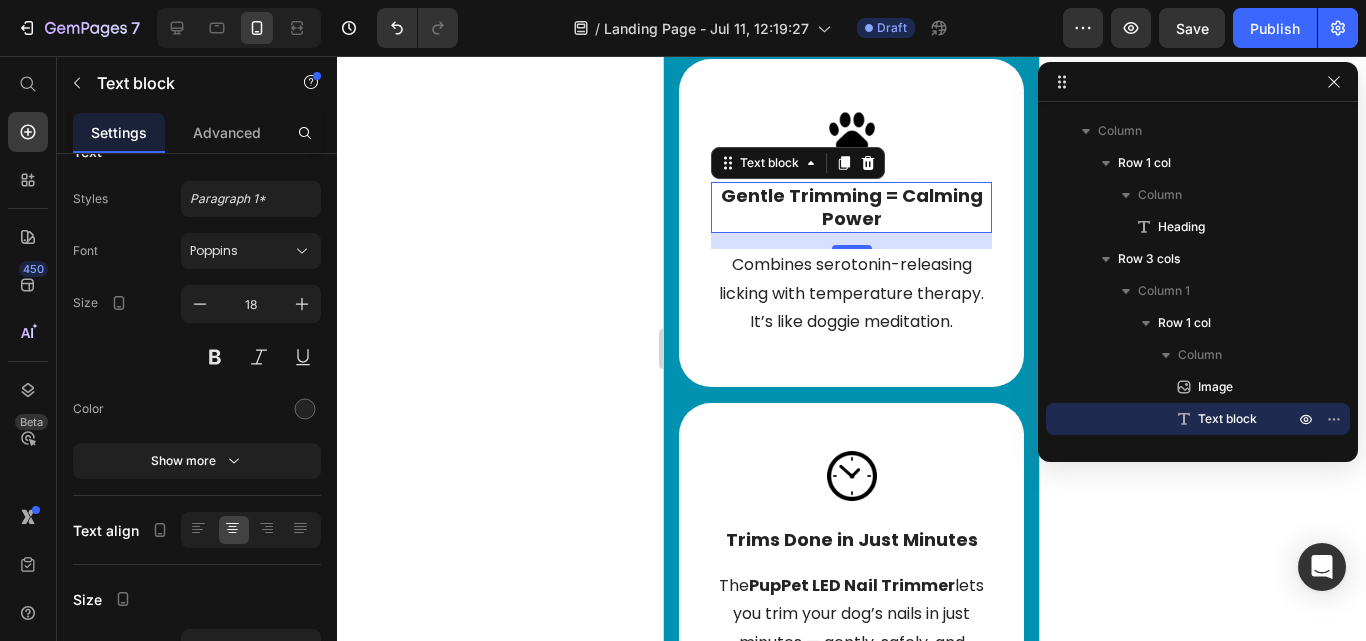 scroll, scrollTop: 0, scrollLeft: 0, axis: both 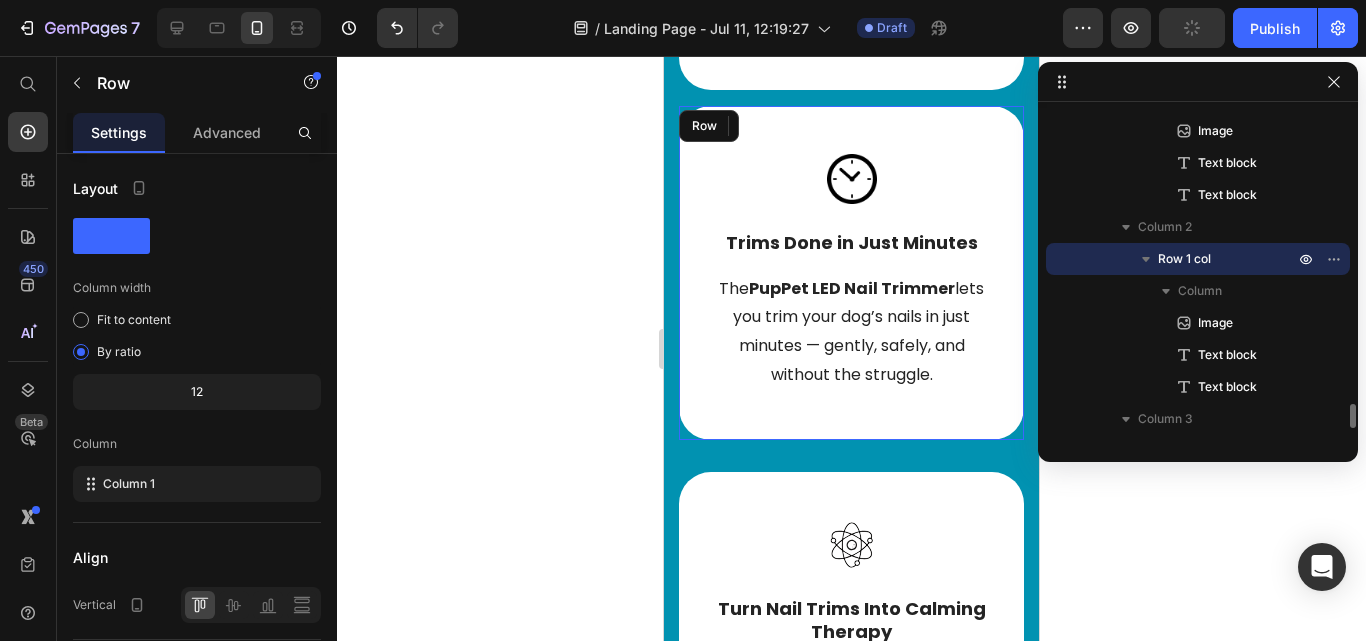 click on "Trims Done in Just Minutes Text block The PupPet LED Nail Trimmer lets you trim your dog’s nails in just minutes — gently, safely, and without the struggle. Text block Row" at bounding box center [851, 273] 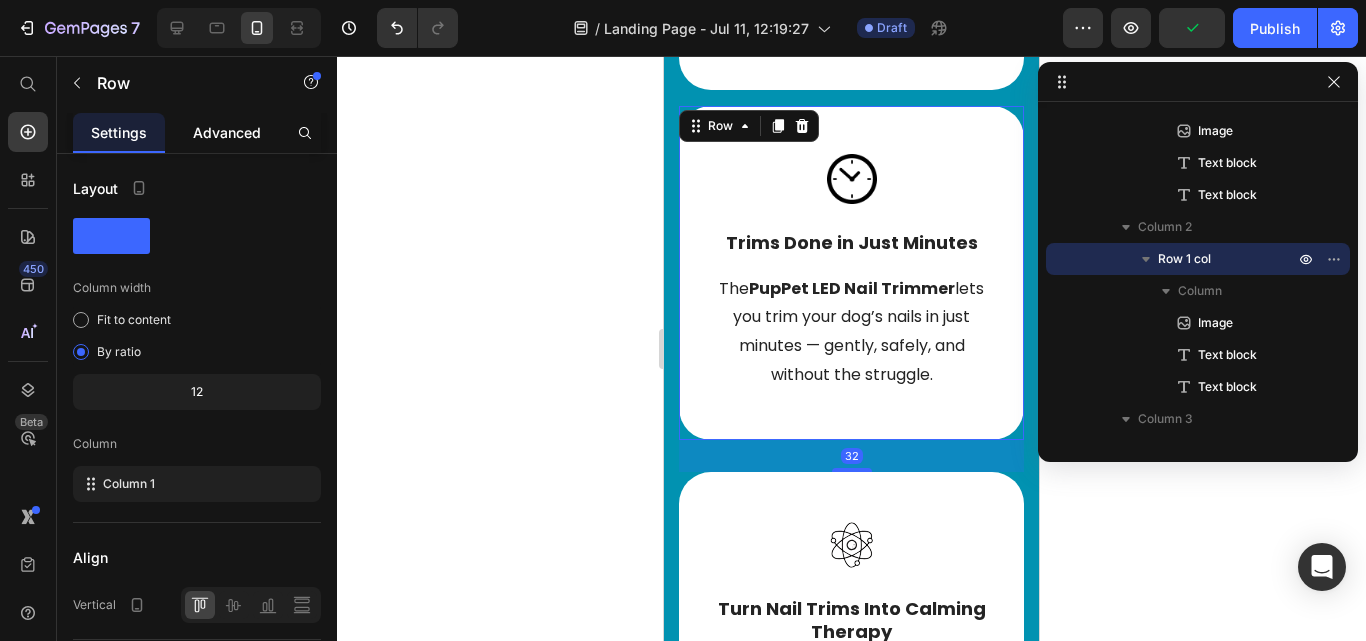 click on "Advanced" at bounding box center (227, 132) 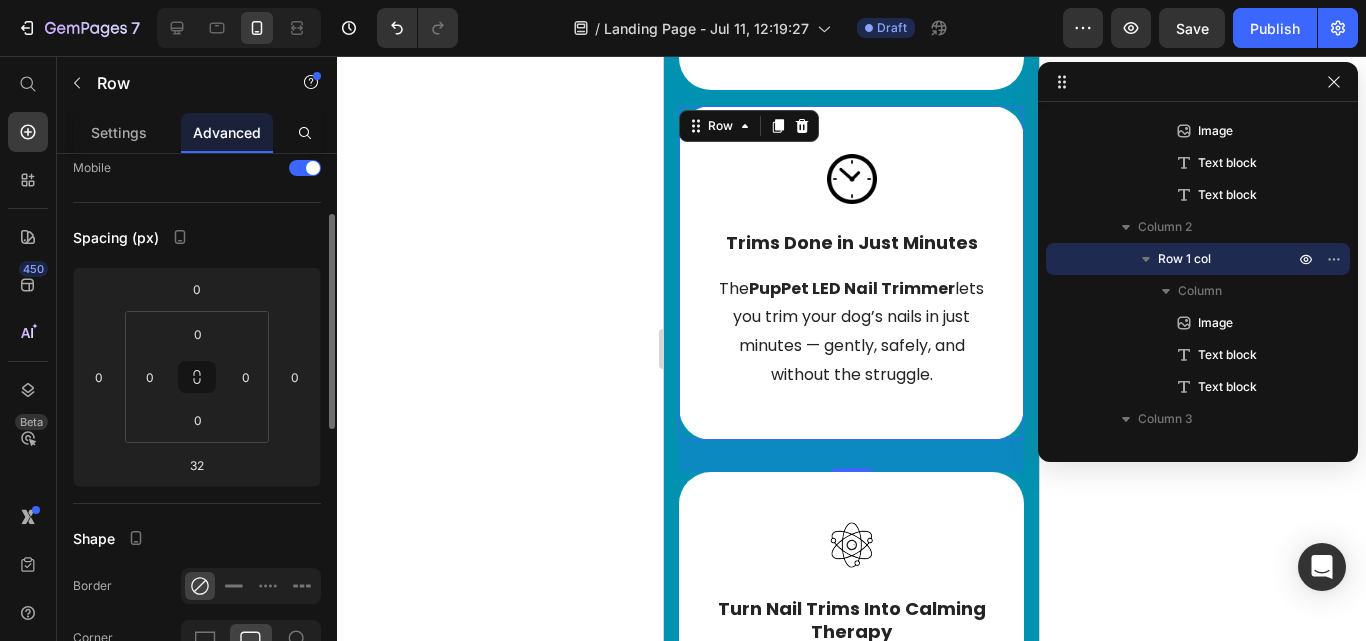 scroll, scrollTop: 150, scrollLeft: 0, axis: vertical 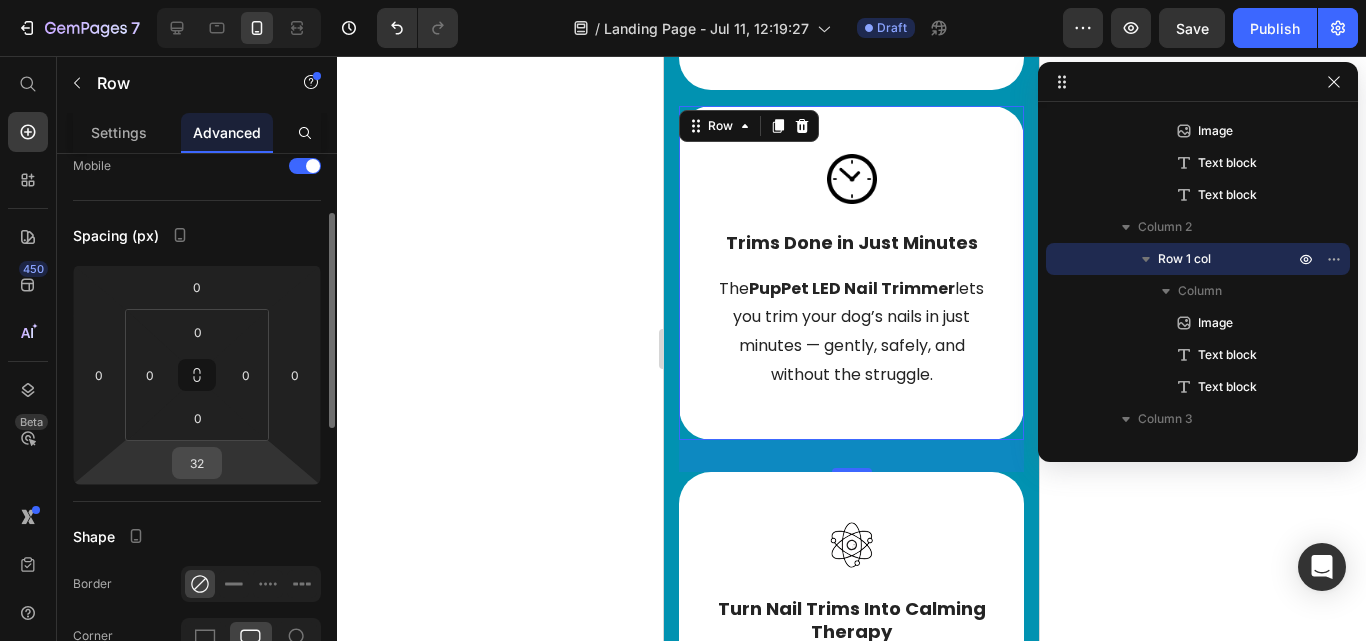 click on "32" at bounding box center (197, 463) 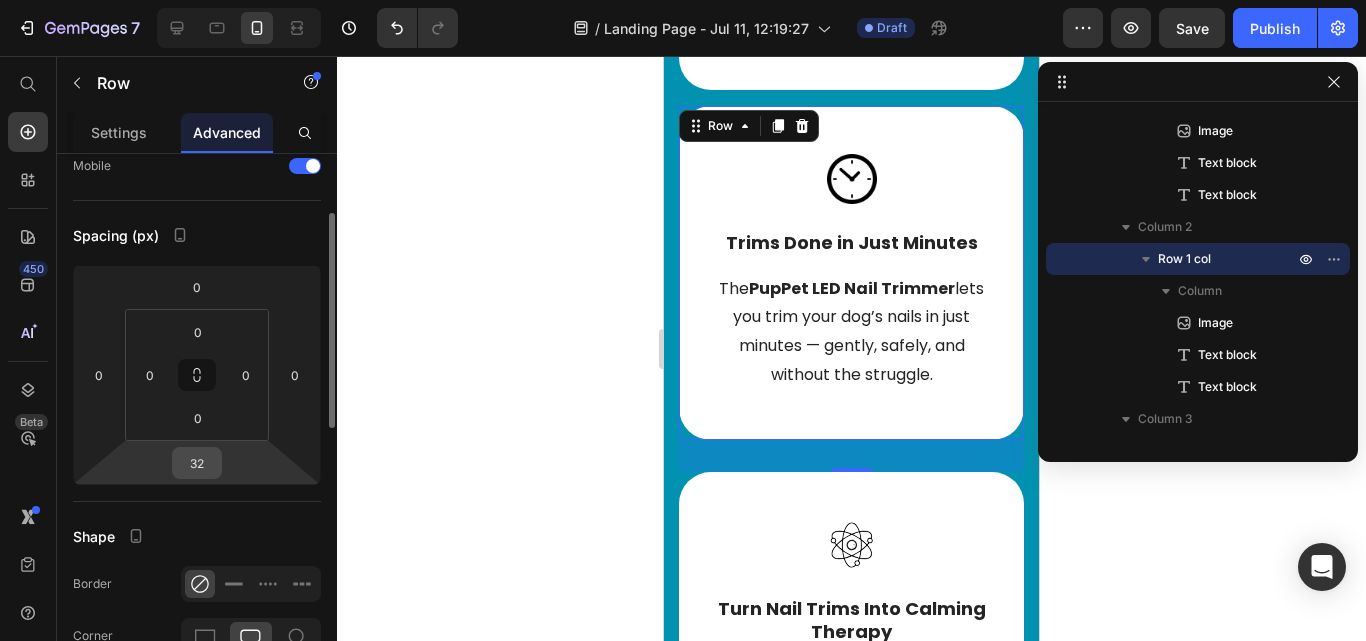 click on "32" at bounding box center [197, 463] 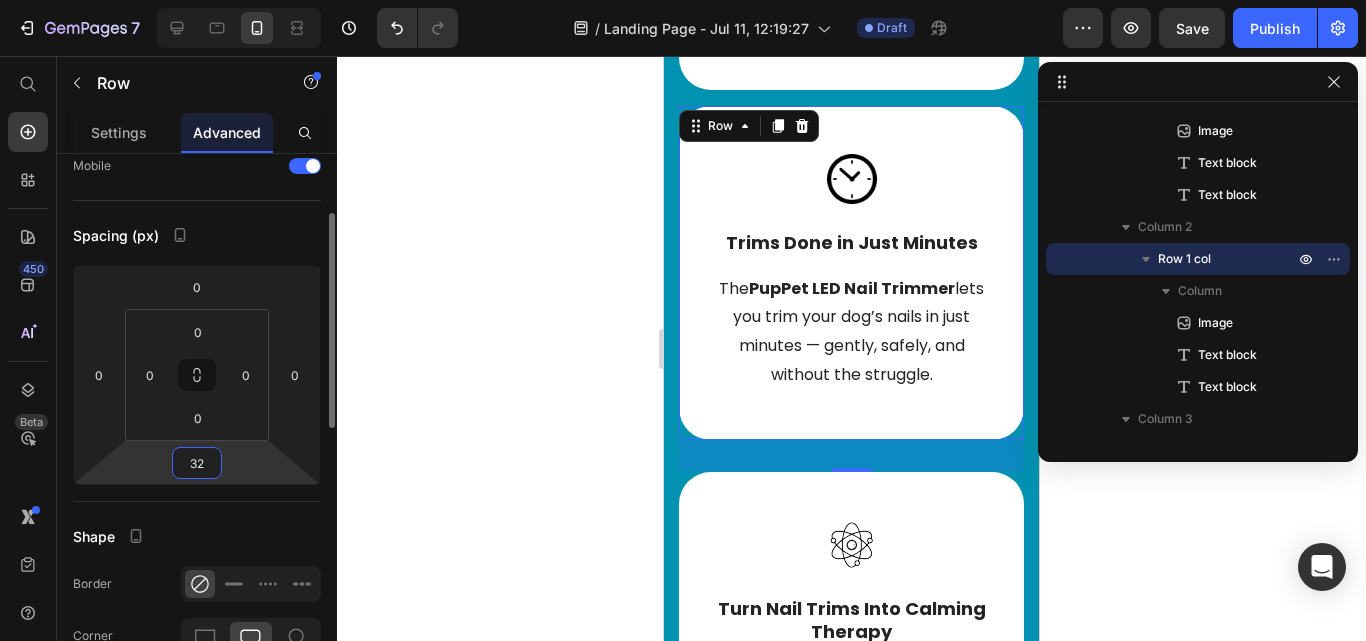 click on "32" at bounding box center [197, 463] 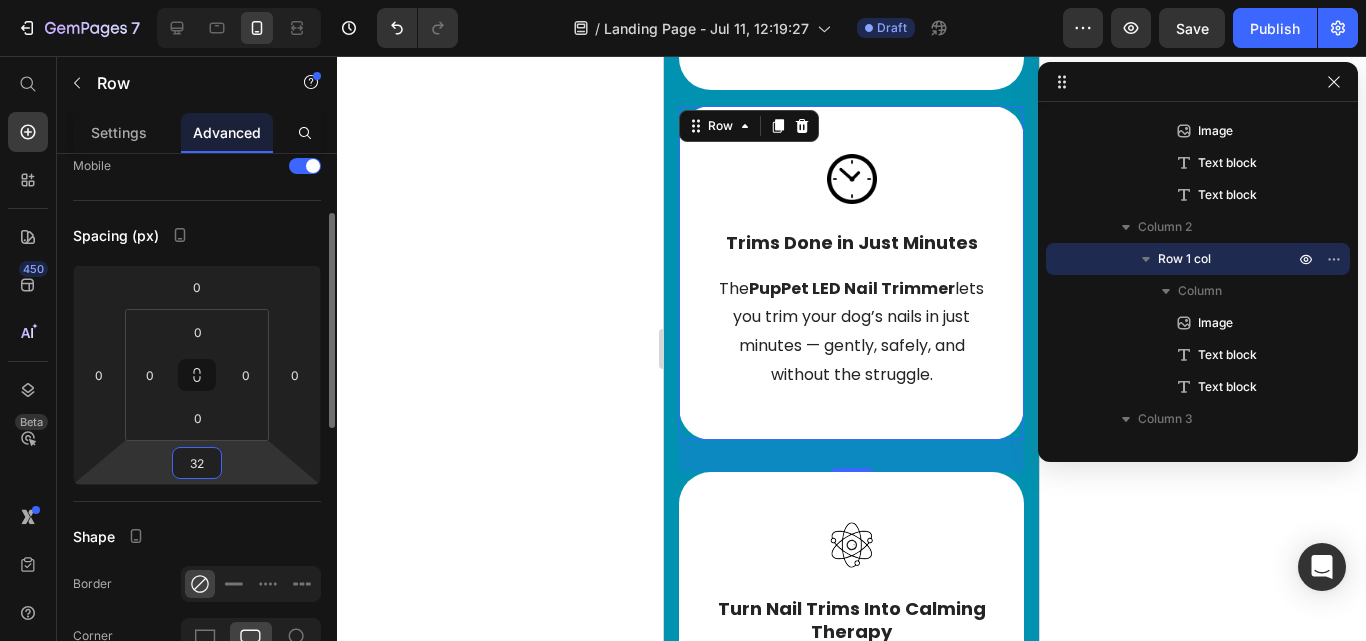 click on "32" at bounding box center (197, 463) 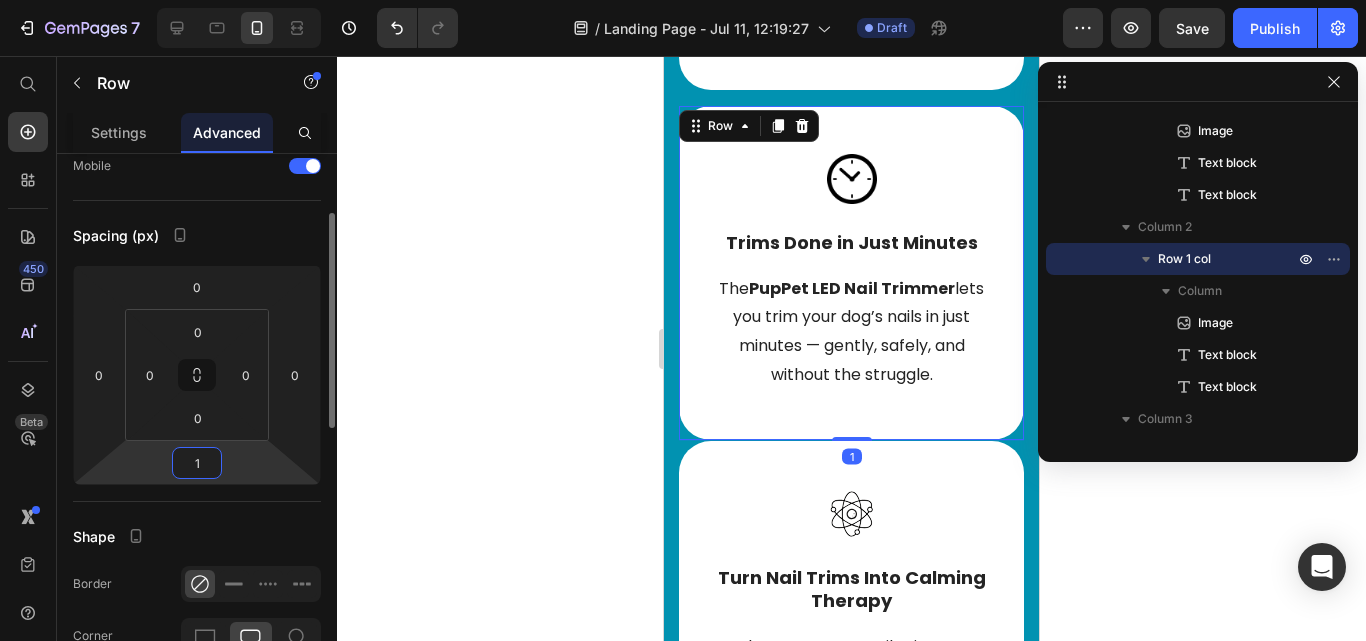 type on "16" 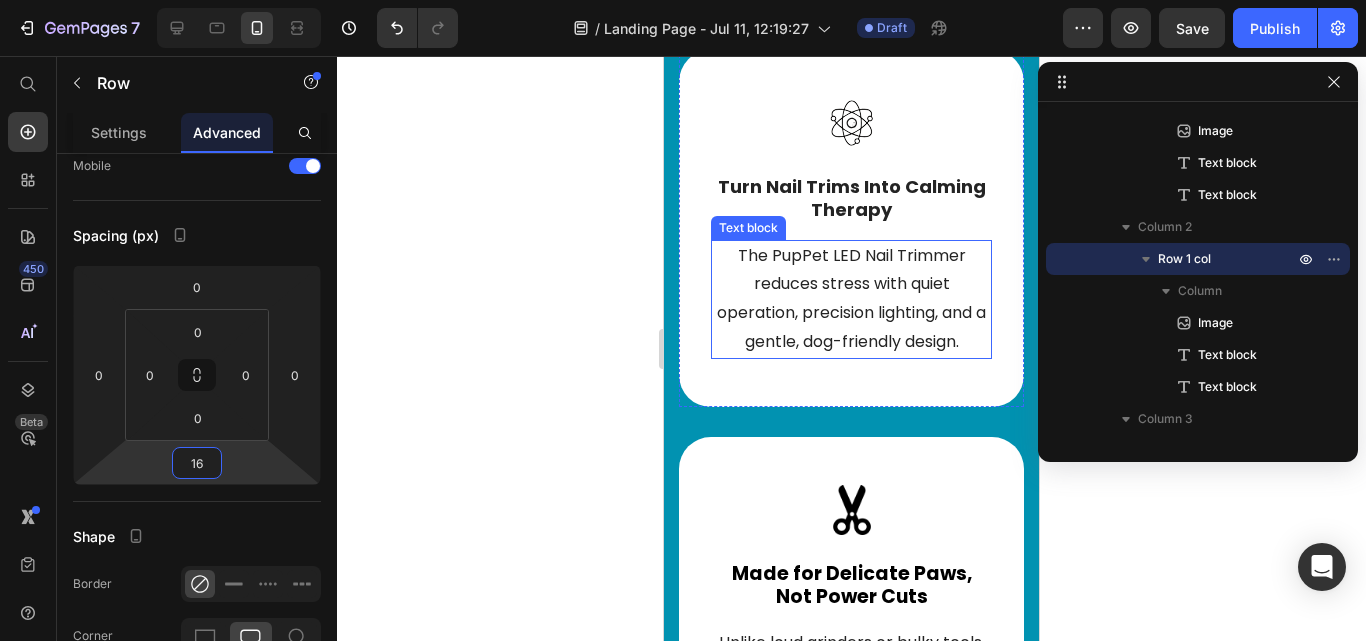 scroll, scrollTop: 8135, scrollLeft: 0, axis: vertical 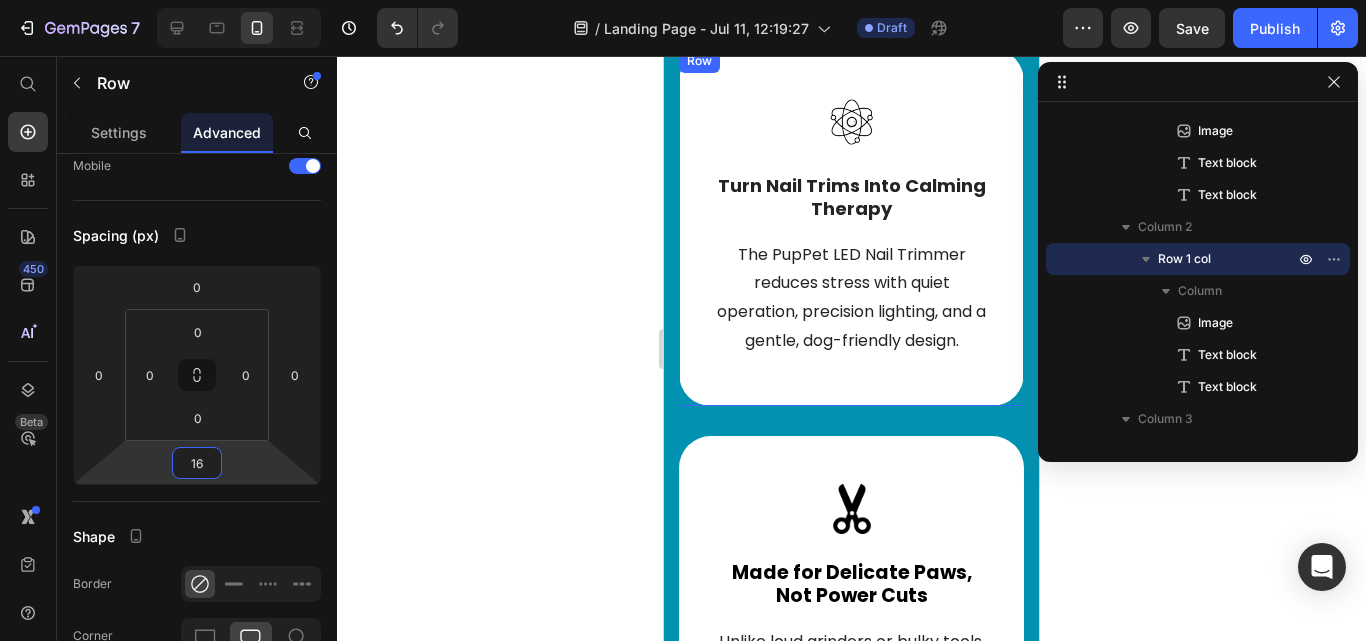 click on "Turn Nail Trims Into Calming Therapy Text block The PupPet LED Nail Trimmer reduces stress with quiet operation, precision lighting, and a gentle, dog-friendly design. Text block Row" at bounding box center [851, 227] 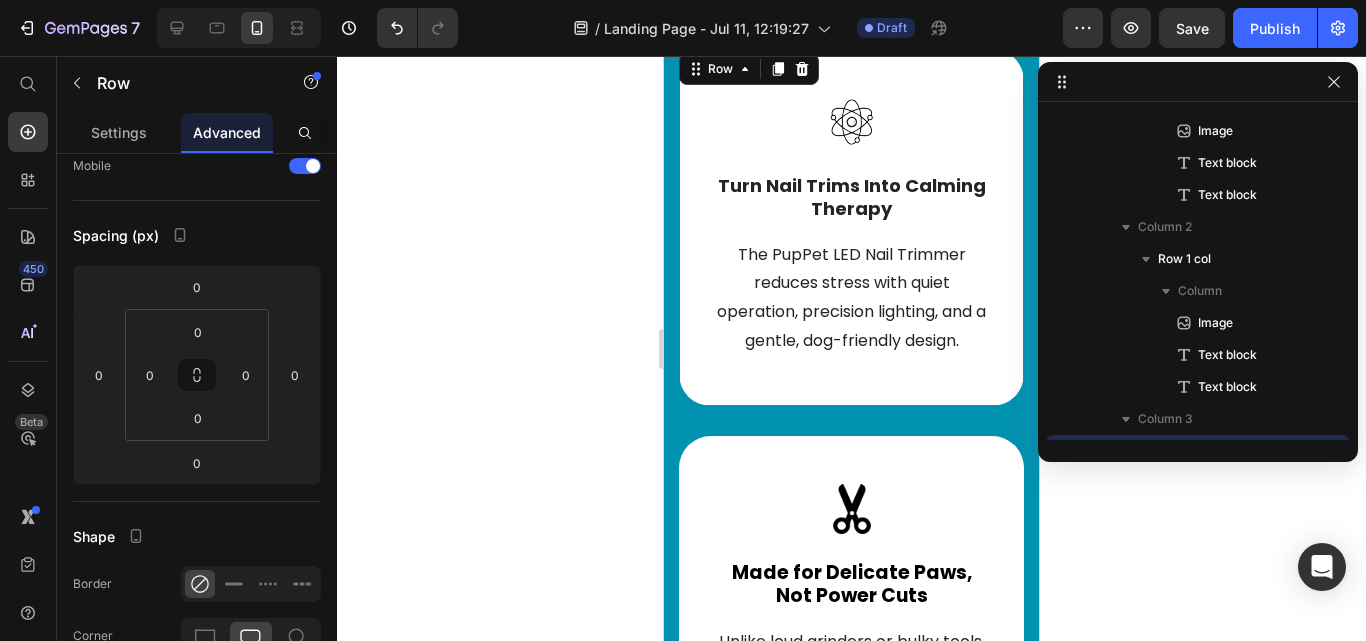 scroll, scrollTop: 4086, scrollLeft: 0, axis: vertical 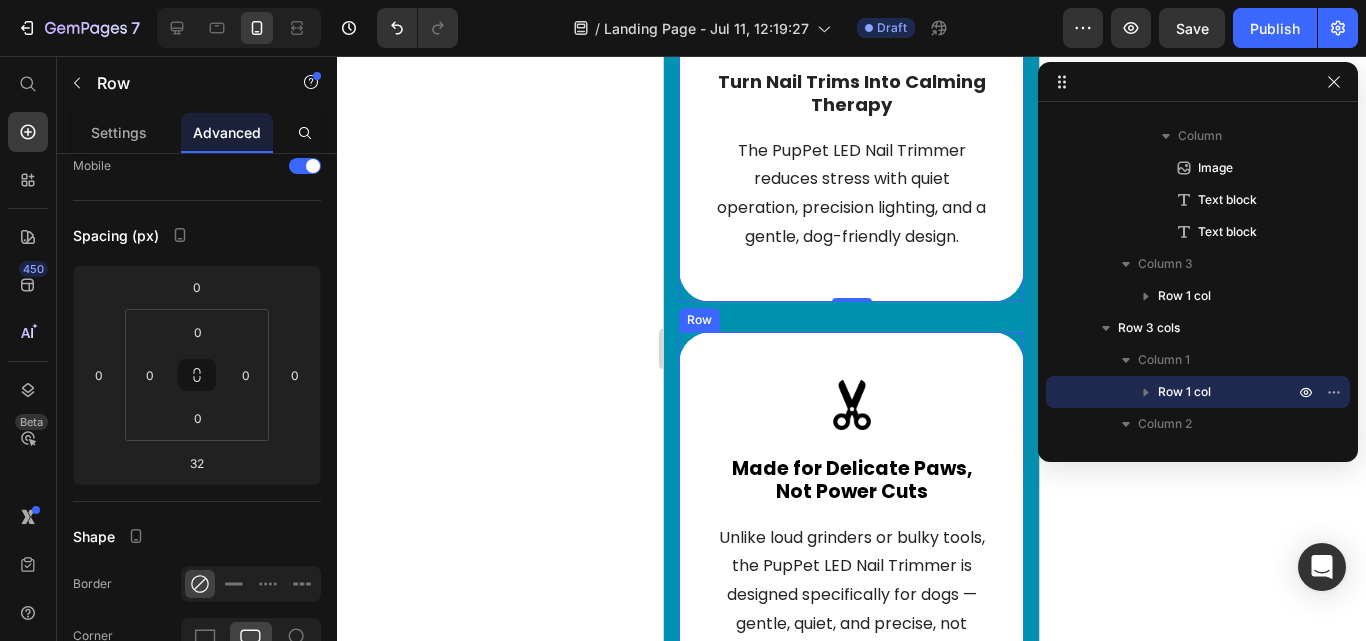 click on "Made for Delicate Paws, Not Power Cuts Text block Unlike loud grinders or bulky tools, the PupPet LED Nail Trimmer is designed specifically for dogs — gentle, quiet, and precise, not forceful or stressful. Text block Row" at bounding box center (851, 525) 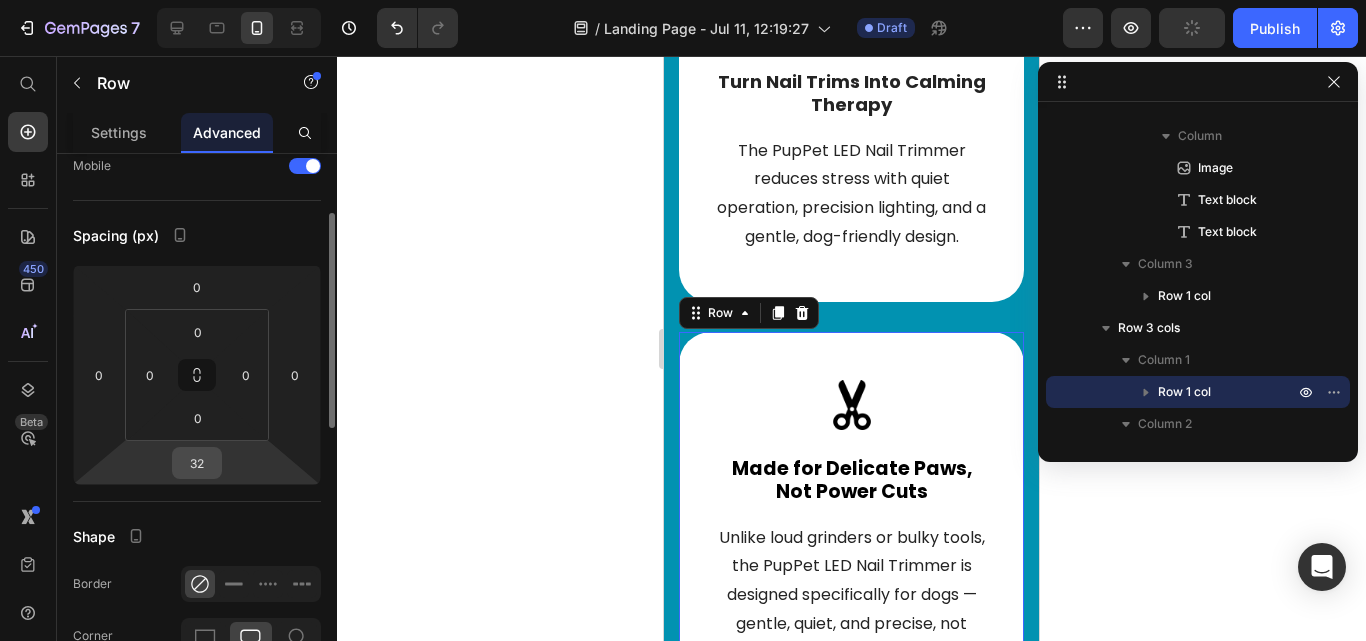 click on "32" at bounding box center (197, 463) 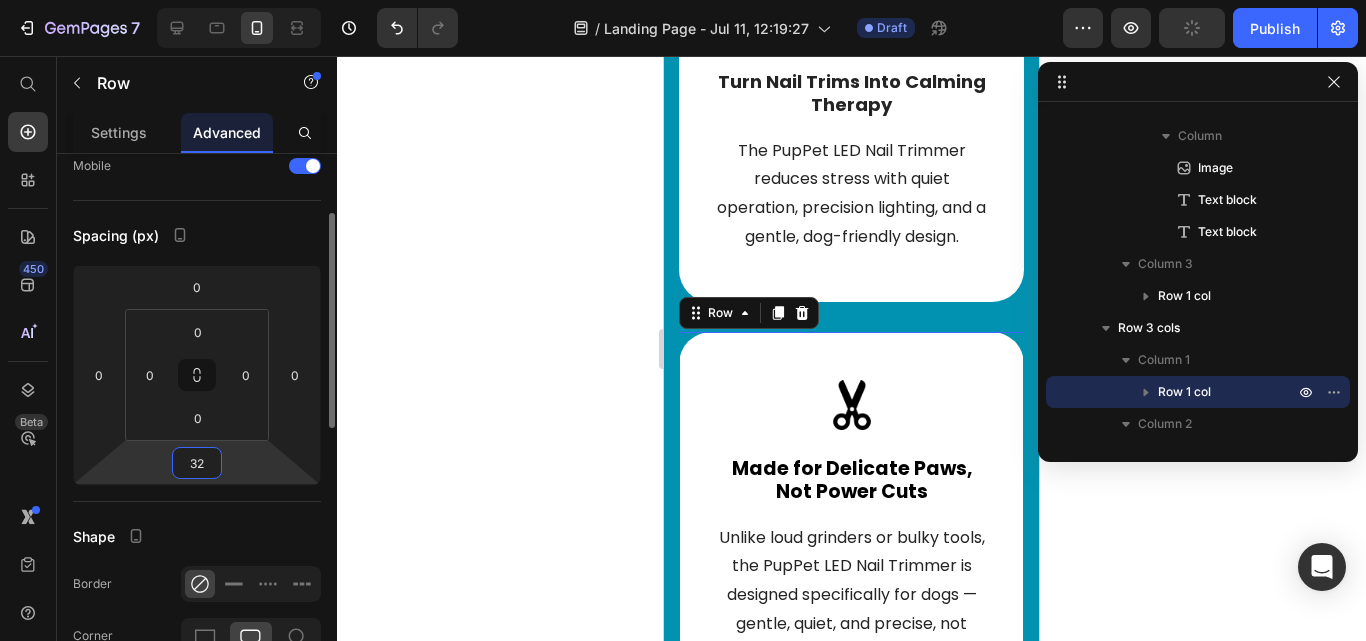 click on "32" at bounding box center (197, 463) 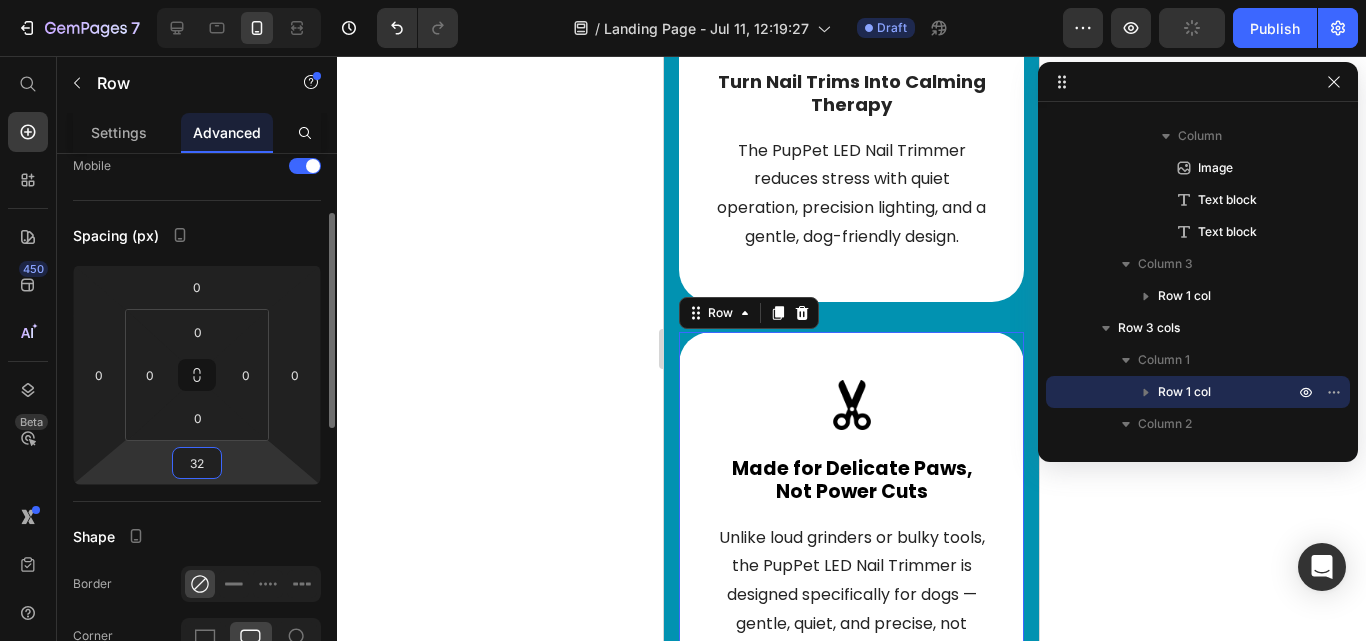 click on "32" at bounding box center [197, 463] 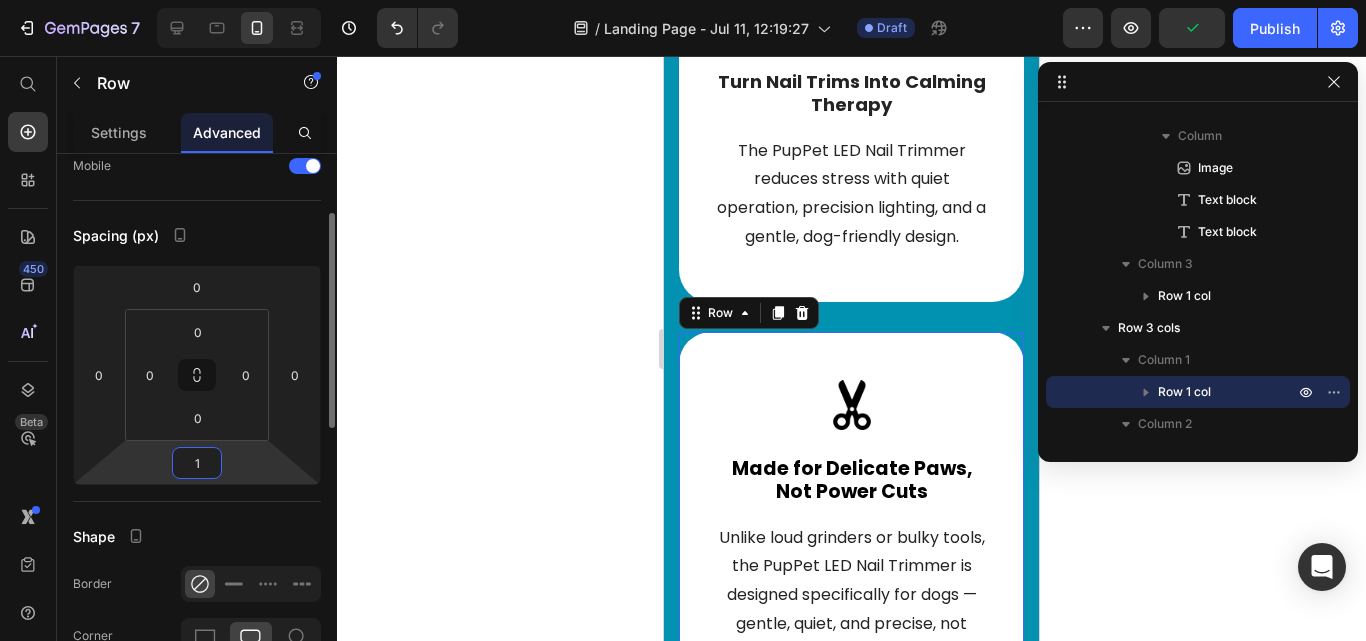 type on "16" 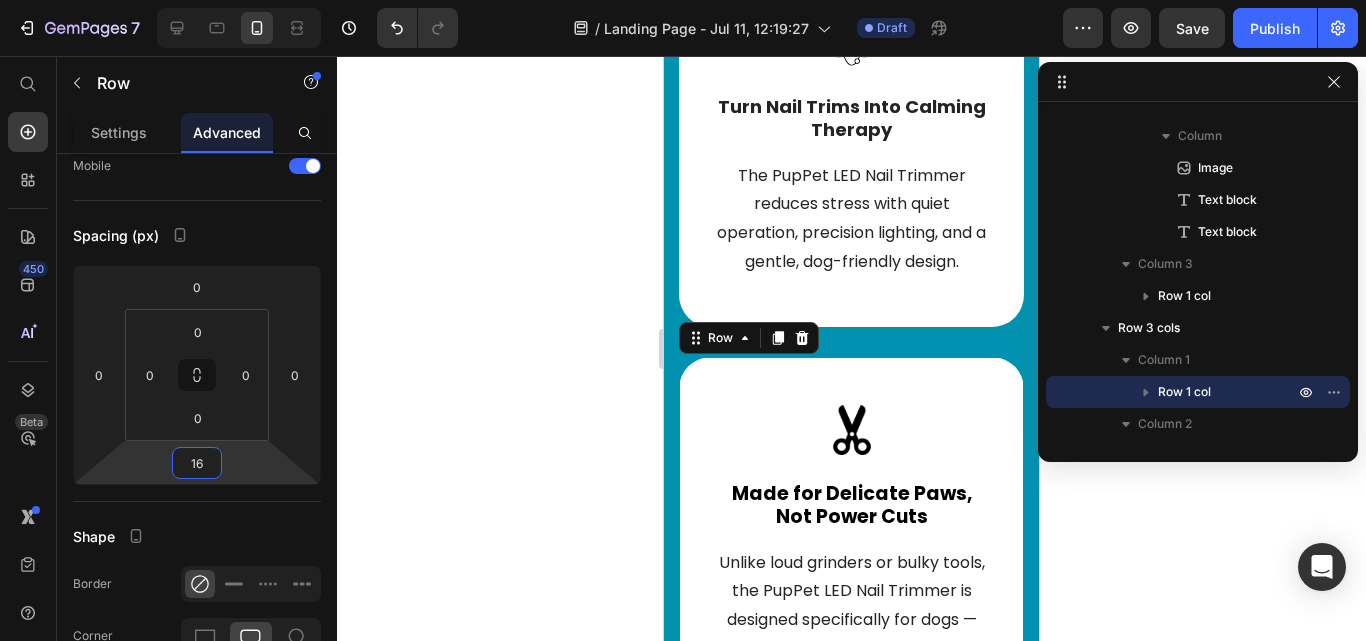 scroll, scrollTop: 8213, scrollLeft: 0, axis: vertical 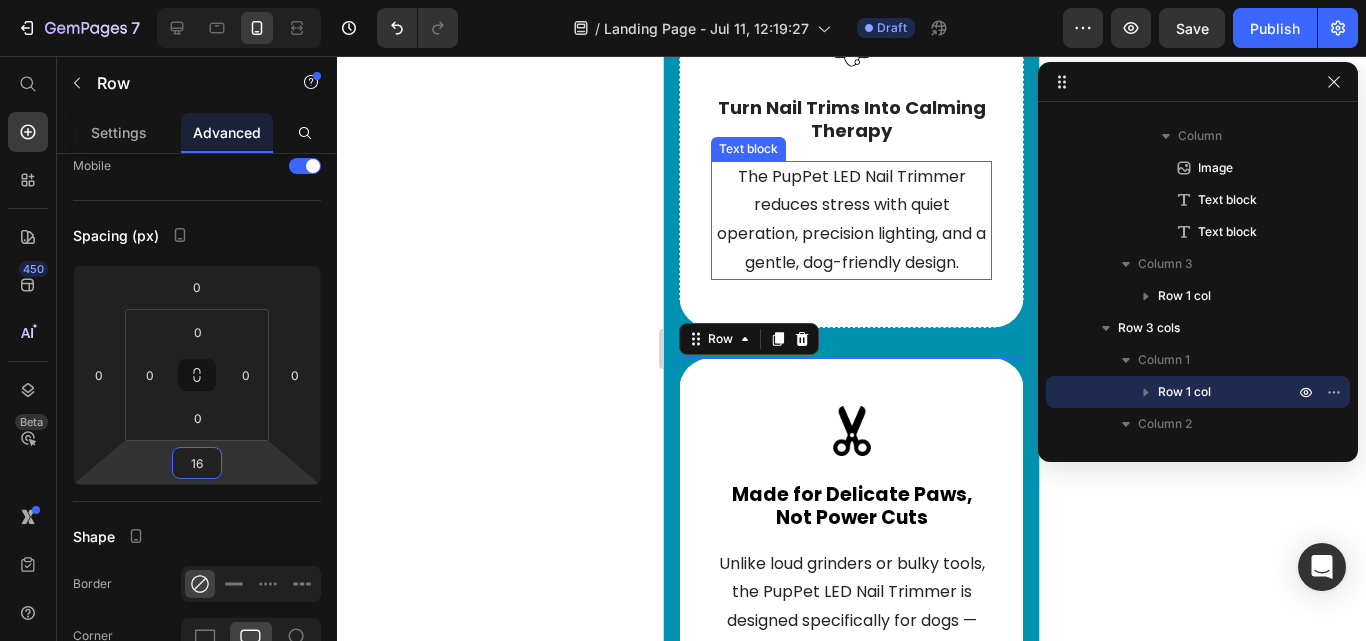click on "The PupPet LED Nail Trimmer reduces stress with quiet operation, precision lighting, and a gentle, dog-friendly design." at bounding box center (851, 220) 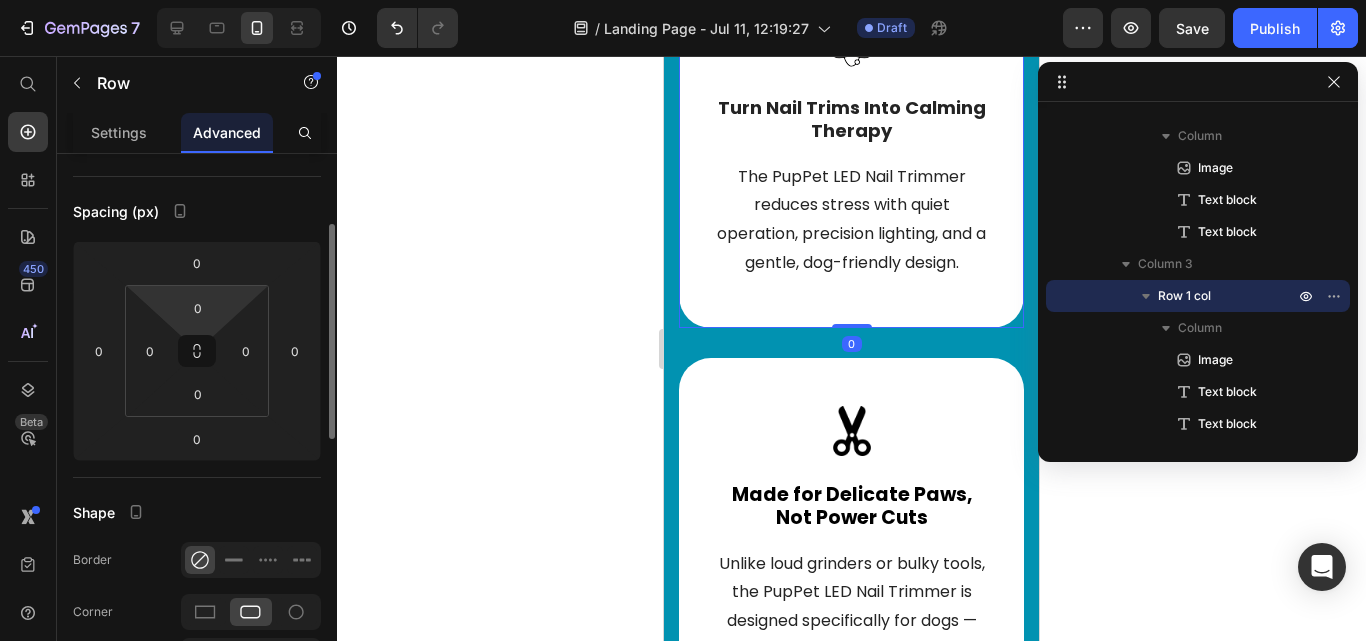 scroll, scrollTop: 175, scrollLeft: 0, axis: vertical 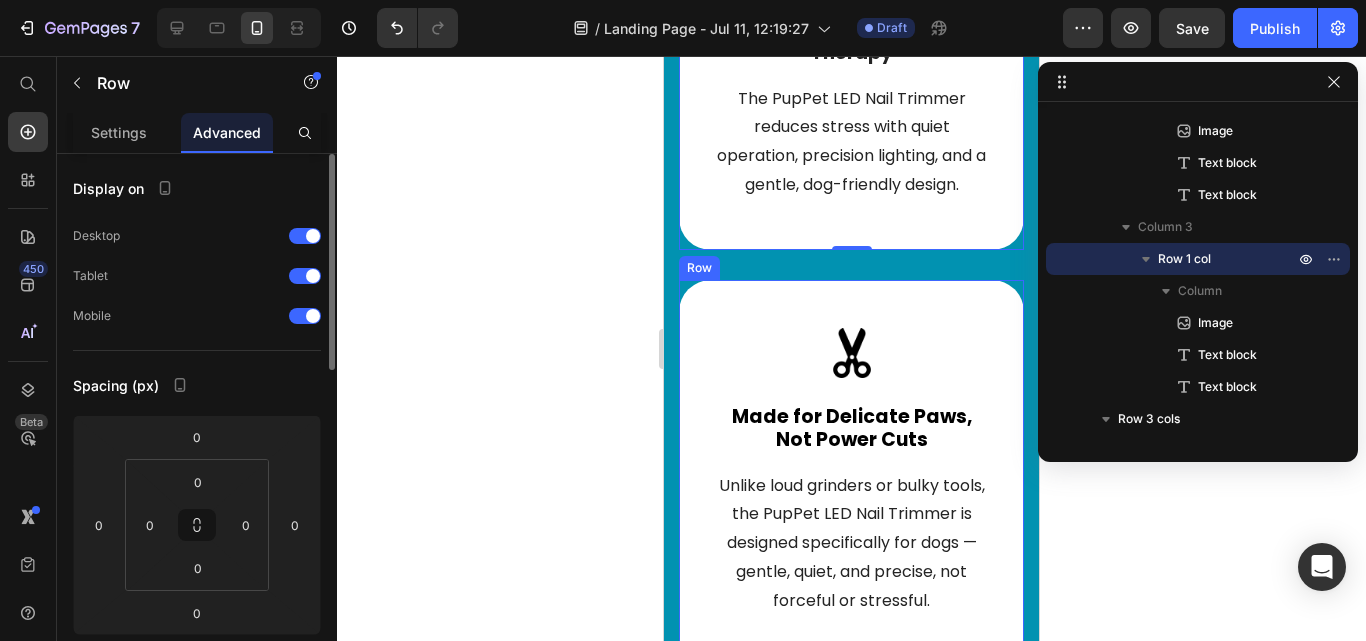 click on "Made for Delicate Paws, Not Power Cuts Text block Unlike loud grinders or bulky tools, the PupPet LED Nail Trimmer is designed specifically for dogs — gentle, quiet, and precise, not forceful or stressful. Text block Row" at bounding box center (851, 473) 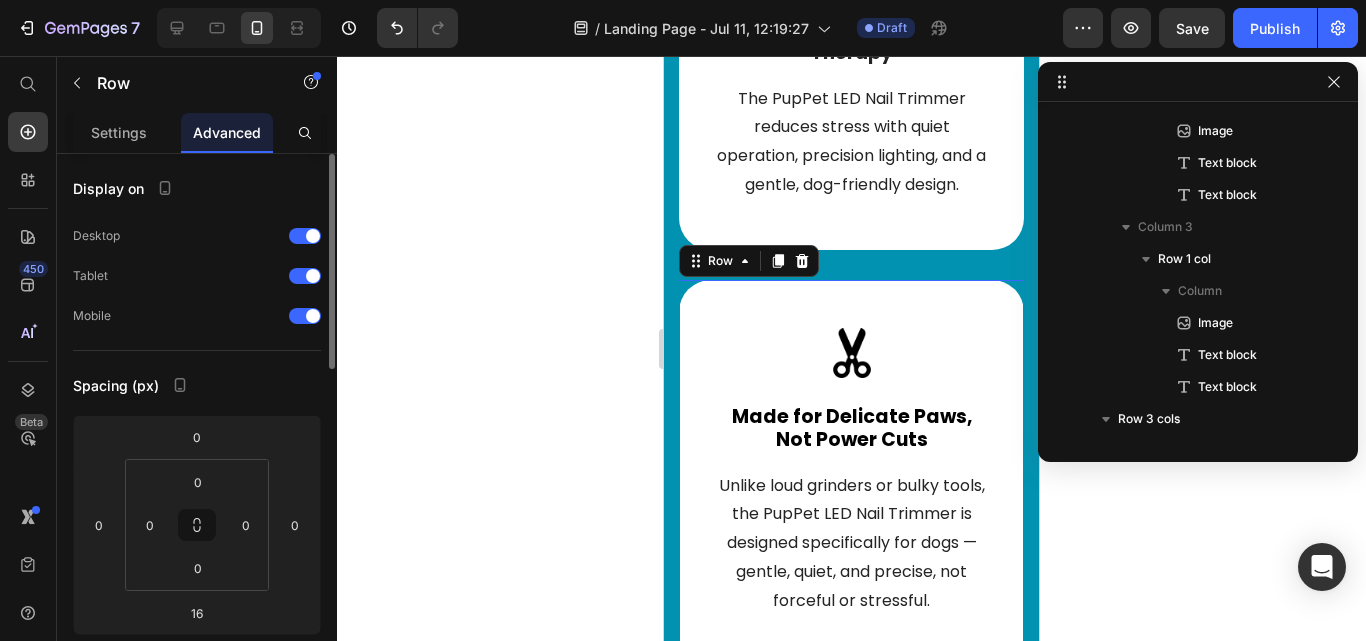 scroll, scrollTop: 4347, scrollLeft: 0, axis: vertical 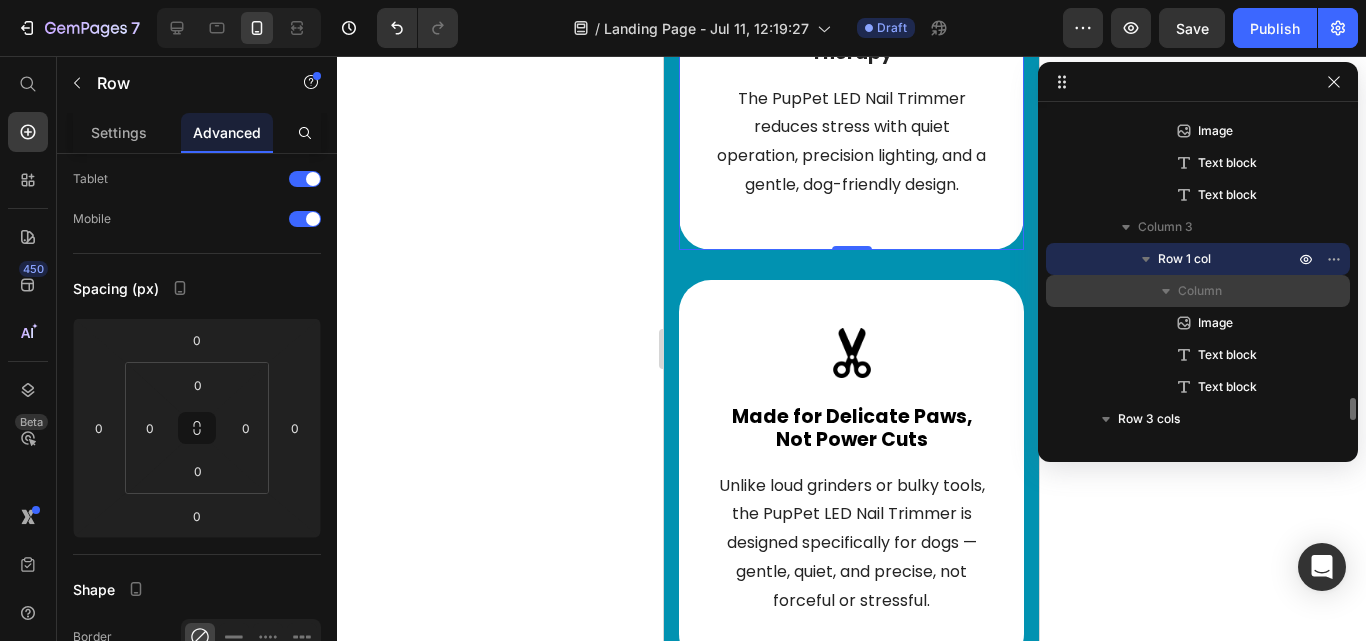 click on "Column" at bounding box center (1200, 291) 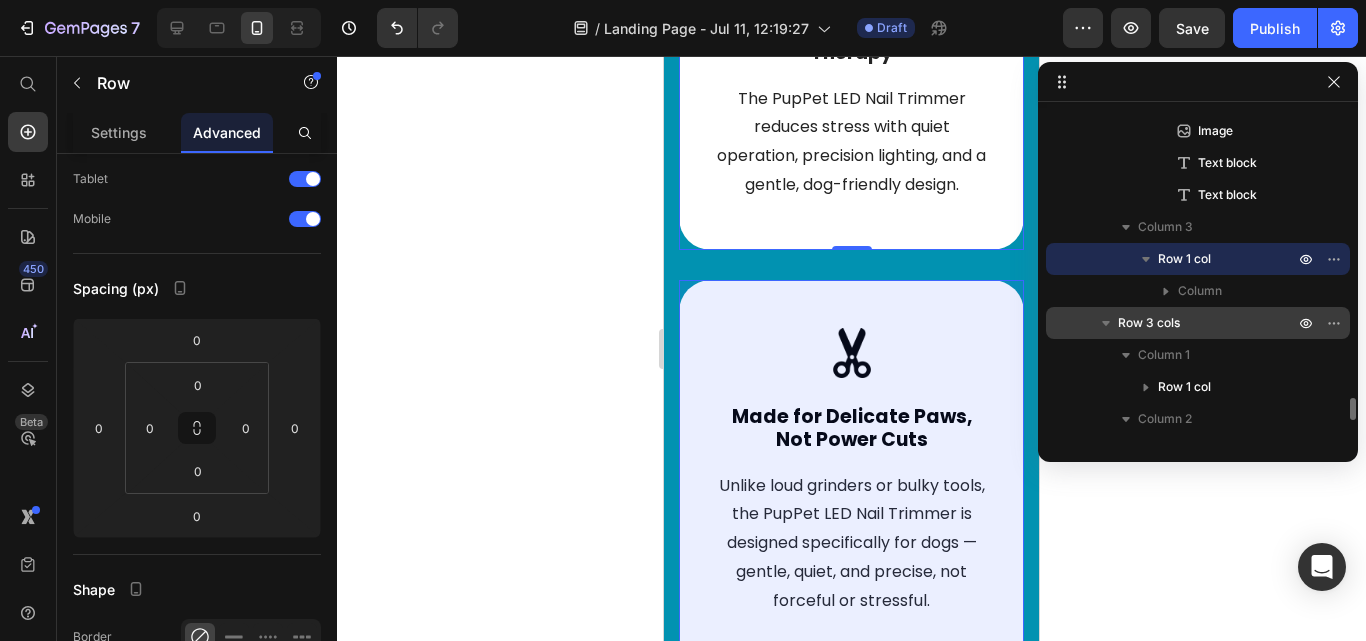 click on "Row 3 cols" at bounding box center [1198, 323] 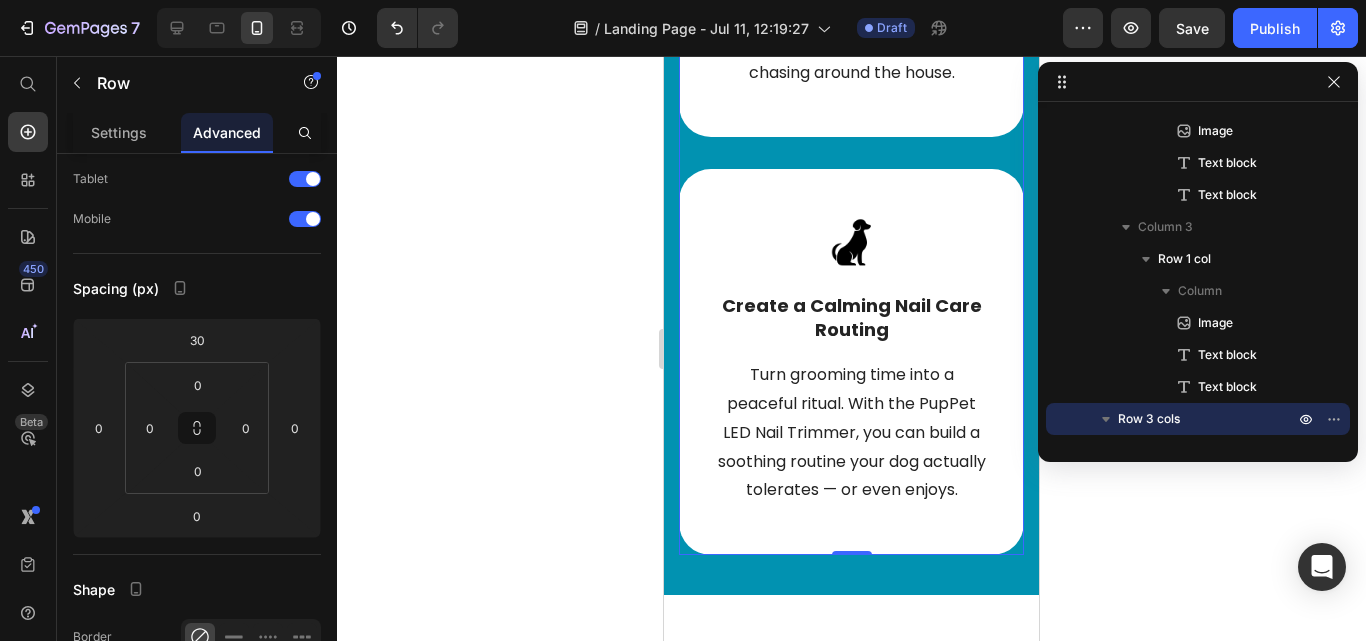 scroll, scrollTop: 9172, scrollLeft: 0, axis: vertical 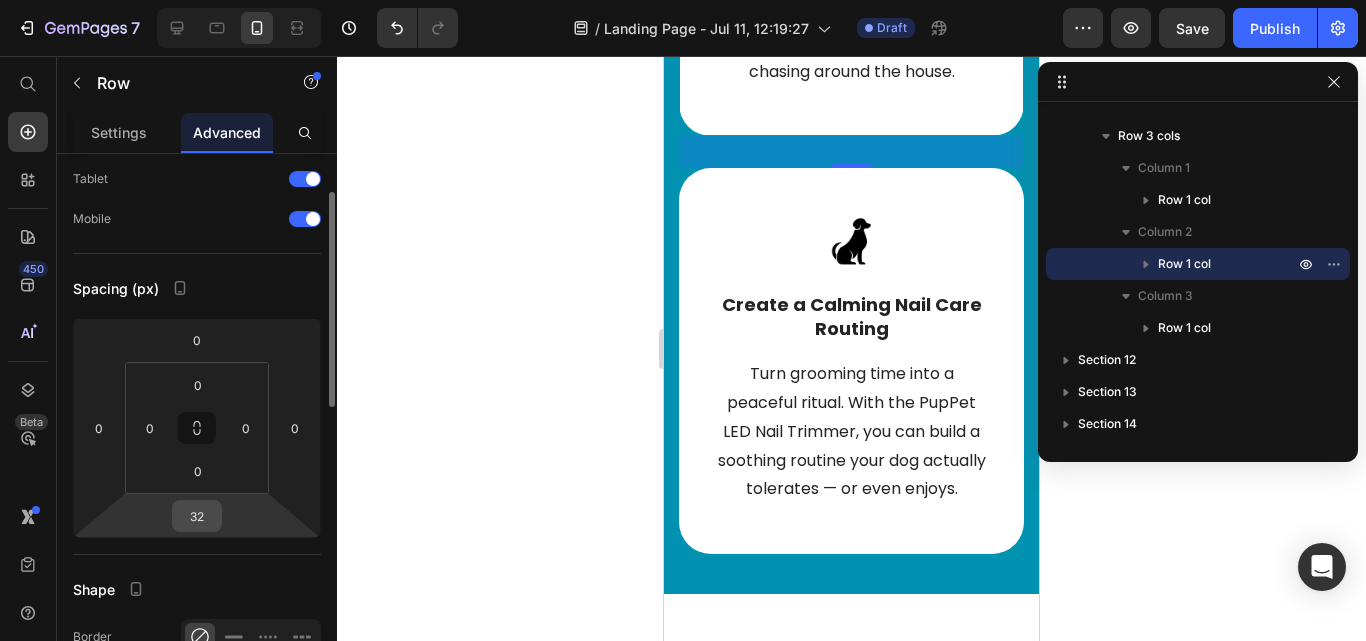 click on "32" at bounding box center (197, 516) 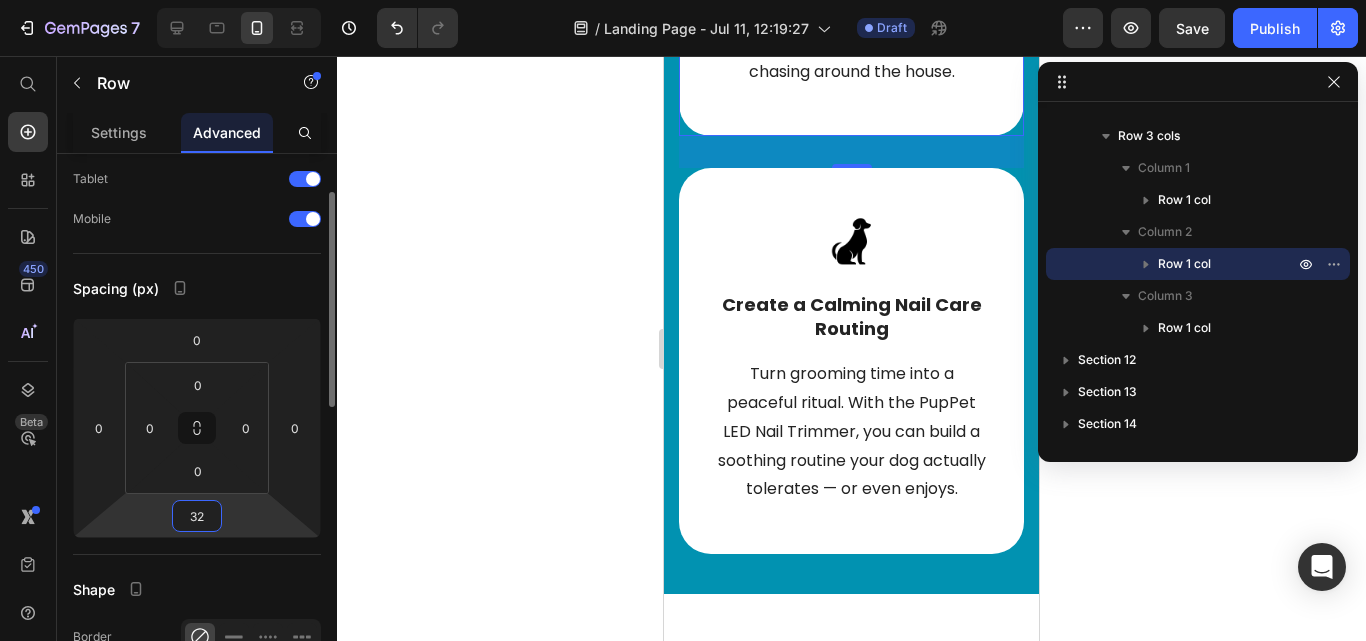 click on "32" at bounding box center (197, 516) 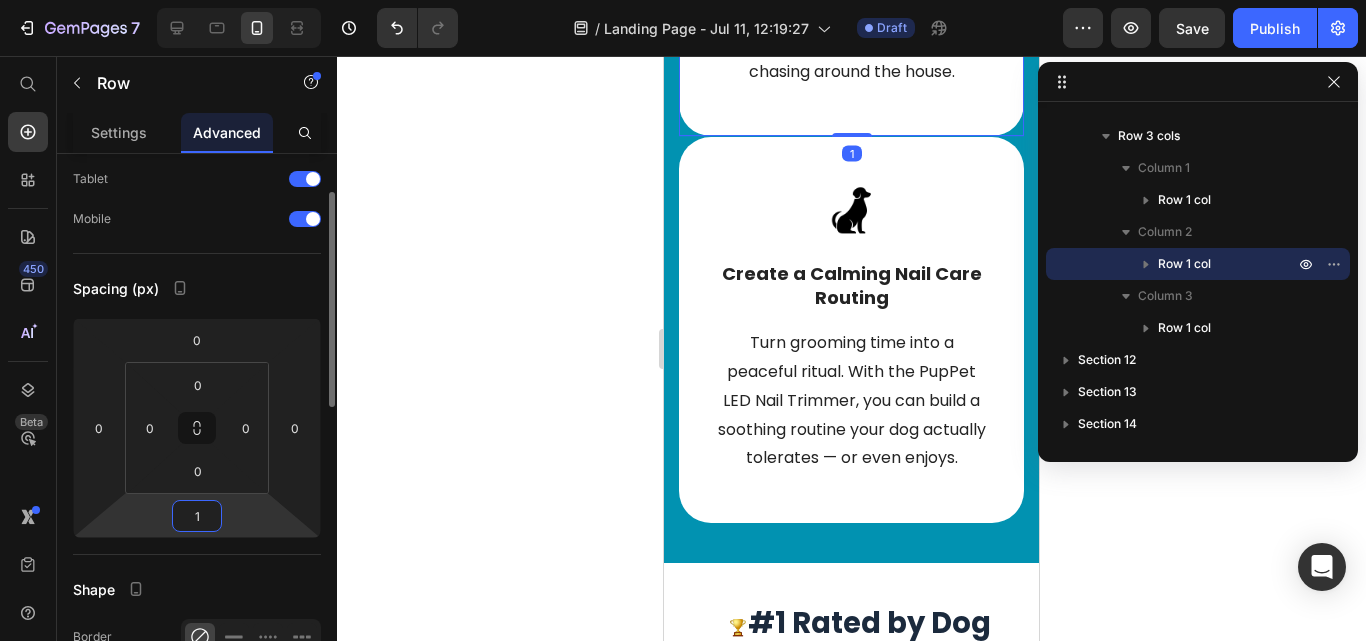 type on "16" 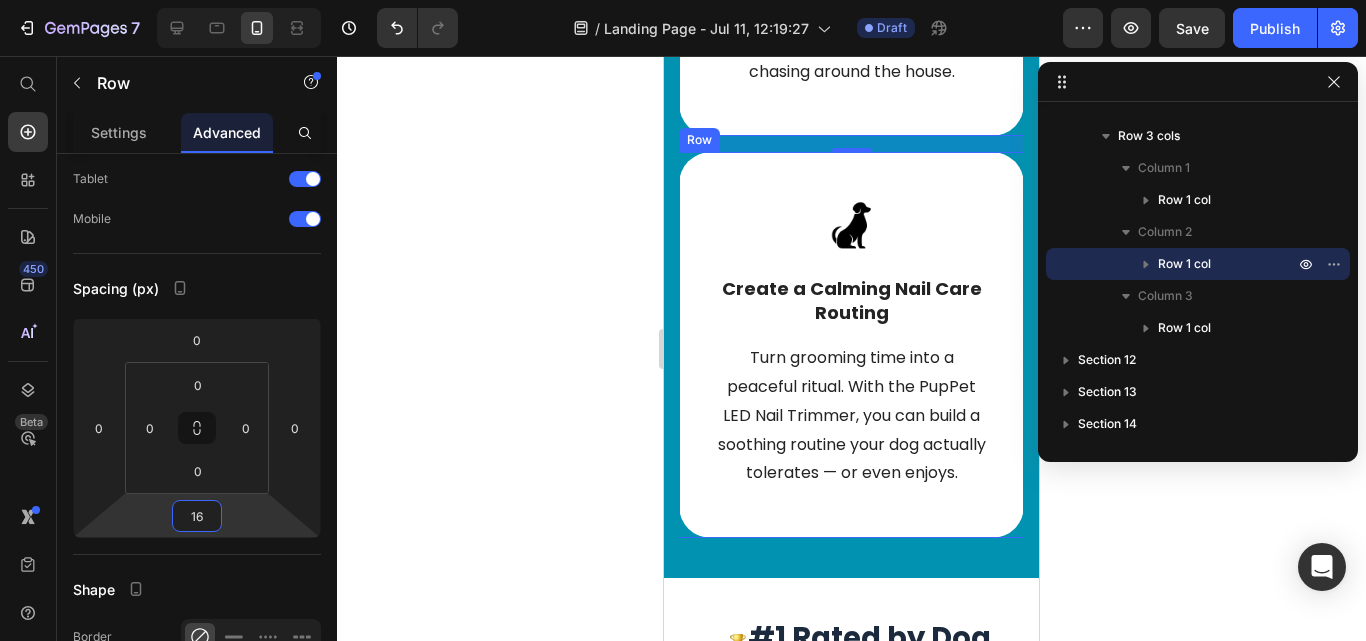 scroll, scrollTop: 9439, scrollLeft: 0, axis: vertical 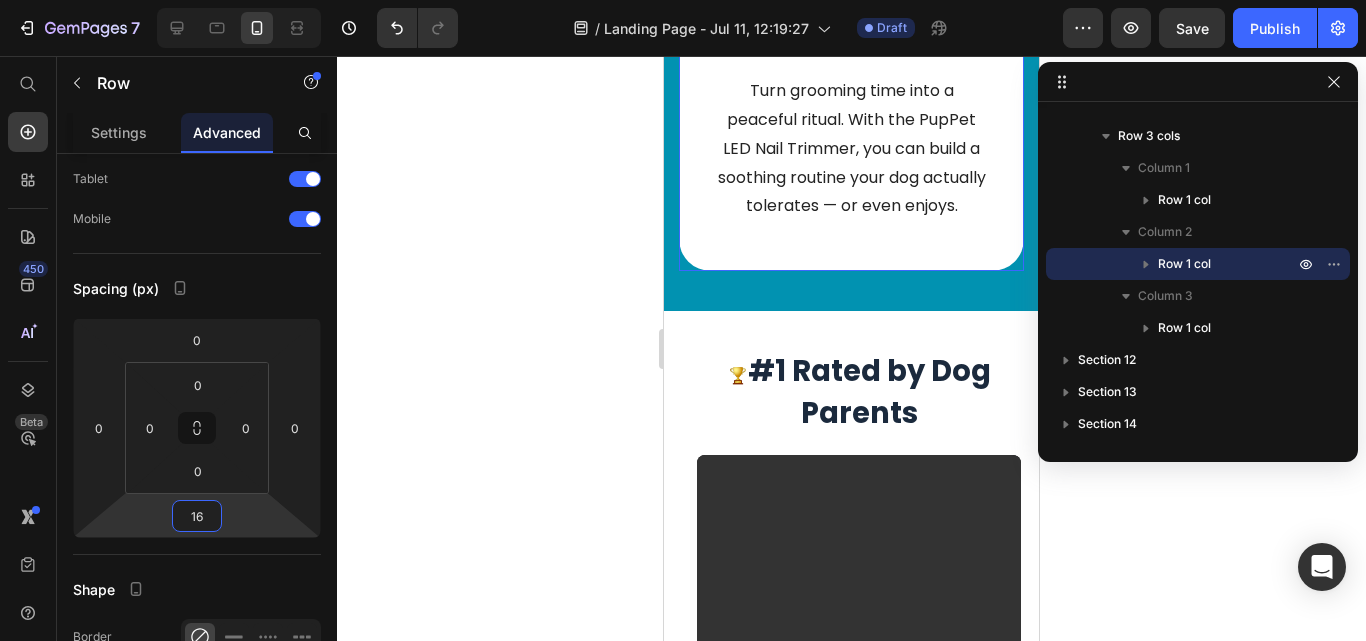 click on "Image Create a Calming Nail Care Routing Text block Turn grooming time into a peaceful ritual. With the PupPet LED Nail Trimmer, you can build a soothing routine your dog actually tolerates — or even enjoys. Text block Row" at bounding box center (851, 78) 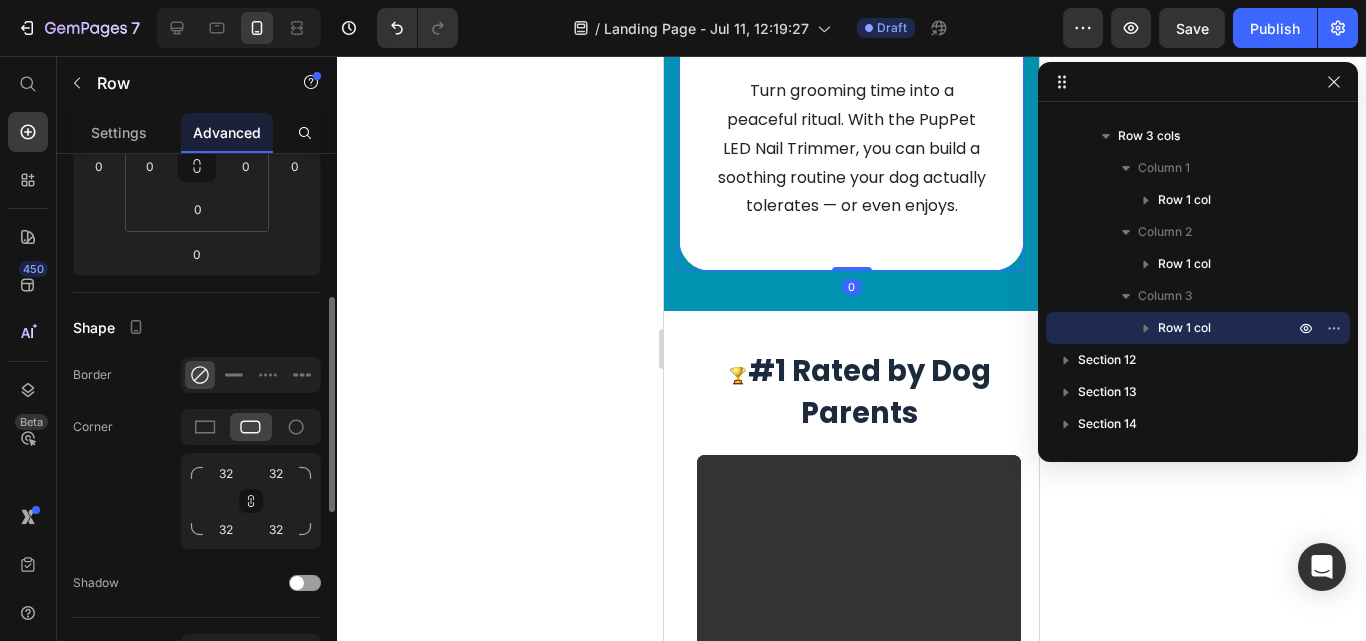 scroll, scrollTop: 361, scrollLeft: 0, axis: vertical 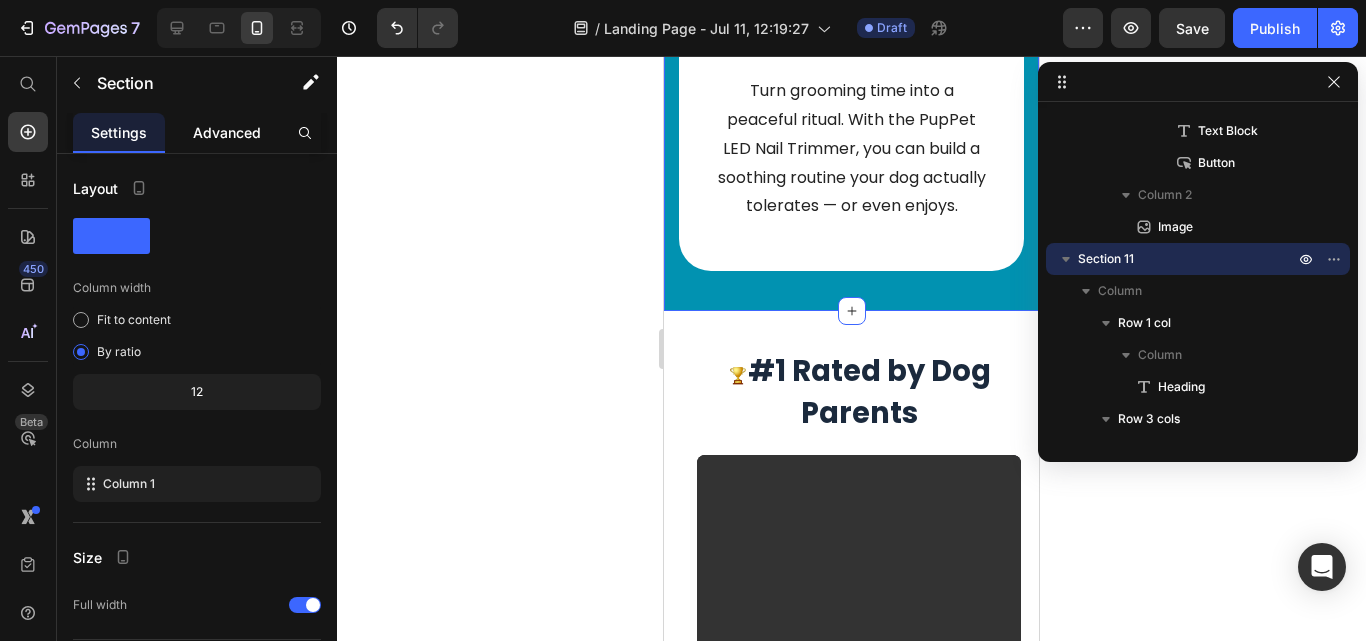 click on "Advanced" at bounding box center (227, 132) 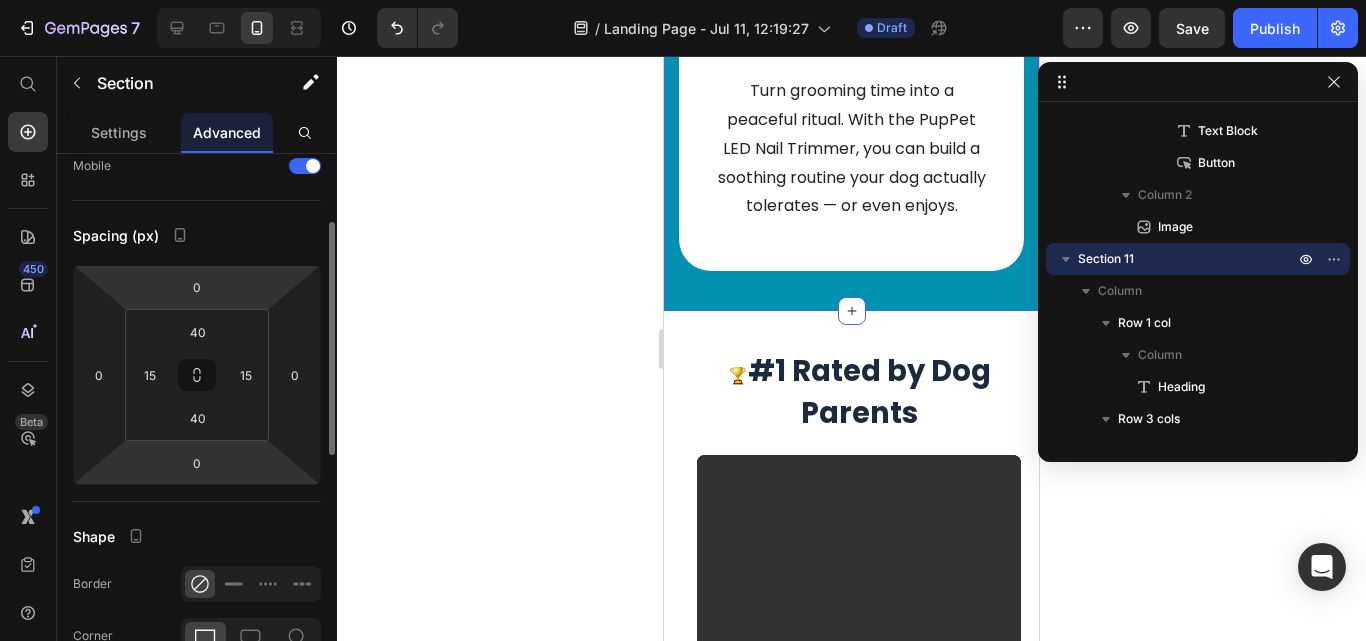 scroll, scrollTop: 153, scrollLeft: 0, axis: vertical 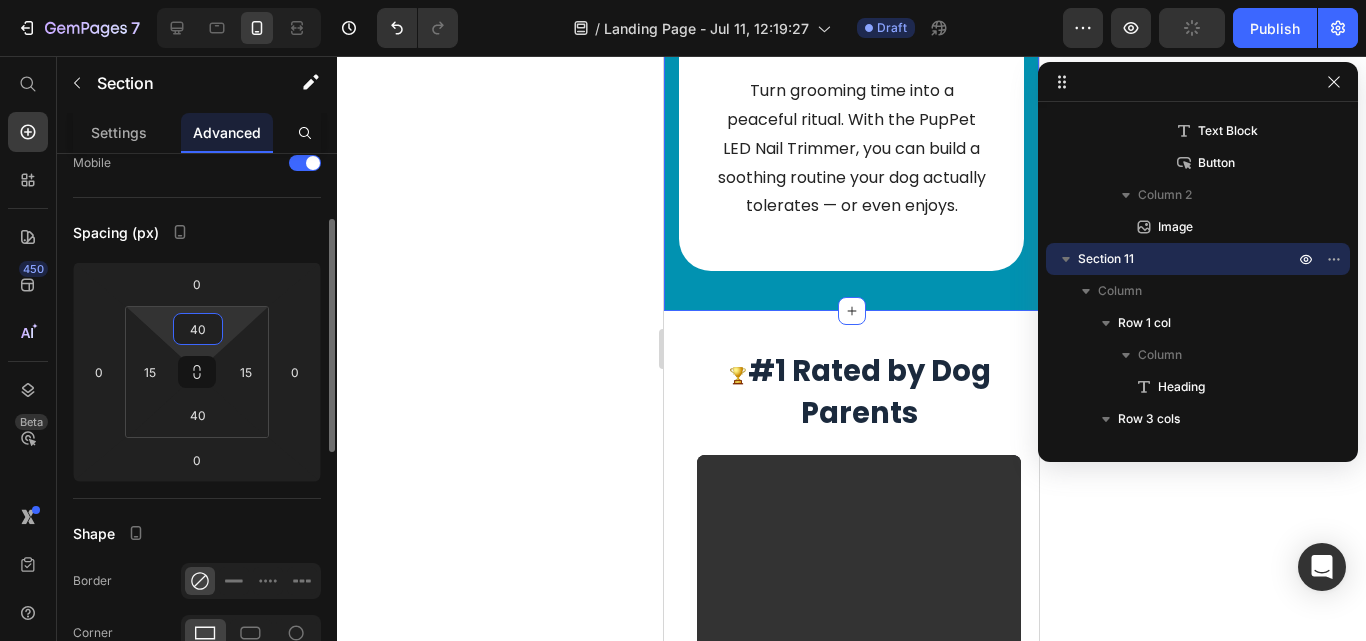 click on "40" at bounding box center (198, 329) 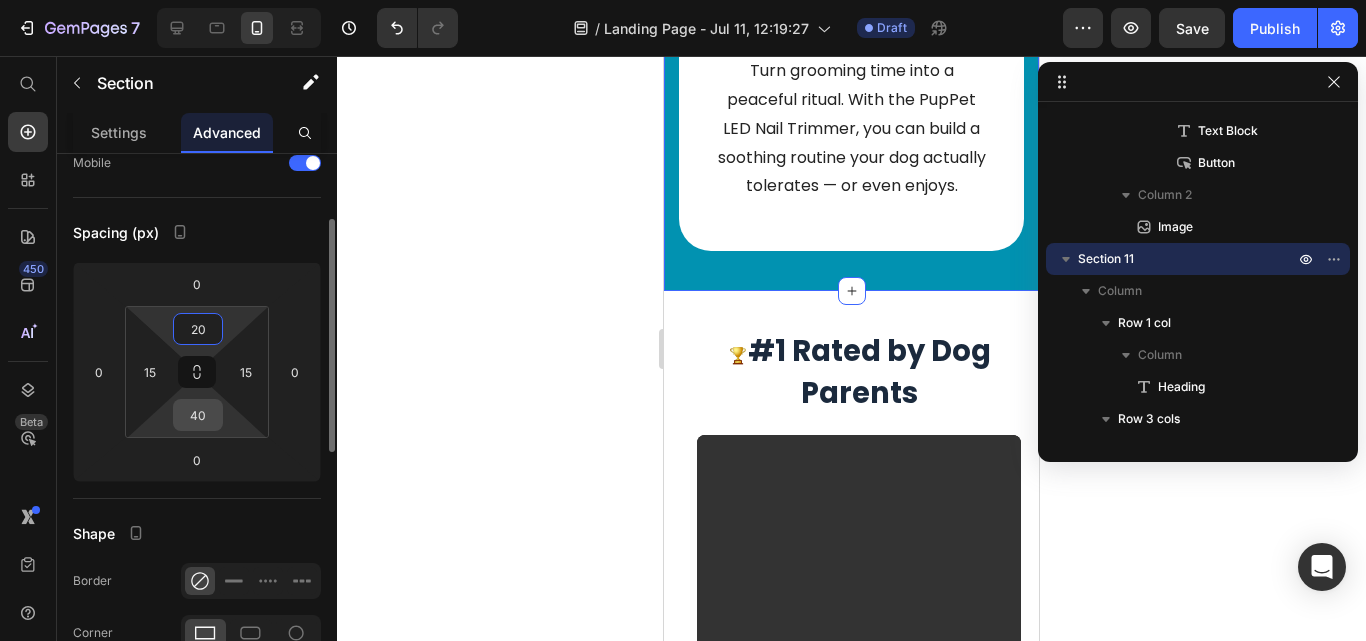 type on "20" 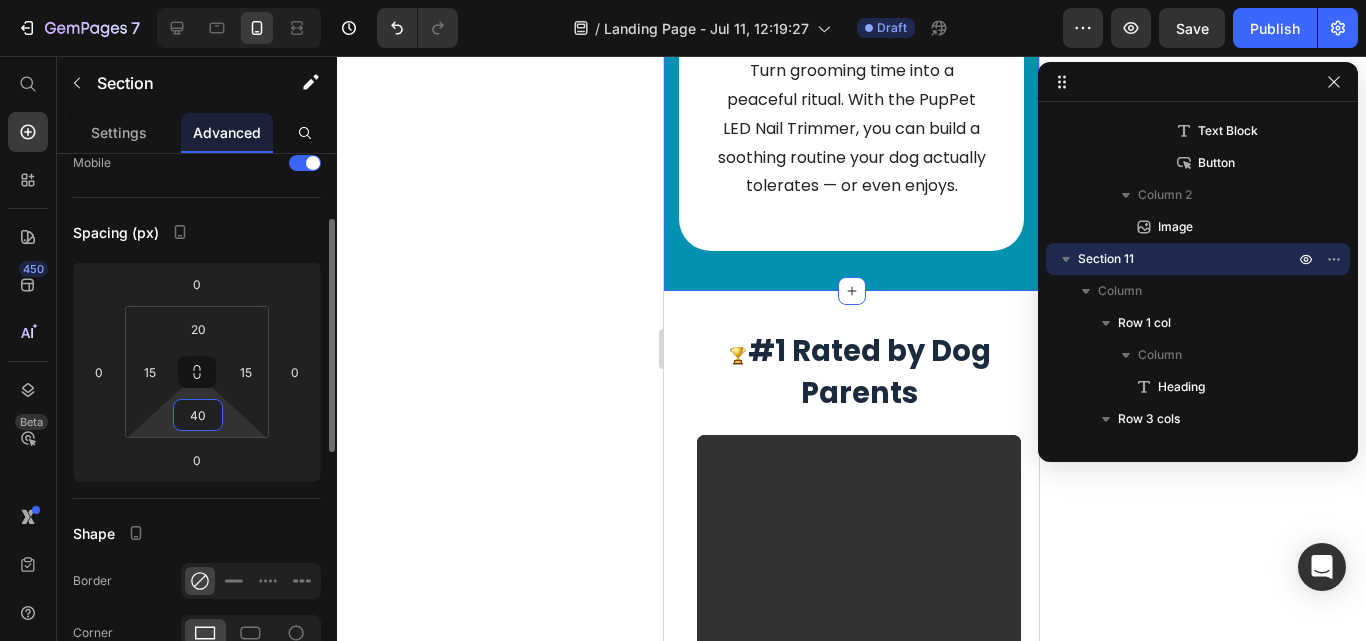 click on "40" at bounding box center [198, 415] 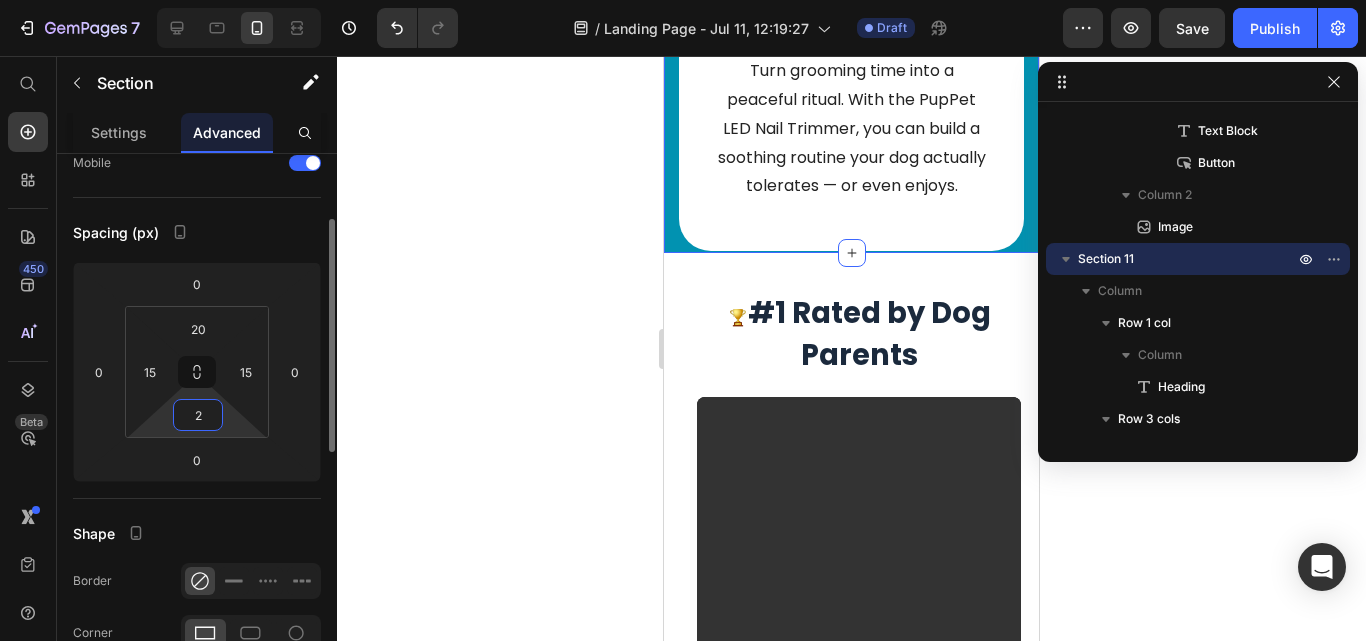 type on "20" 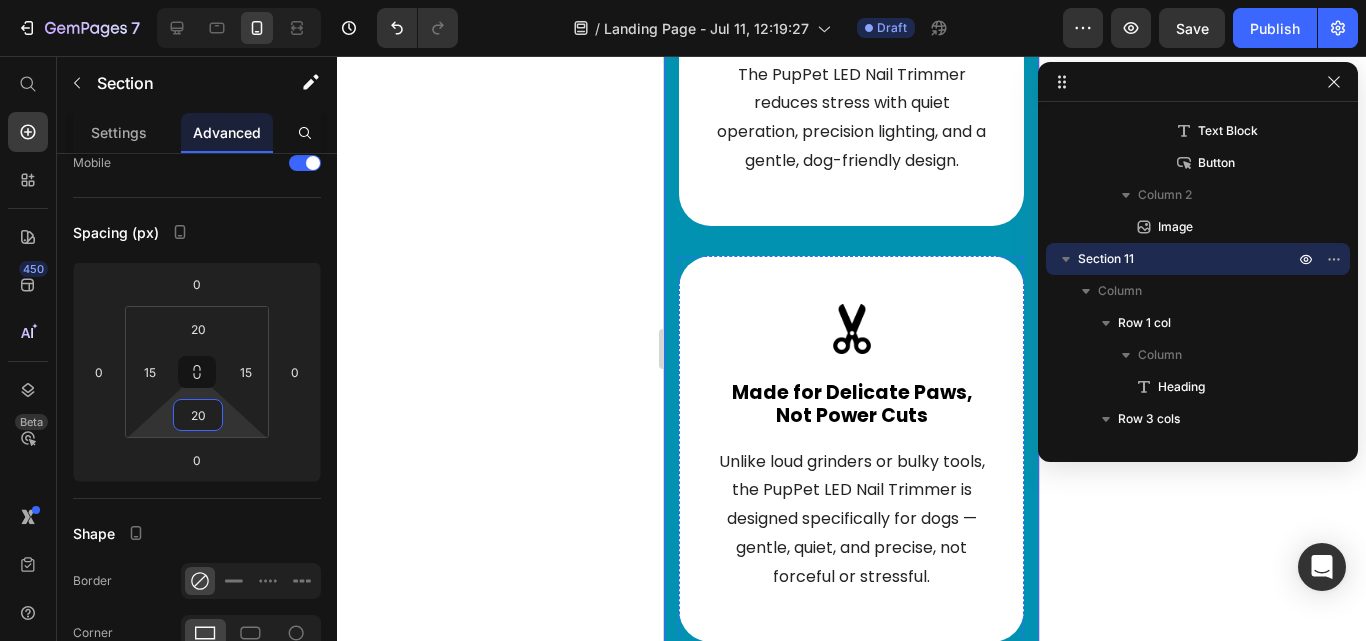 scroll, scrollTop: 8293, scrollLeft: 0, axis: vertical 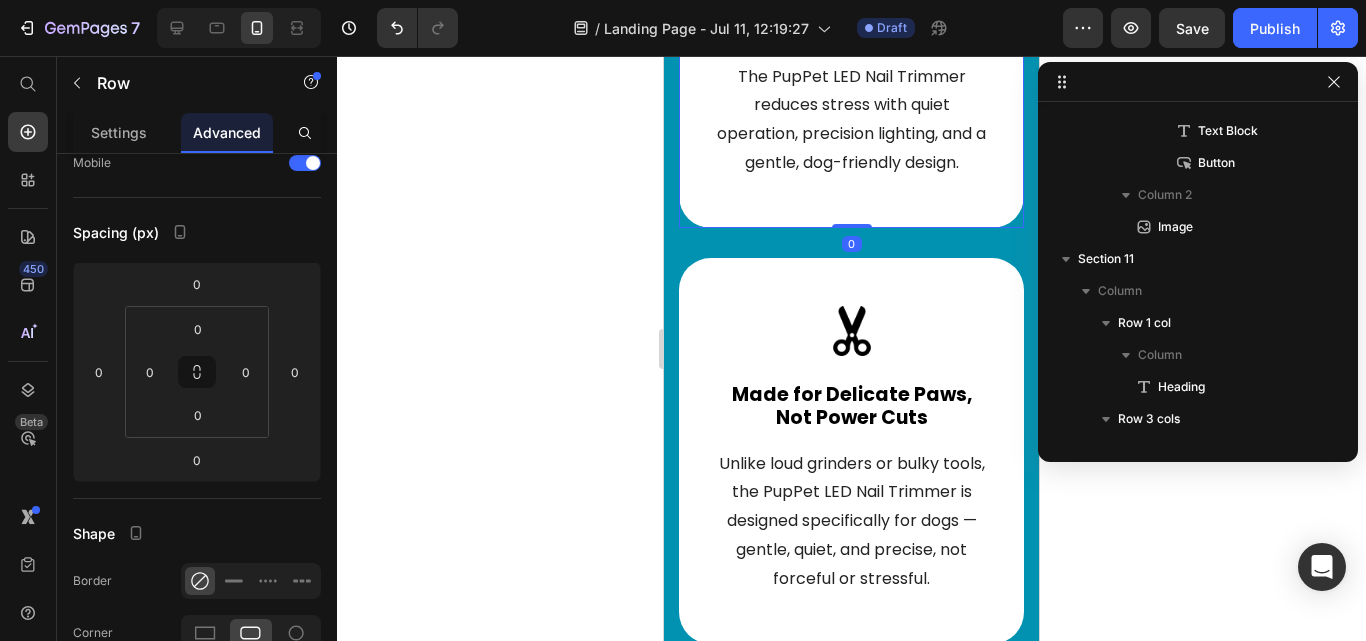 click on "Turn Nail Trims Into Calming Therapy Text block The PupPet LED Nail Trimmer reduces stress with quiet operation, precision lighting, and a gentle, dog-friendly design. Text block Row 0" at bounding box center [851, 49] 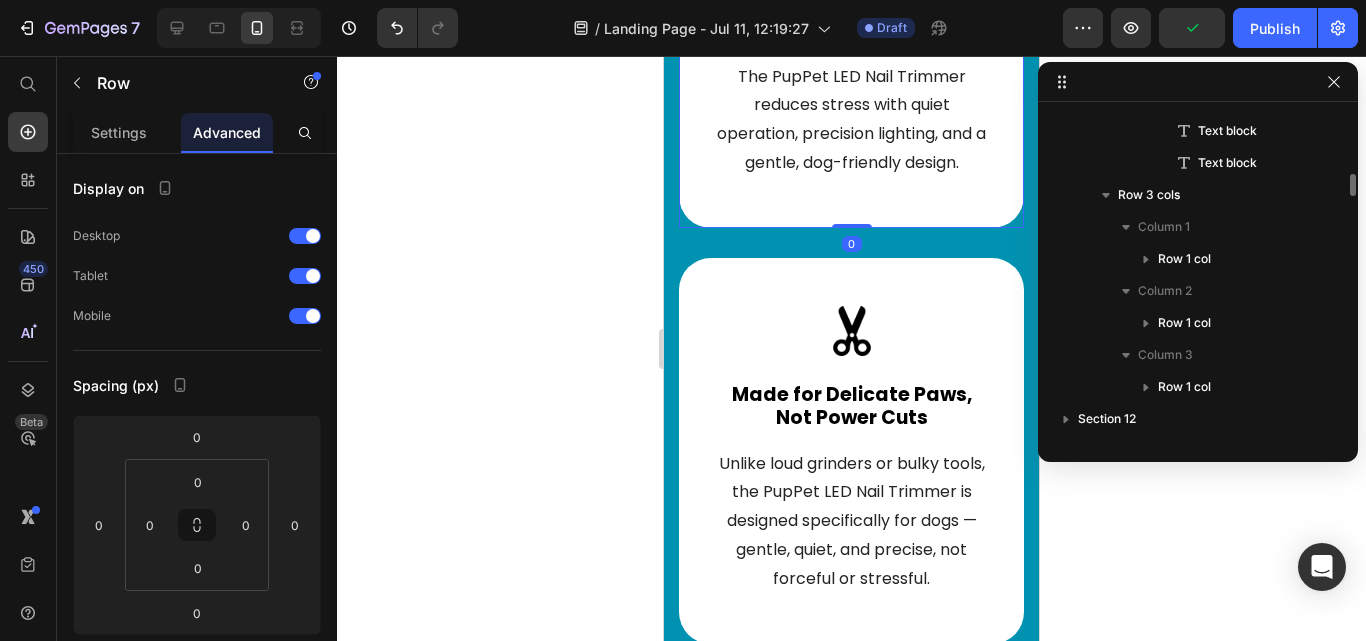 scroll, scrollTop: 4123, scrollLeft: 0, axis: vertical 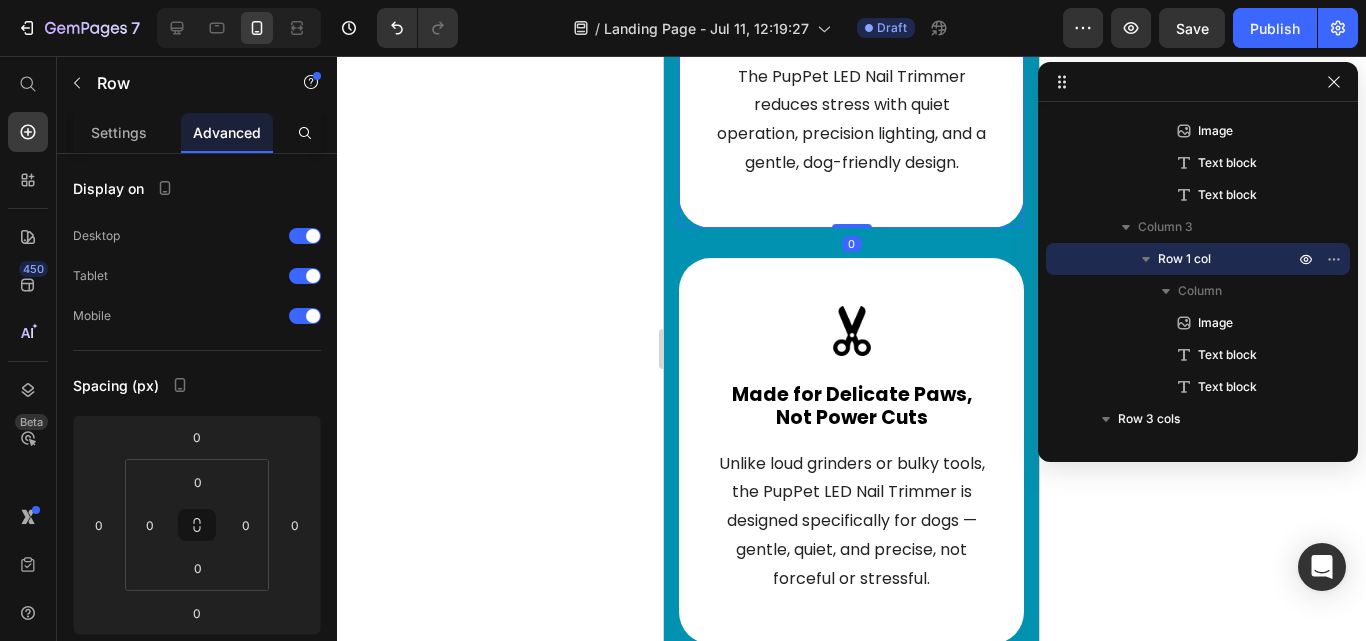 drag, startPoint x: 836, startPoint y: 255, endPoint x: 847, endPoint y: 230, distance: 27.313 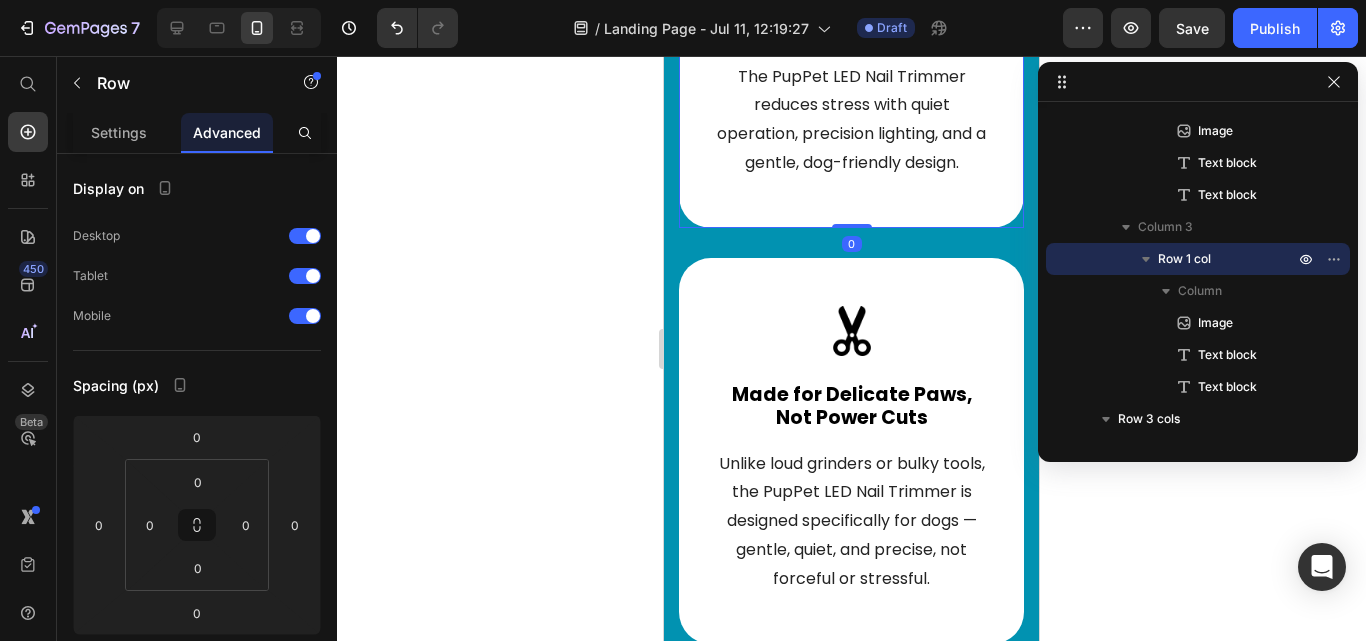 click on "Turn Nail Trims Into Calming Therapy Text block The PupPet LED Nail Trimmer reduces stress with quiet operation, precision lighting, and a gentle, dog-friendly design. Text block Row 0" at bounding box center (851, 49) 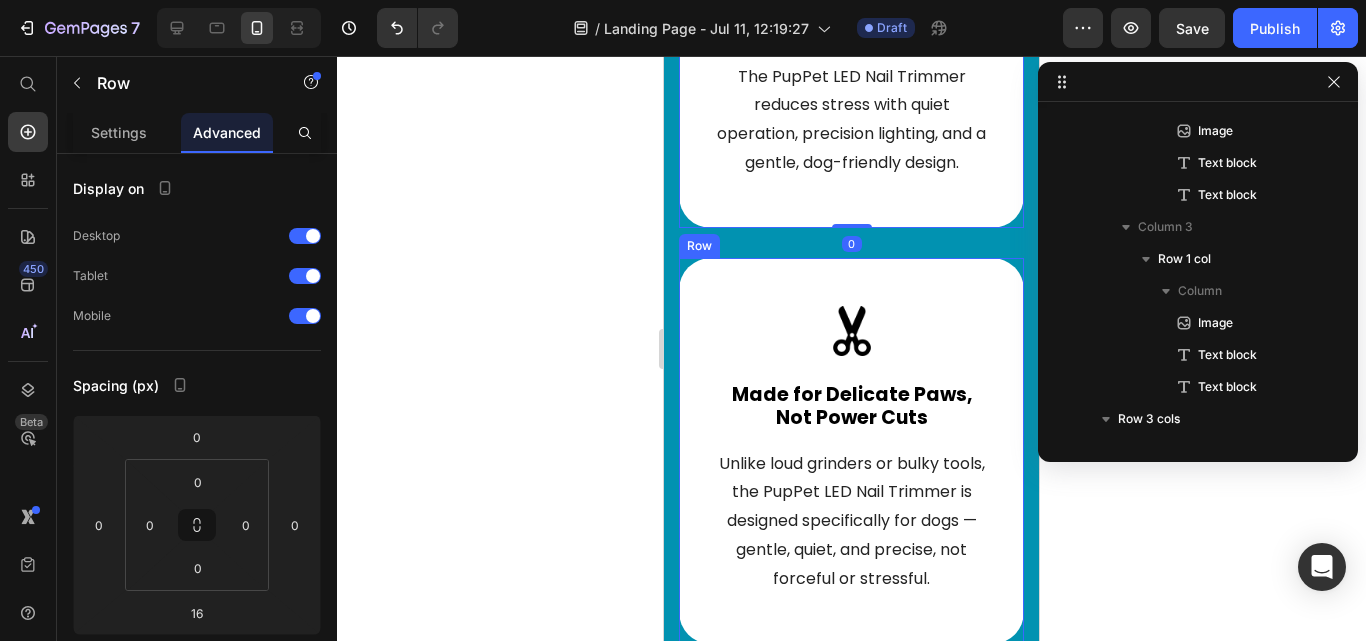 scroll, scrollTop: 4347, scrollLeft: 0, axis: vertical 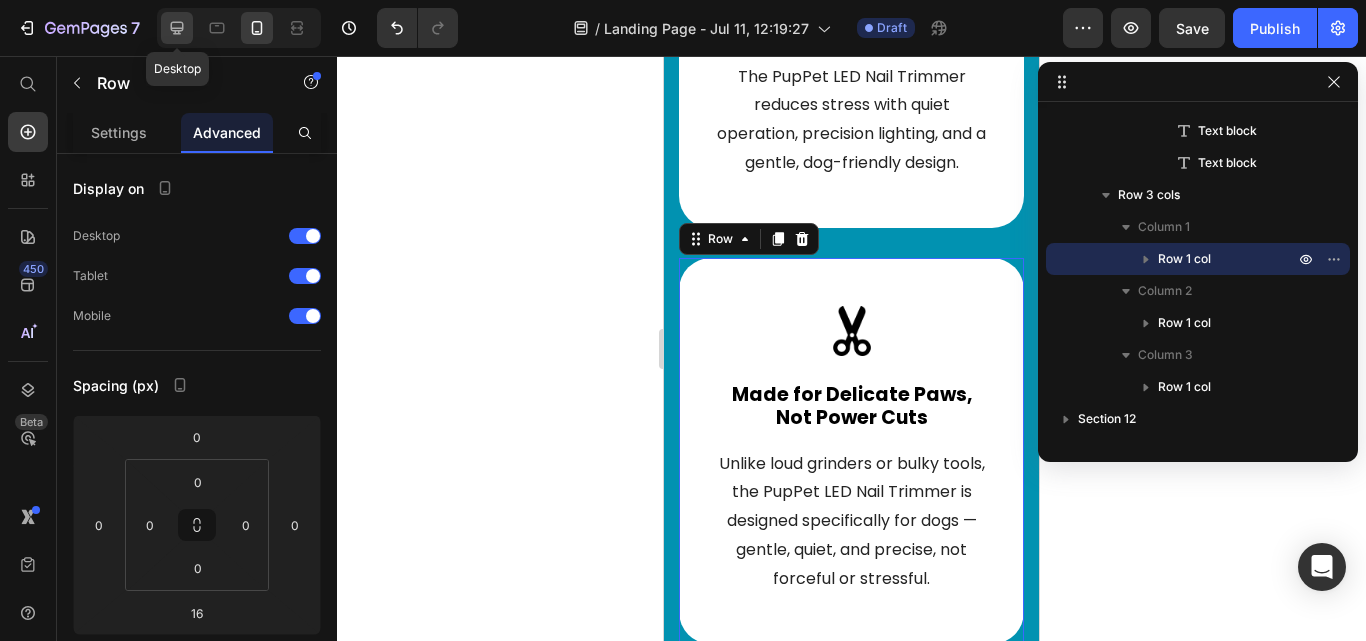click 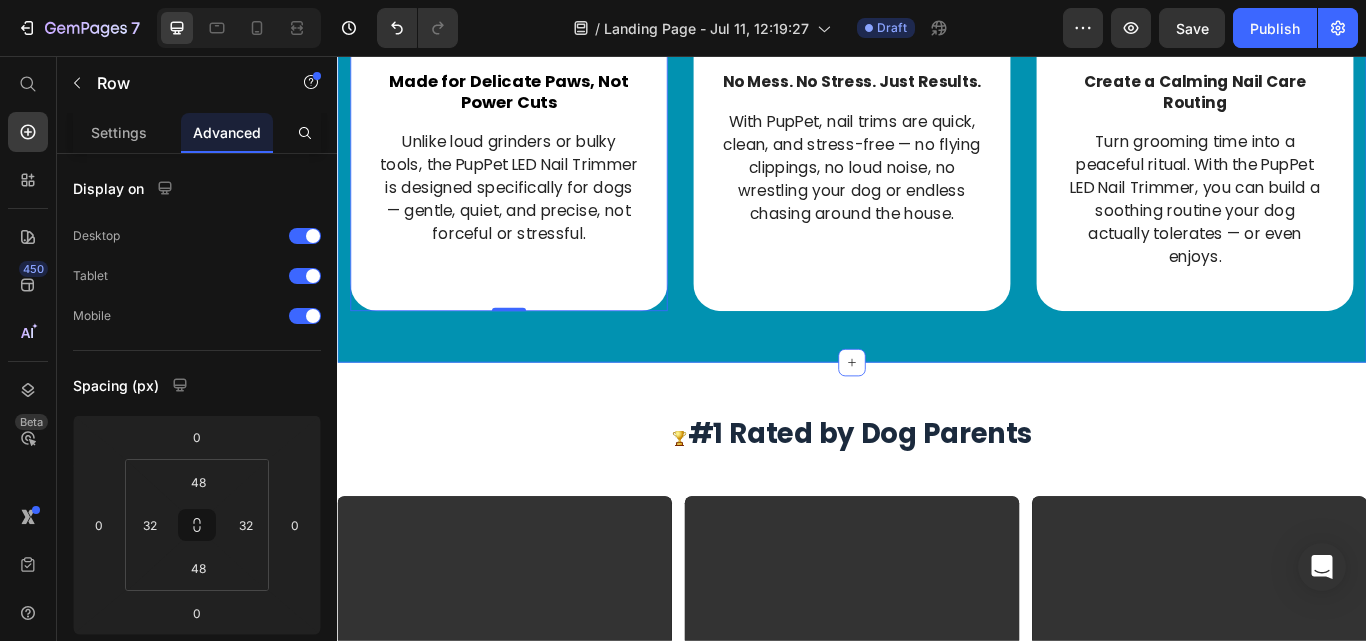scroll, scrollTop: 8118, scrollLeft: 0, axis: vertical 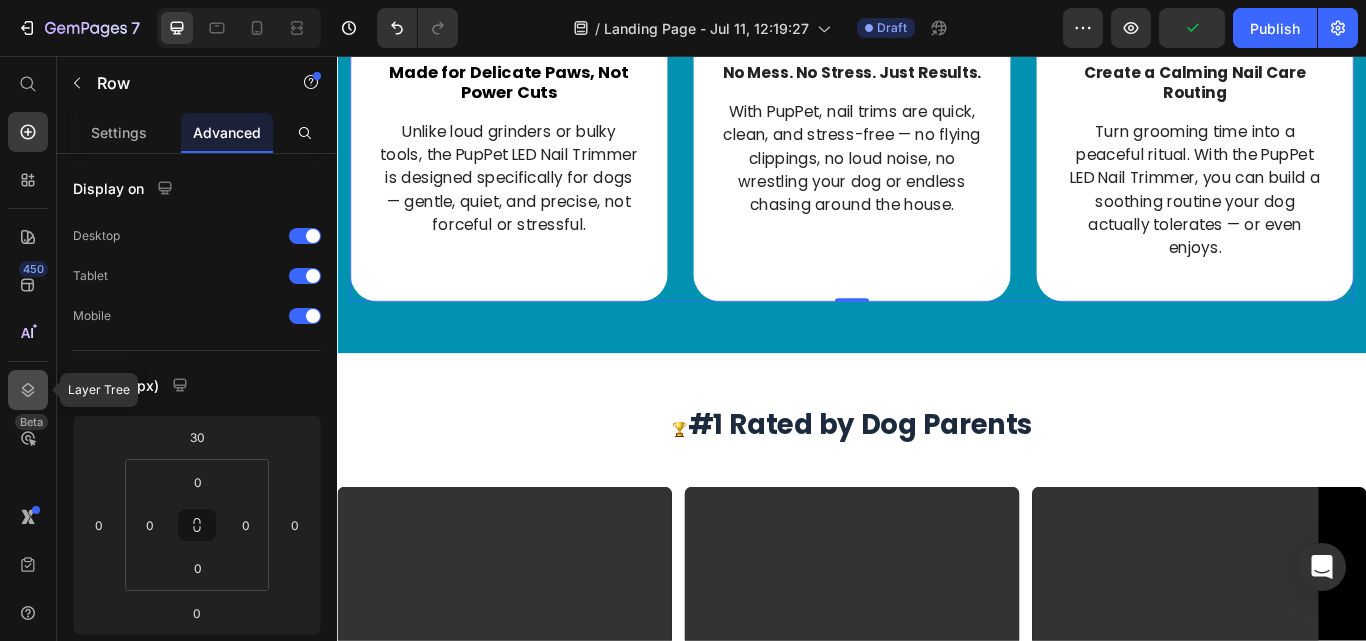 click 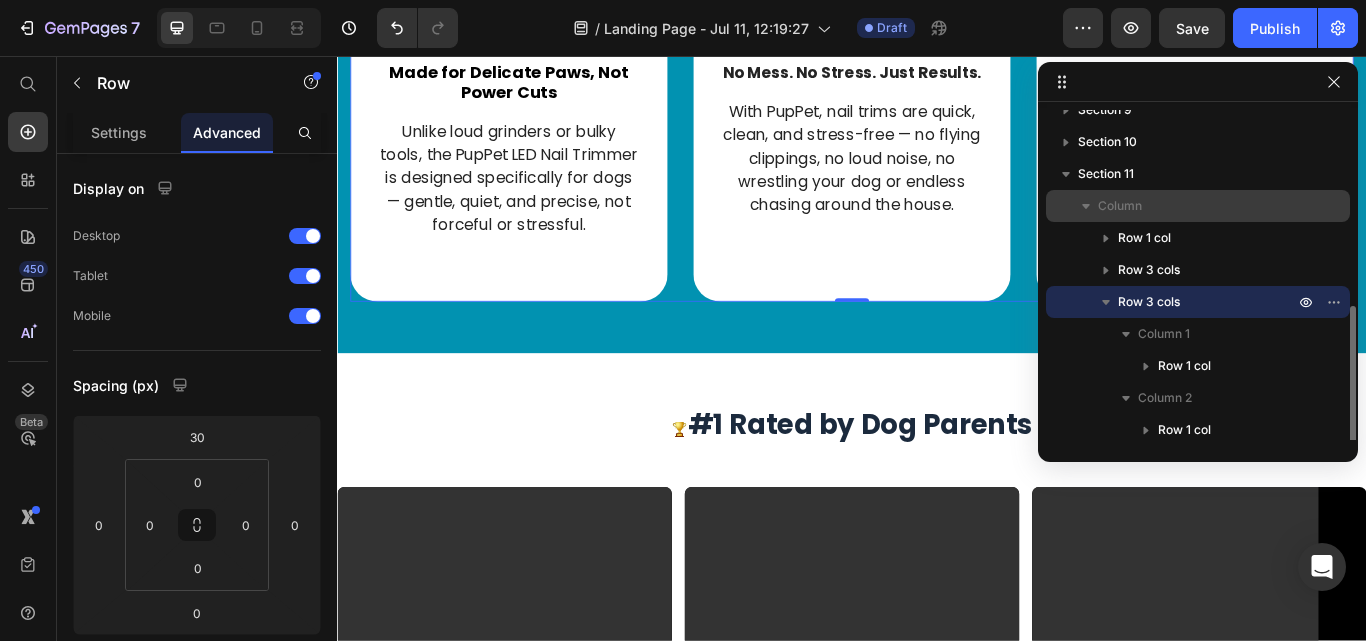 scroll, scrollTop: 337, scrollLeft: 0, axis: vertical 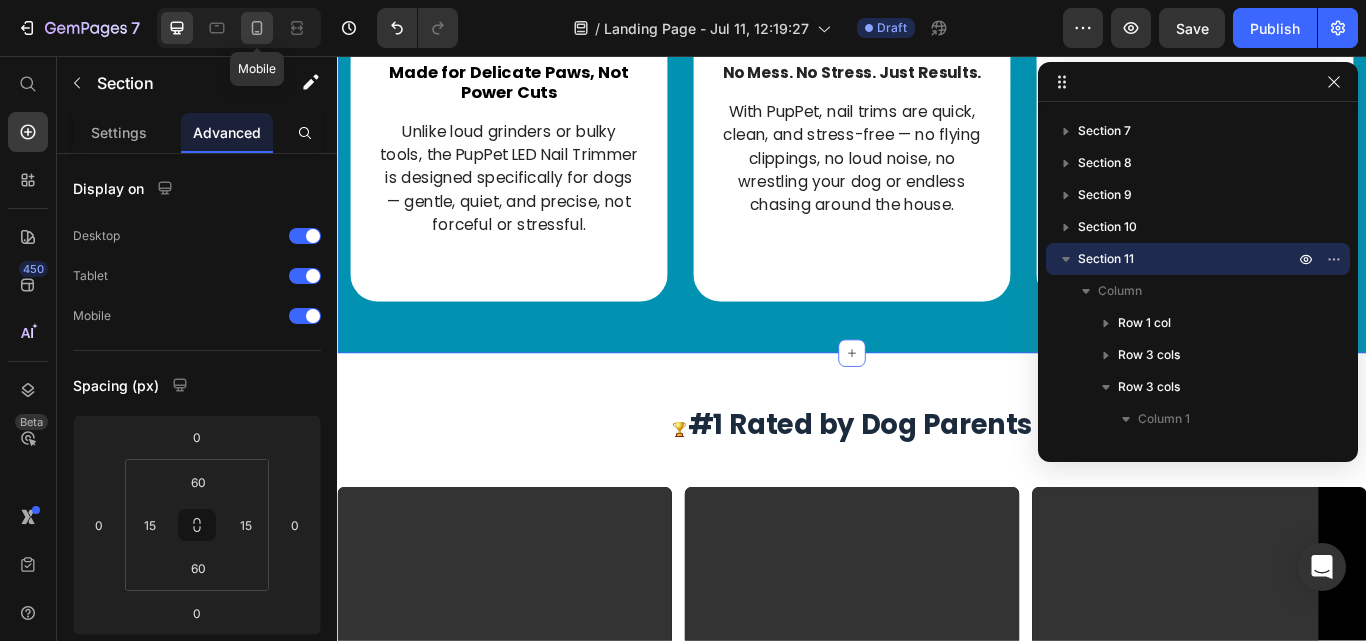 click 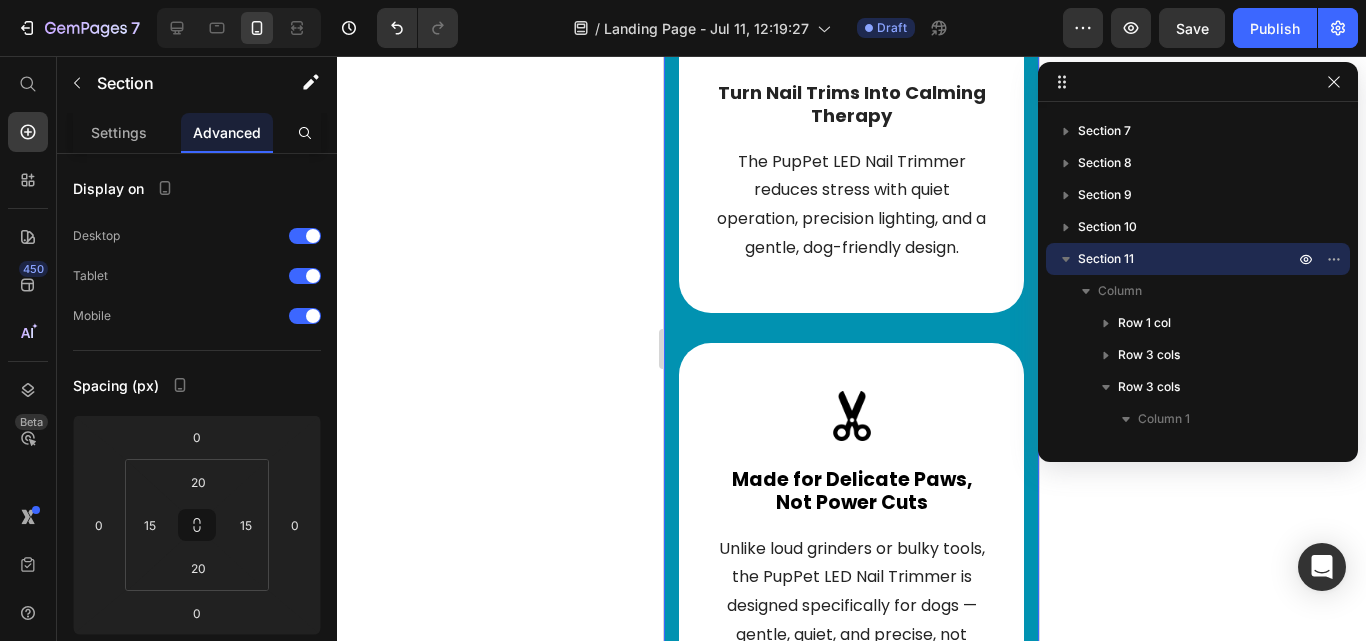 scroll, scrollTop: 8183, scrollLeft: 0, axis: vertical 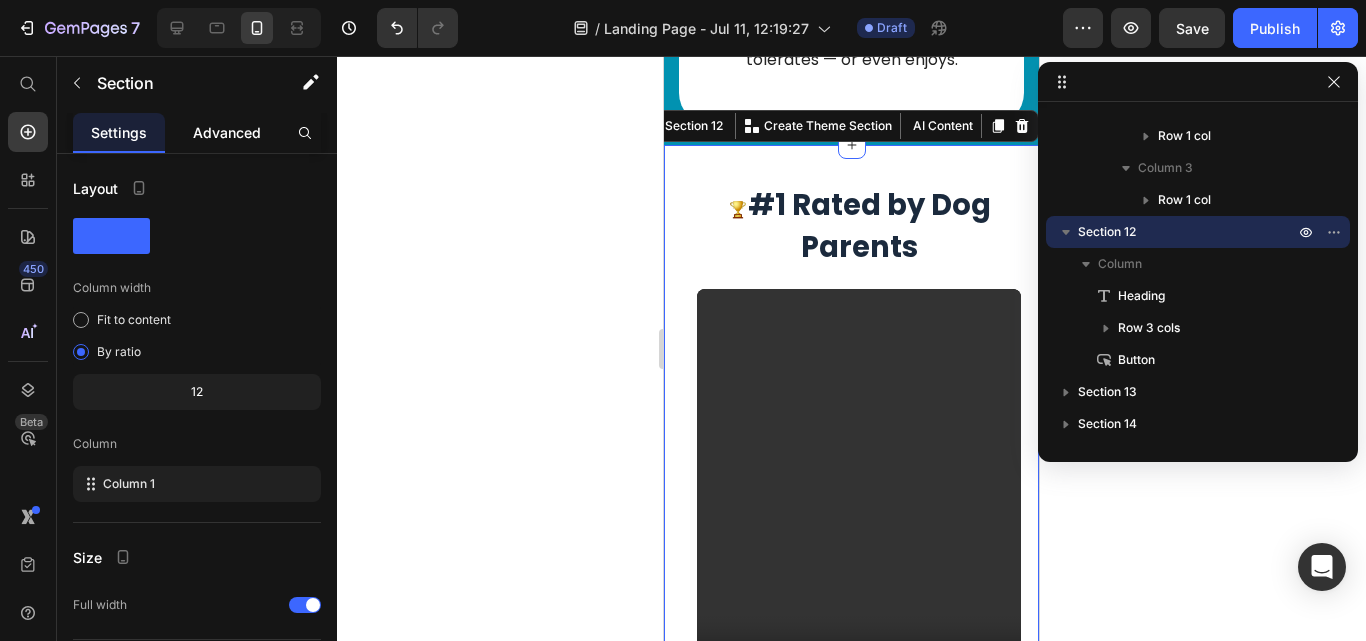 click on "Advanced" 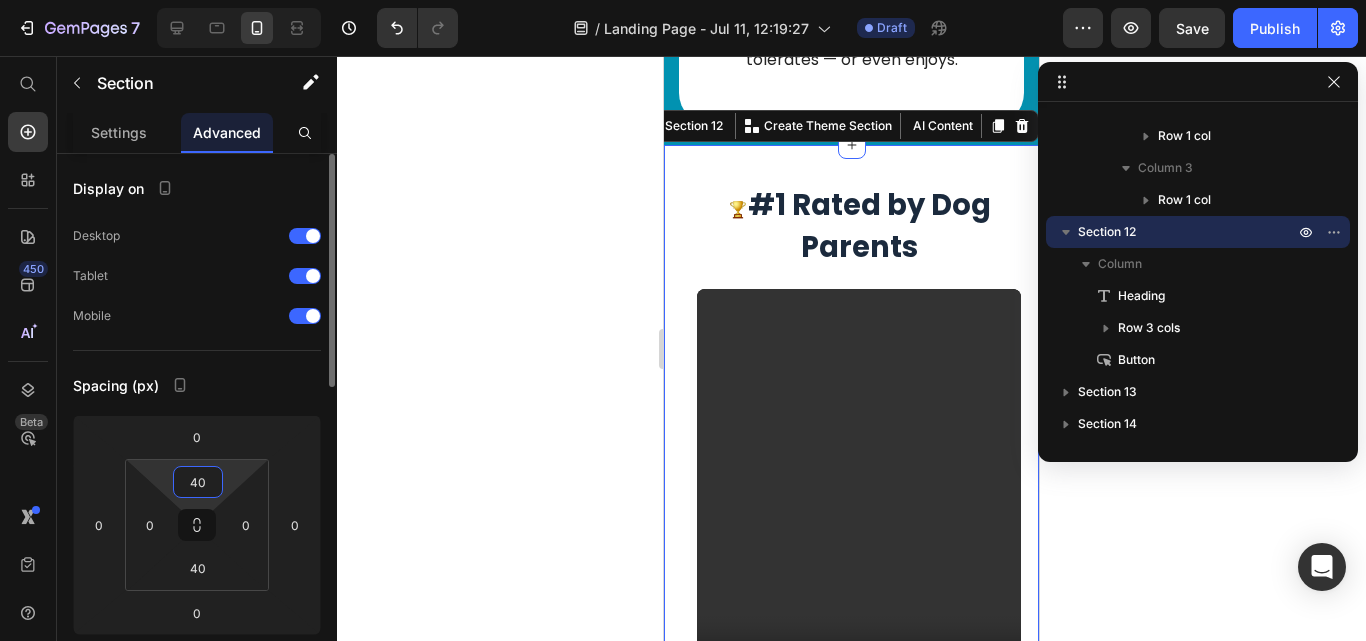 click on "40" at bounding box center [198, 482] 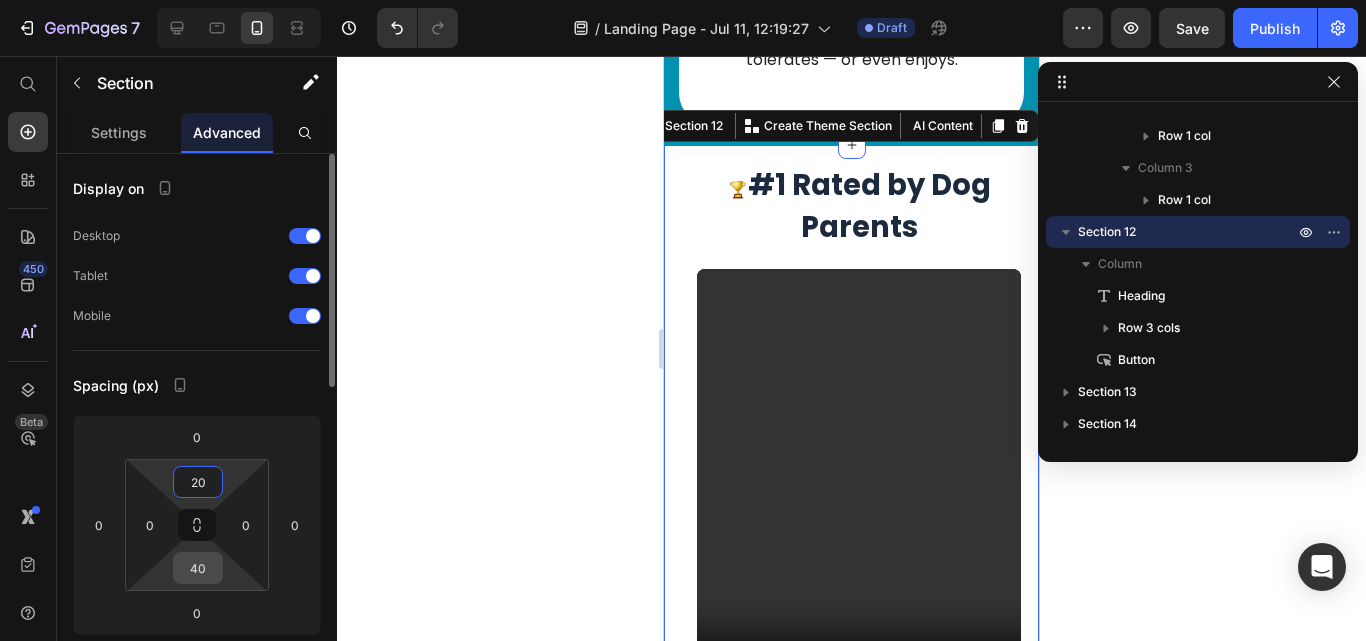 type on "20" 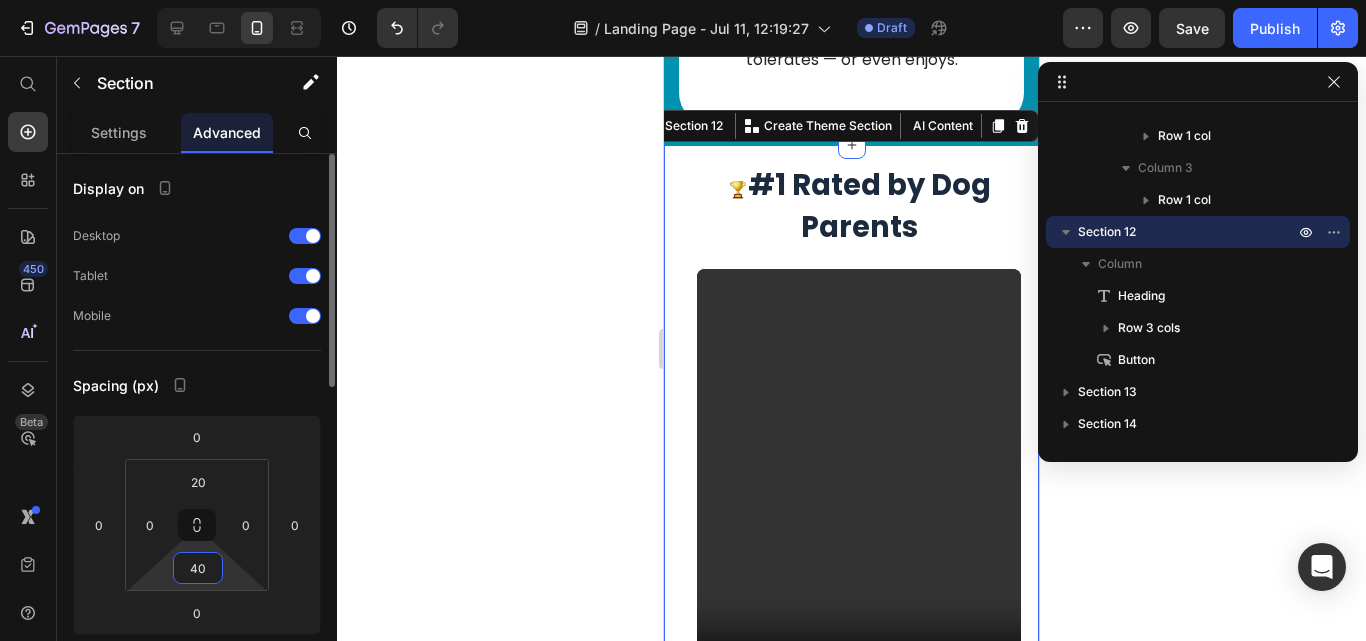 click on "40" at bounding box center (198, 568) 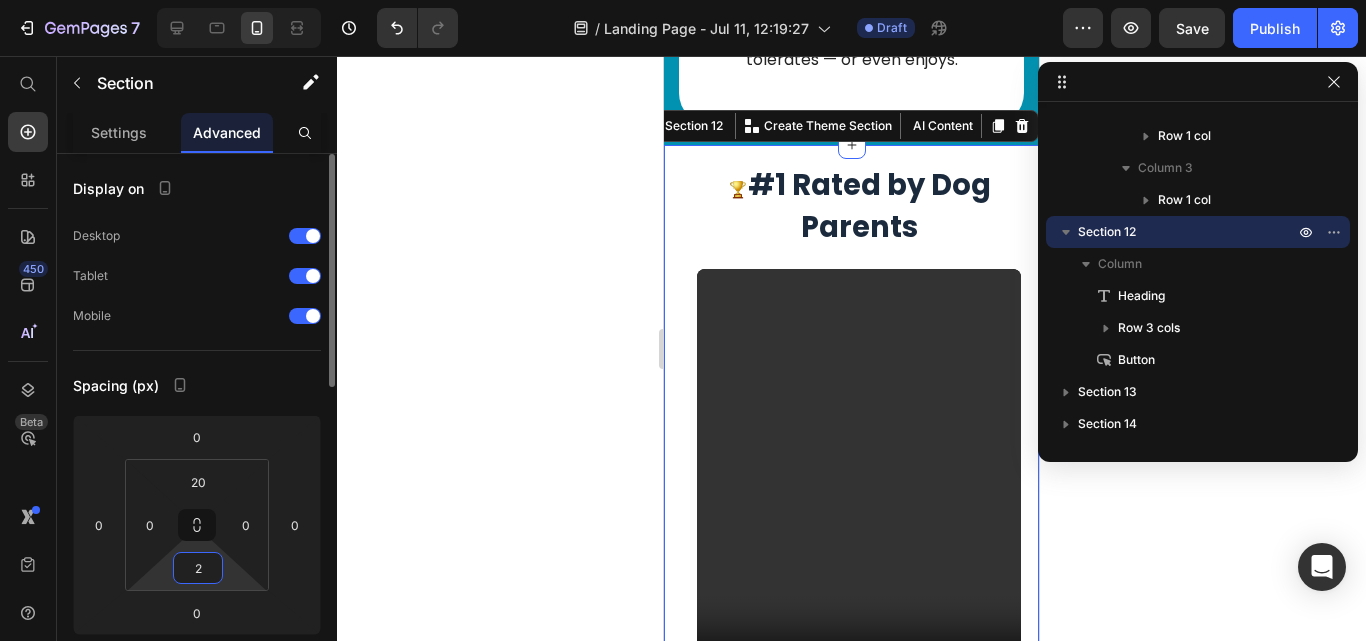 type on "20" 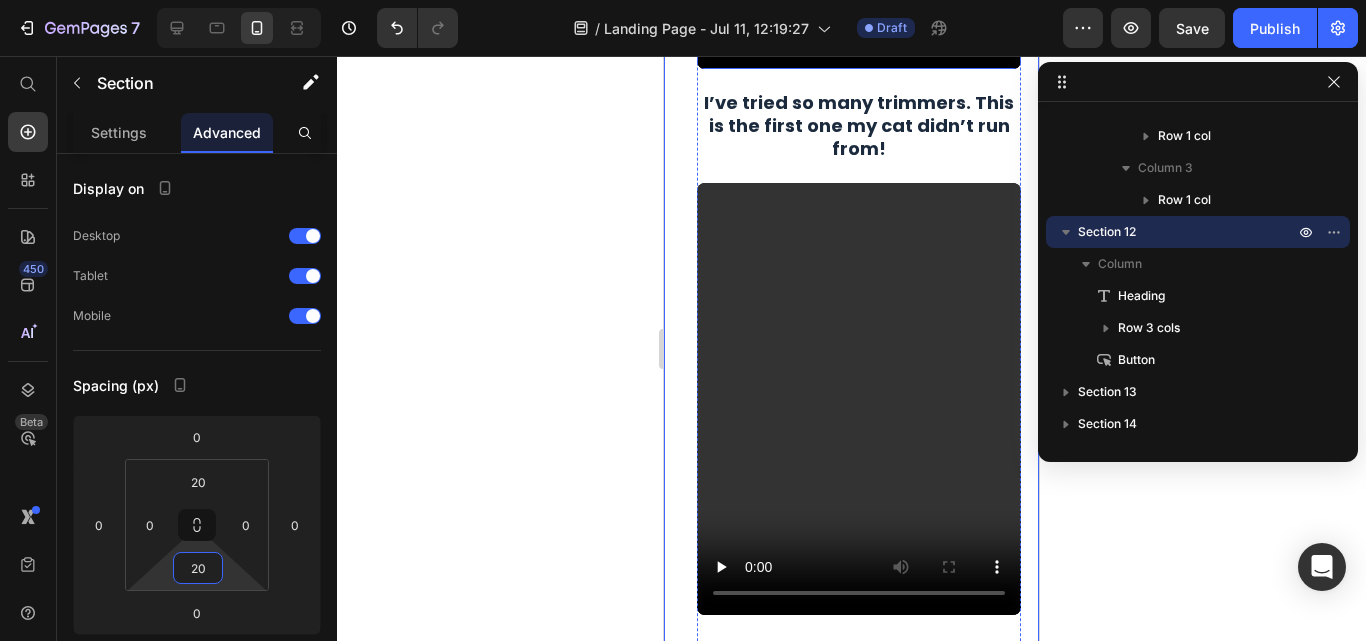 scroll, scrollTop: 10248, scrollLeft: 0, axis: vertical 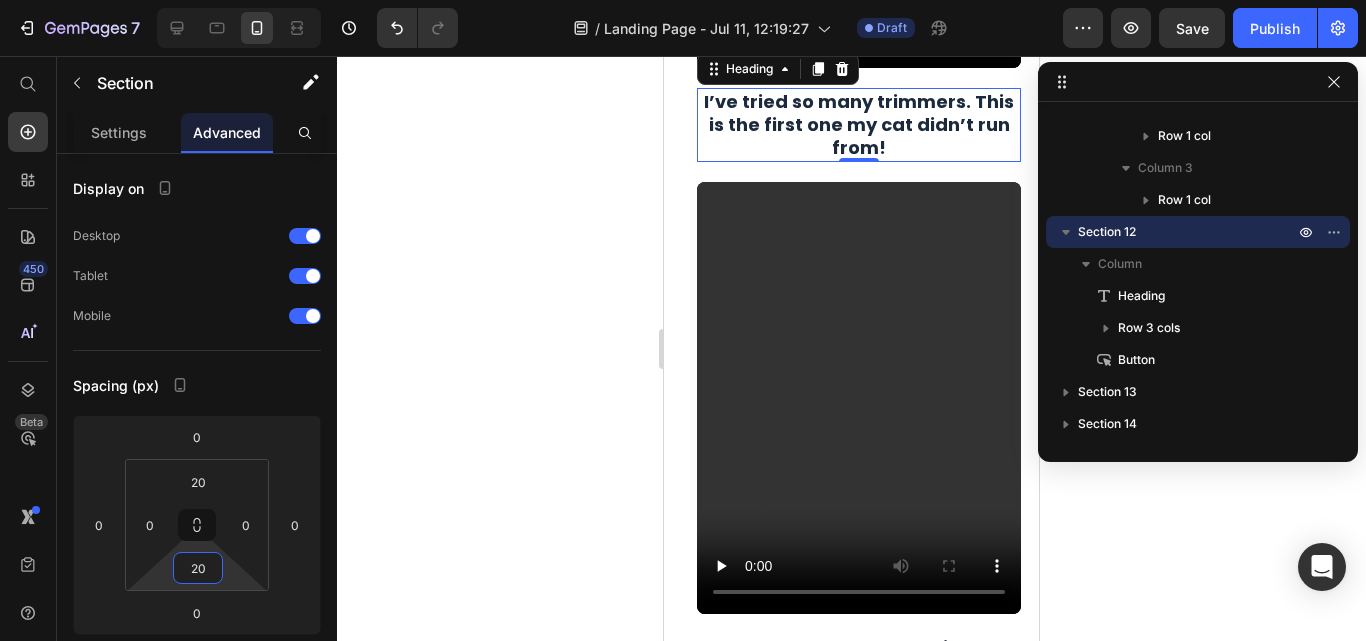 click on "I’ve tried so many trimmers. This is the first one my cat didn’t run from!" at bounding box center [859, 125] 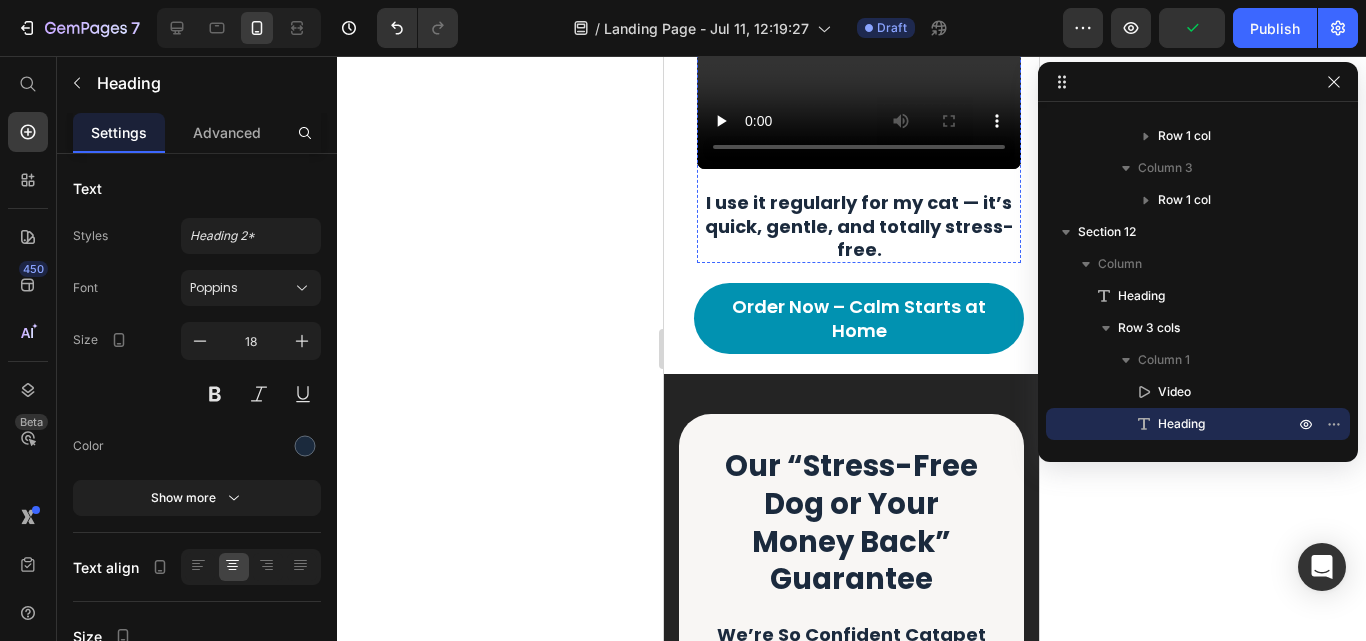 scroll, scrollTop: 11267, scrollLeft: 0, axis: vertical 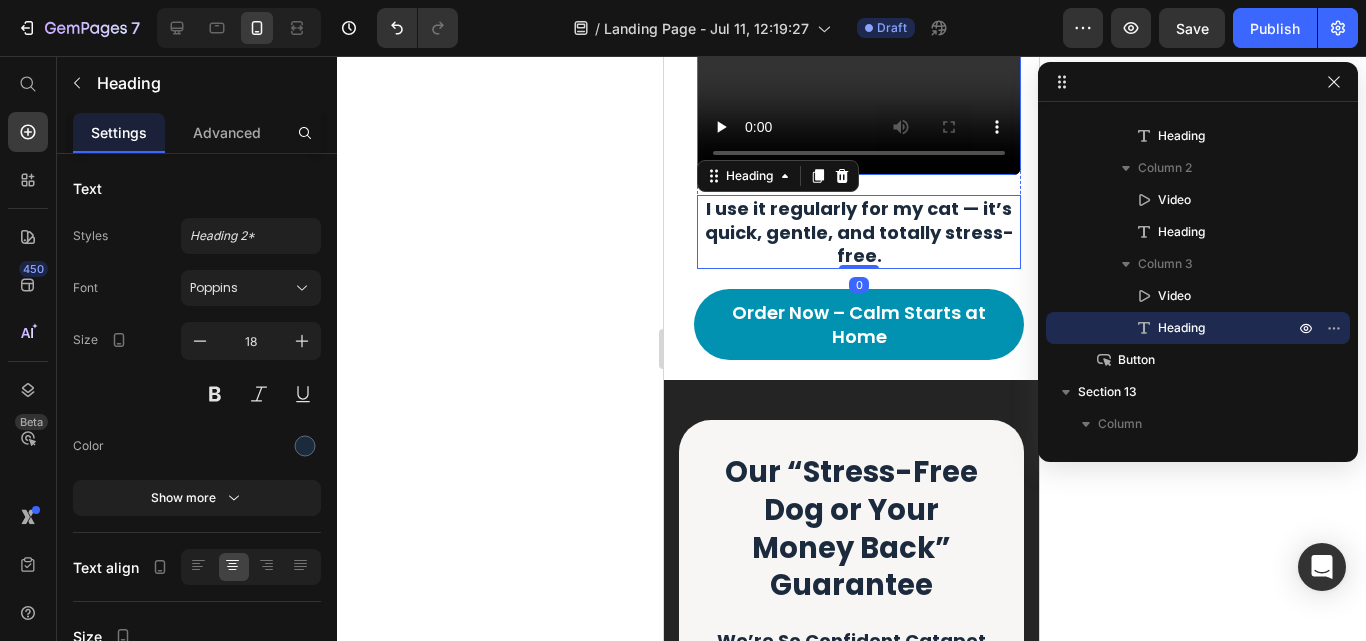 type 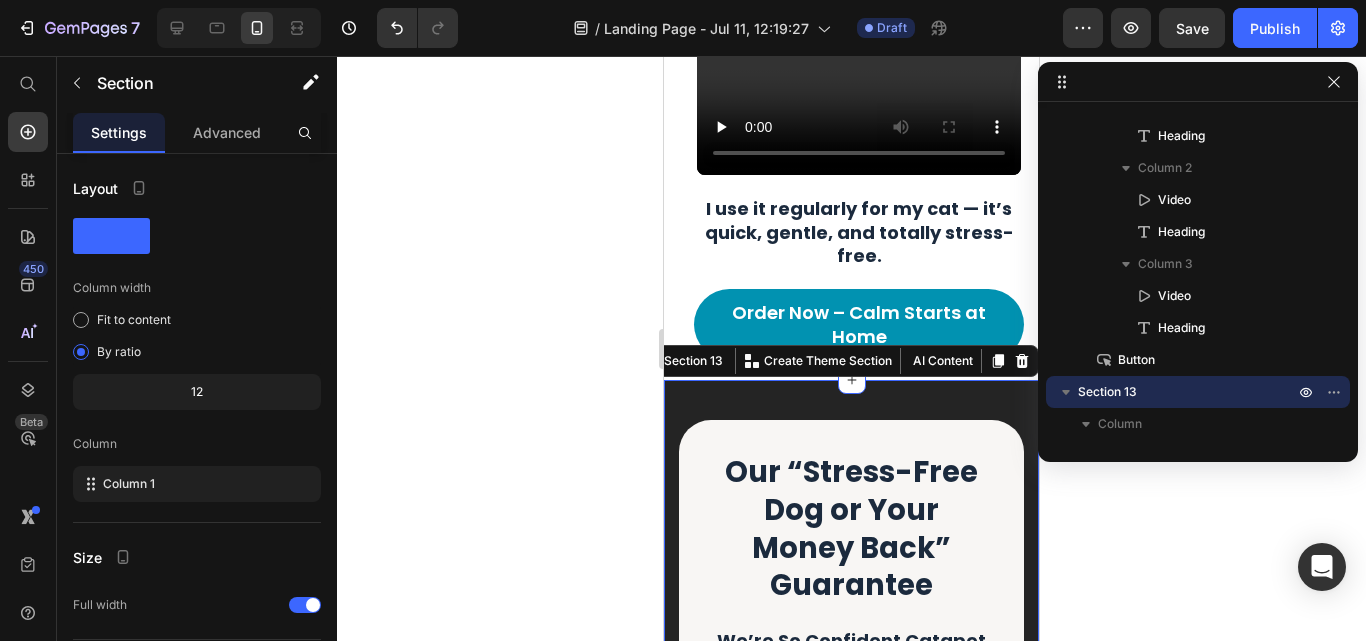 click on "Our “Stress-Free Dog or Your Money Back” Guarantee Heading We’re So Confident Catapet Will Transform Nail Trims — We’re Taking All the Risk Heading Your fur baby will love PupPet — or your money back. If your dog isn’t calmer, more relaxed, and easier to groom, just contact us for a full refund. No questions asked. No hassle. Guaranteed. Text Block Row Section 13 You can create reusable sections Create Theme Section AI Content Write with GemAI What would you like to describe here? Tone and Voice Persuasive Product Rechargeable Pet Paw Trimmer with LED Light Show more Generate" at bounding box center (851, 699) 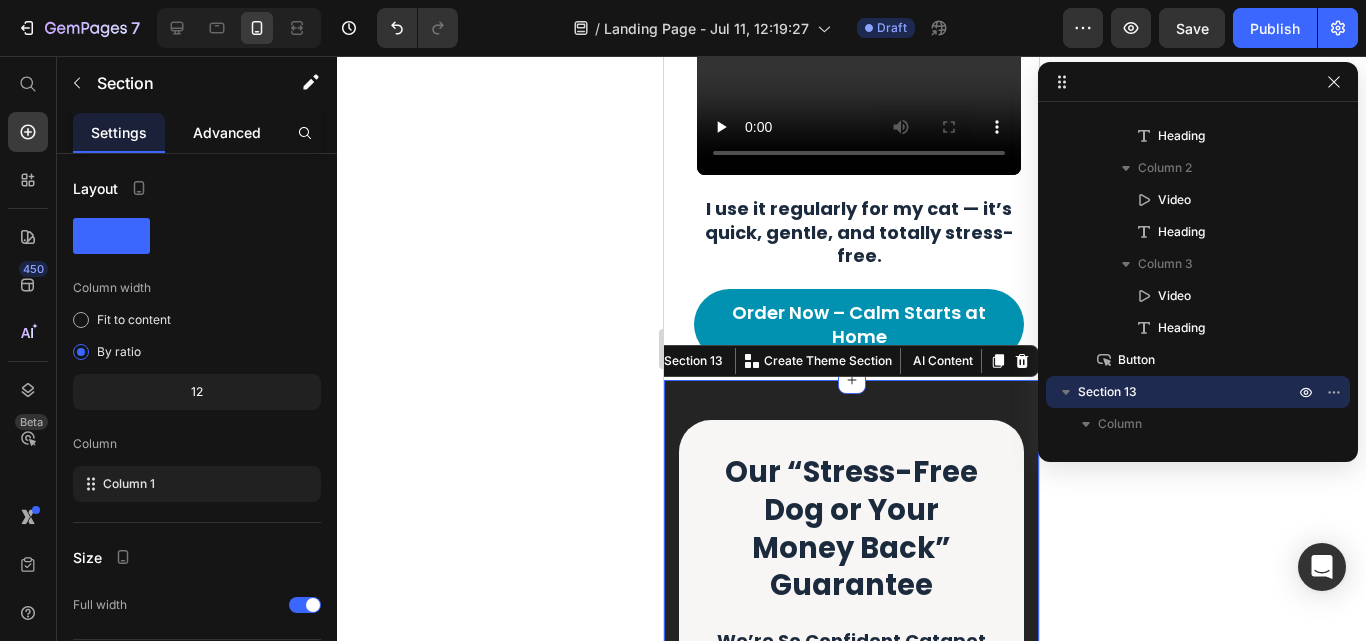 click on "Advanced" 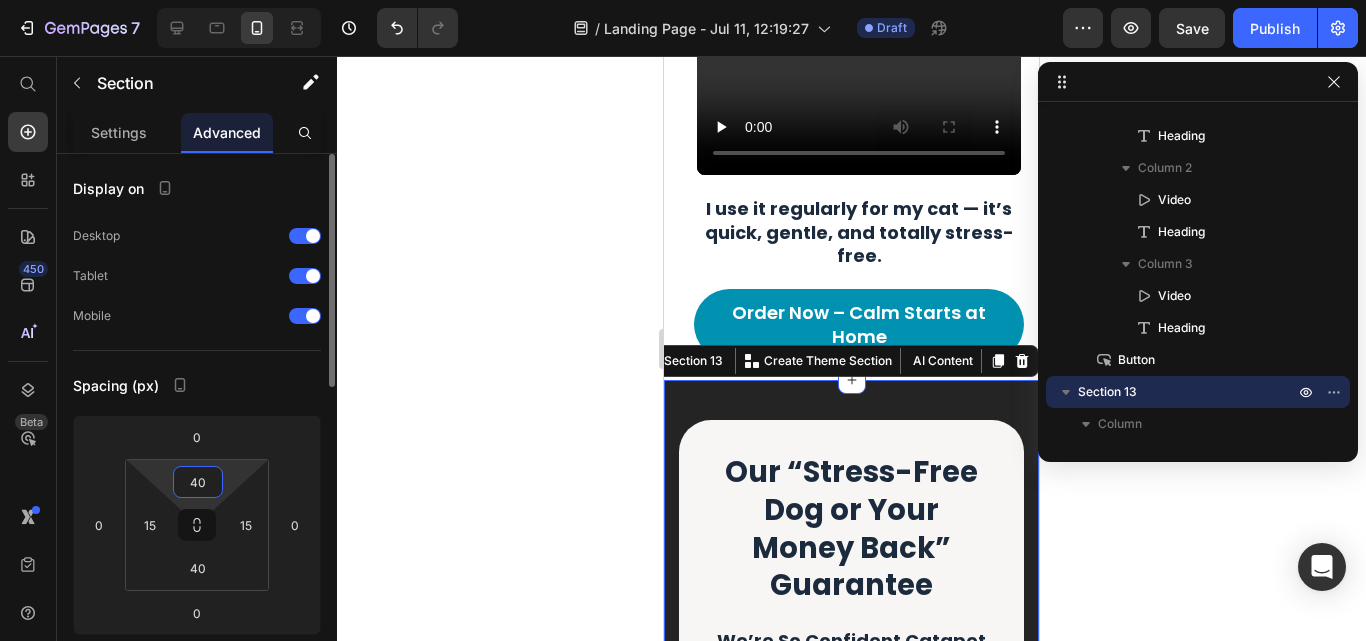 click on "40" at bounding box center (198, 482) 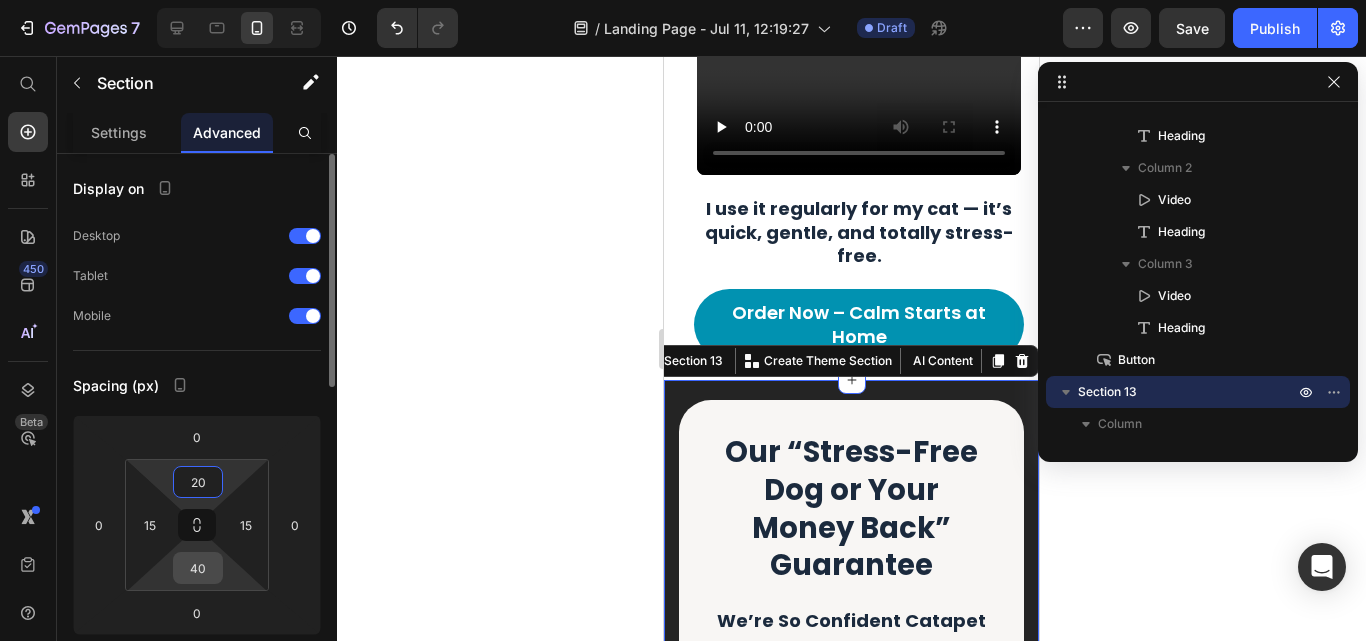 type on "20" 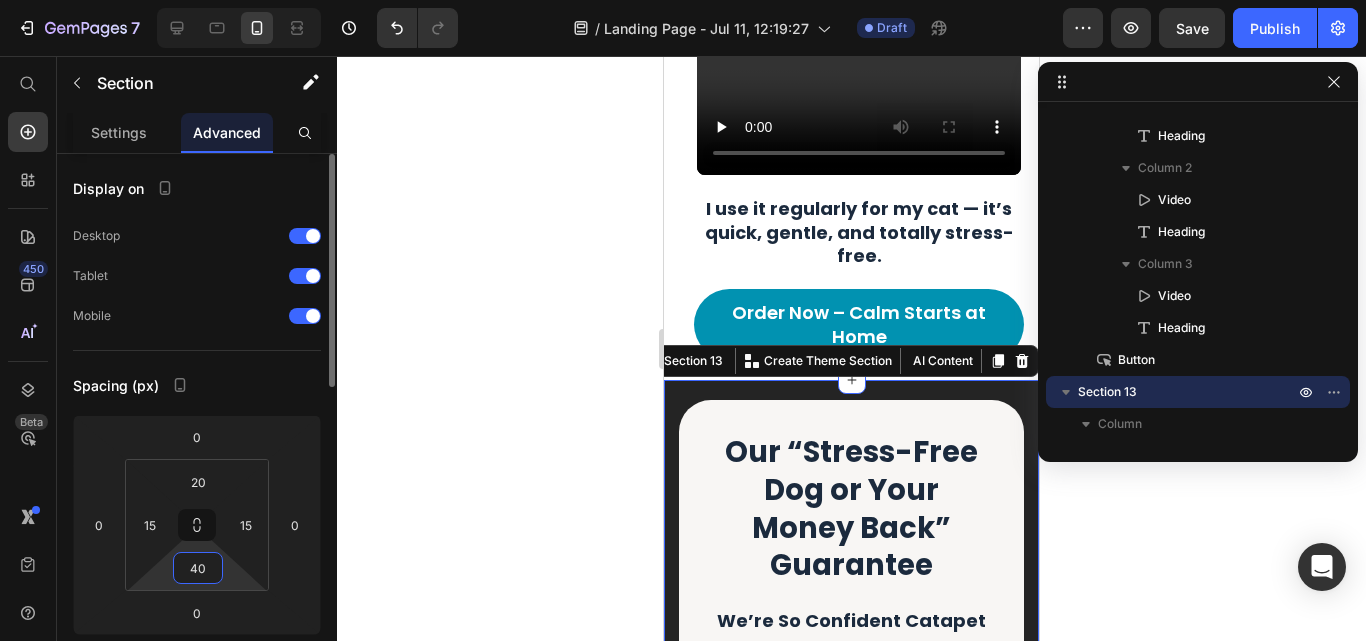 click on "40" at bounding box center (198, 568) 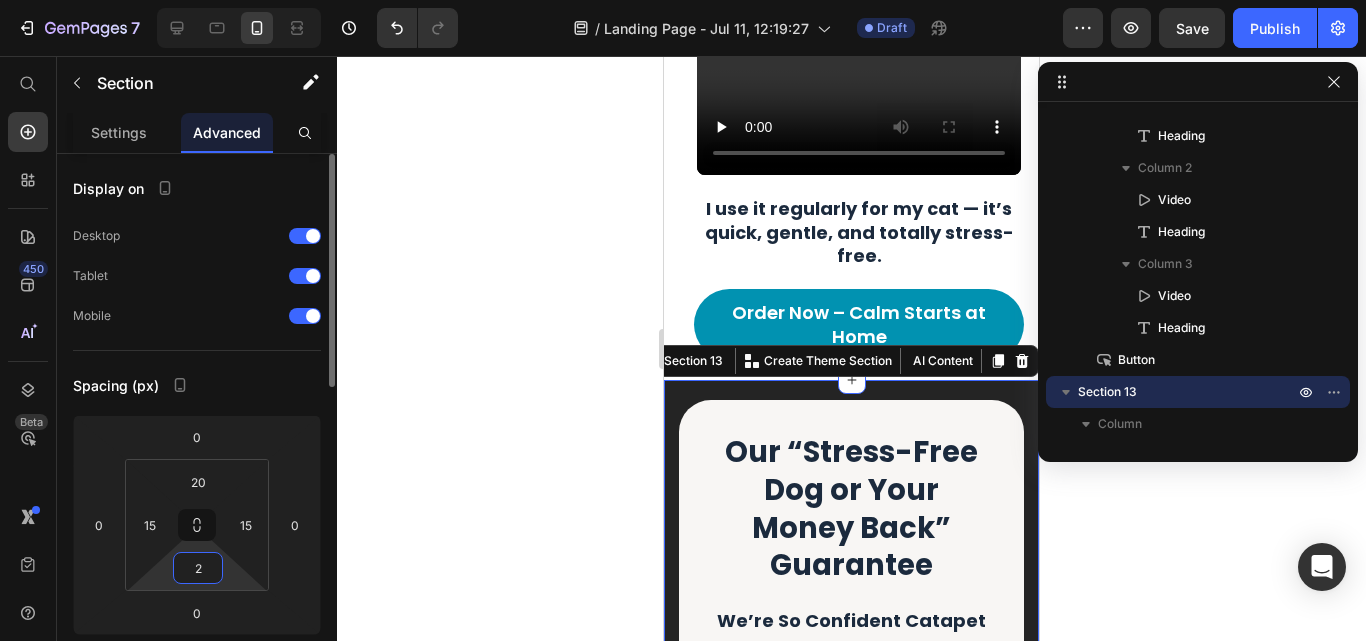 type on "20" 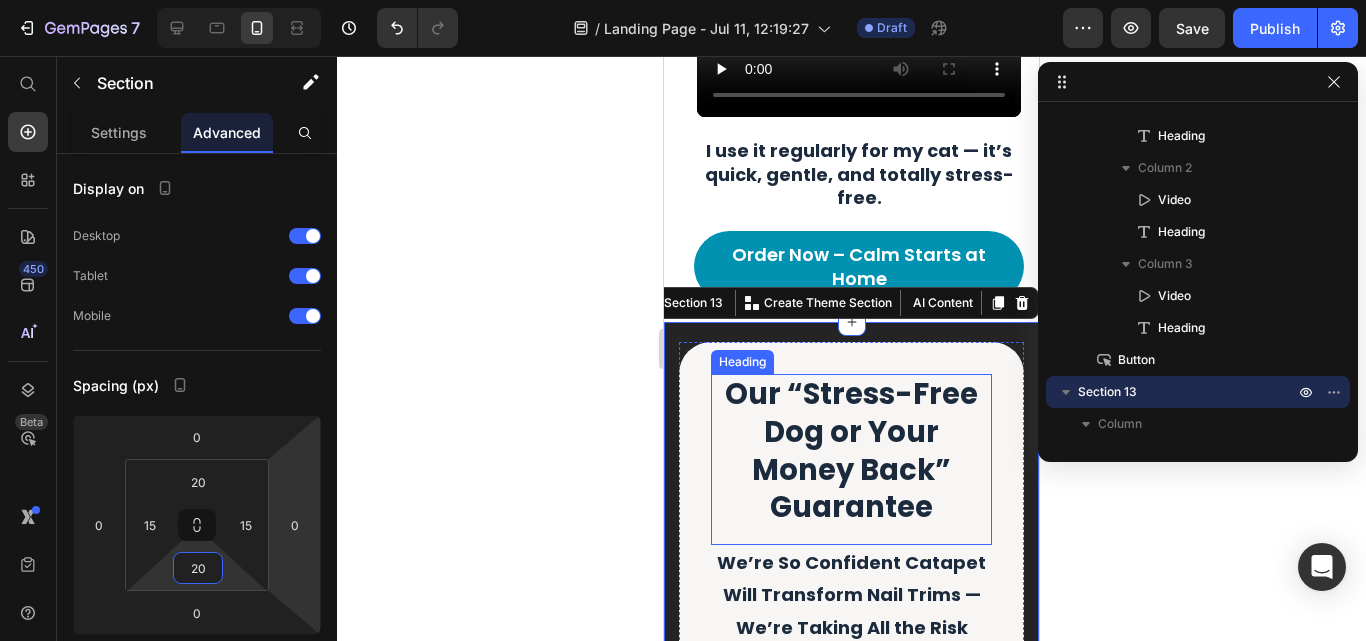 scroll, scrollTop: 11326, scrollLeft: 0, axis: vertical 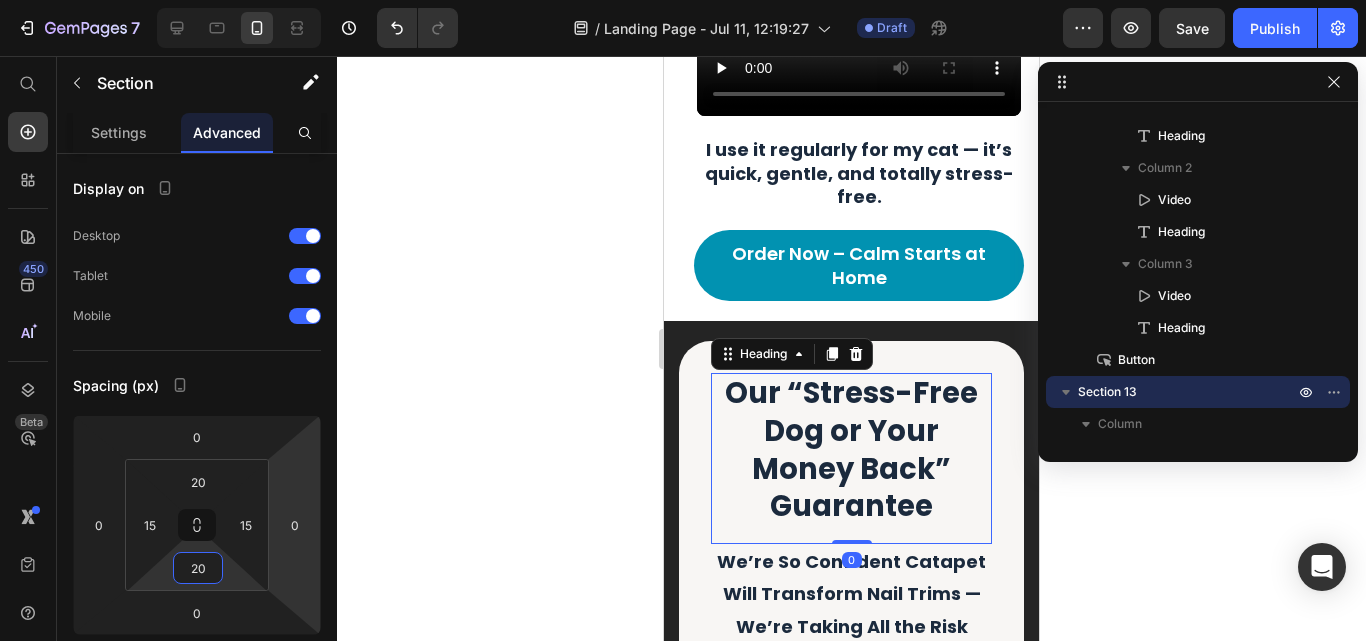 click on "Our “Stress-Free Dog or Your Money Back” Guarantee" at bounding box center (851, 449) 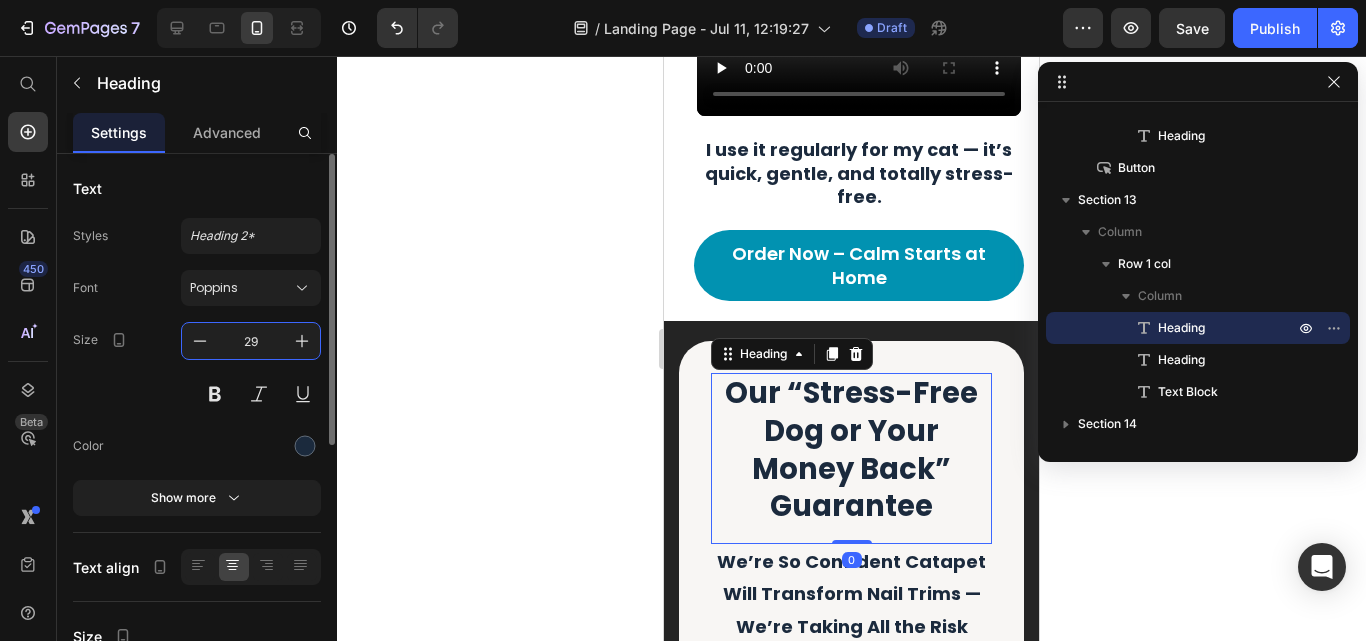 click on "29" at bounding box center [251, 341] 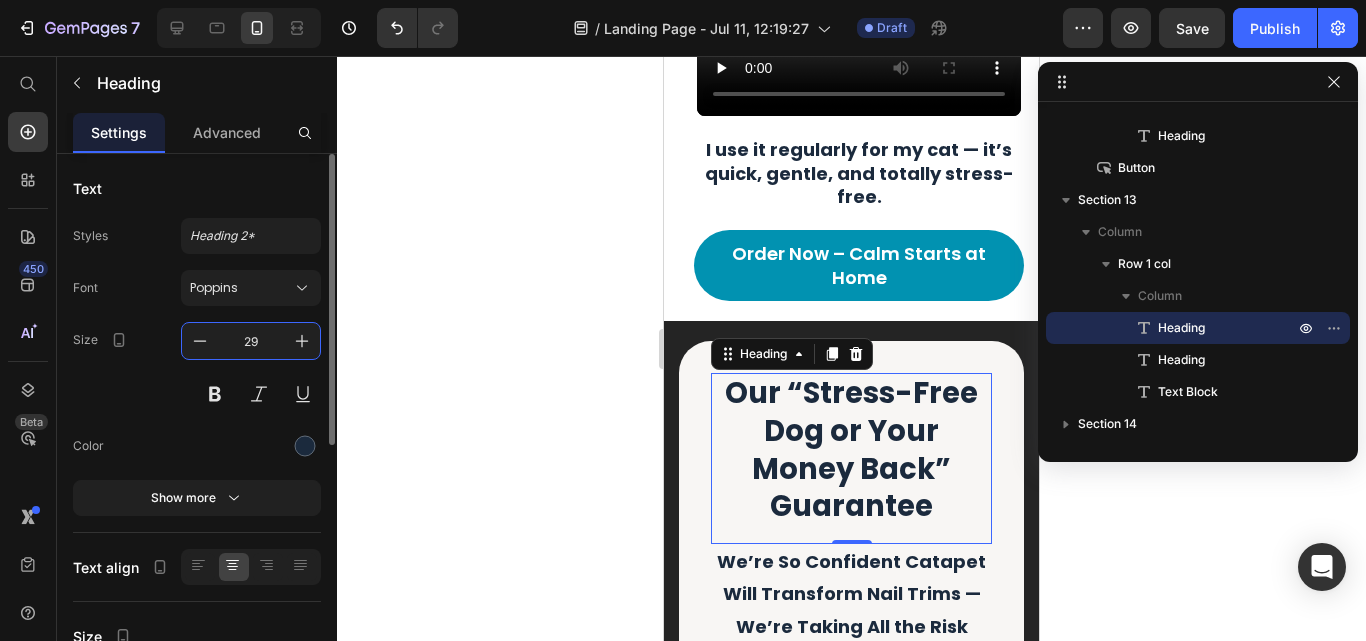 click on "29" at bounding box center (251, 341) 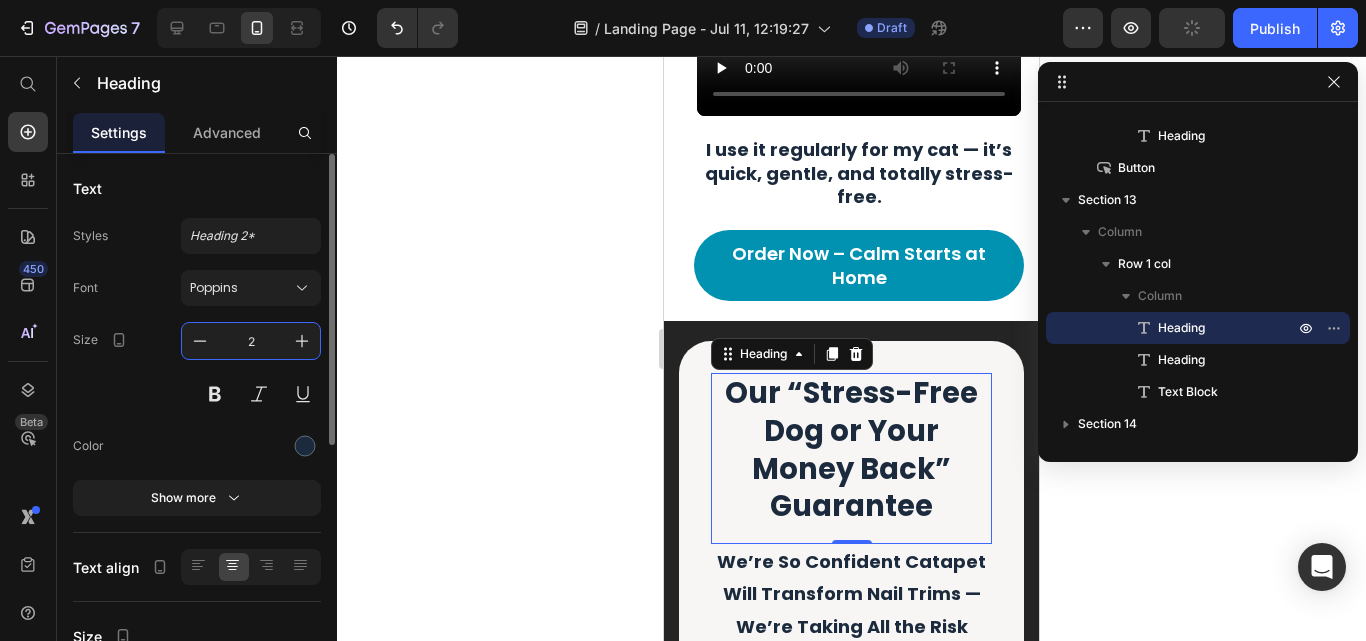 type on "24" 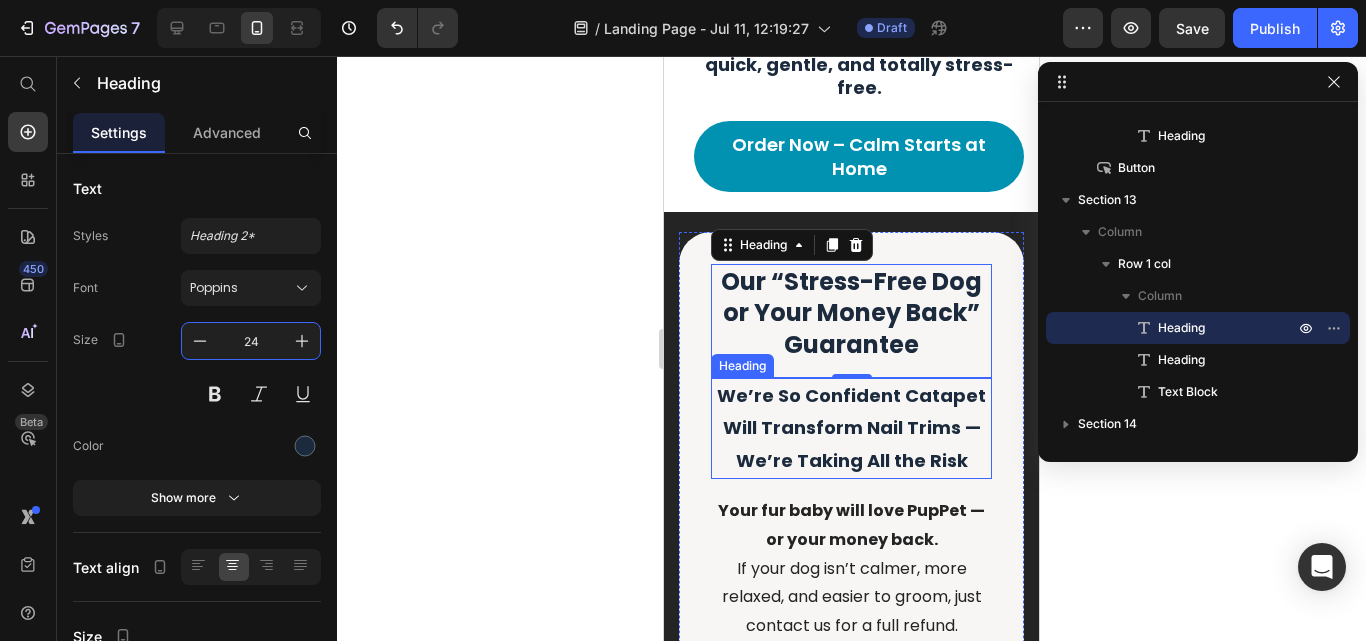 scroll, scrollTop: 11436, scrollLeft: 0, axis: vertical 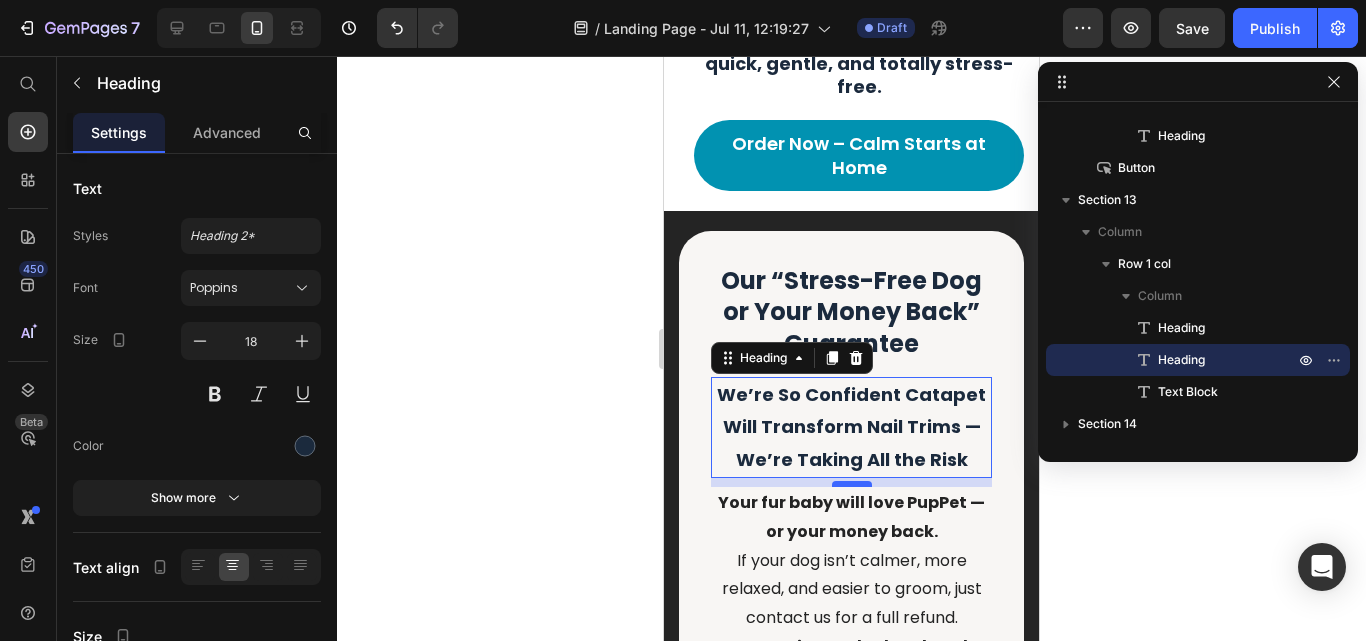 click at bounding box center (852, 484) 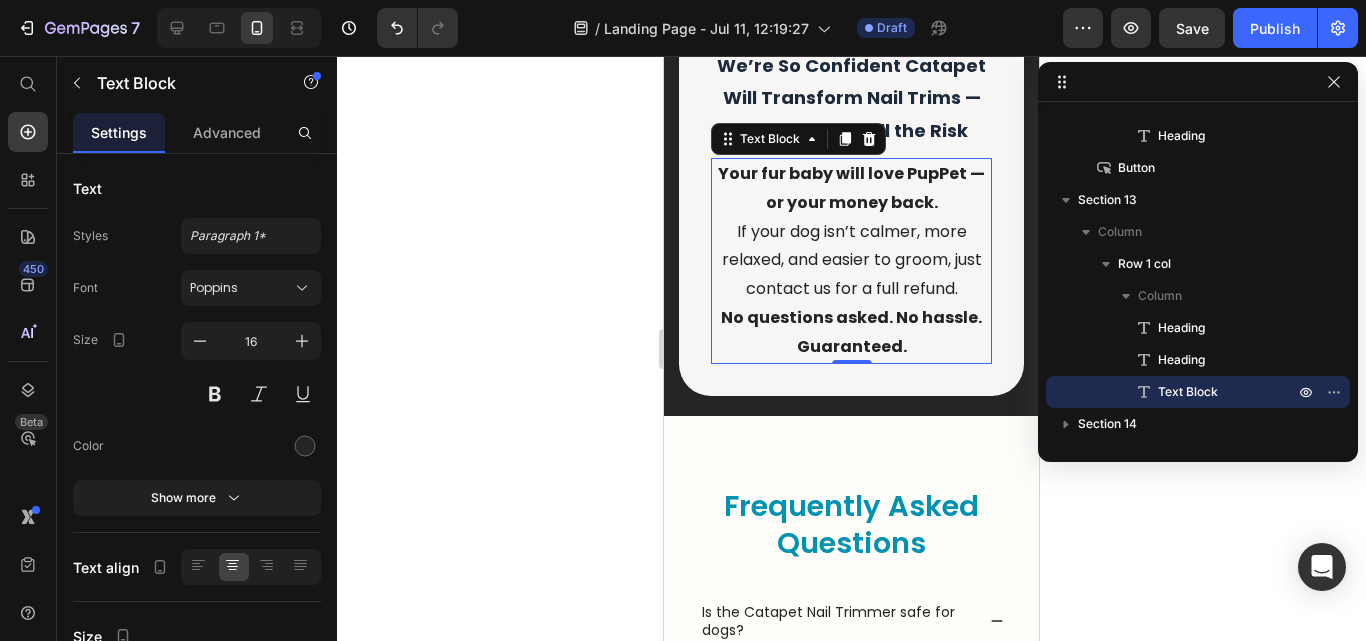 scroll, scrollTop: 11767, scrollLeft: 0, axis: vertical 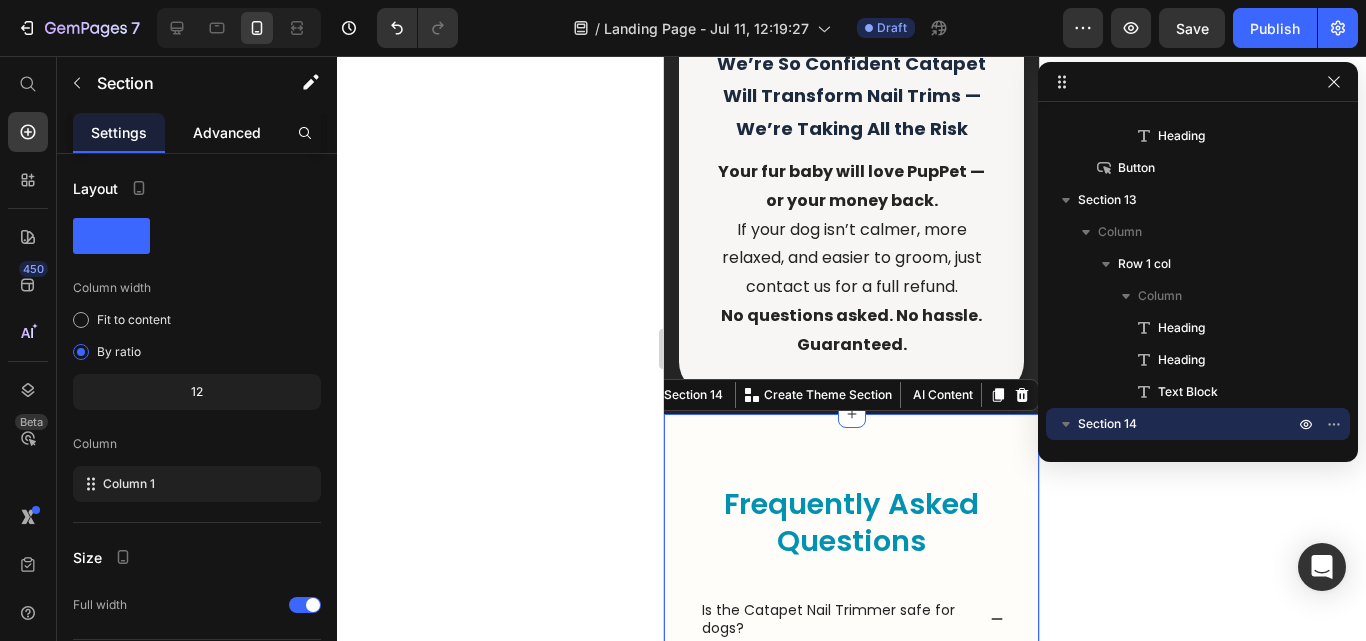 click on "Advanced" at bounding box center [227, 132] 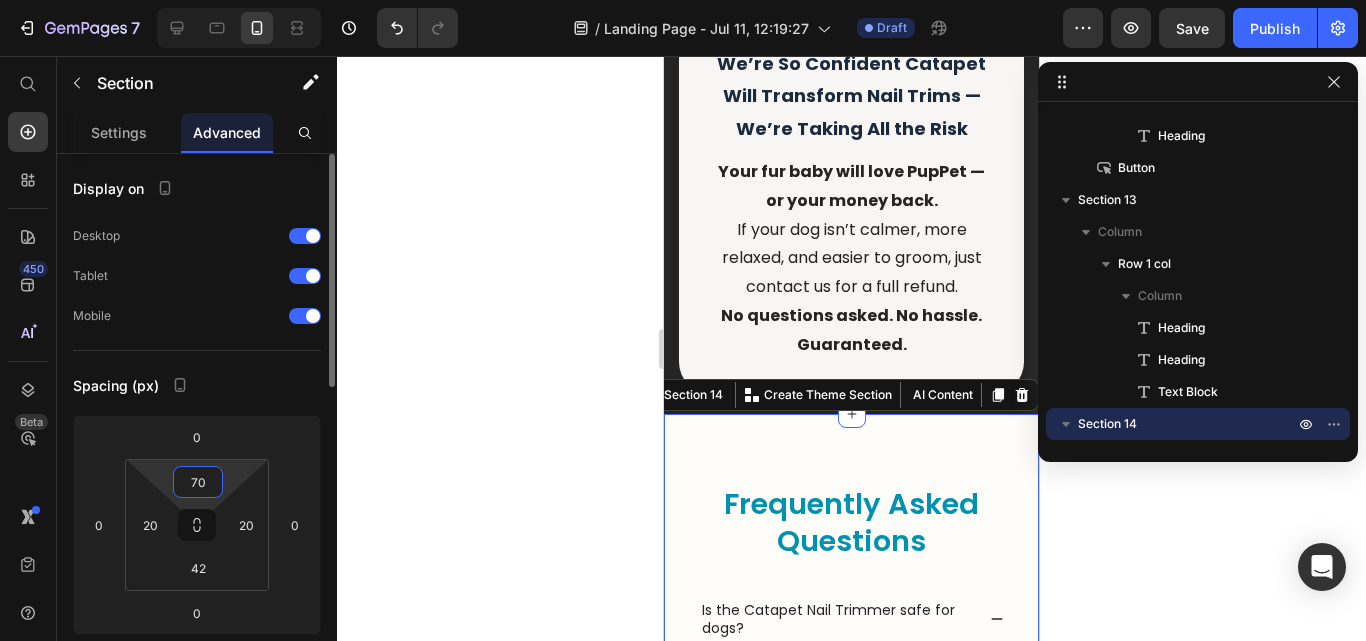 click on "70" at bounding box center (198, 482) 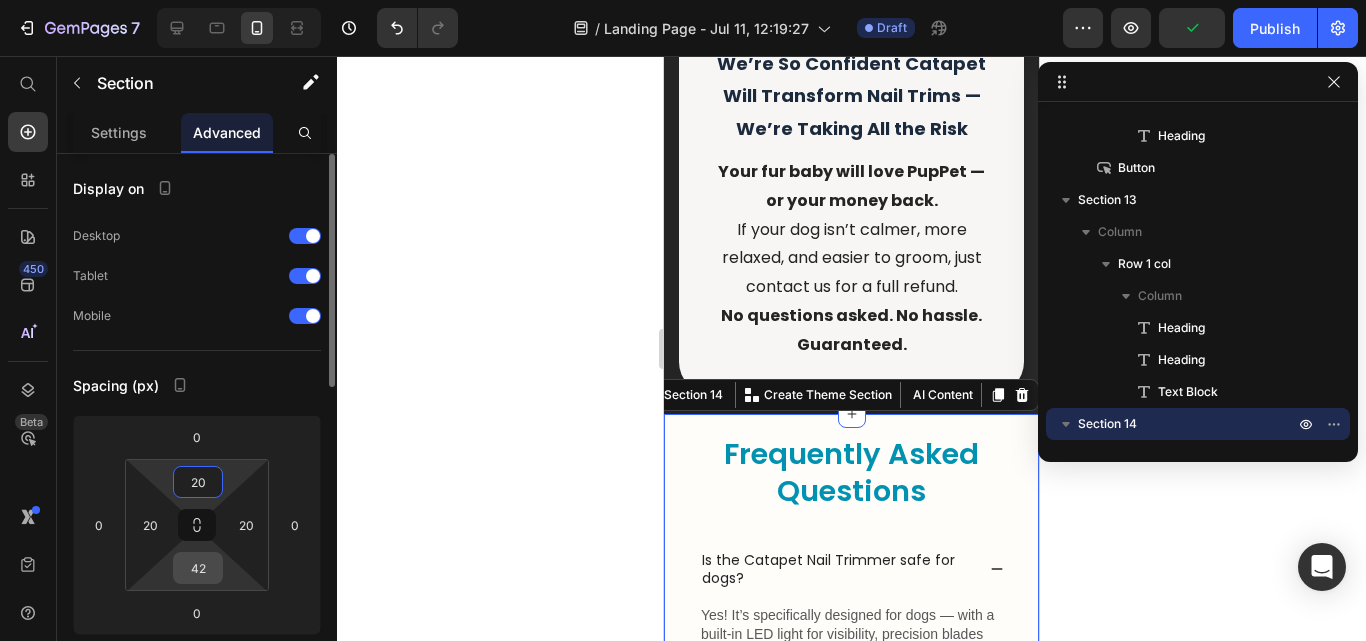 type on "20" 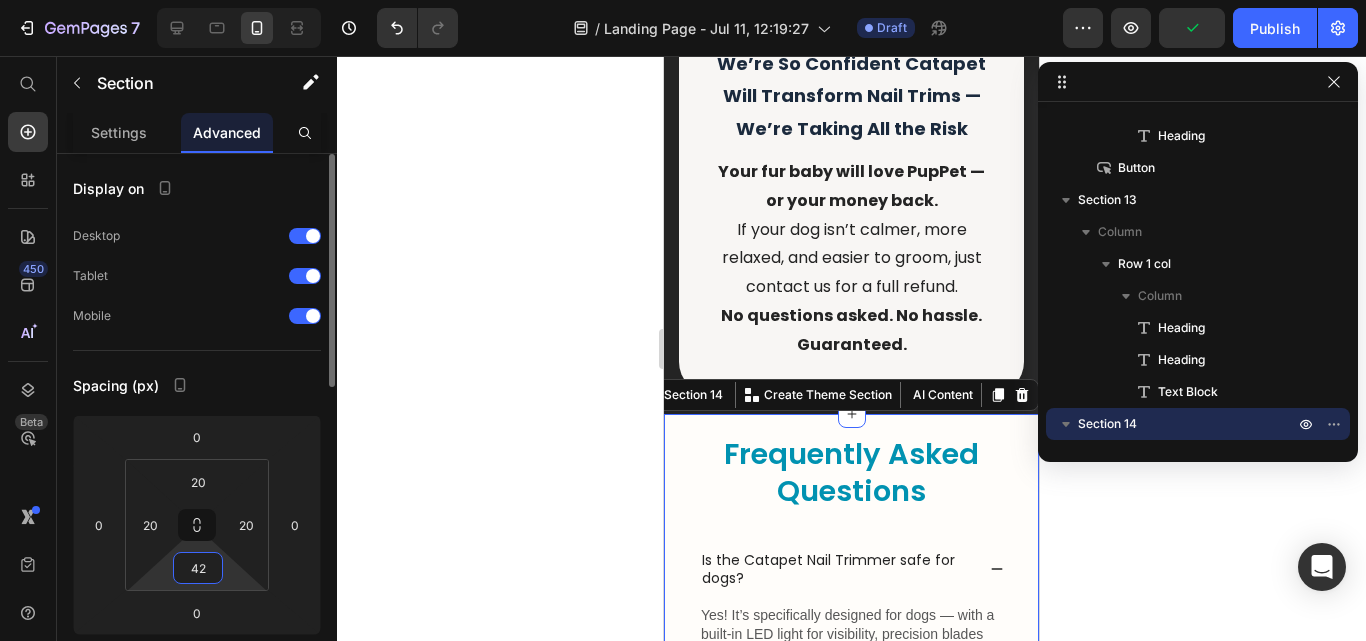 click on "42" at bounding box center [198, 568] 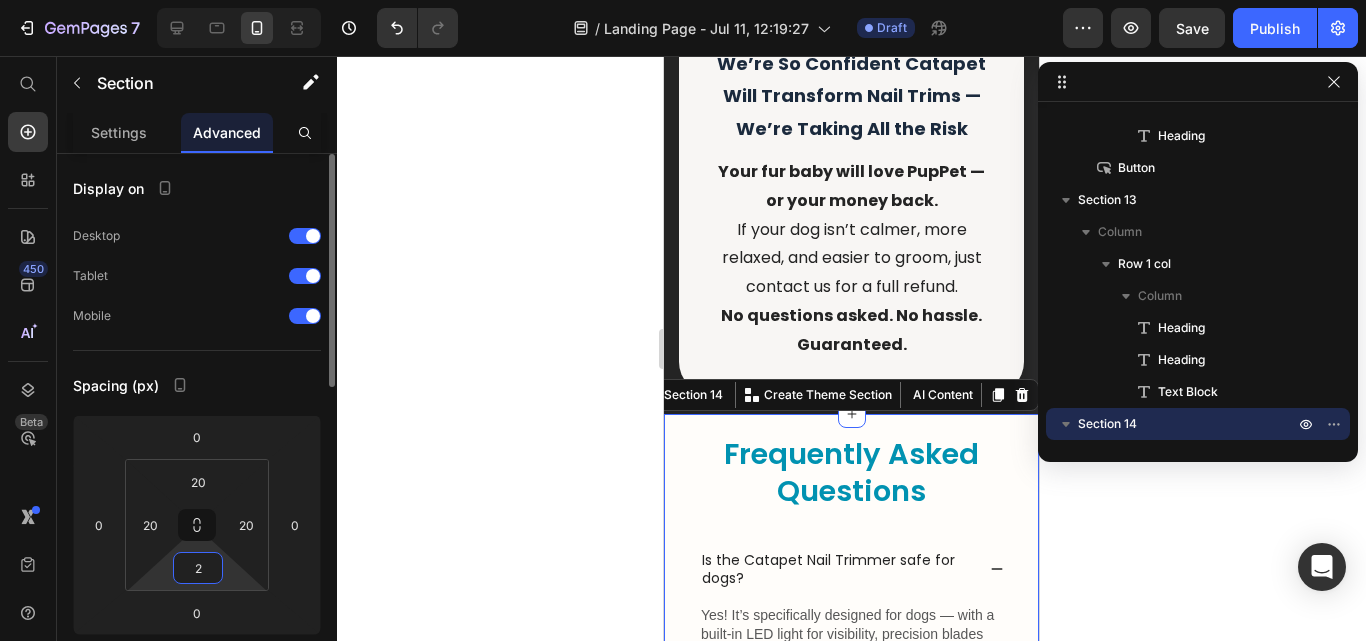 type on "20" 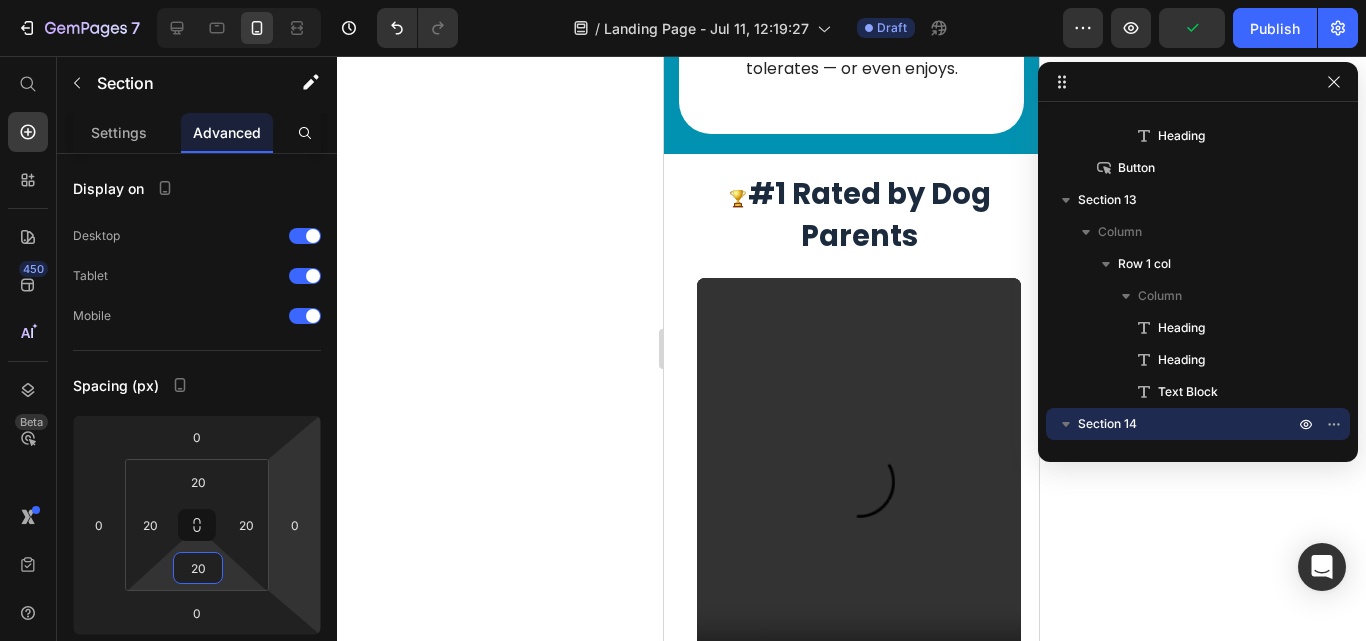 scroll, scrollTop: 9607, scrollLeft: 0, axis: vertical 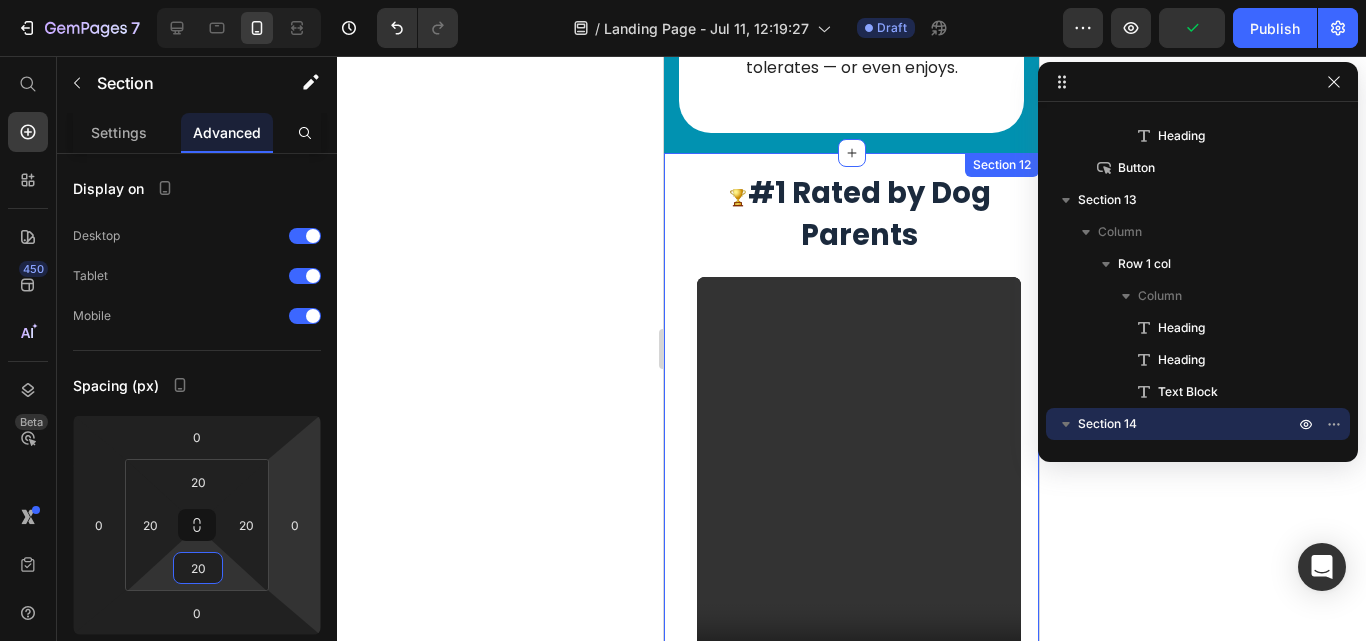 click on "🏆  #1 Rated by Dog Parents Heading Video I’ve tried so many trimmers. This is the first one my cat didn’t run from! Heading Video My cat’s relaxed, I’m relieved. Catapet made nail care simple. Heading Video I use it regularly for my cat — it’s quick, gentle, and totally stress-free. Heading Row Order Now – Calm Starts at Home Button Section 12" at bounding box center (851, 1067) 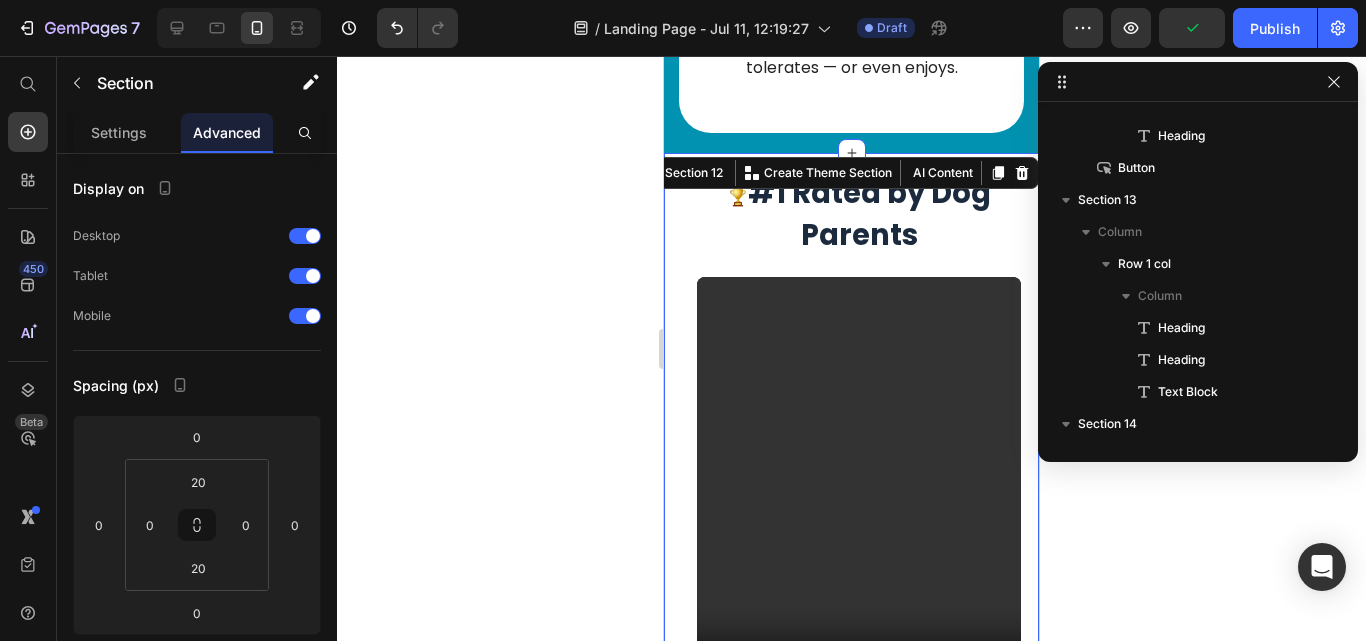 scroll, scrollTop: 731, scrollLeft: 0, axis: vertical 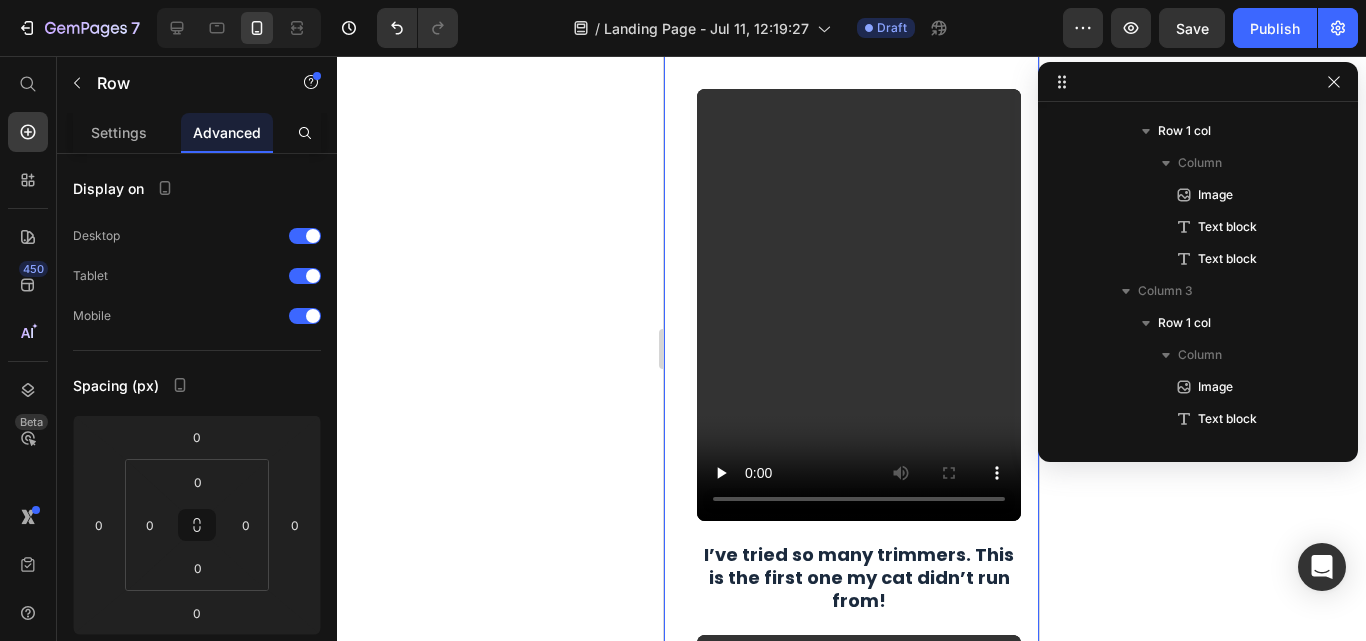 click on "Image Create a Calming Nail Care Routing Text block Turn grooming time into a peaceful ritual. With the PupPet LED Nail Trimmer, you can build a soothing routine your dog actually tolerates — or even enjoys. Text block Row" at bounding box center [851, -223] 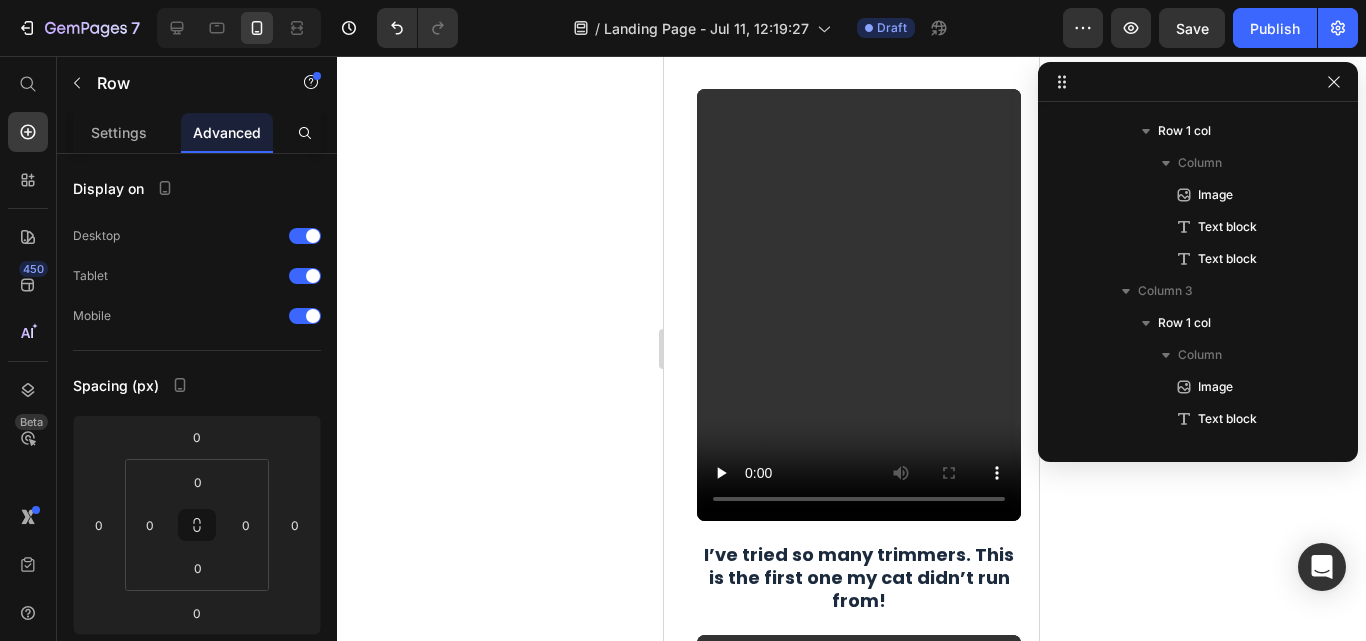 scroll, scrollTop: 1403, scrollLeft: 0, axis: vertical 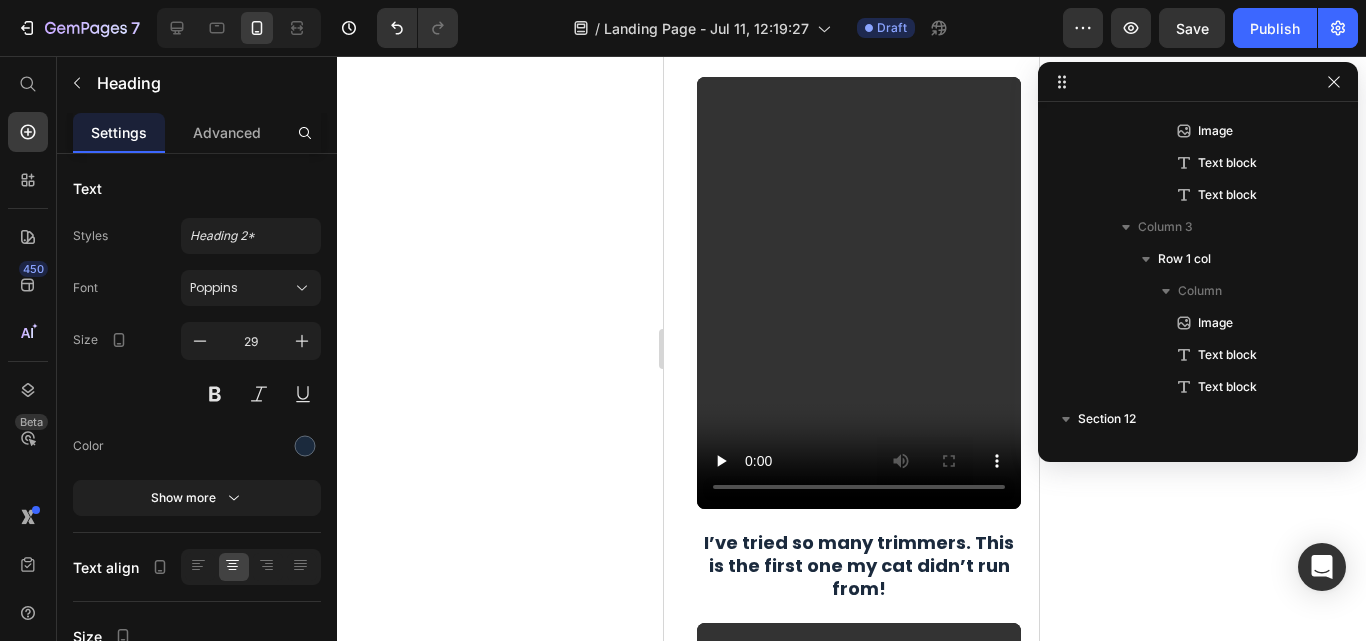 click on "#1 Rated by Dog Parents" at bounding box center (869, 14) 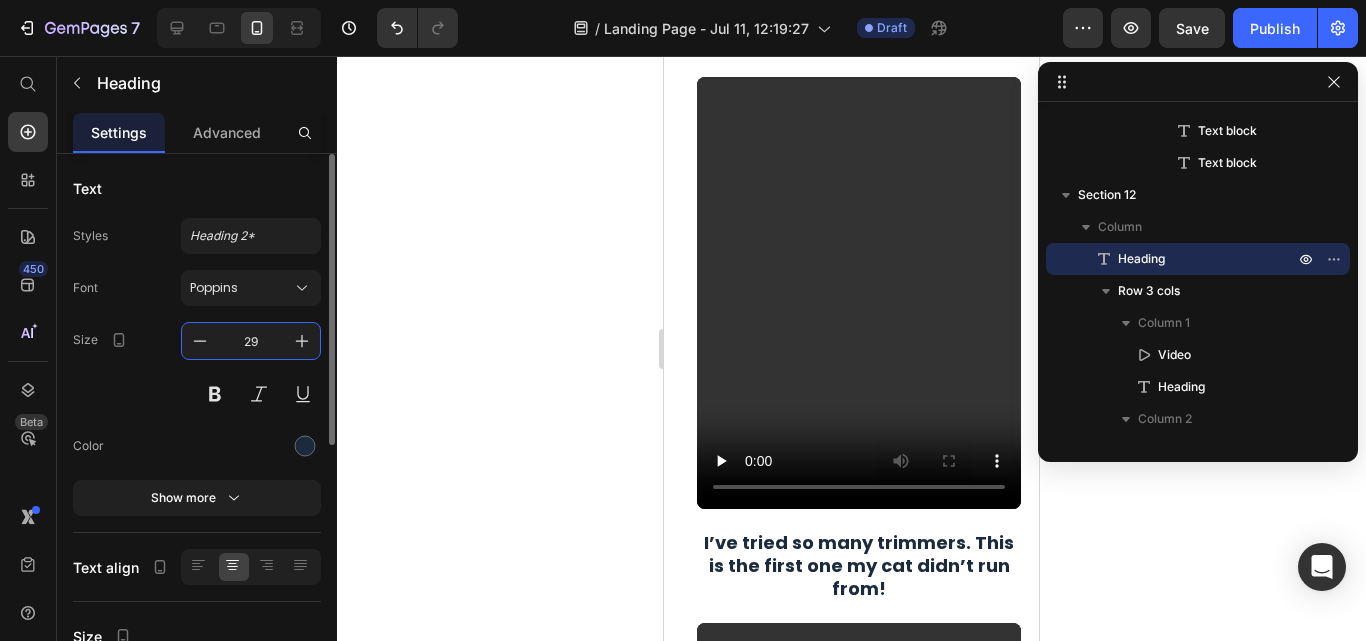 click on "29" at bounding box center [251, 341] 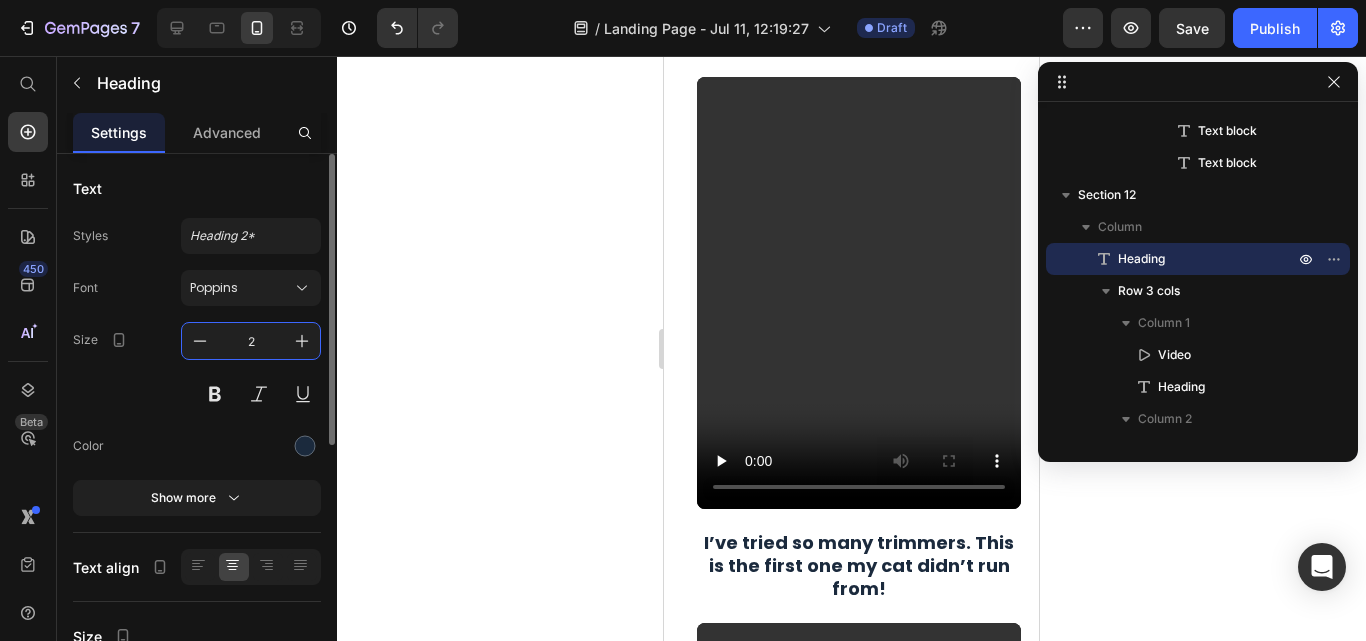 type on "24" 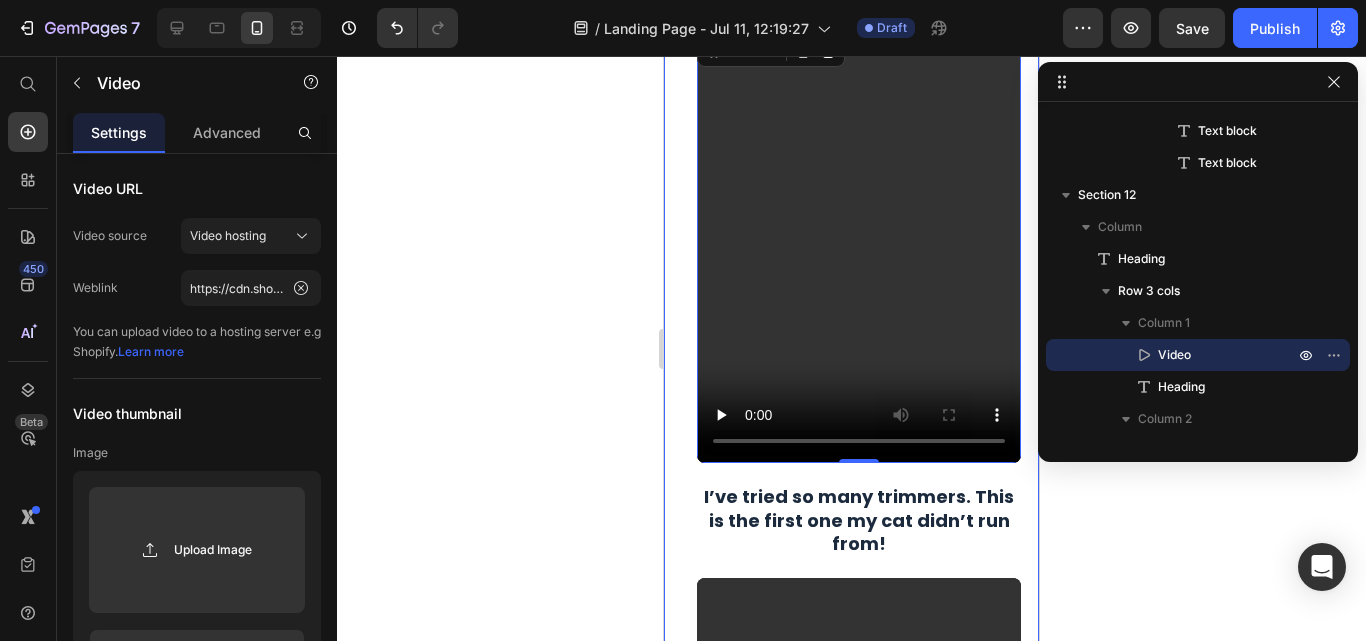 click at bounding box center (852, -47) 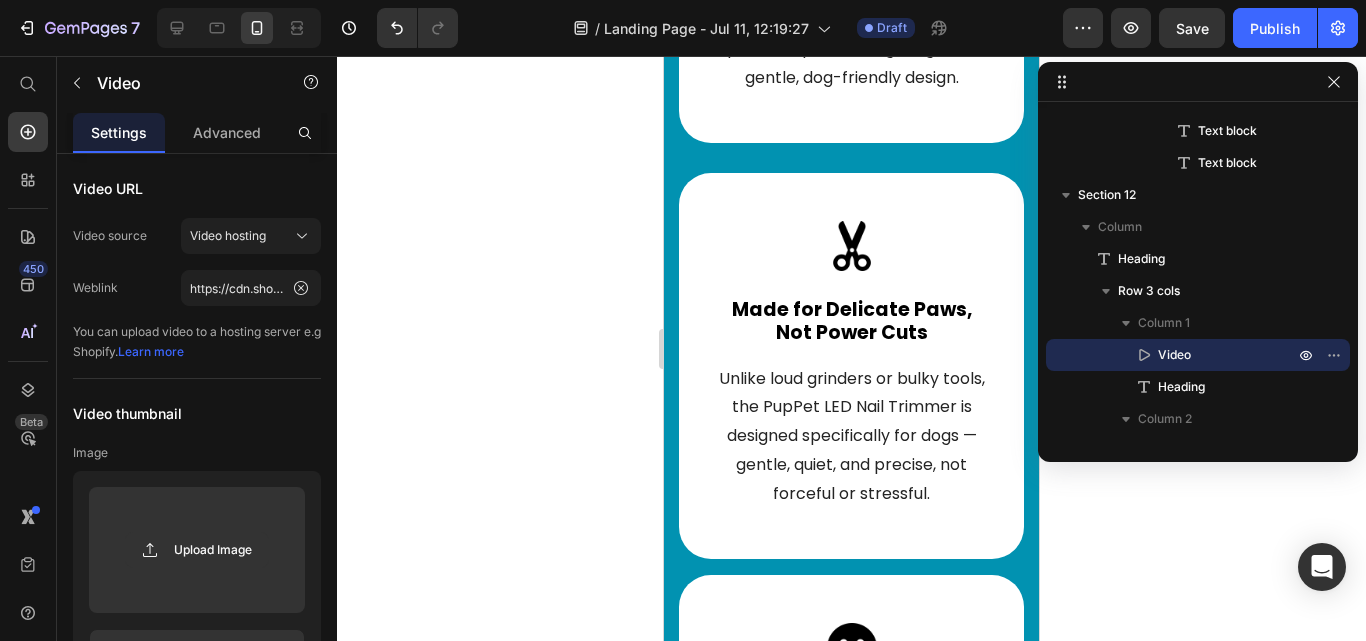scroll, scrollTop: 8225, scrollLeft: 0, axis: vertical 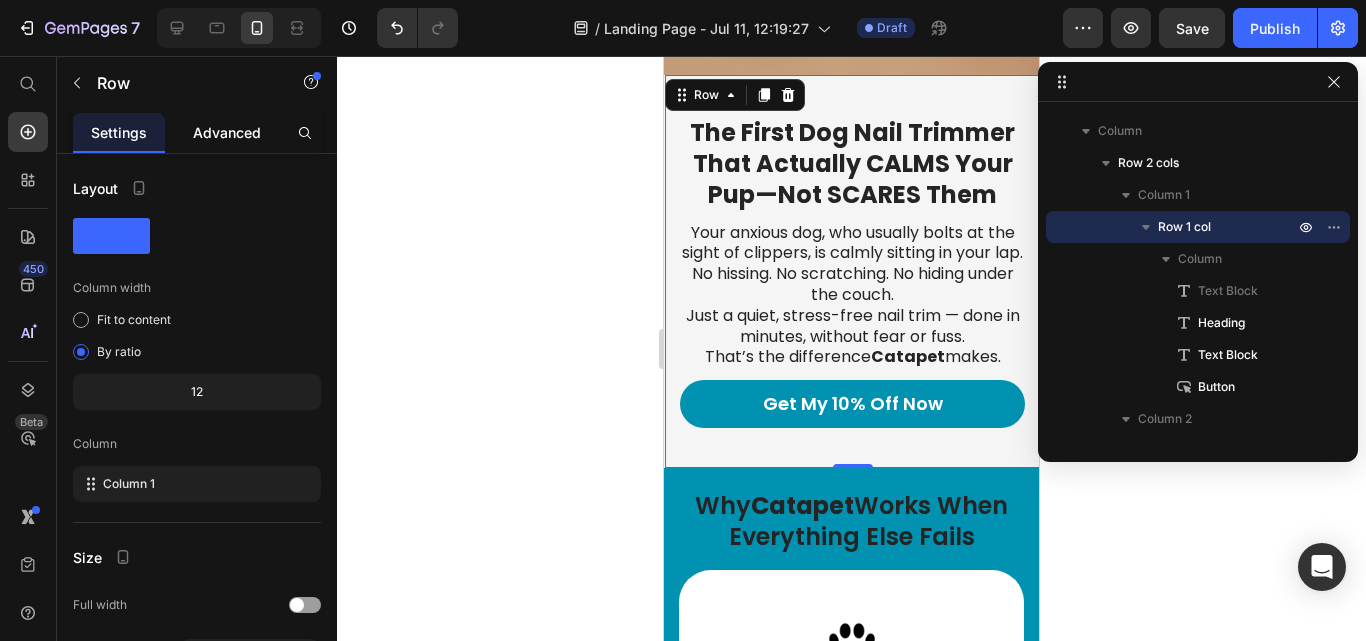 click on "Advanced" at bounding box center (227, 132) 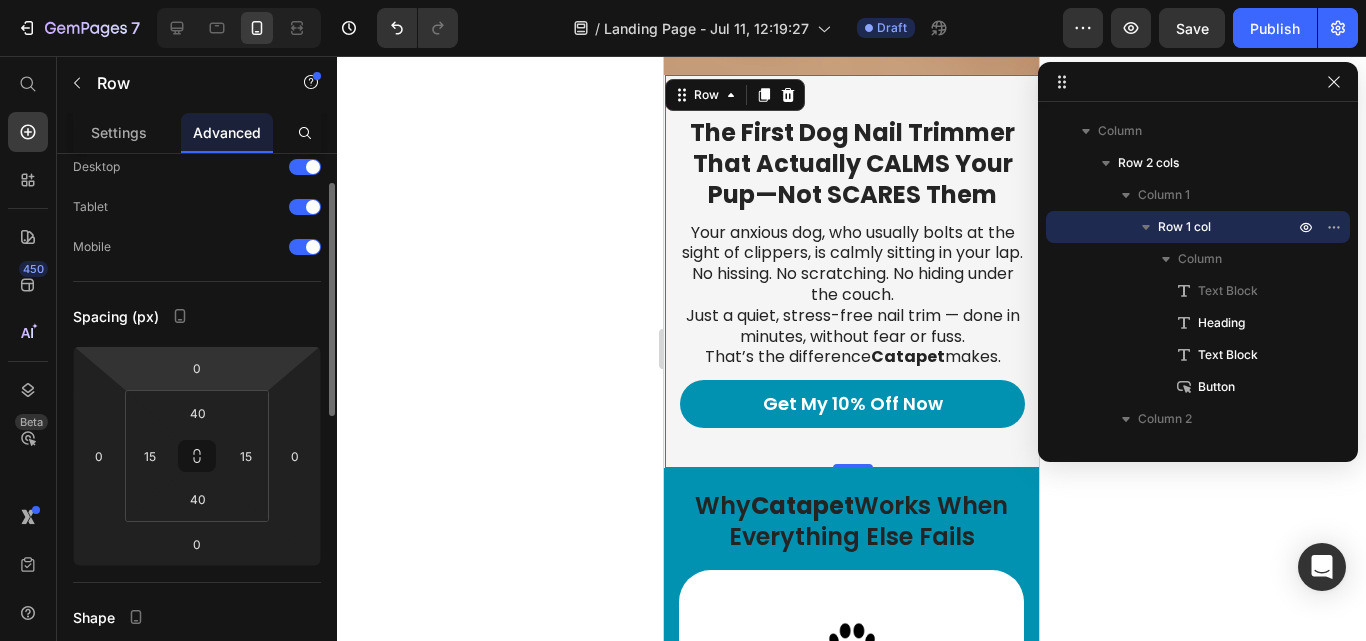 scroll, scrollTop: 71, scrollLeft: 0, axis: vertical 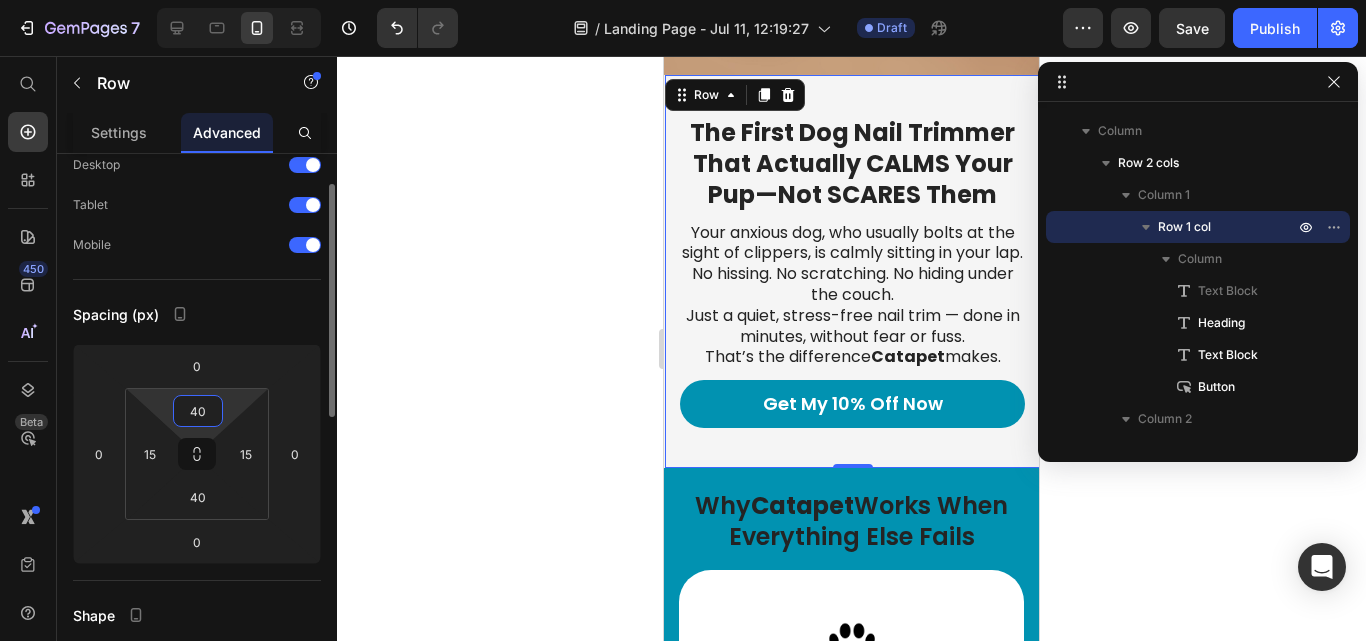 click on "40" at bounding box center [198, 411] 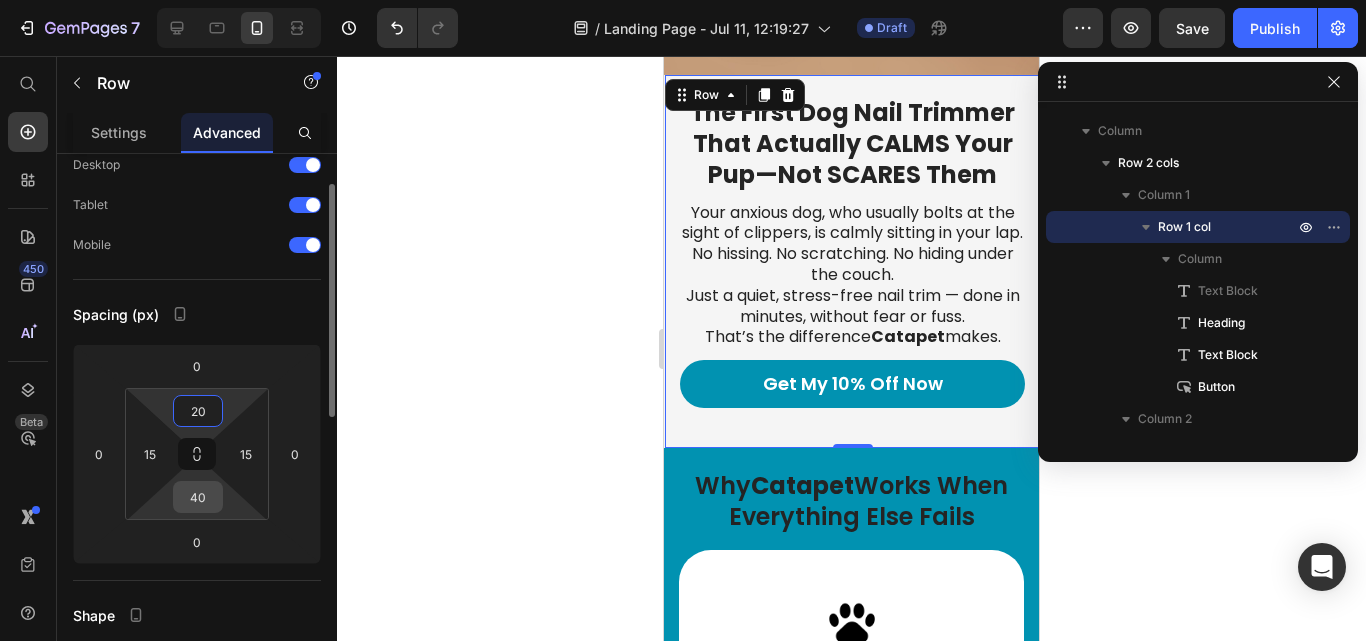 type on "20" 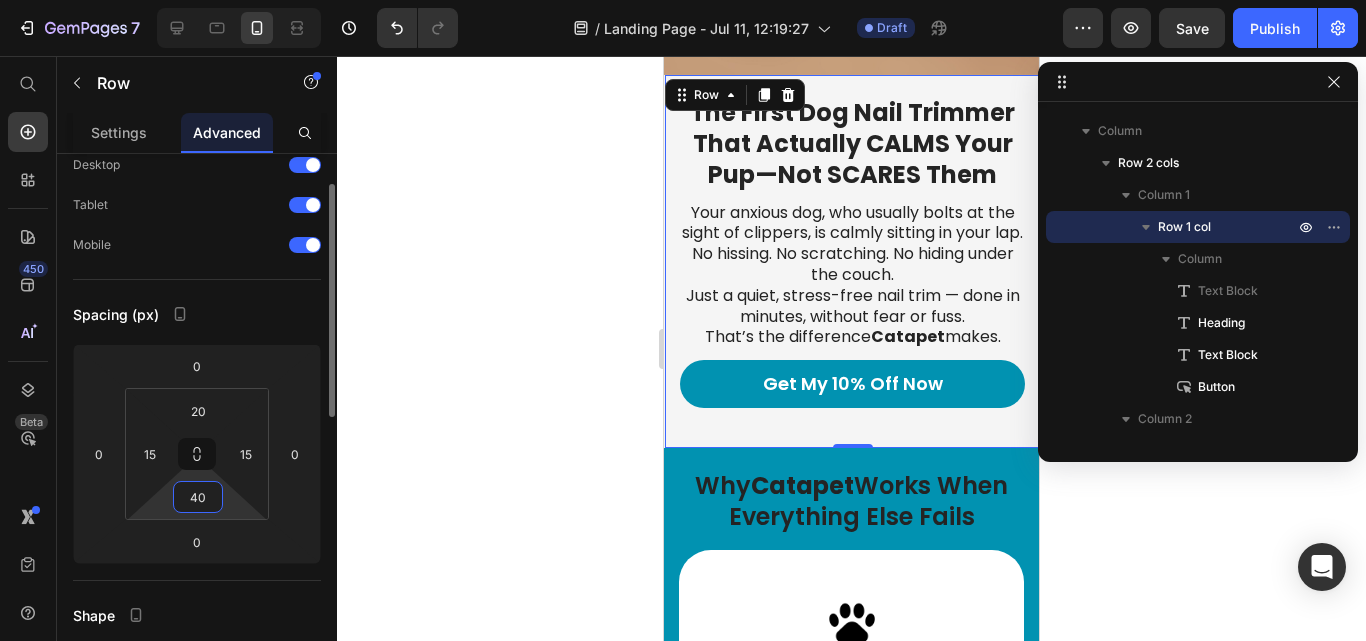 click on "40" at bounding box center [198, 497] 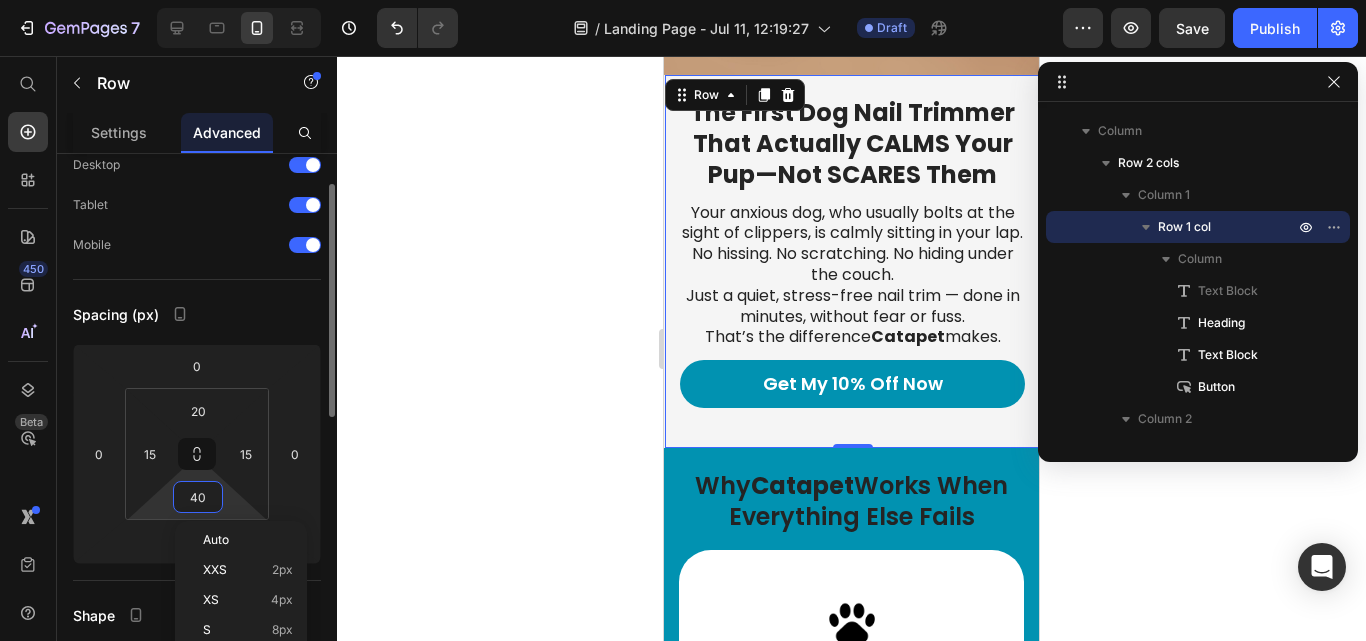 click on "40" at bounding box center (198, 497) 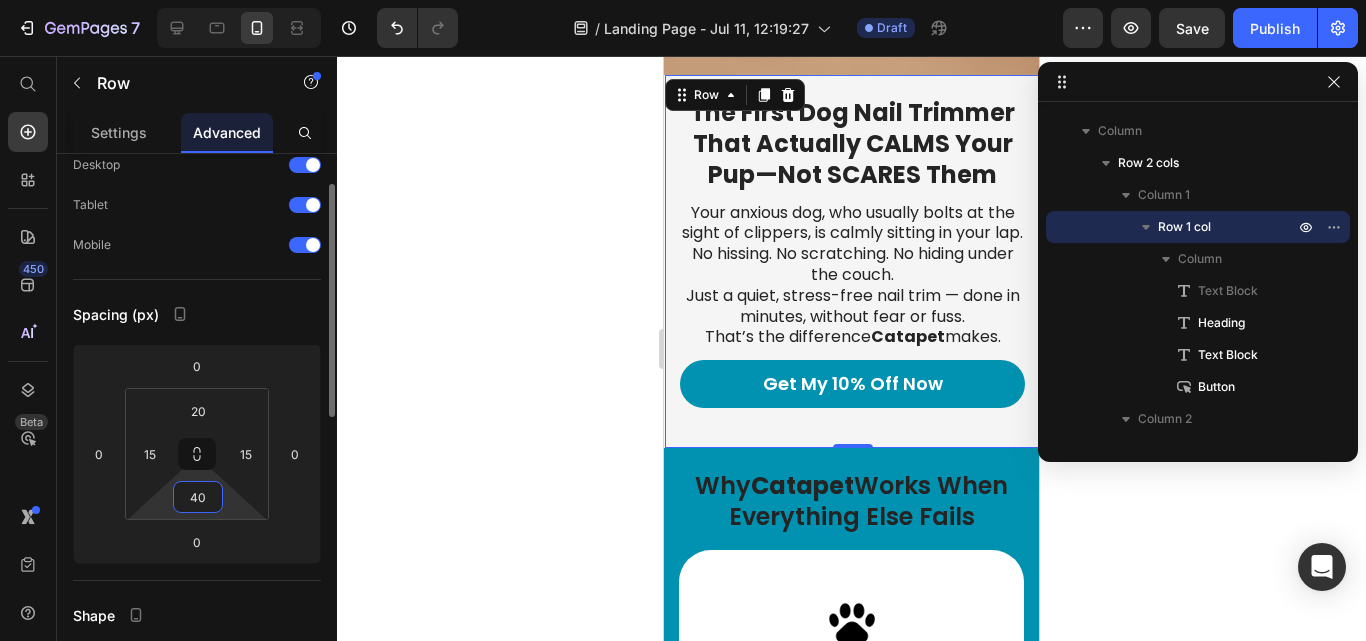 click on "40" at bounding box center [198, 497] 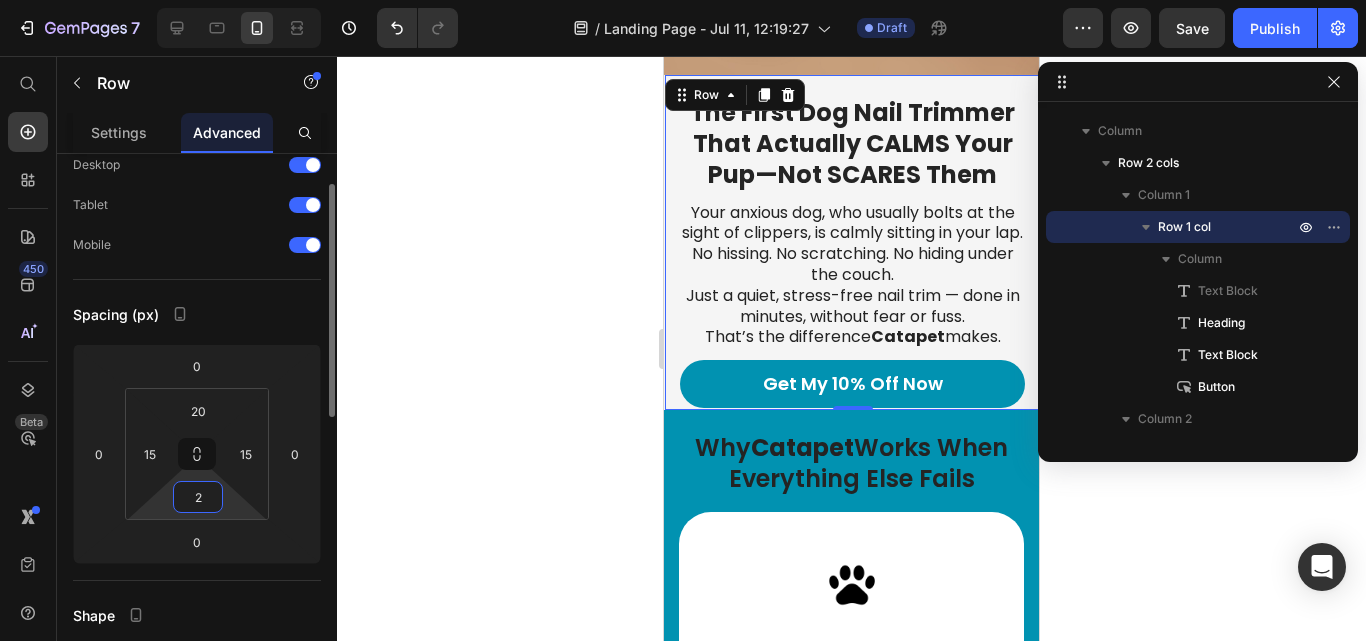 type on "20" 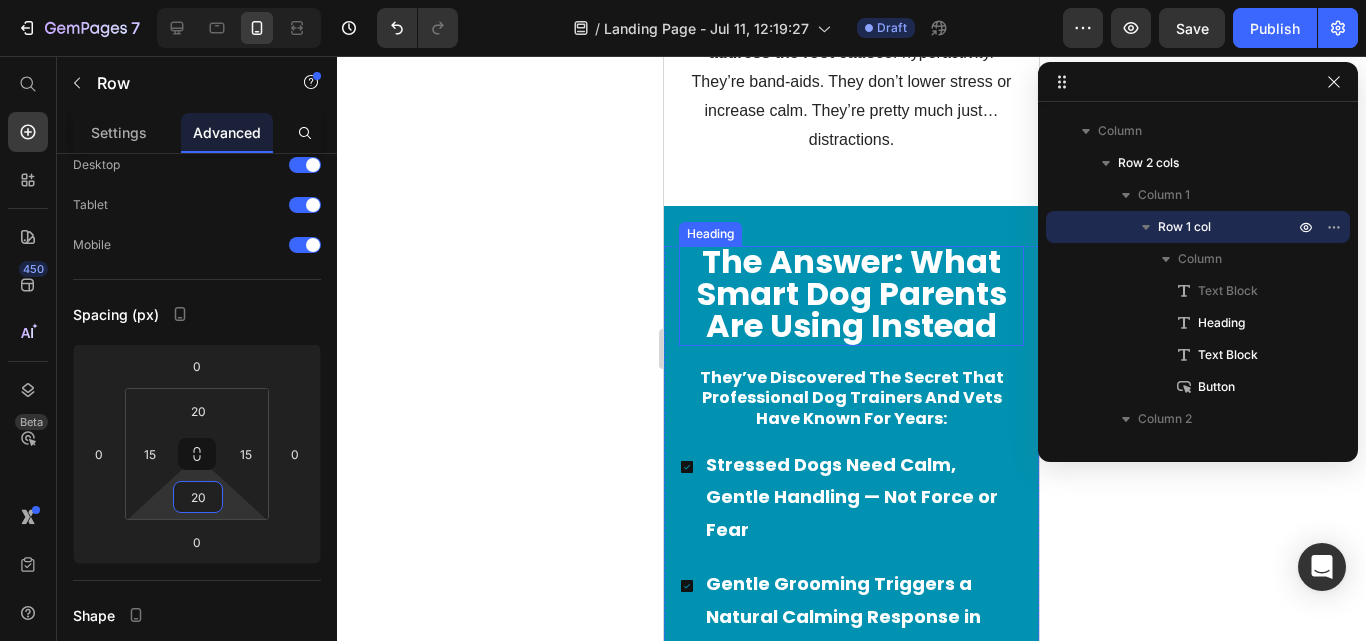 scroll, scrollTop: 4595, scrollLeft: 0, axis: vertical 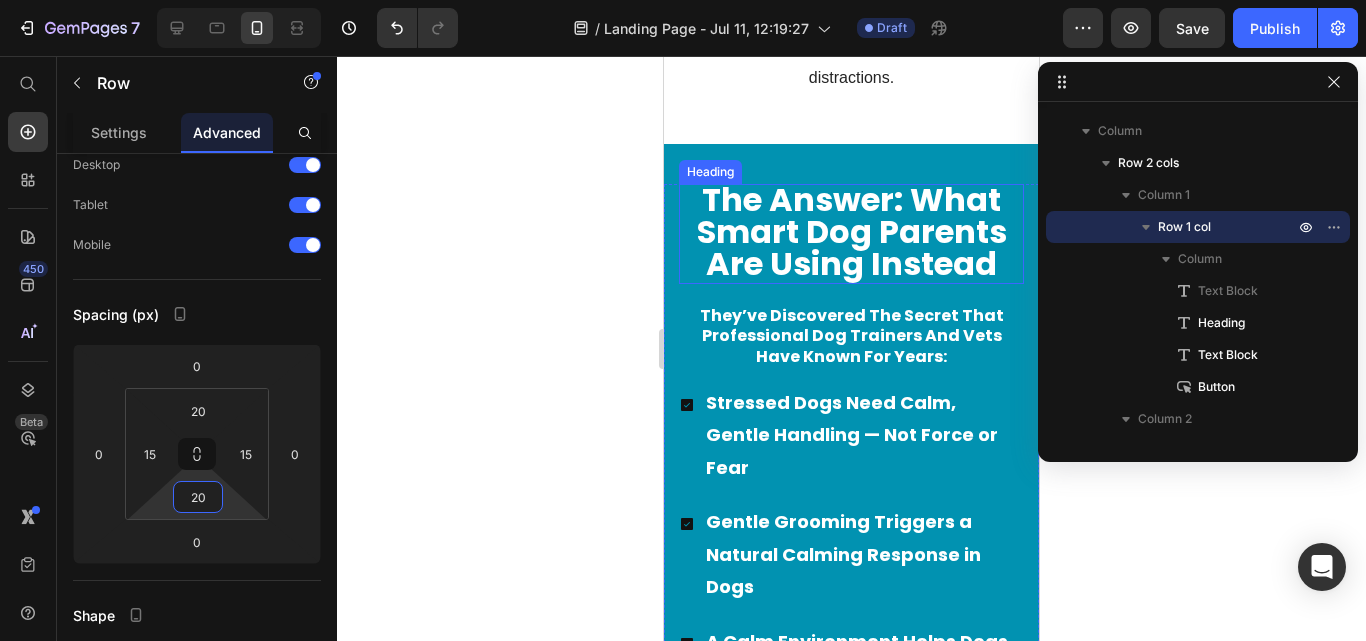 click on "The Answer: What Smart Dog Parents Are Using Instead" at bounding box center [852, 231] 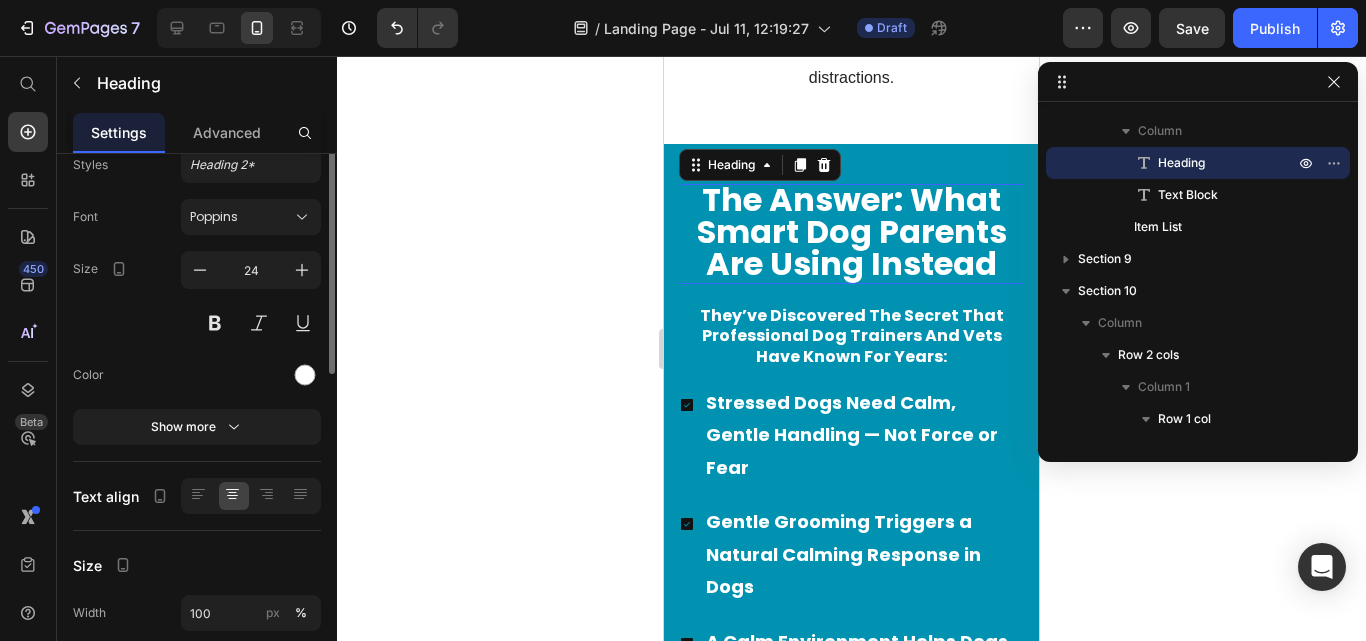 scroll, scrollTop: 0, scrollLeft: 0, axis: both 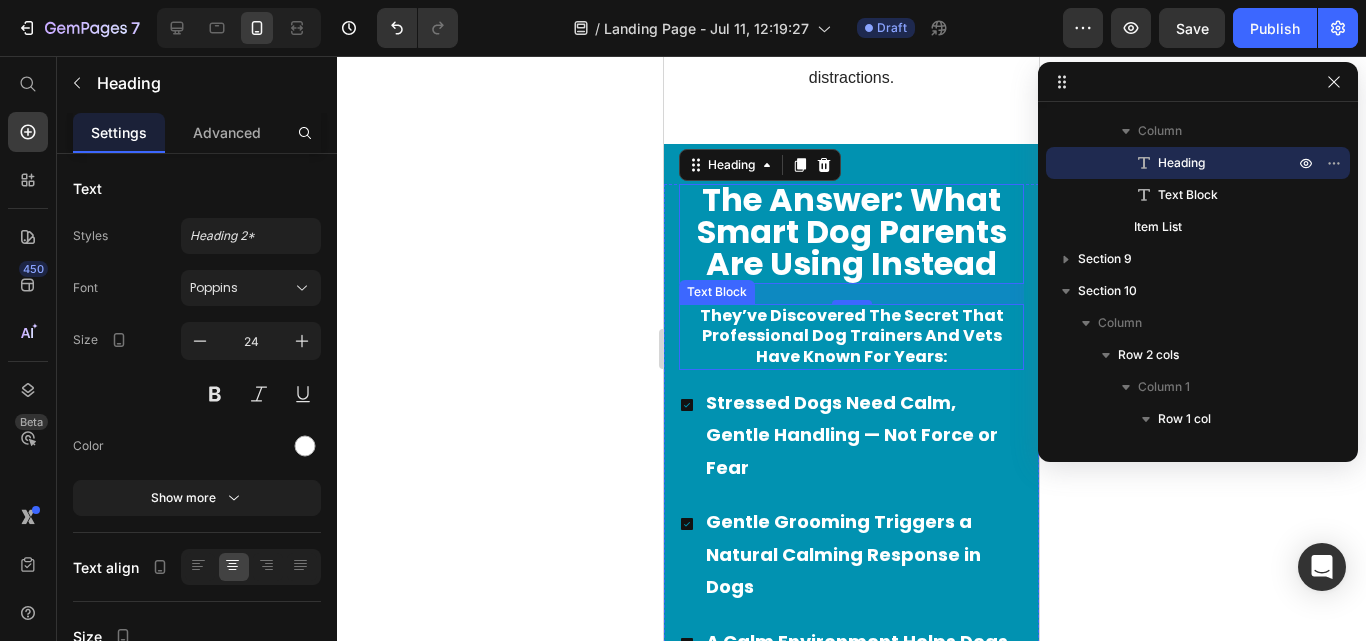 click on "They’ve discovered the secret that professional dog trainers and vets have known for years:" at bounding box center (851, 337) 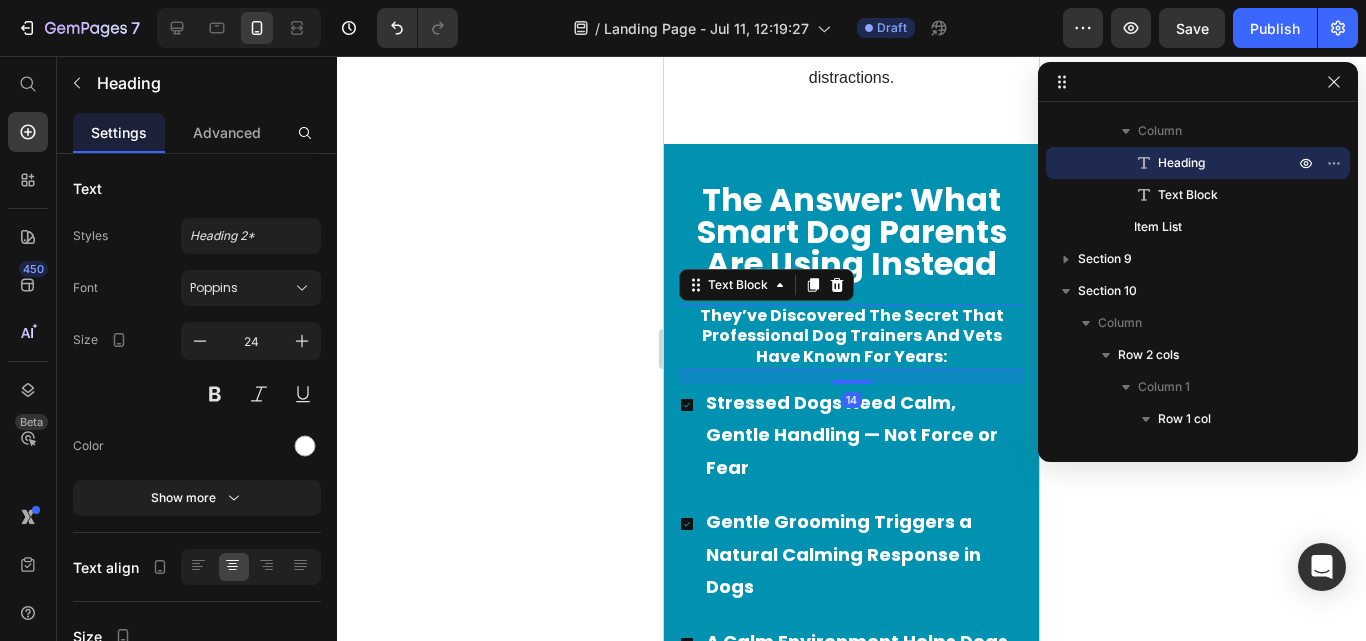 click on "They’ve discovered the secret that professional dog trainers and vets have known for years:" at bounding box center (851, 337) 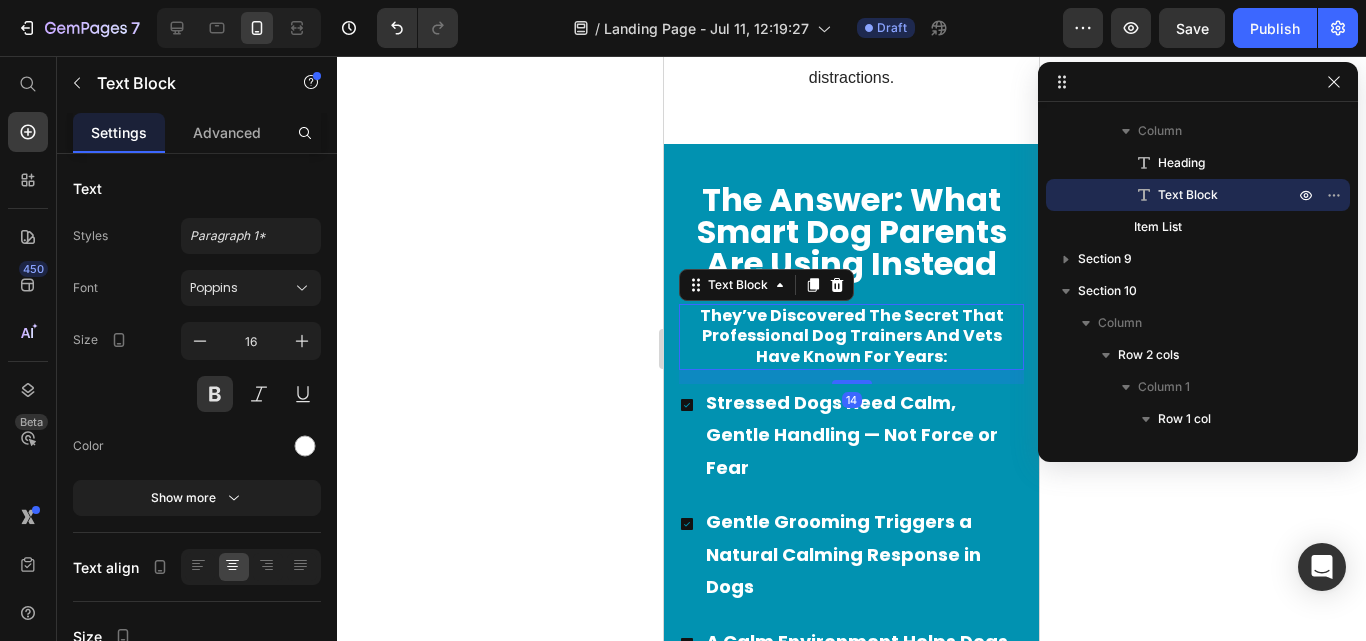 click on "They’ve discovered the secret that professional dog trainers and vets have known for years:" at bounding box center [851, 337] 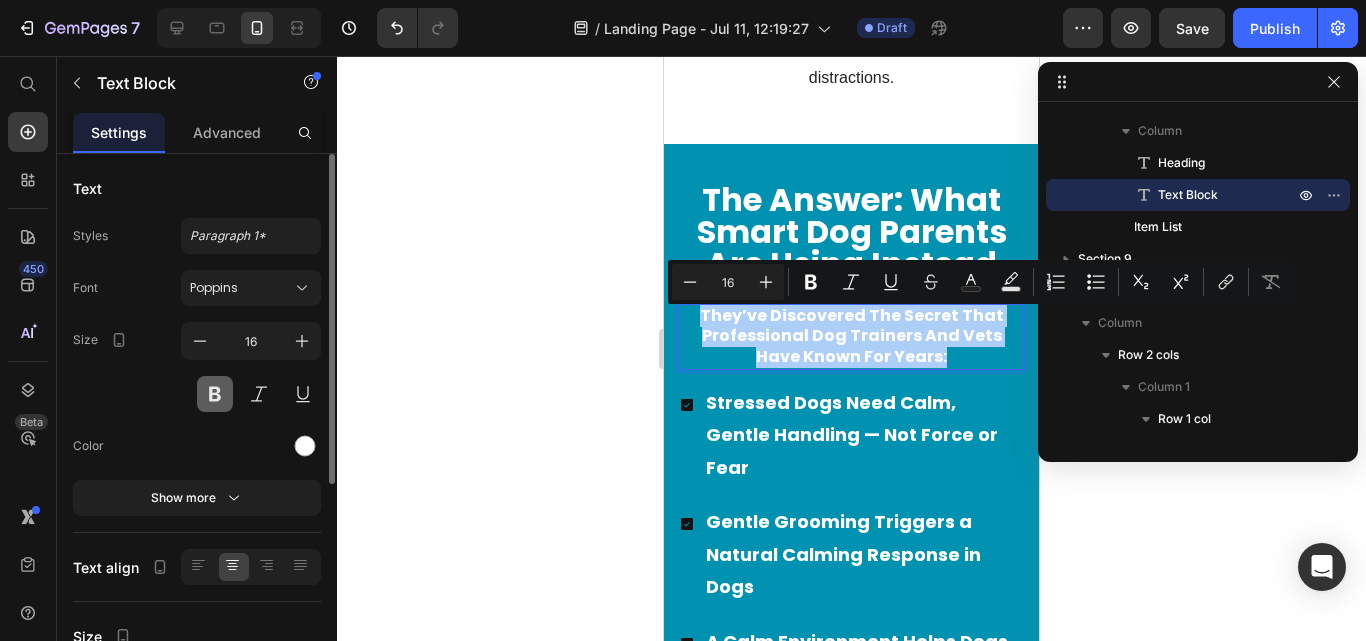 click at bounding box center [215, 394] 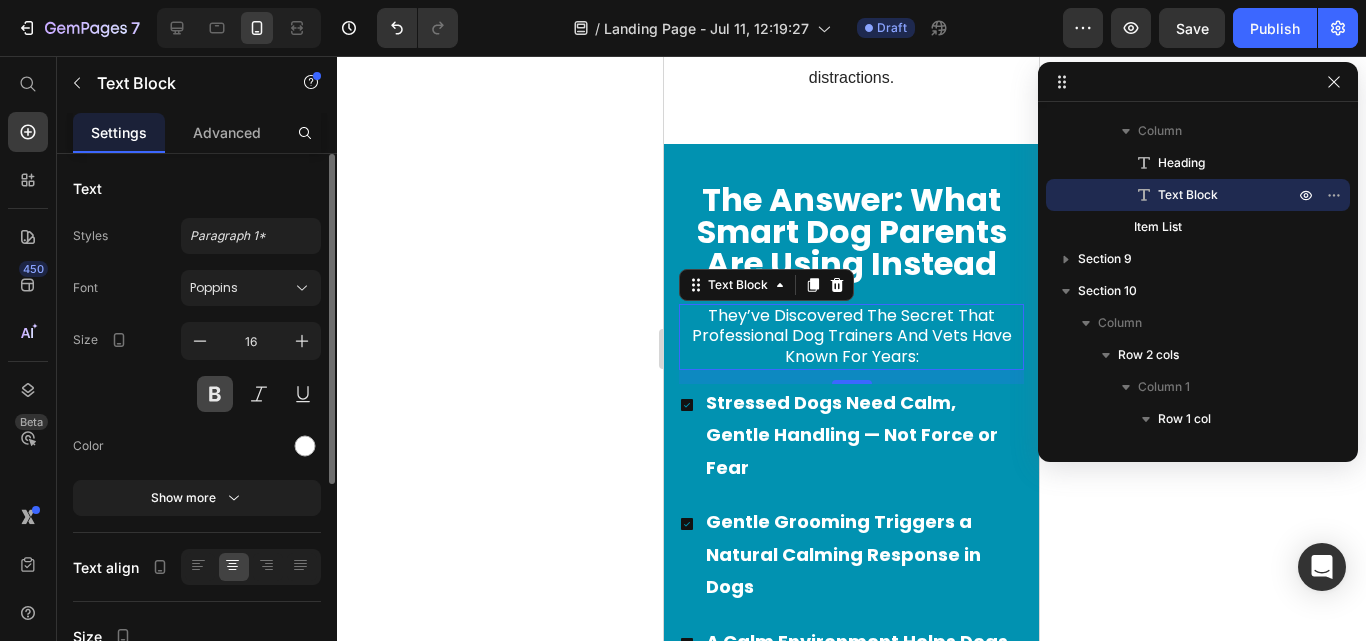 click at bounding box center (215, 394) 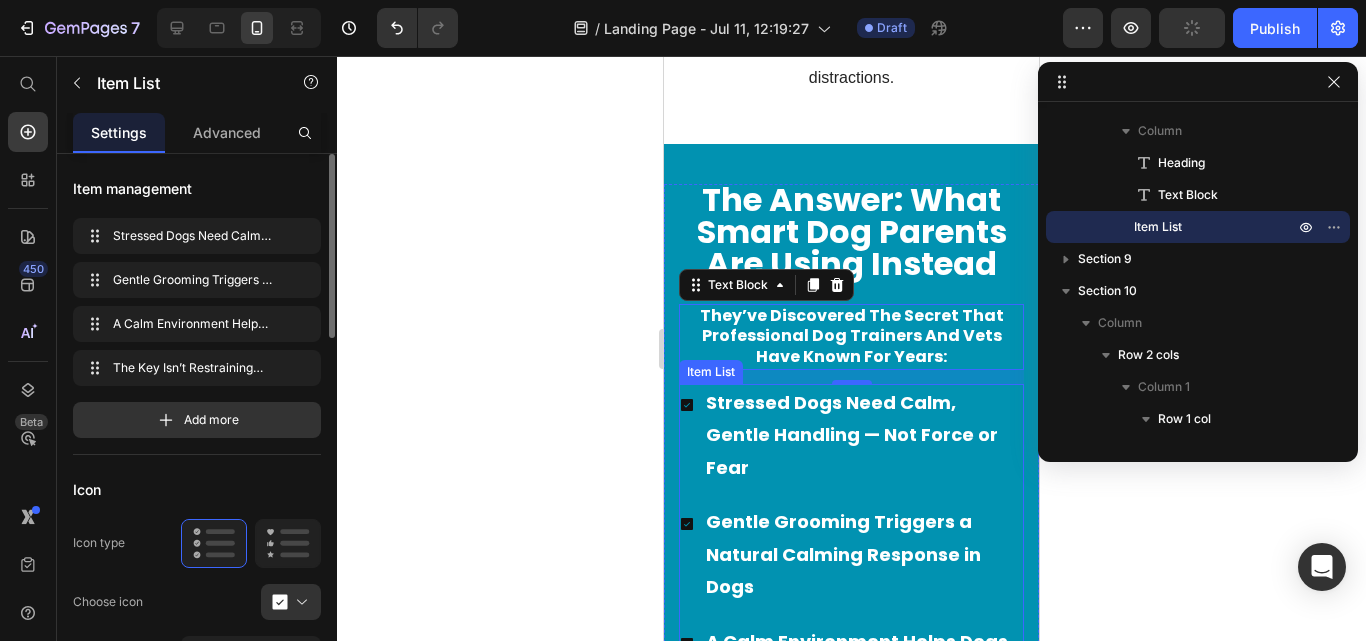 click on "Stressed Dogs Need Calm, Gentle Handling — Not Force or Fear" at bounding box center (852, 435) 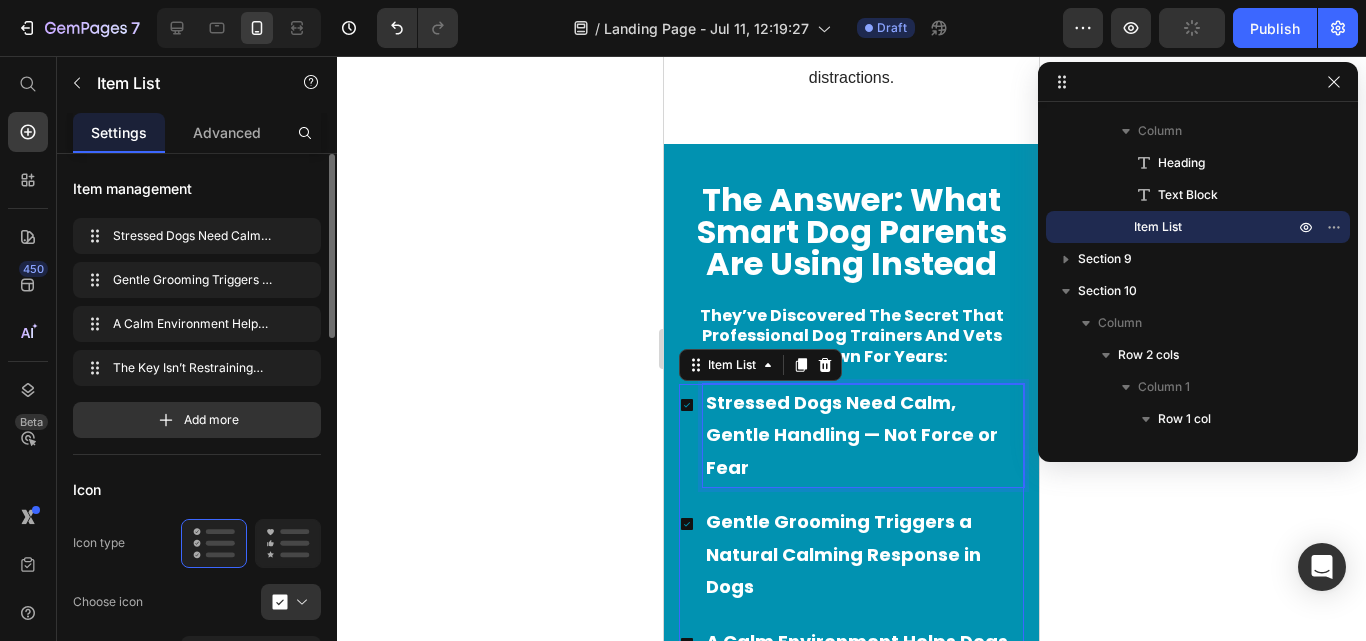 click on "Stressed Dogs Need Calm, Gentle Handling — Not Force or Fear" at bounding box center [852, 435] 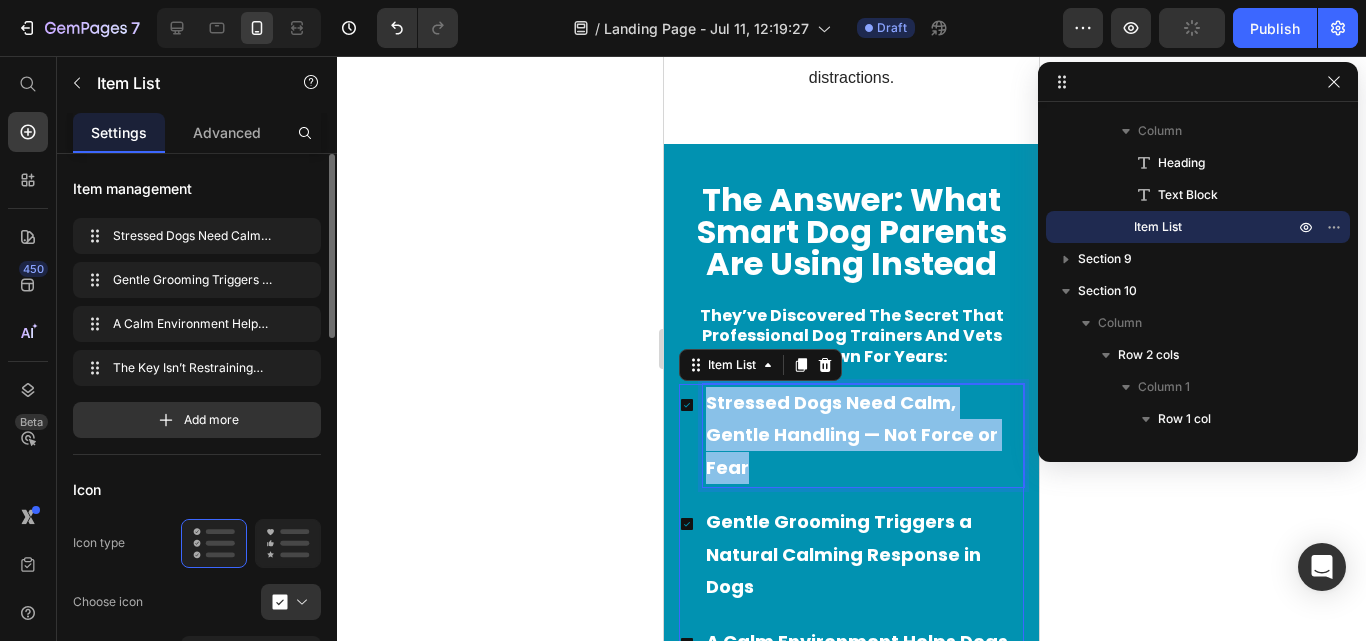 click on "Stressed Dogs Need Calm, Gentle Handling — Not Force or Fear" at bounding box center [852, 435] 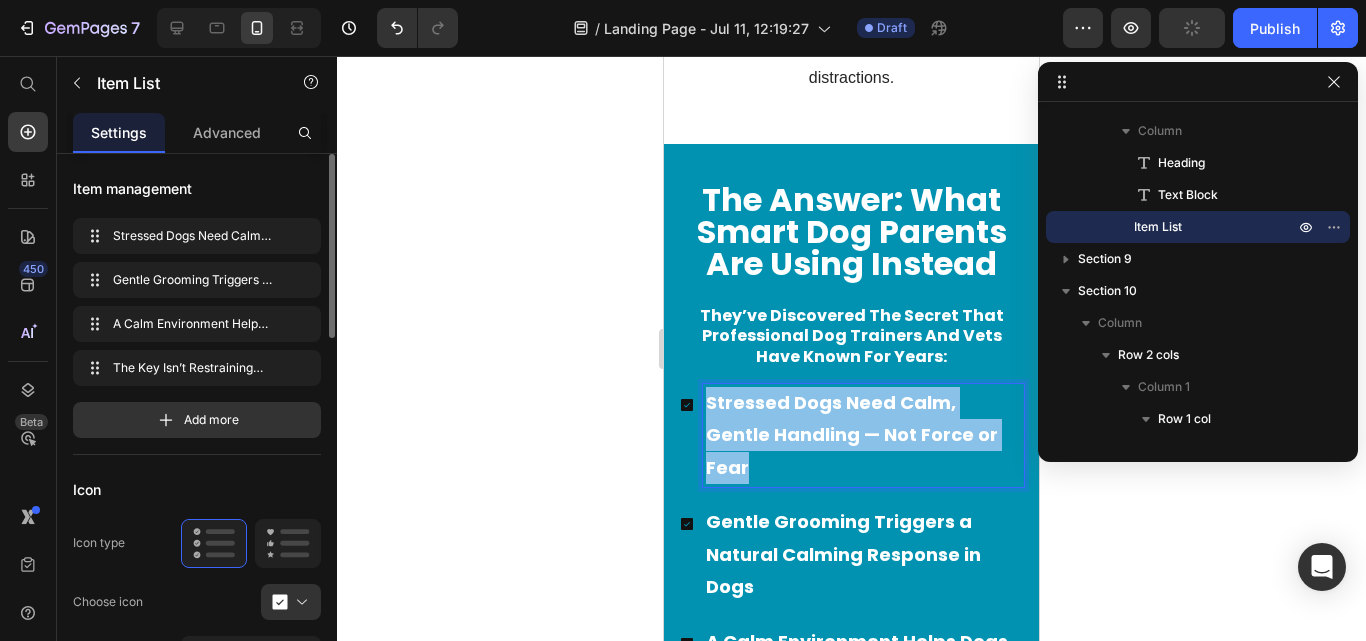 click on "Stressed Dogs Need Calm, Gentle Handling — Not Force or Fear" at bounding box center (852, 435) 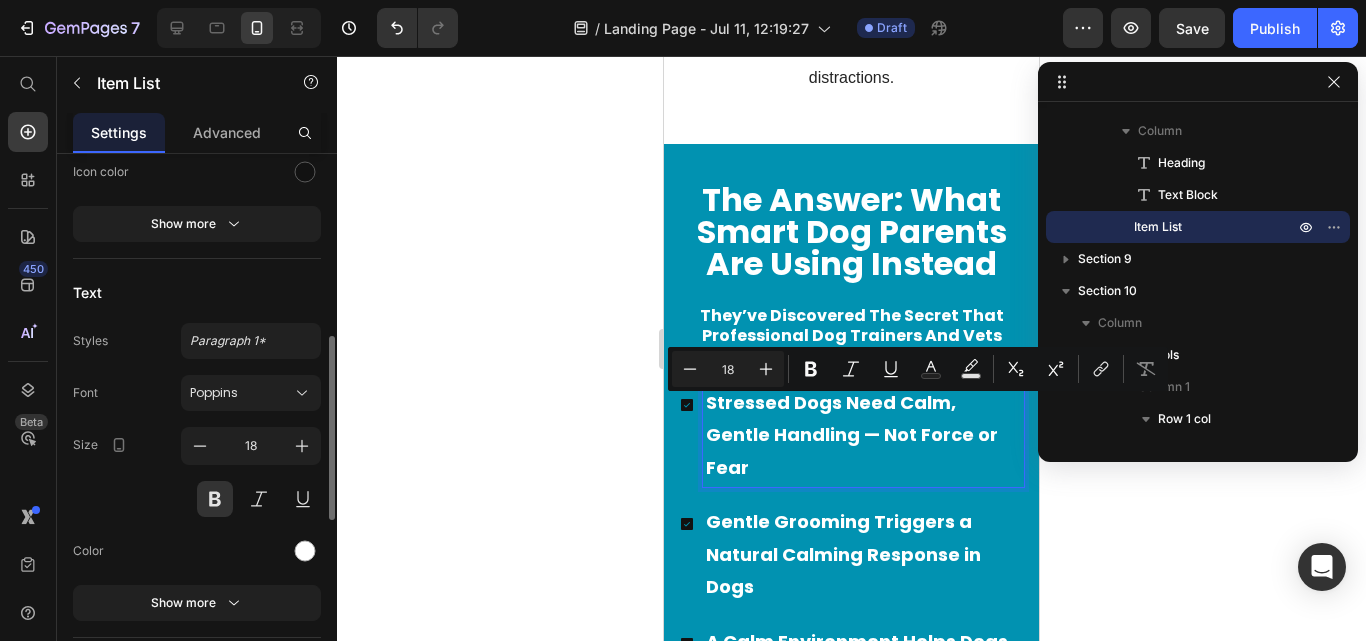 scroll, scrollTop: 537, scrollLeft: 0, axis: vertical 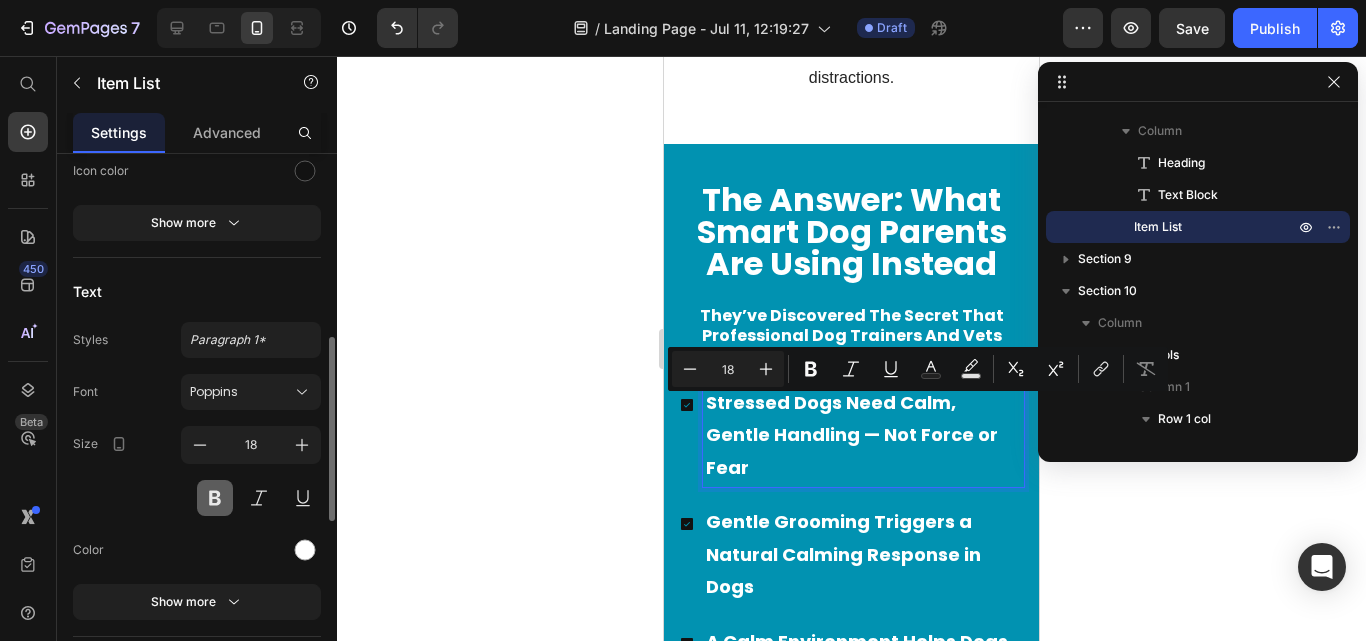 click at bounding box center (215, 498) 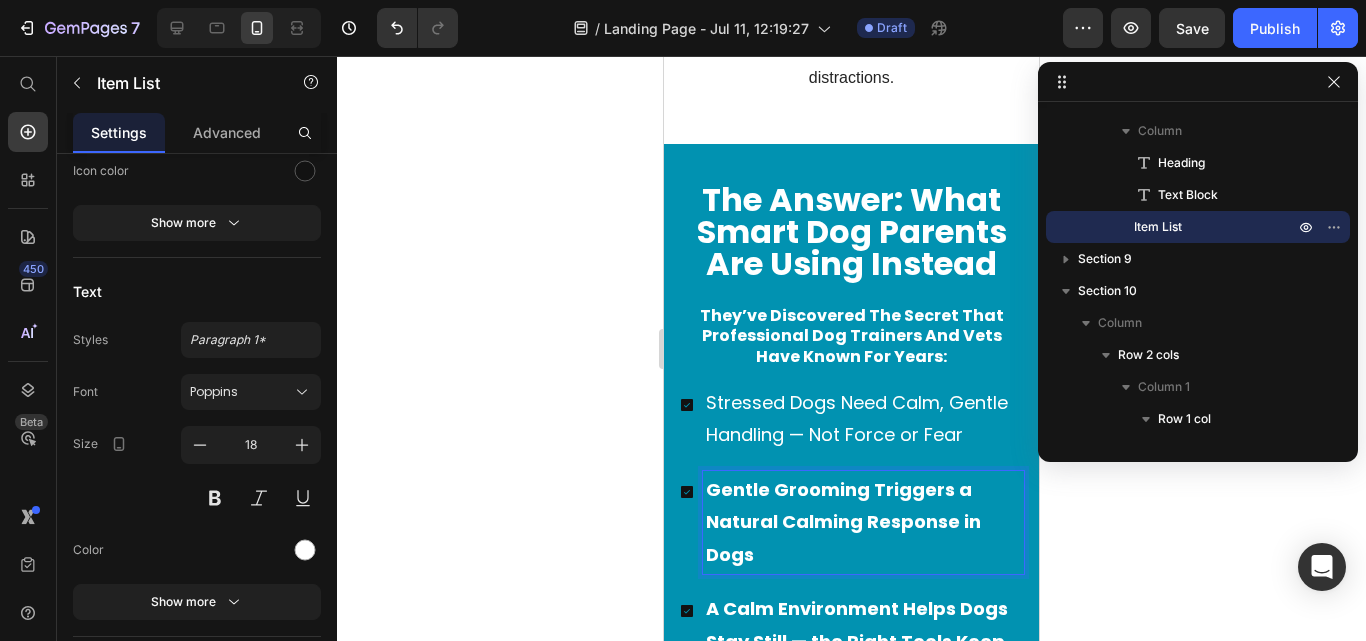 click on "Gentle Grooming Triggers a Natural Calming Response in Dogs" at bounding box center [843, 522] 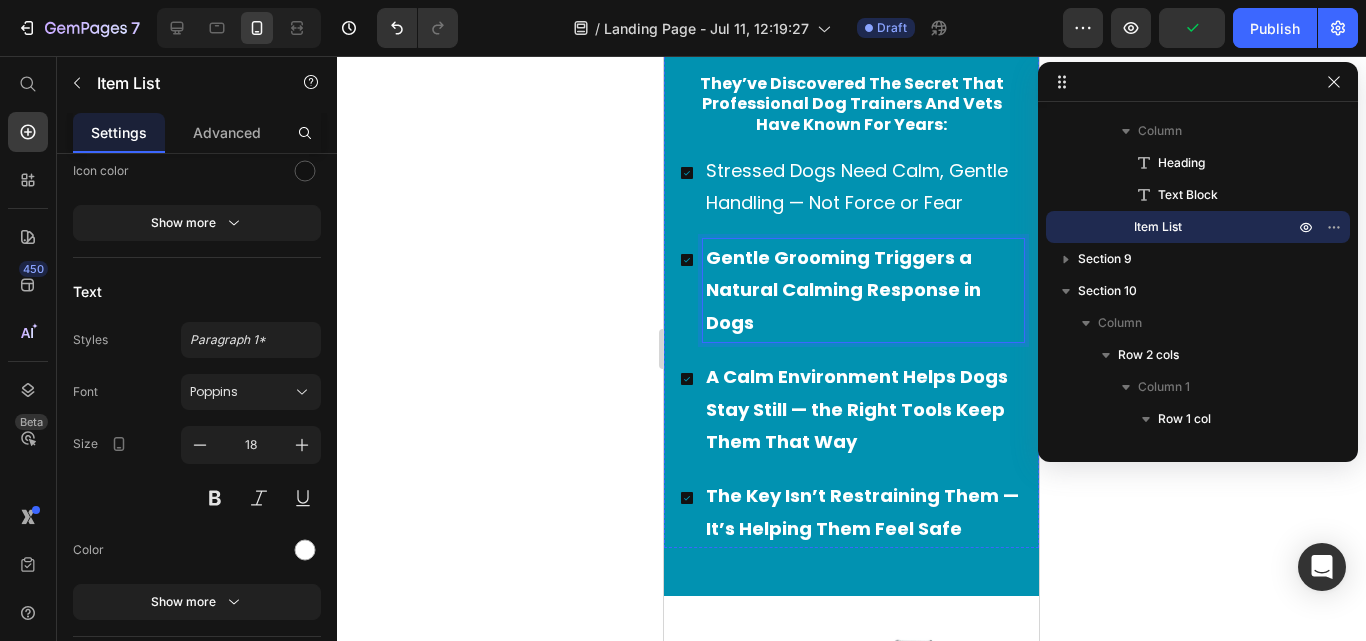 scroll, scrollTop: 4828, scrollLeft: 0, axis: vertical 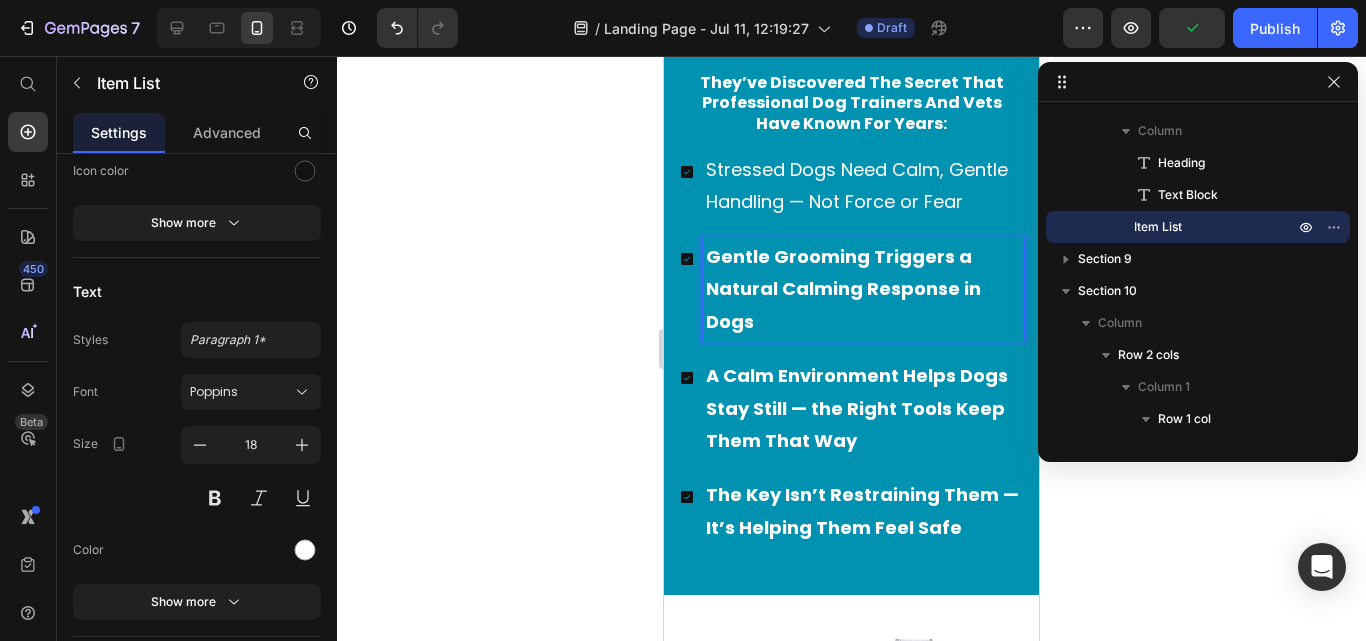 click on "Gentle Grooming Triggers a Natural Calming Response in Dogs" at bounding box center [843, 289] 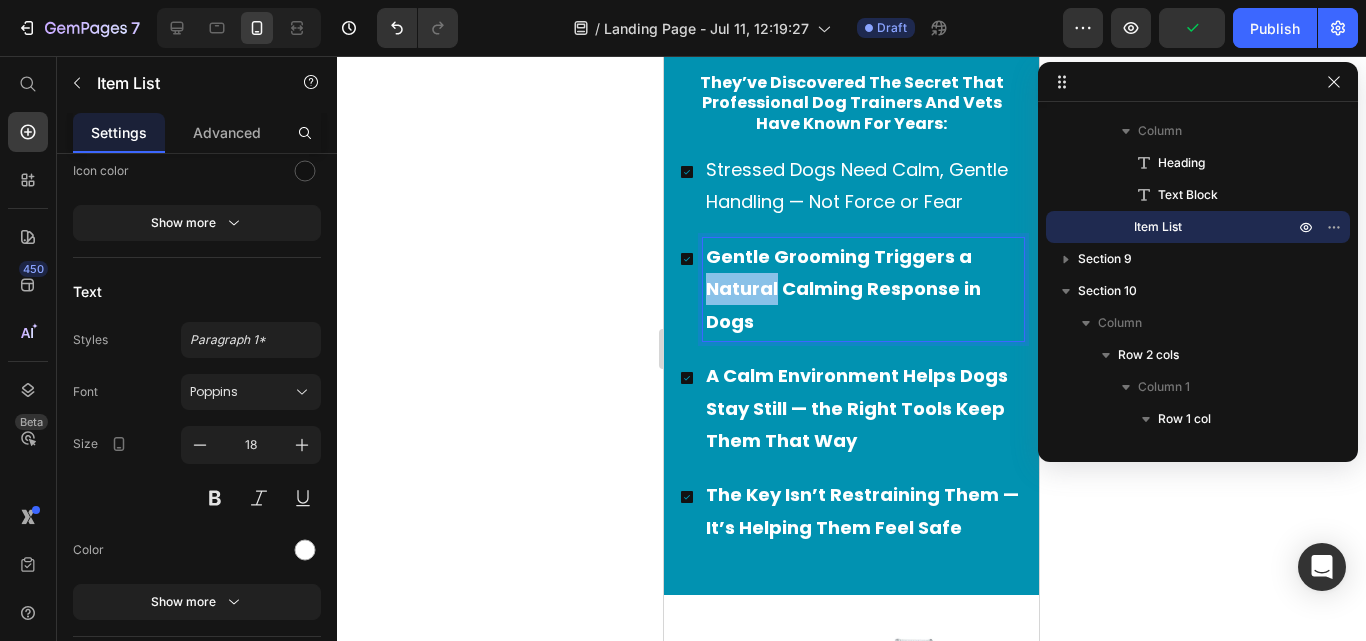 click on "Gentle Grooming Triggers a Natural Calming Response in Dogs" at bounding box center [843, 289] 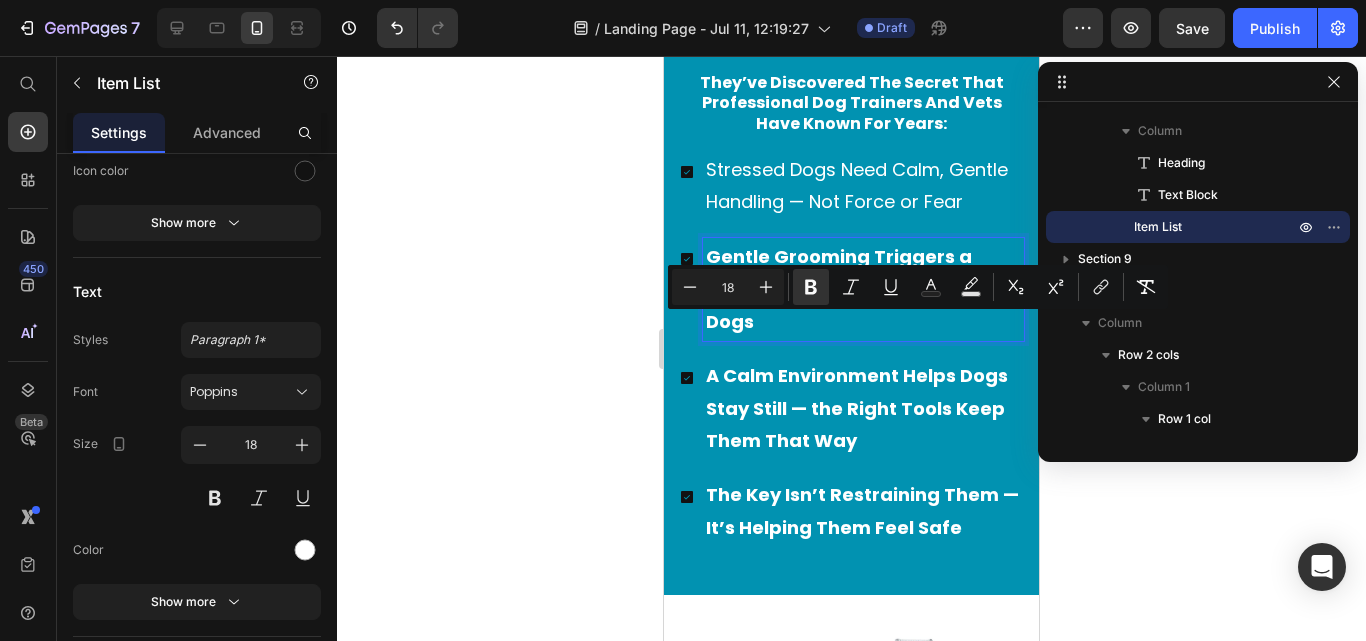 click on "Gentle Grooming Triggers a Natural Calming Response in Dogs" at bounding box center [843, 289] 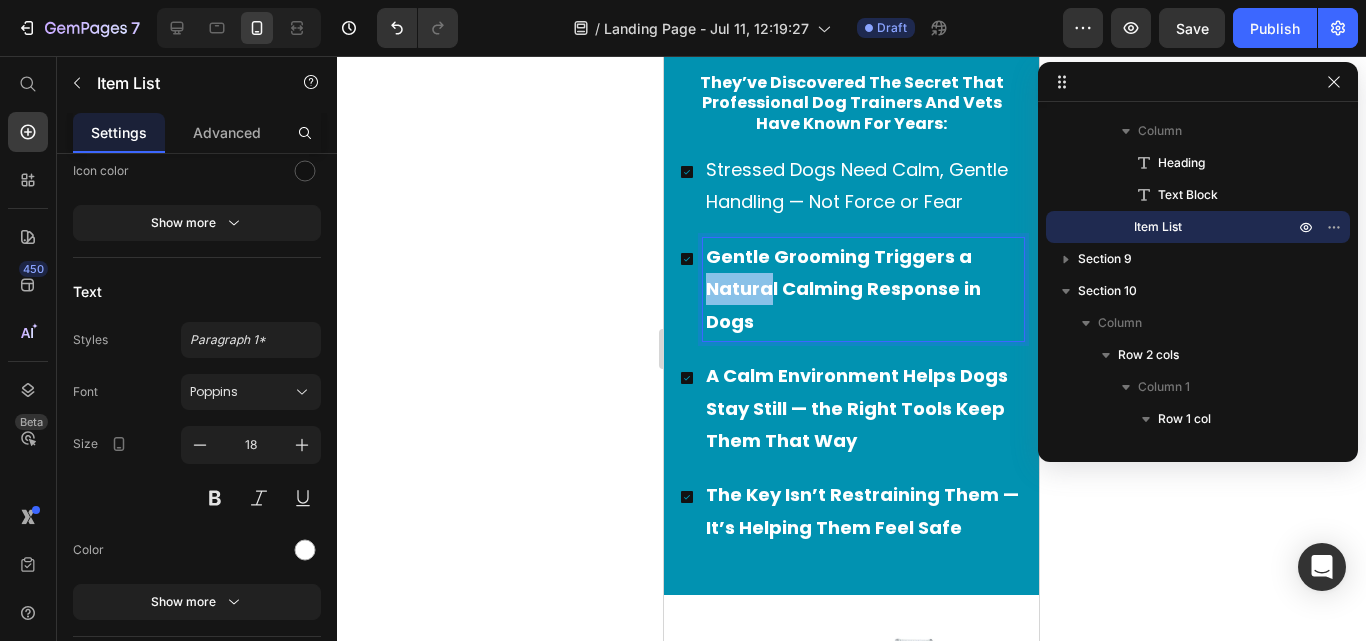 click on "Gentle Grooming Triggers a Natural Calming Response in Dogs" at bounding box center (843, 289) 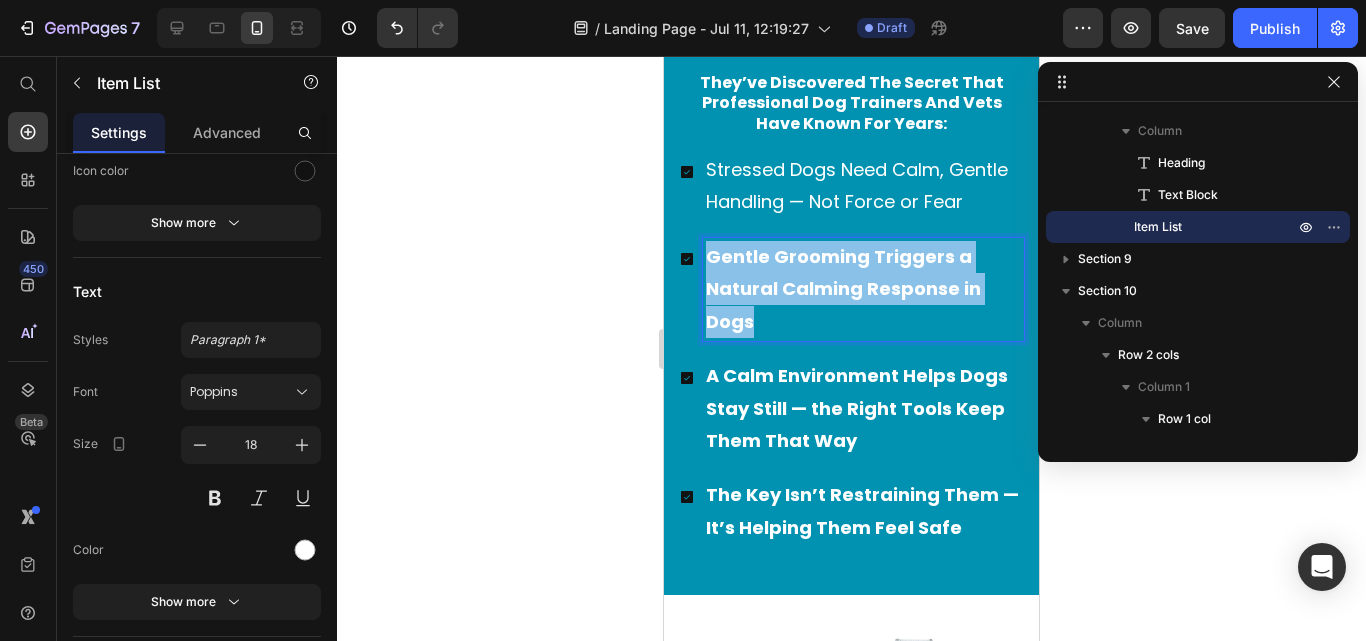click on "Gentle Grooming Triggers a Natural Calming Response in Dogs" at bounding box center (843, 289) 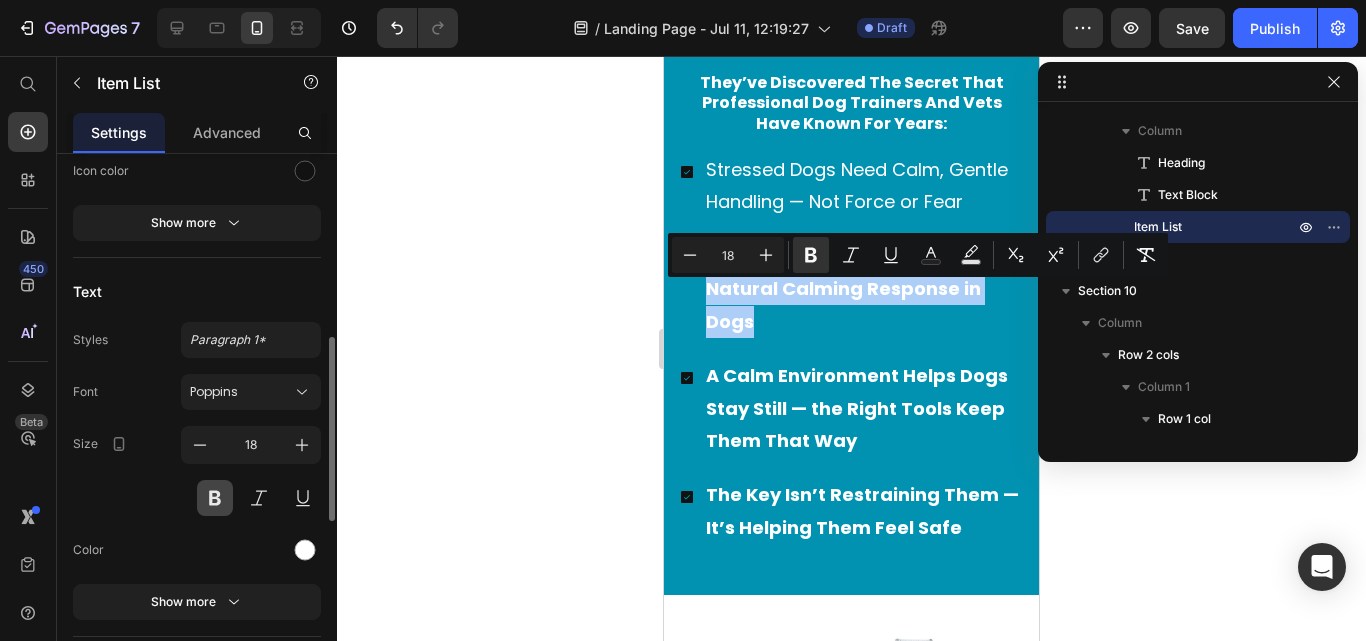click at bounding box center (215, 498) 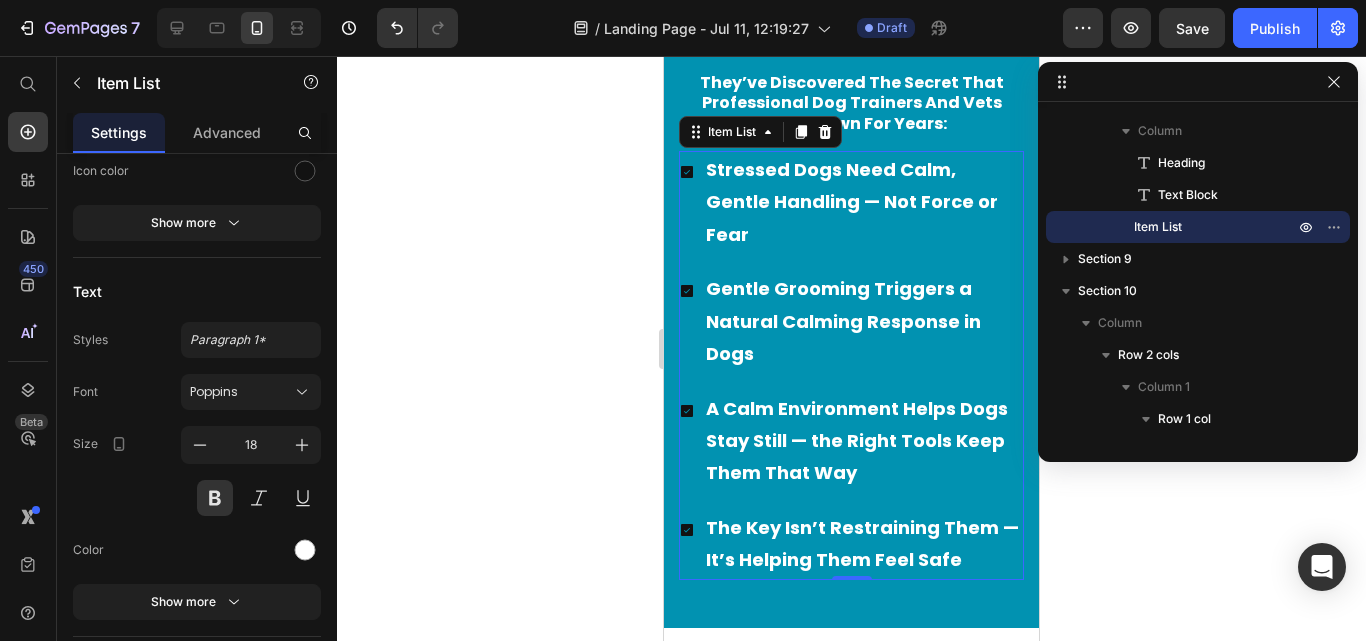 type 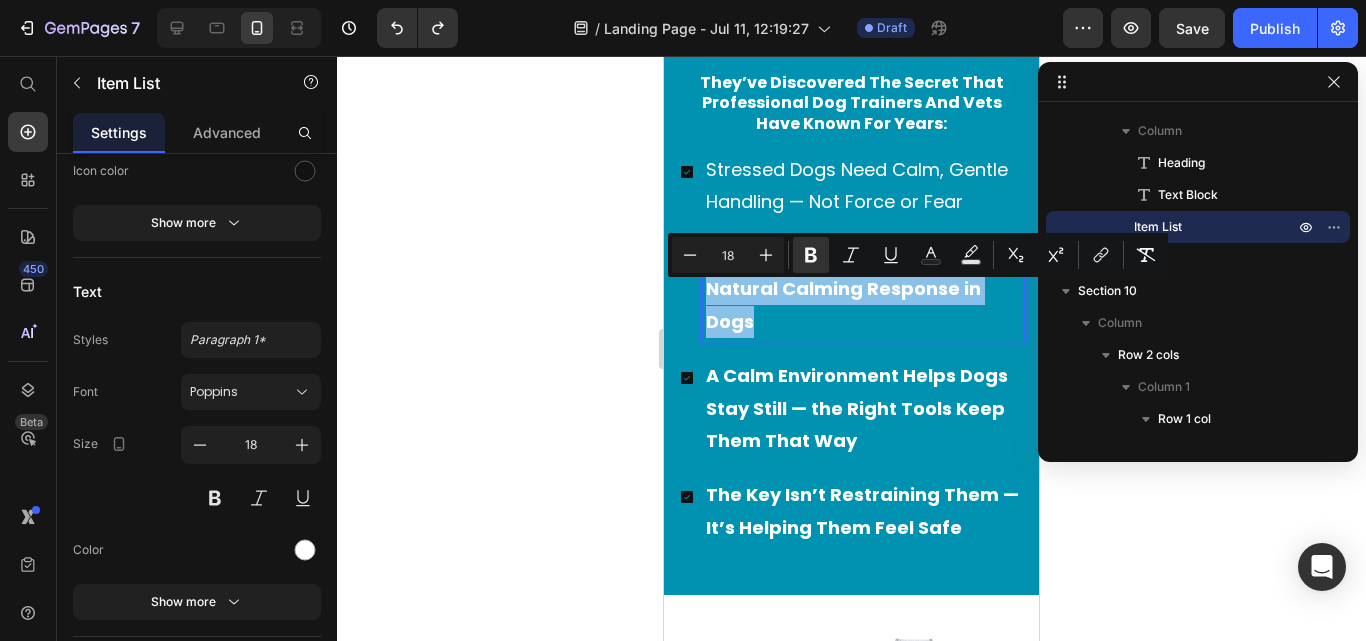 drag, startPoint x: 713, startPoint y: 295, endPoint x: 770, endPoint y: 363, distance: 88.72993 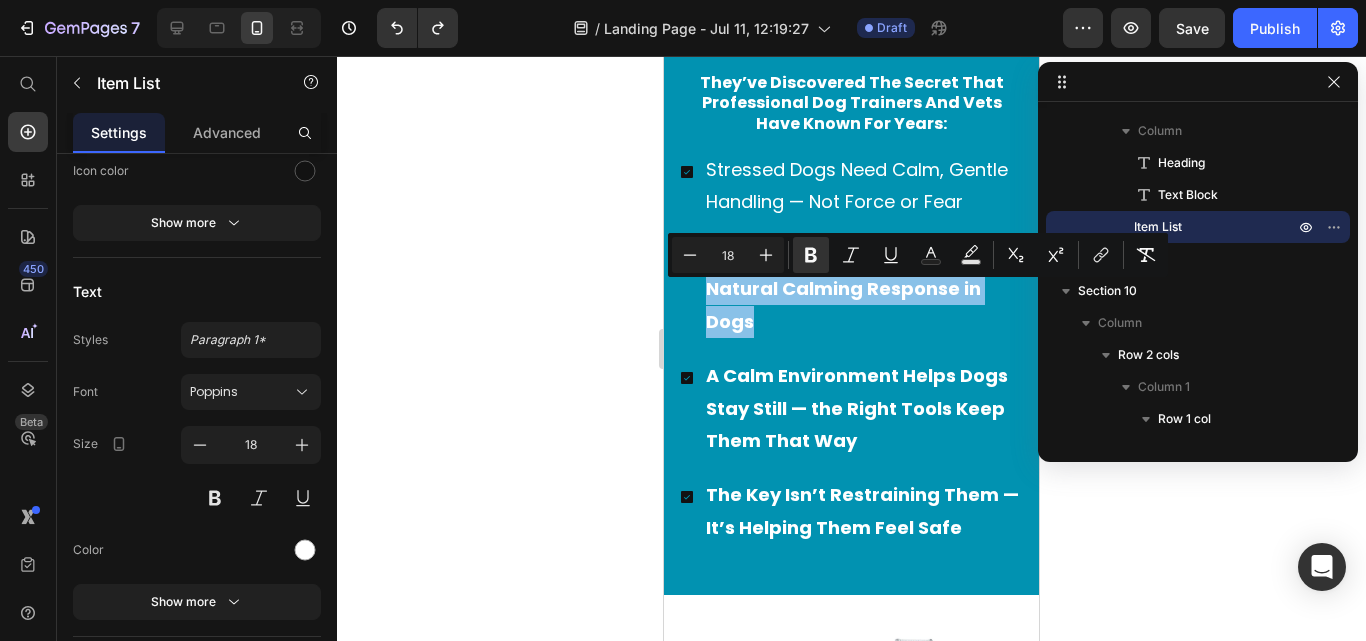 click on "Gentle Grooming Triggers a Natural Calming Response in Dogs" at bounding box center (851, 289) 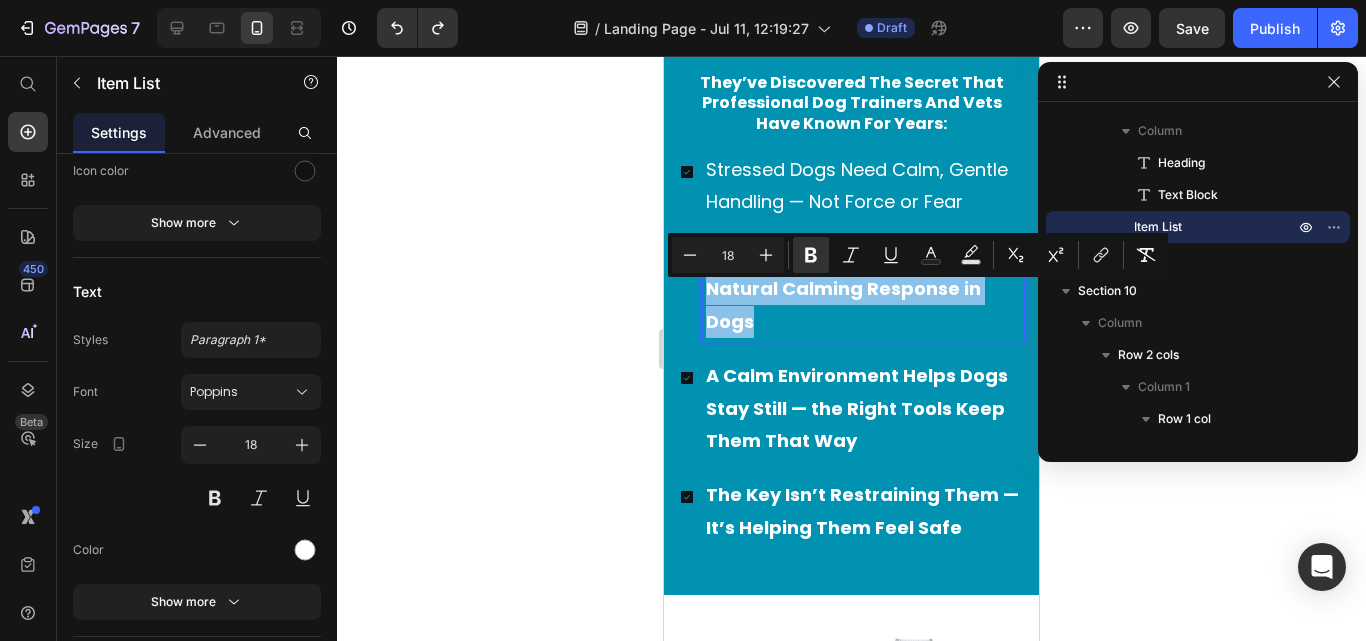 drag, startPoint x: 706, startPoint y: 291, endPoint x: 762, endPoint y: 372, distance: 98.47334 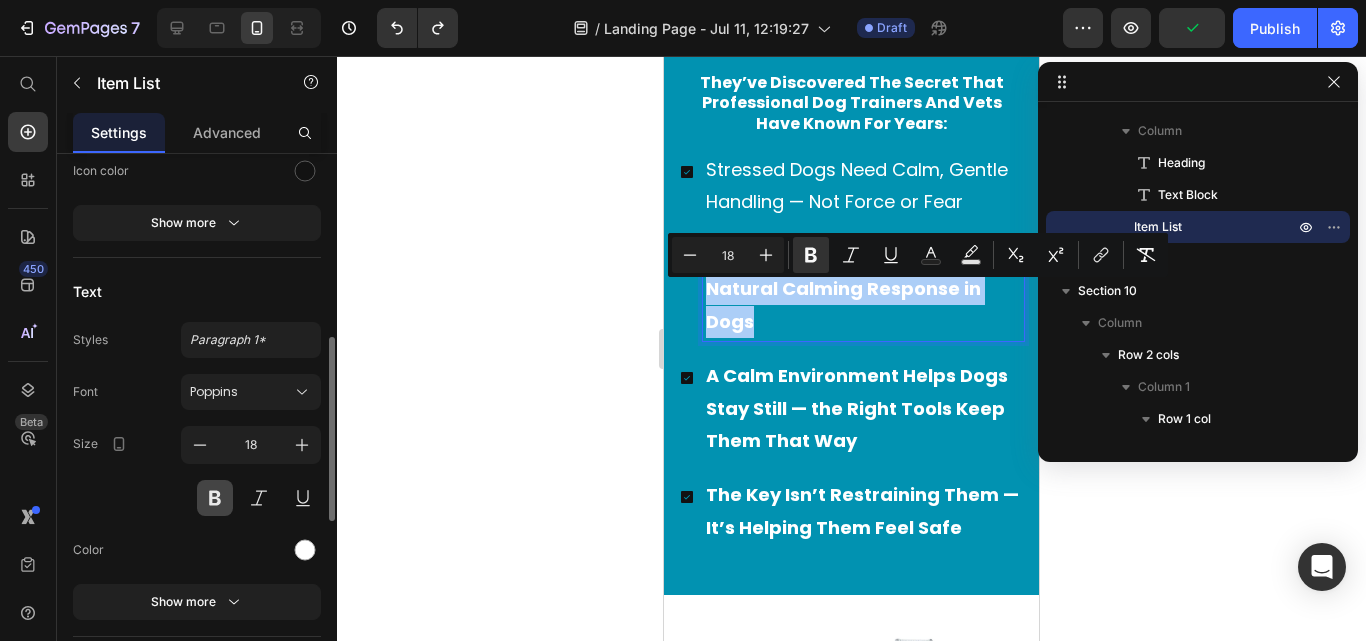 click at bounding box center [215, 498] 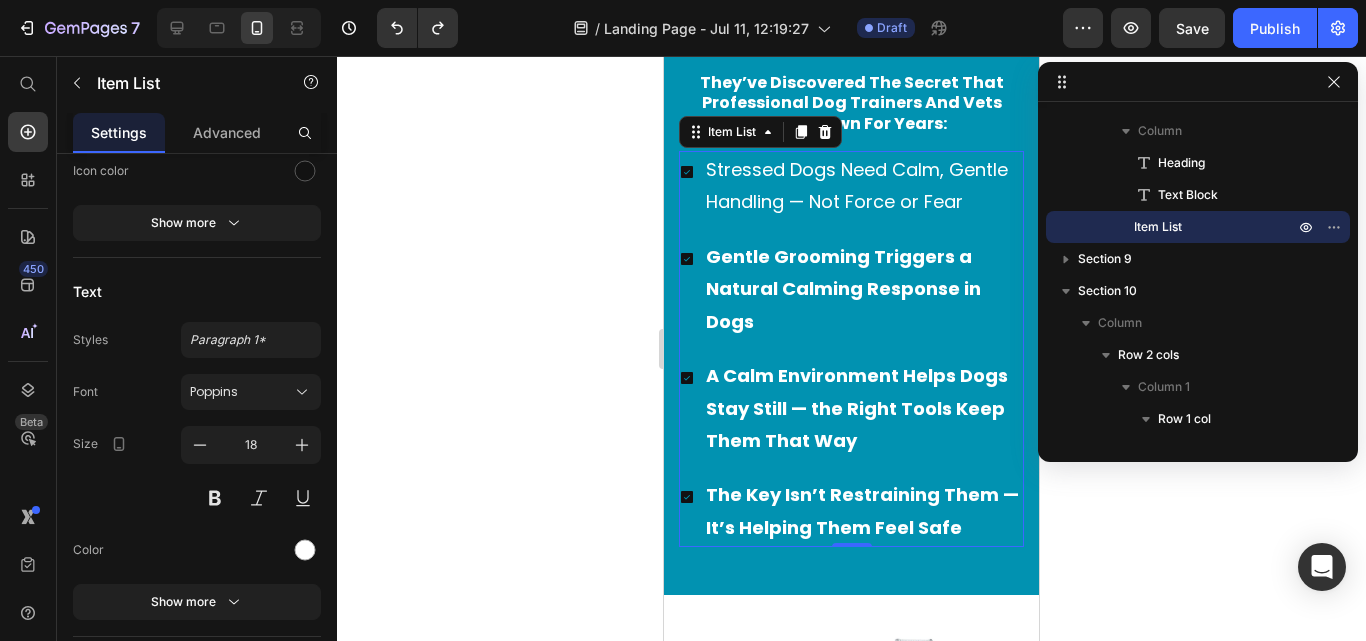 click on "Gentle Grooming Triggers a Natural Calming Response in Dogs" at bounding box center [843, 289] 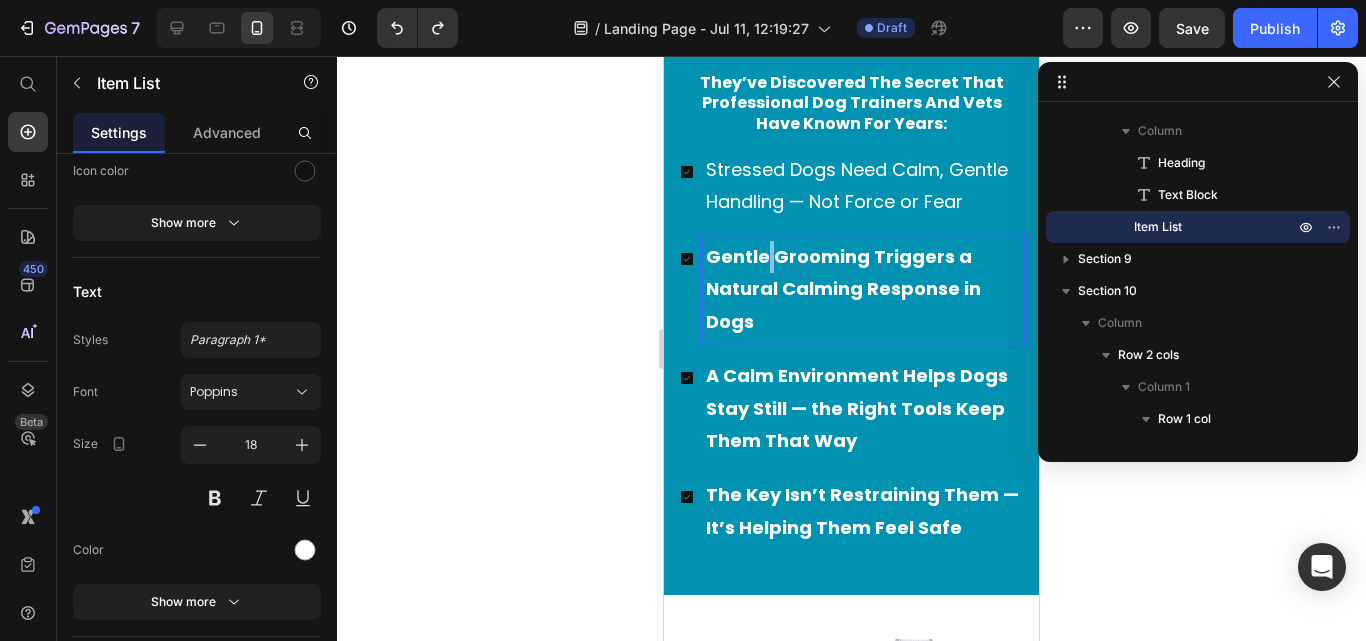 click on "Gentle Grooming Triggers a Natural Calming Response in Dogs" at bounding box center [843, 289] 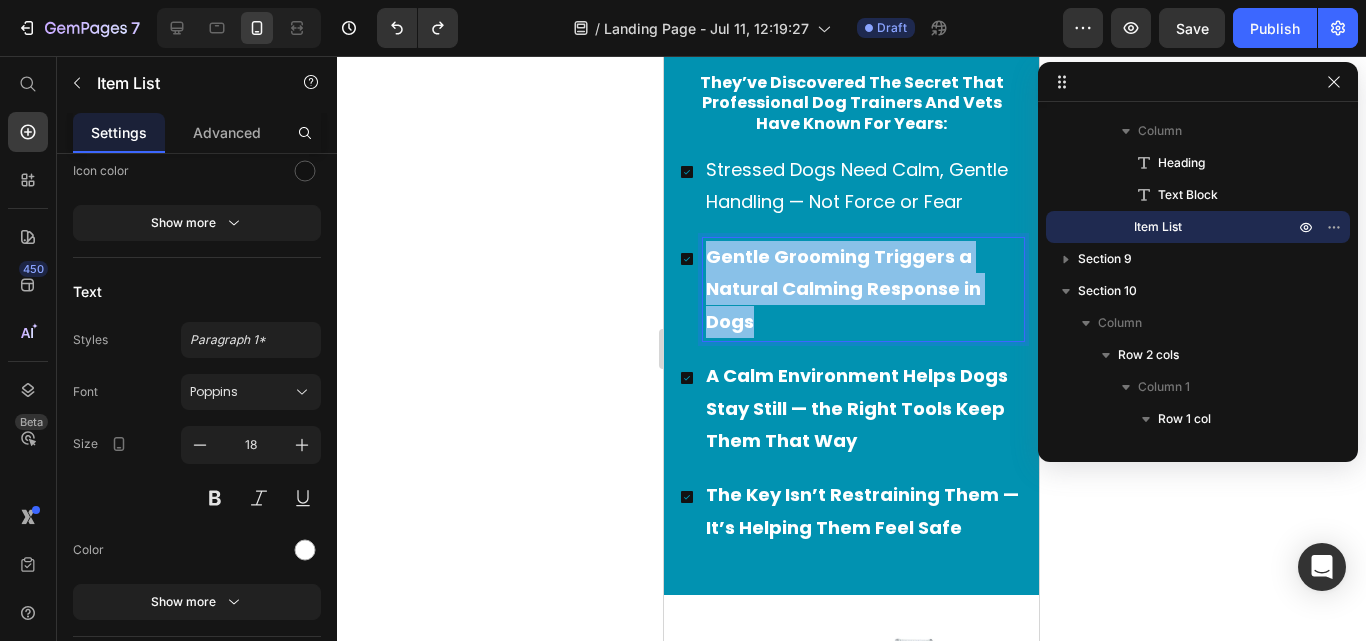 click on "Gentle Grooming Triggers a Natural Calming Response in Dogs" at bounding box center (843, 289) 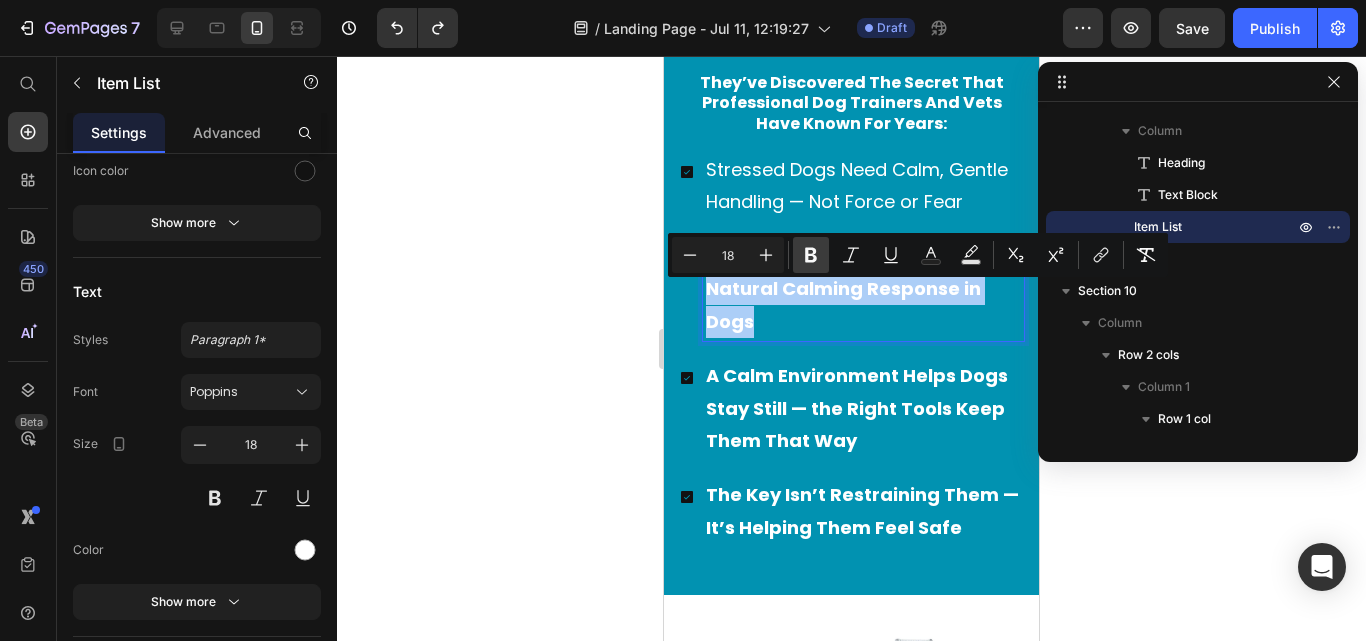 click on "Bold" at bounding box center (811, 255) 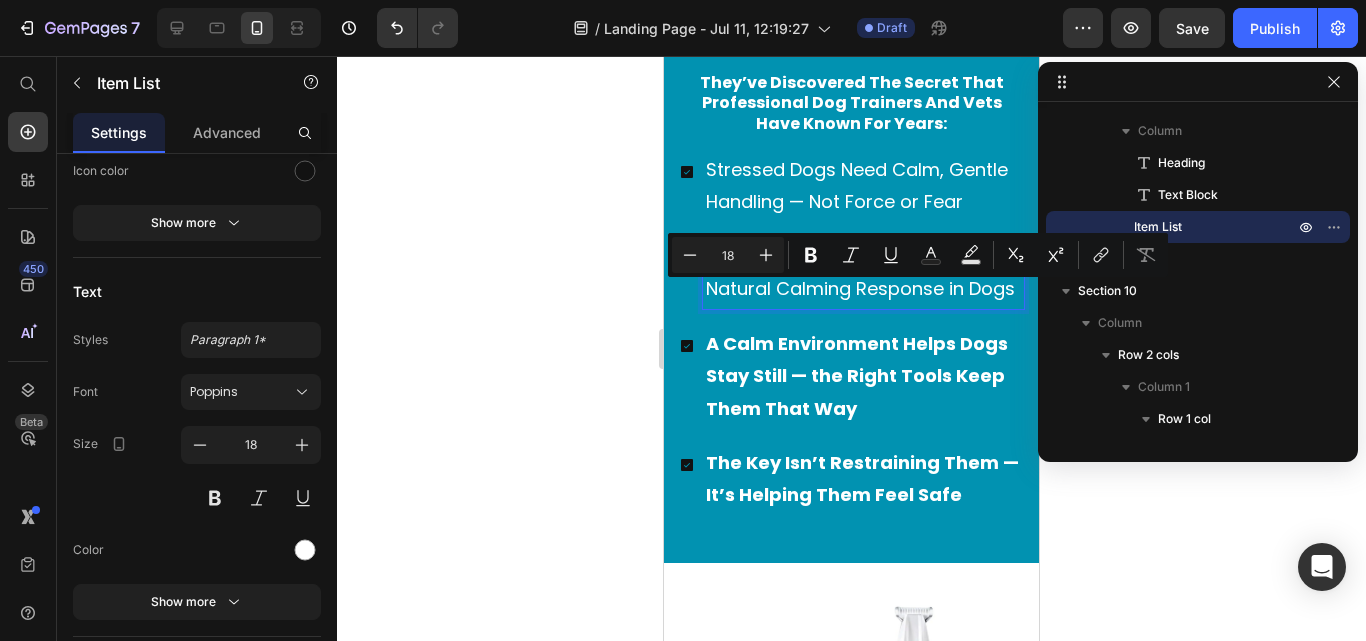 click on "A Calm Environment Helps Dogs Stay Still — the Right Tools Keep Them That Way" at bounding box center (857, 376) 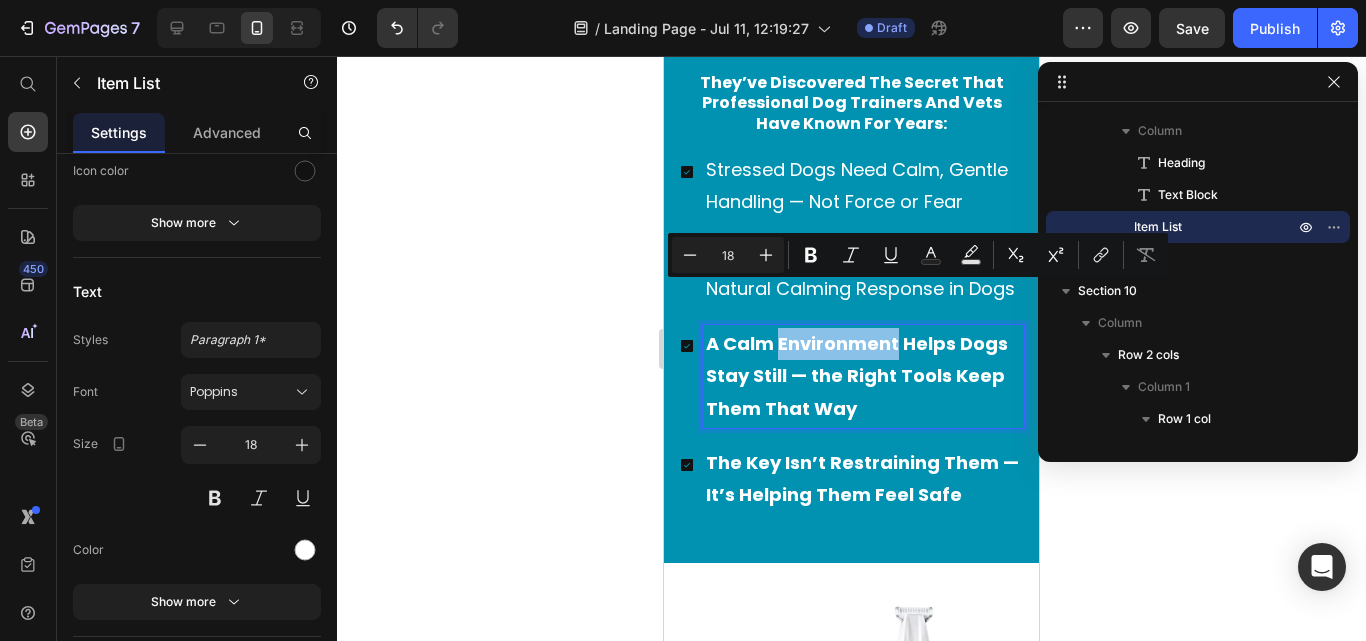 click on "A Calm Environment Helps Dogs Stay Still — the Right Tools Keep Them That Way" at bounding box center (857, 376) 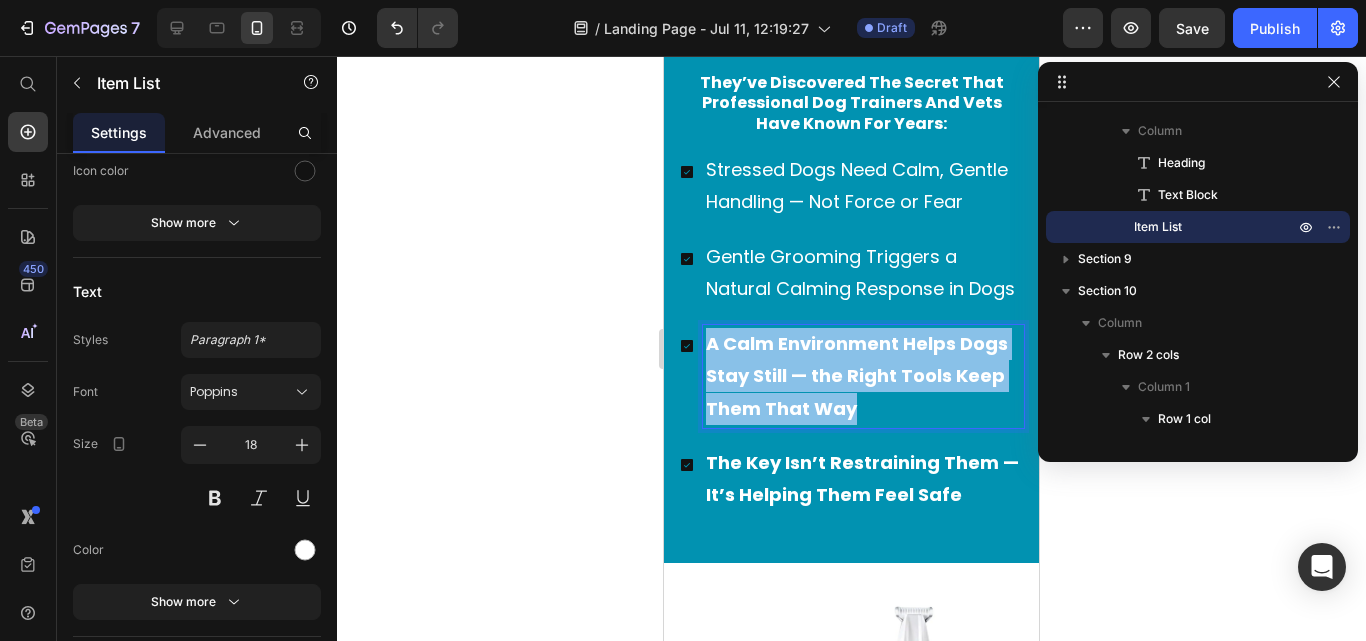 click on "A Calm Environment Helps Dogs Stay Still — the Right Tools Keep Them That Way" at bounding box center [857, 376] 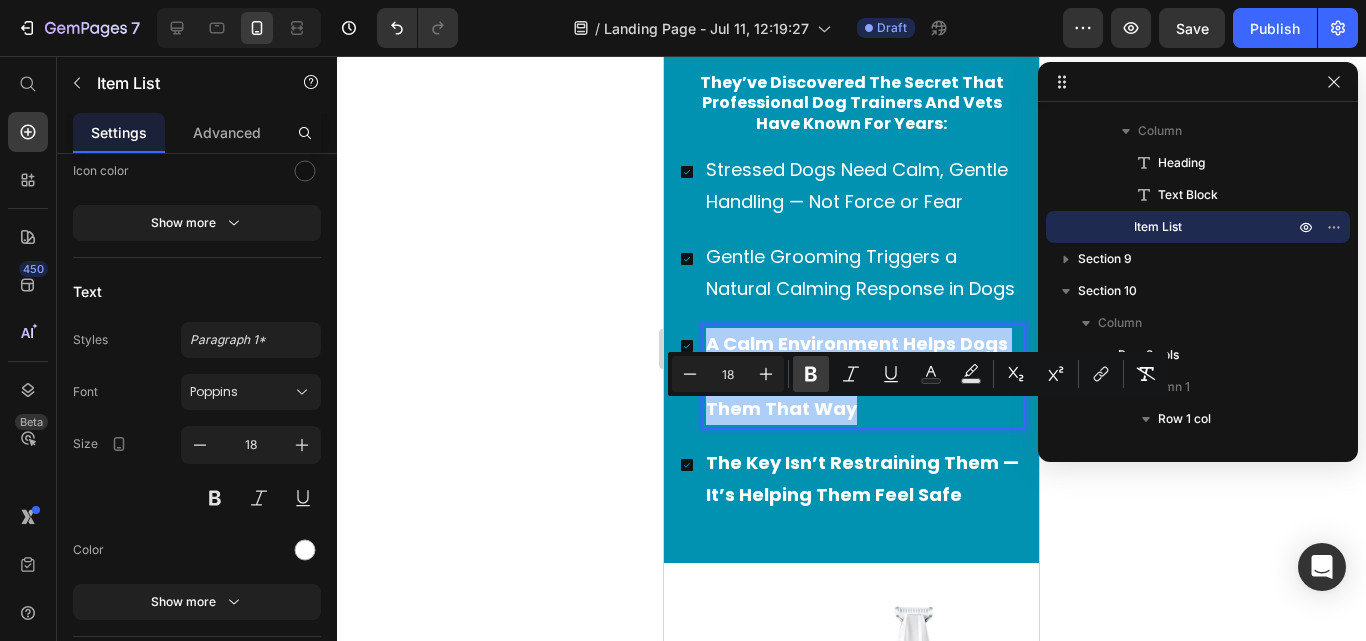 click 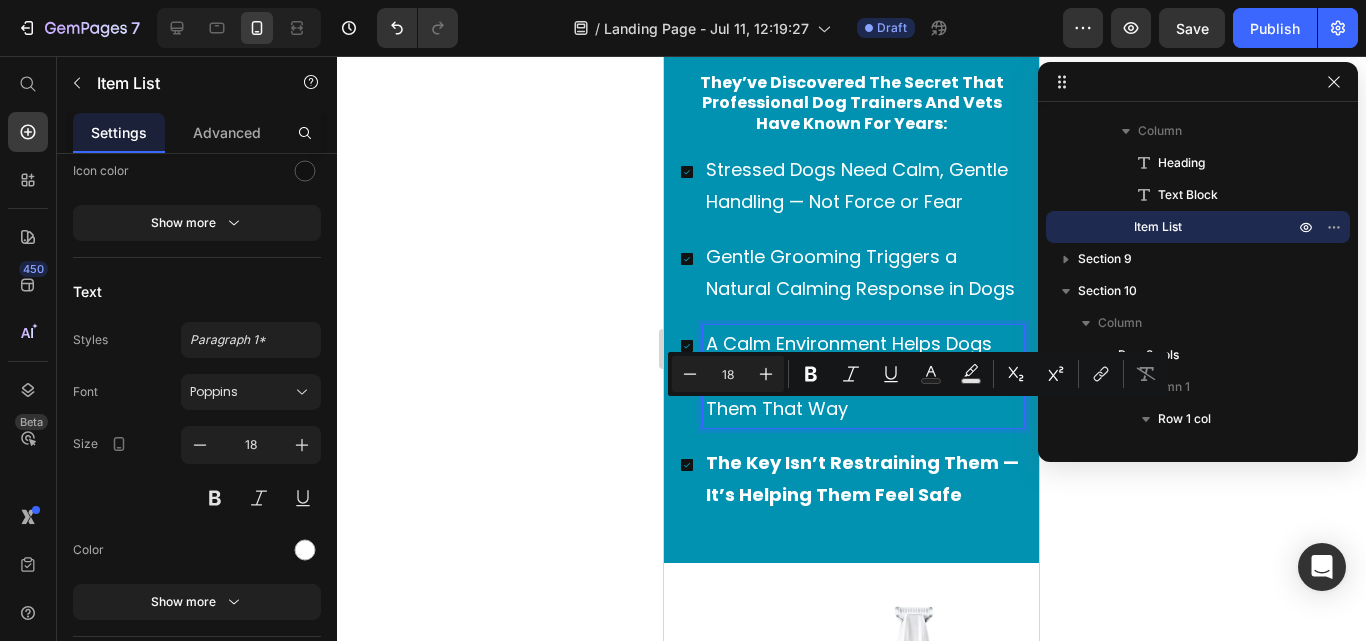 click on "The Key Isn’t Restraining Them — It’s Helping Them Feel Safe" at bounding box center (863, 479) 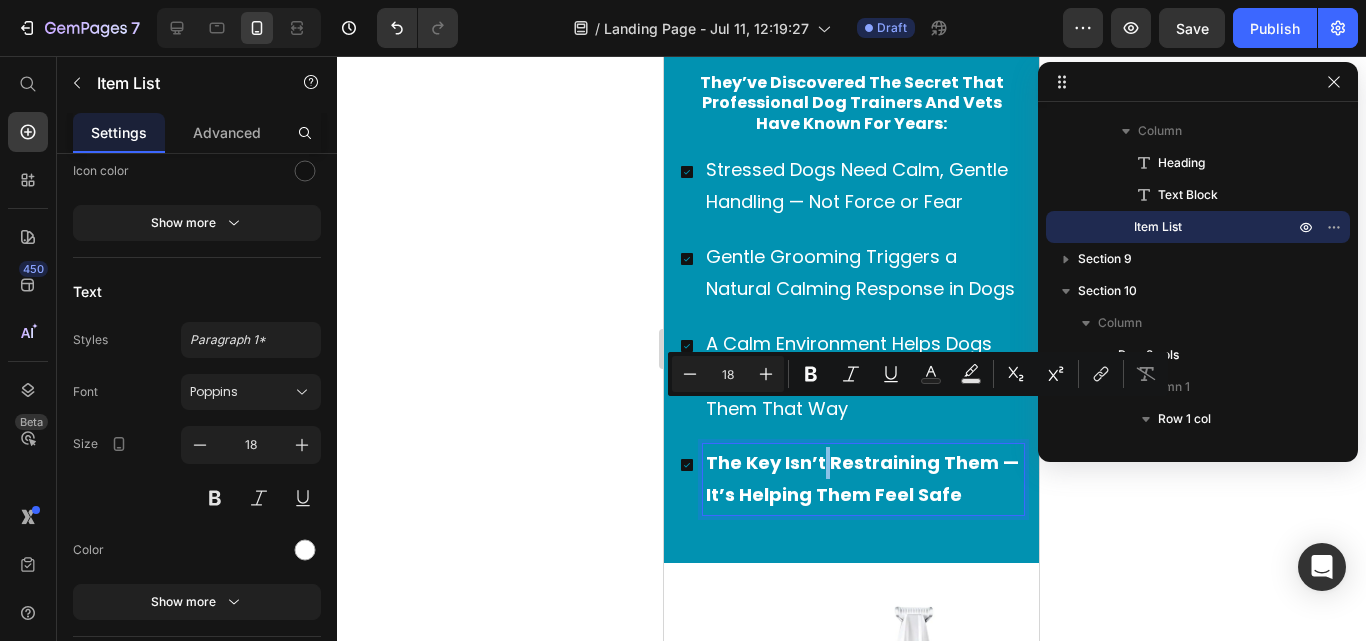 click on "The Key Isn’t Restraining Them — It’s Helping Them Feel Safe" at bounding box center (863, 479) 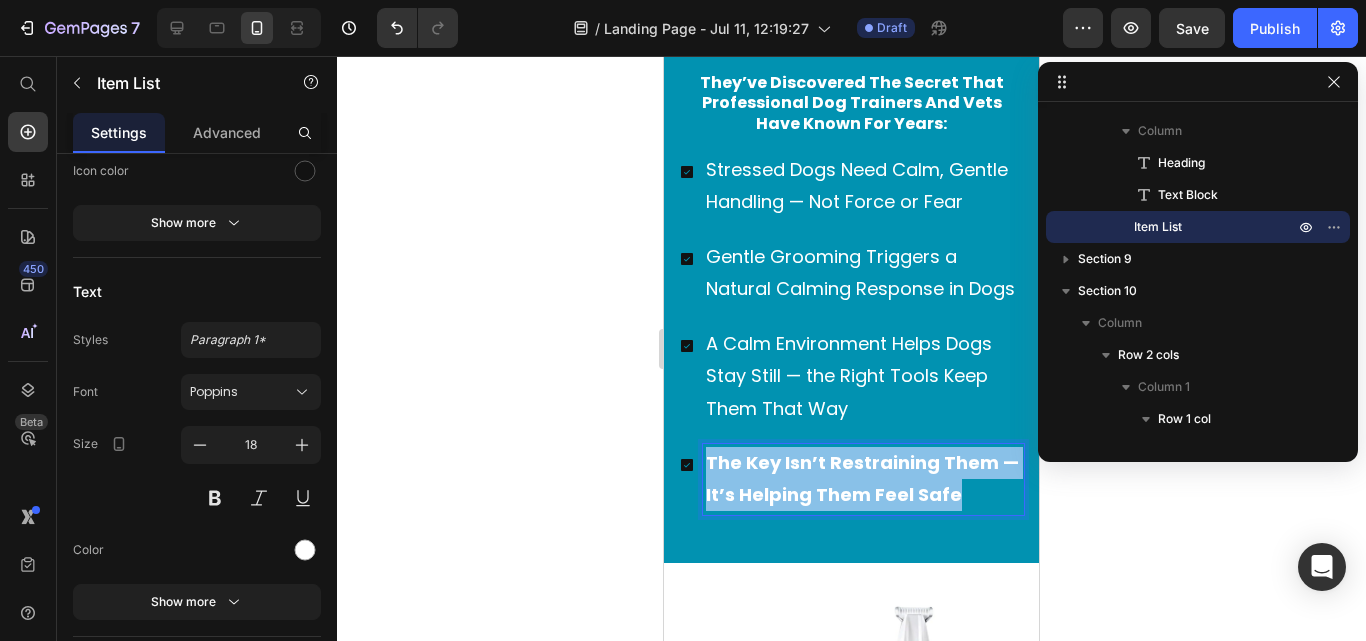 click on "The Key Isn’t Restraining Them — It’s Helping Them Feel Safe" at bounding box center (863, 479) 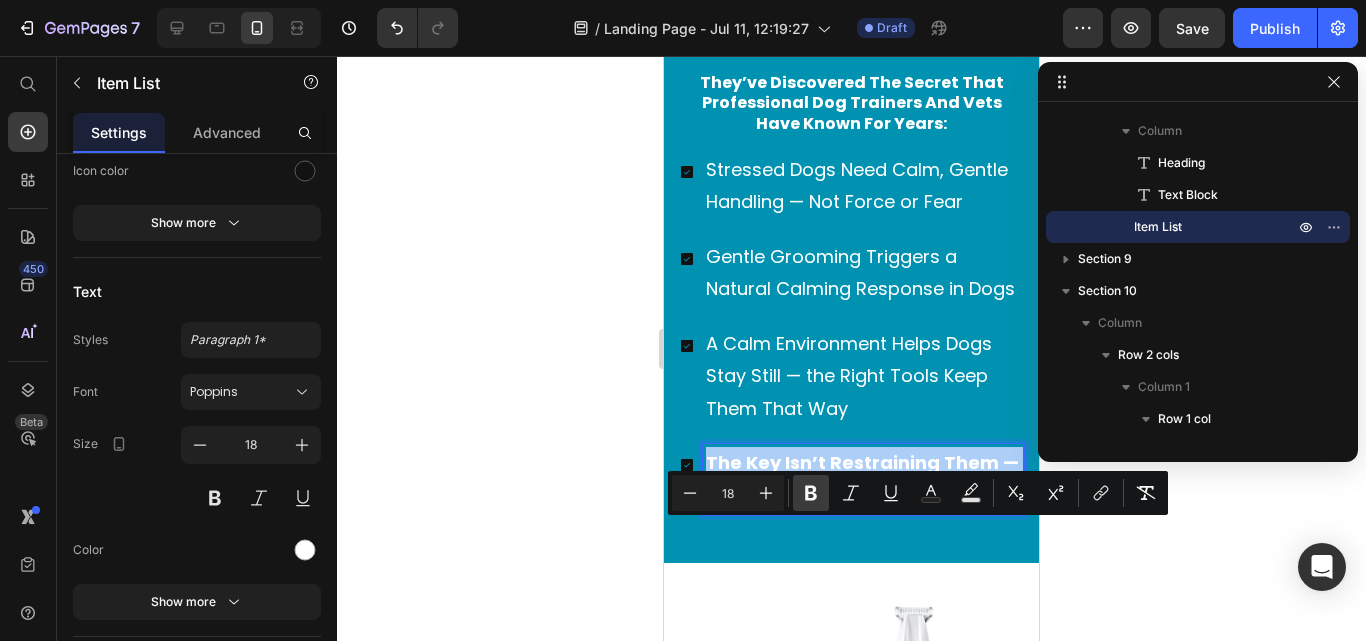 click 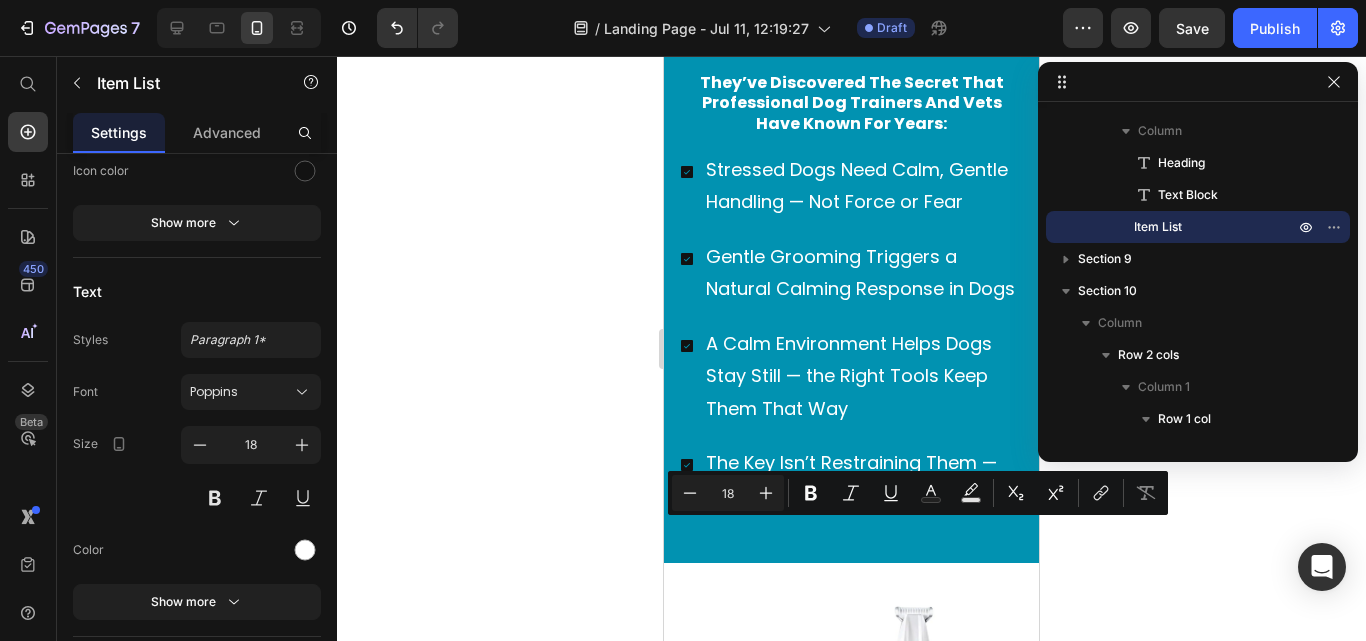 click 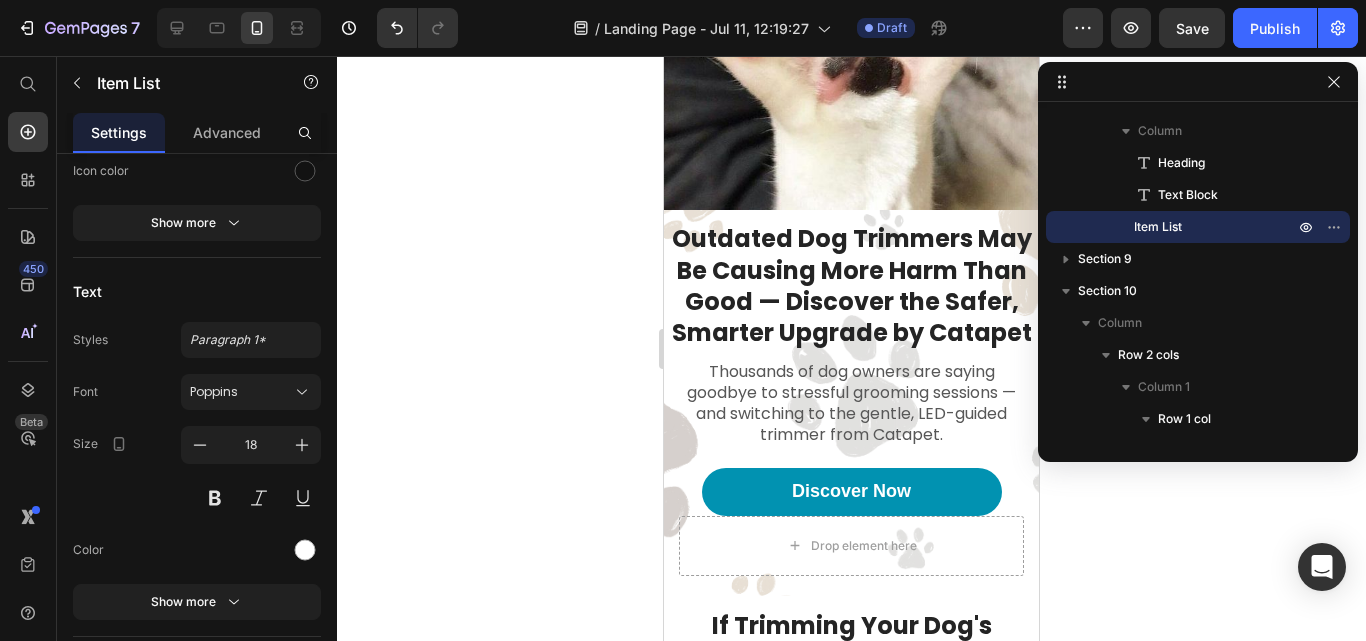 scroll, scrollTop: 335, scrollLeft: 0, axis: vertical 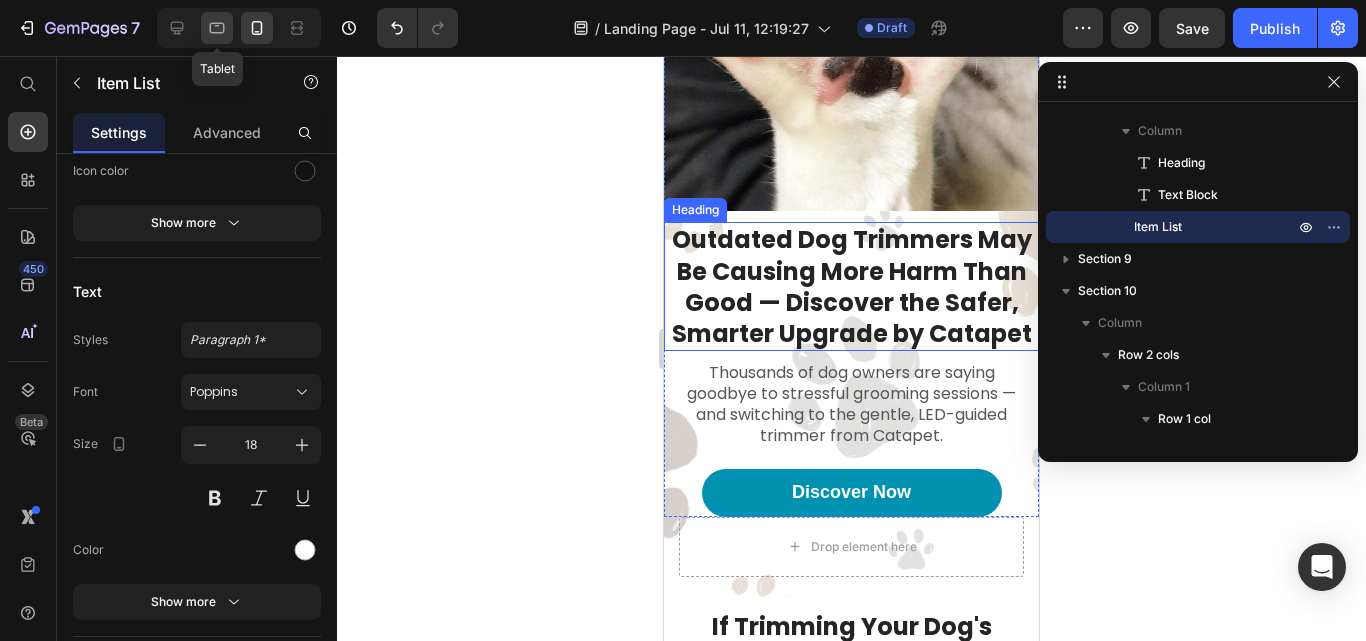 click 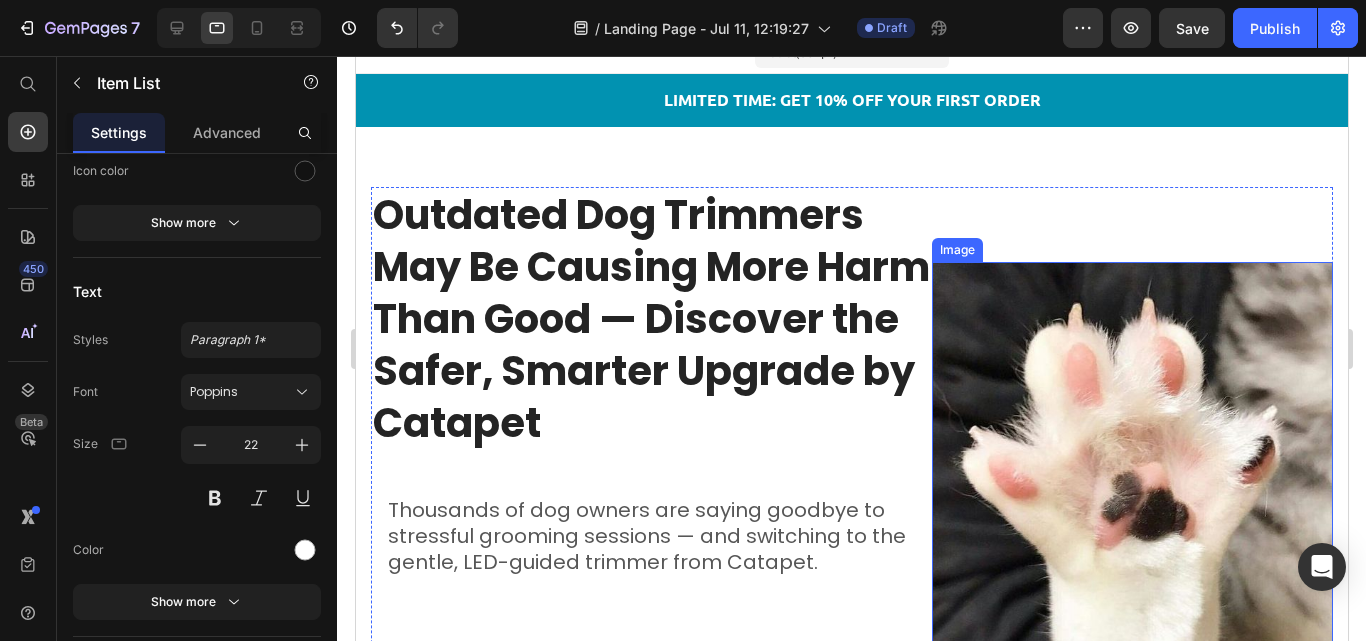 scroll, scrollTop: 22, scrollLeft: 0, axis: vertical 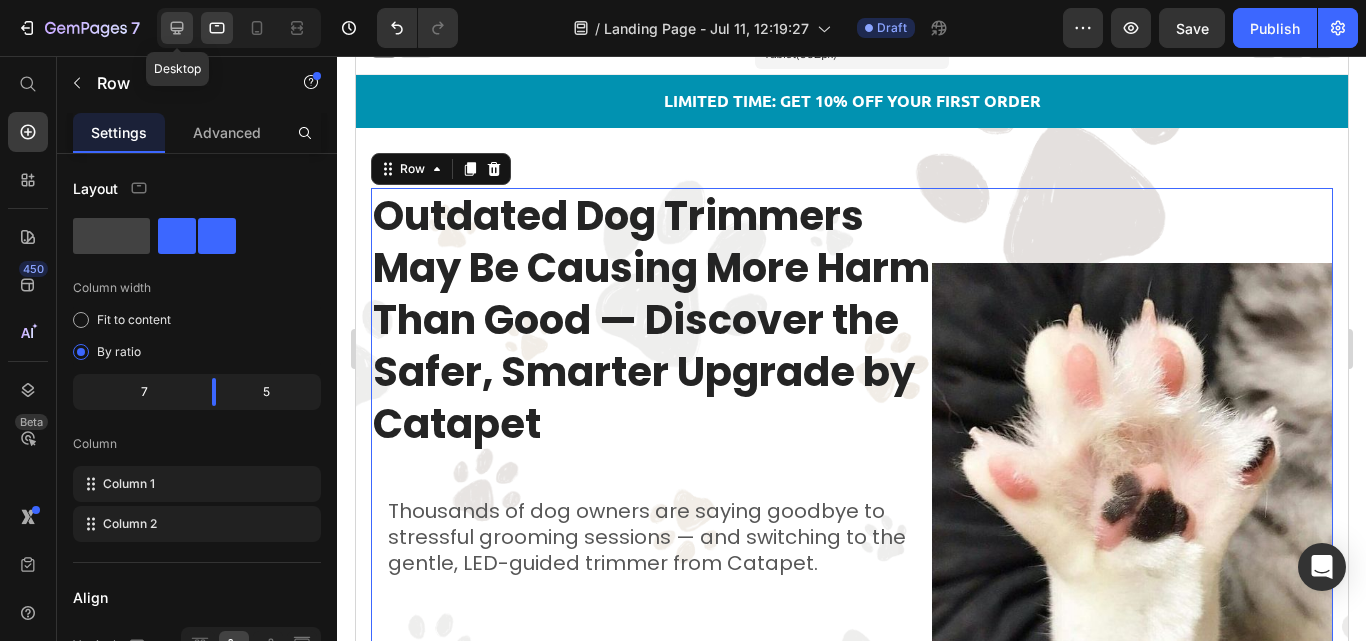 click 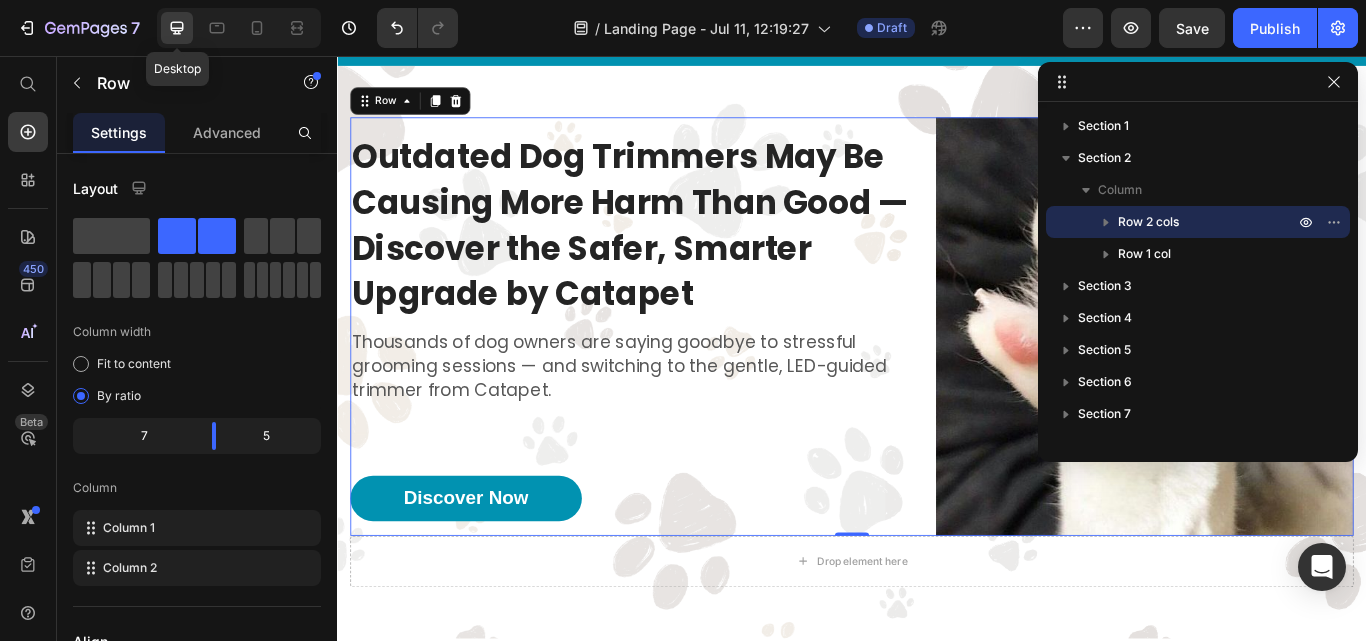 scroll, scrollTop: 87, scrollLeft: 0, axis: vertical 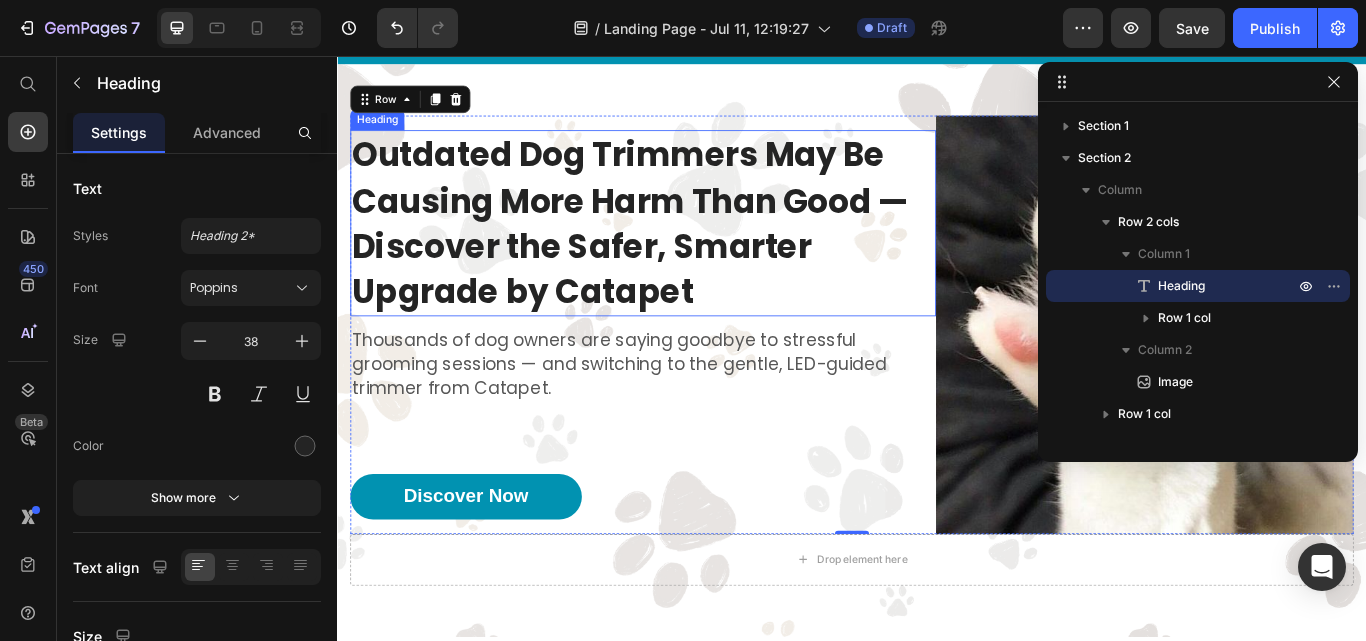 click on "Outdated Dog Trimmers May Be Causing More Harm Than Good — Discover the Safer, Smarter Upgrade by Catapet" at bounding box center (693, 251) 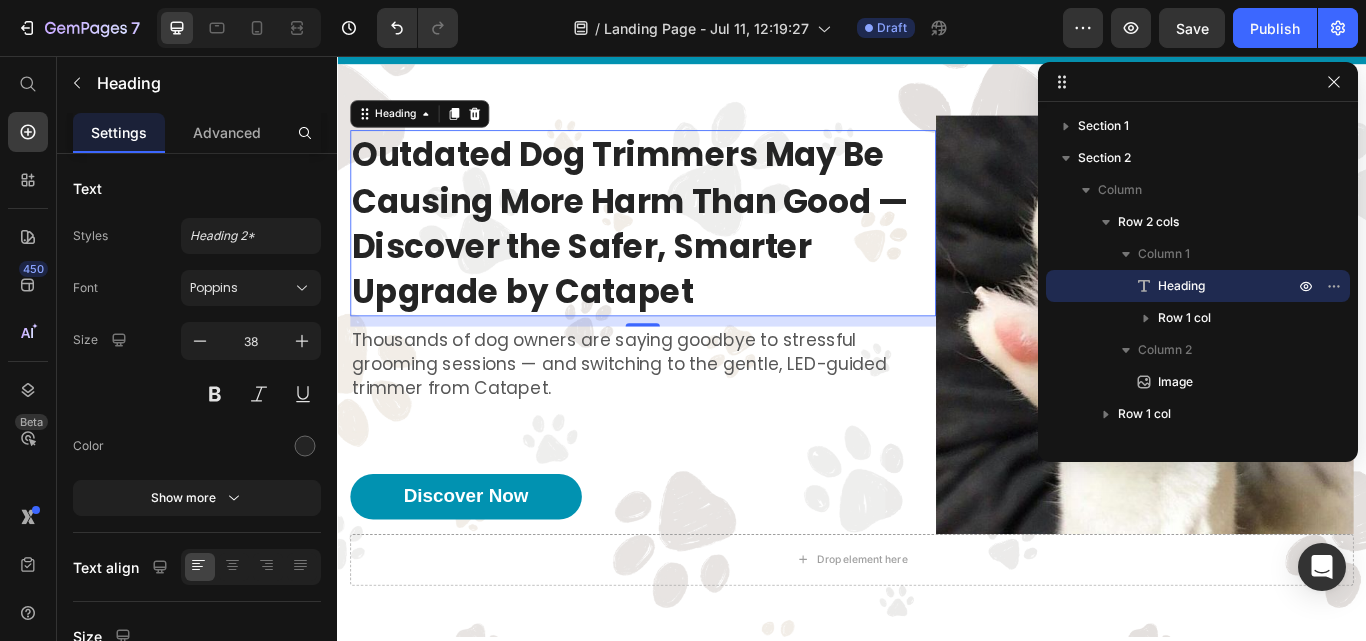 scroll, scrollTop: 73, scrollLeft: 0, axis: vertical 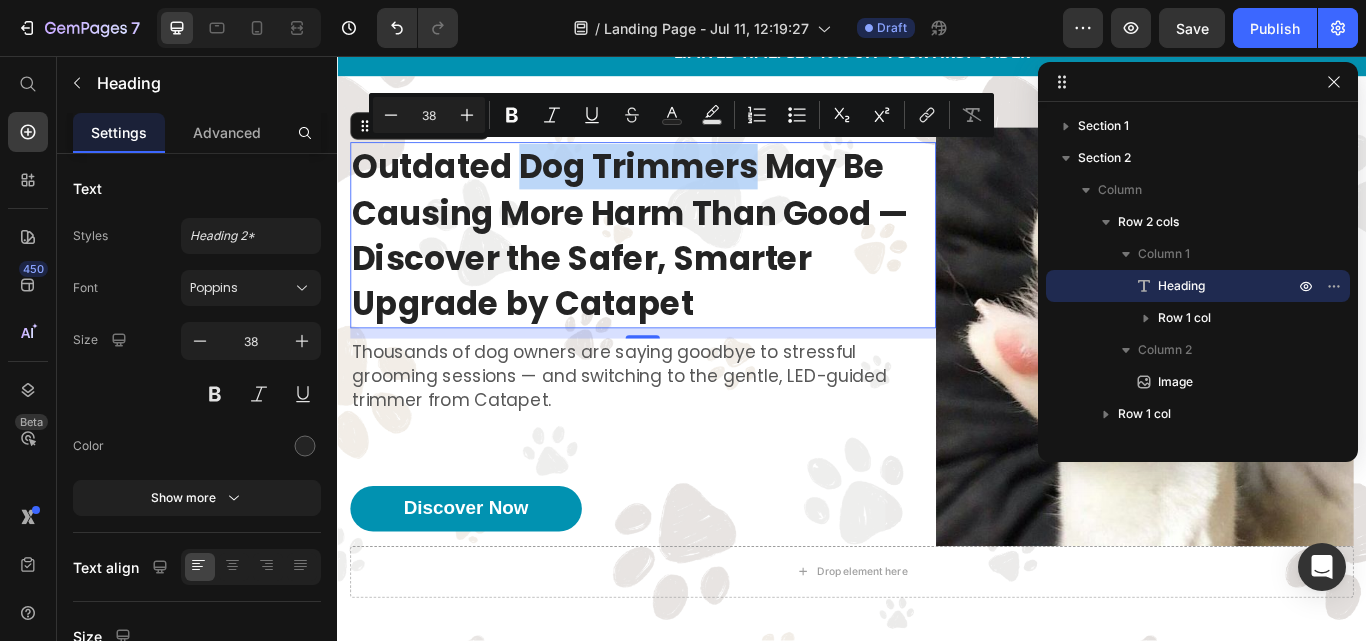drag, startPoint x: 556, startPoint y: 157, endPoint x: 826, endPoint y: 173, distance: 270.47366 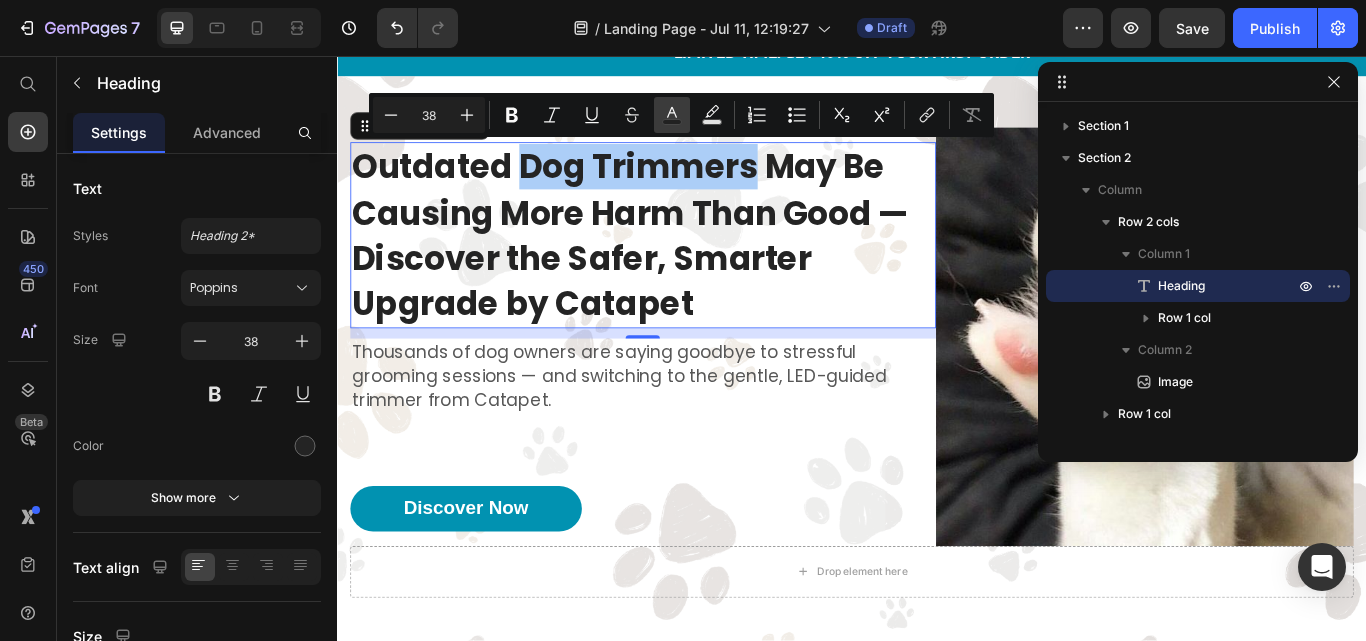 click on "Text Color" at bounding box center [672, 115] 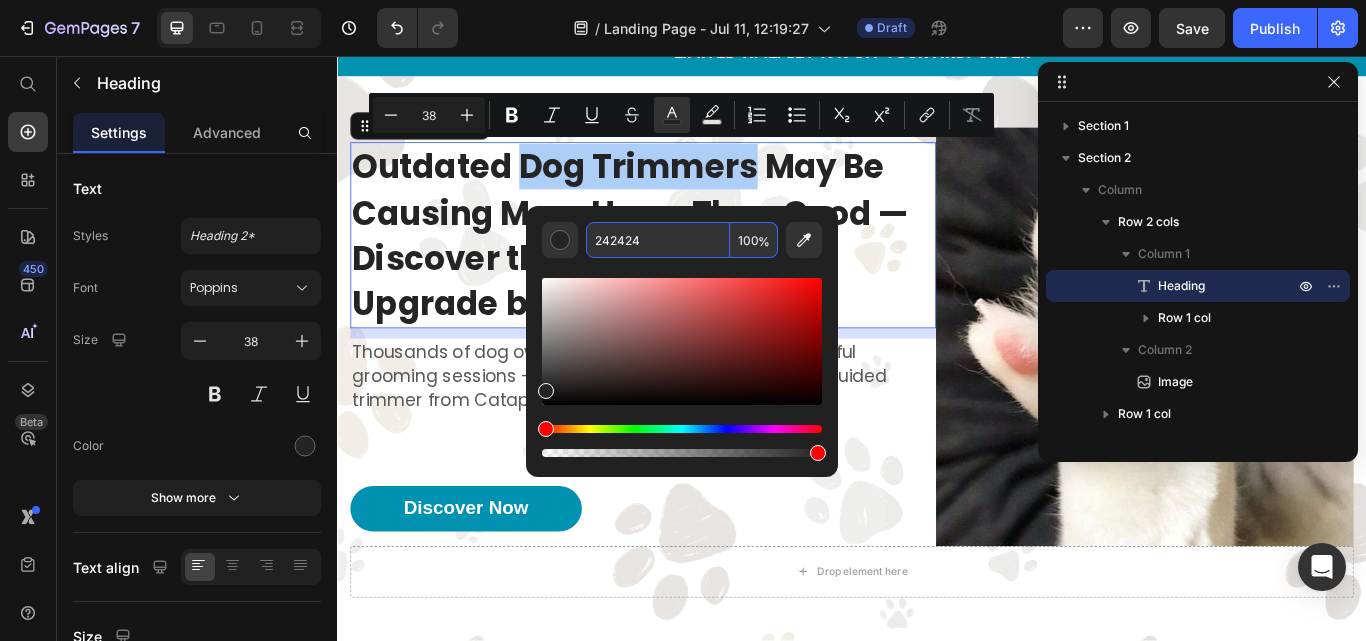 click on "242424" at bounding box center [658, 240] 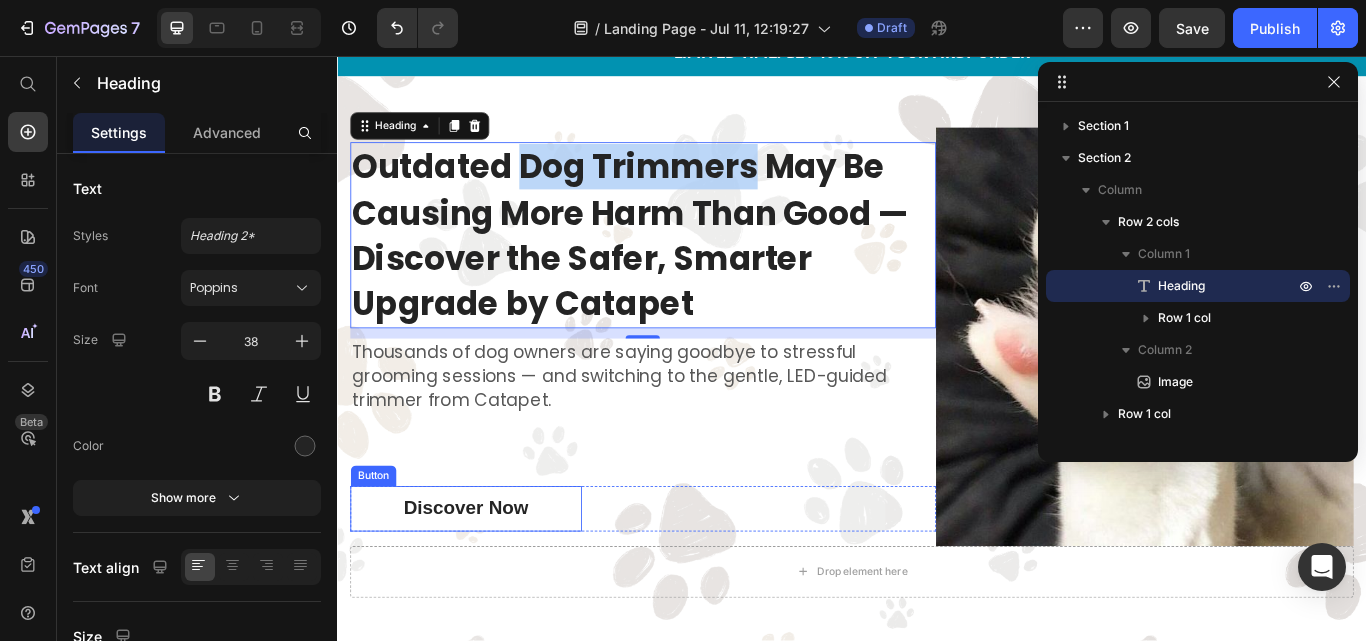 click on "Discover Now" at bounding box center [487, 584] 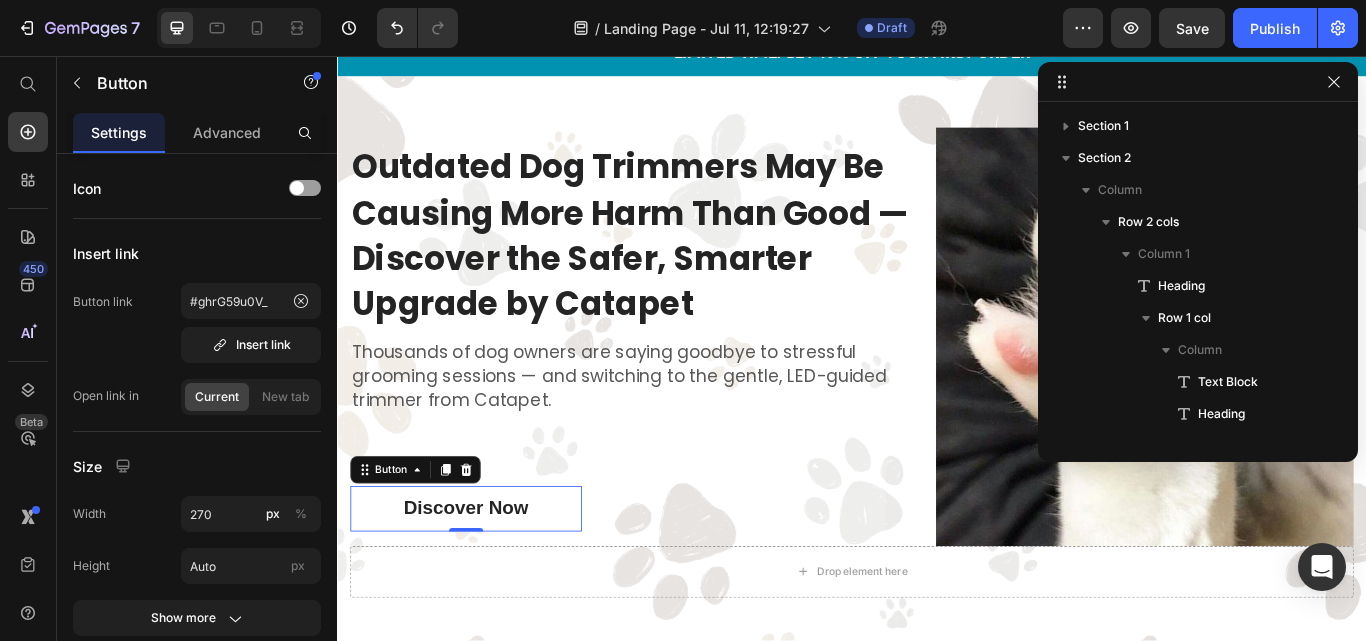 scroll, scrollTop: 283, scrollLeft: 0, axis: vertical 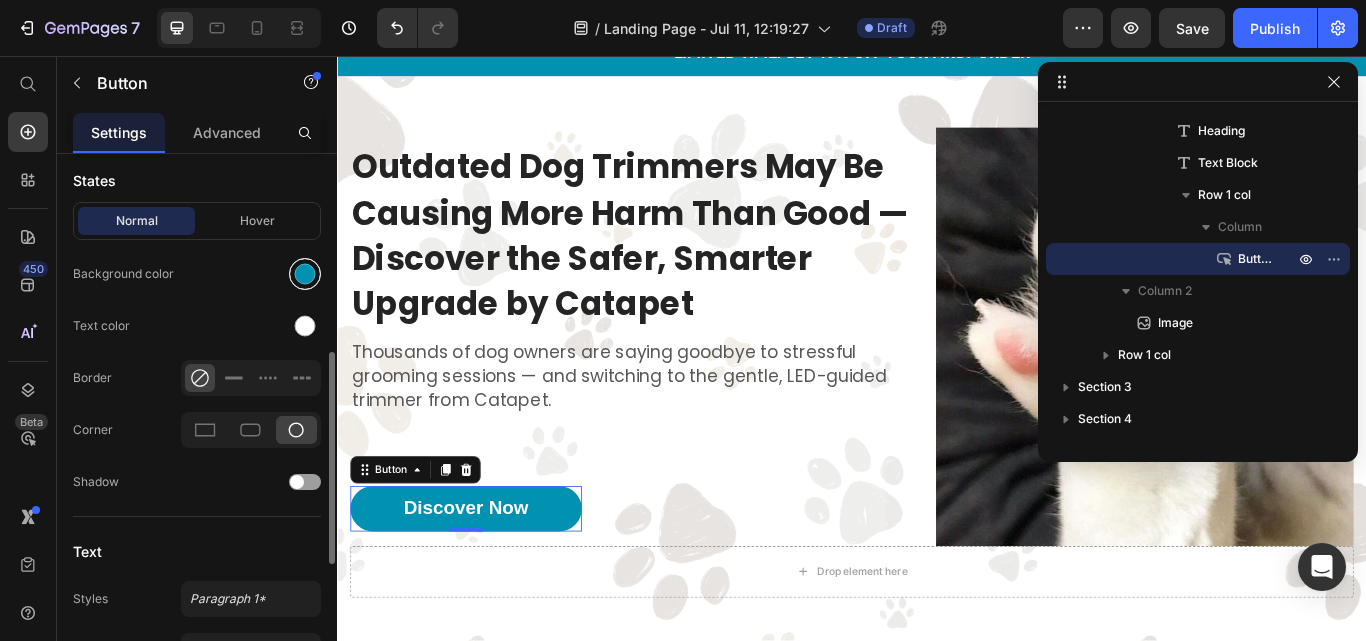 click at bounding box center [305, 274] 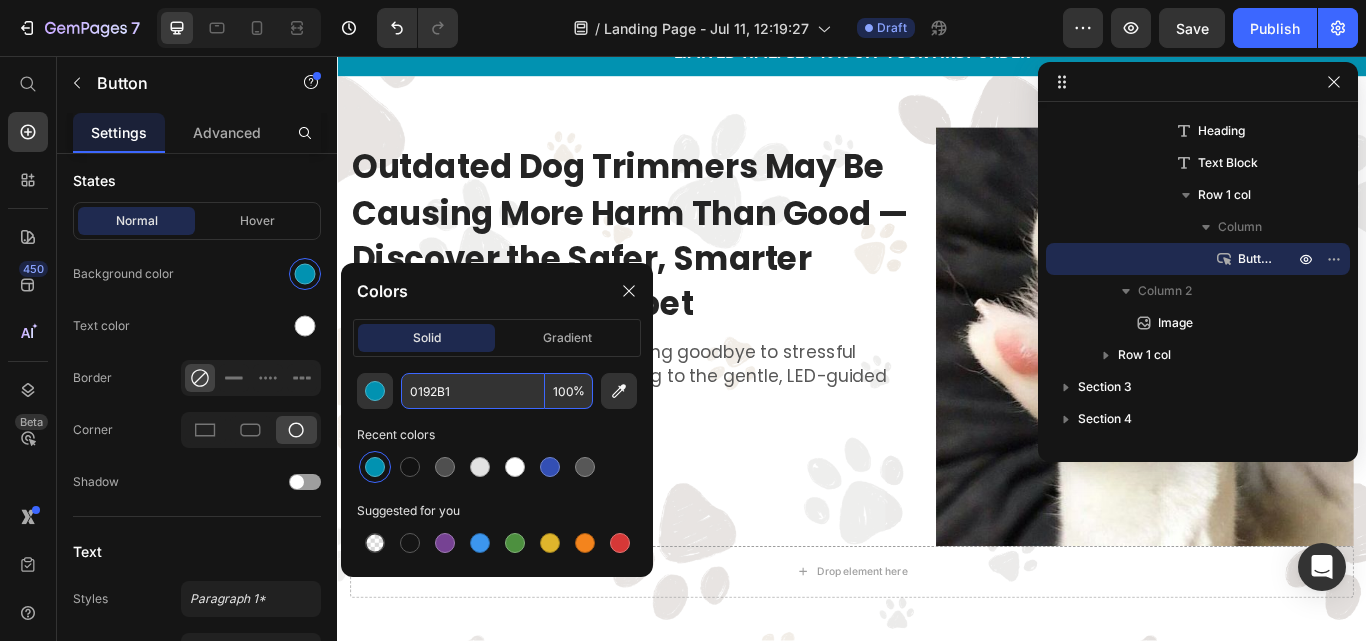 click on "0192B1" at bounding box center (473, 391) 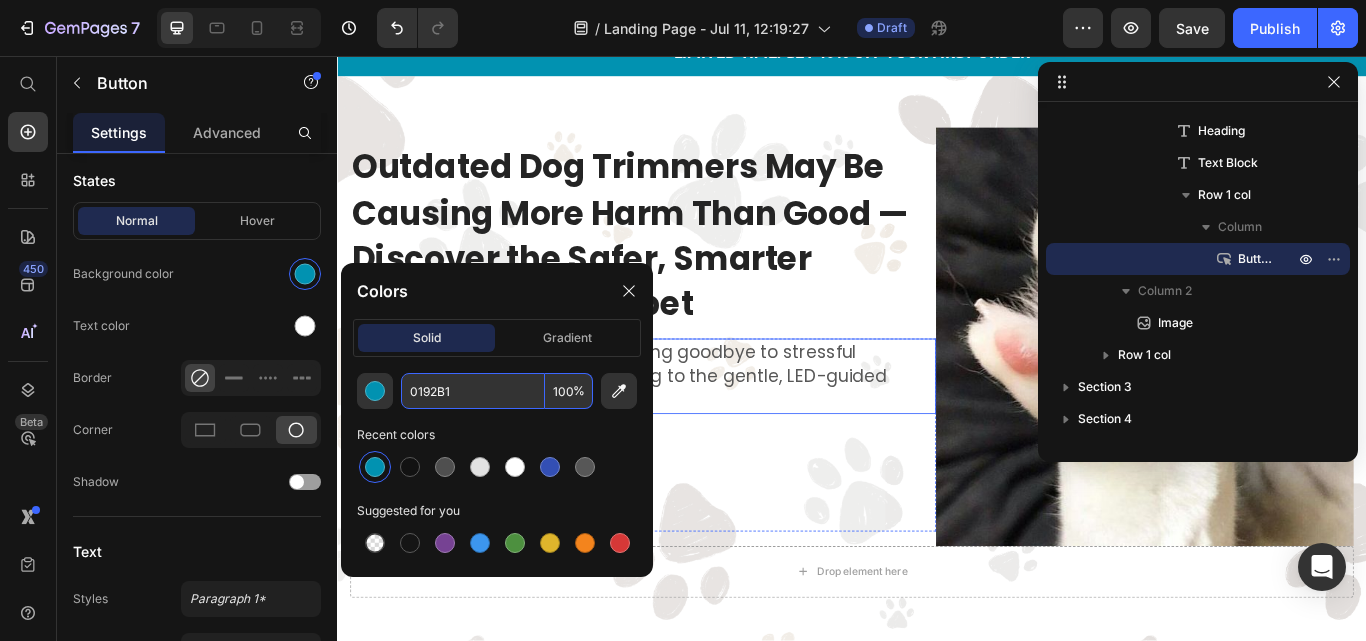 scroll, scrollTop: 0, scrollLeft: 0, axis: both 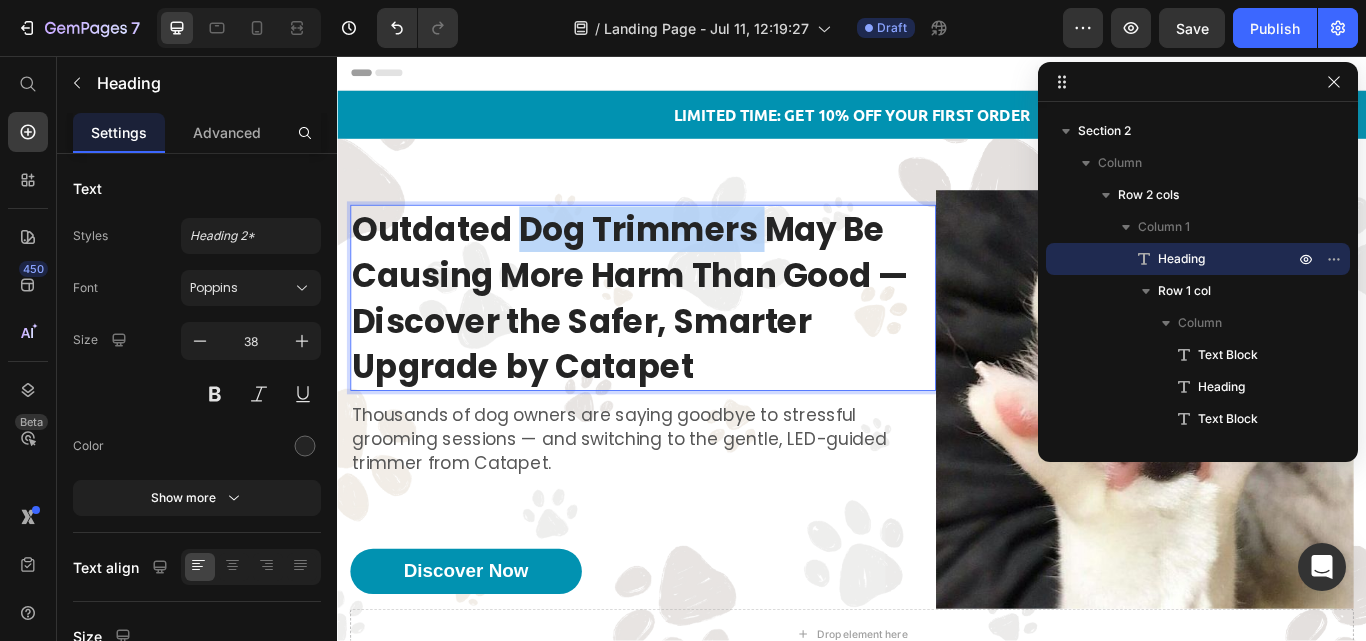 drag, startPoint x: 556, startPoint y: 256, endPoint x: 830, endPoint y: 263, distance: 274.08942 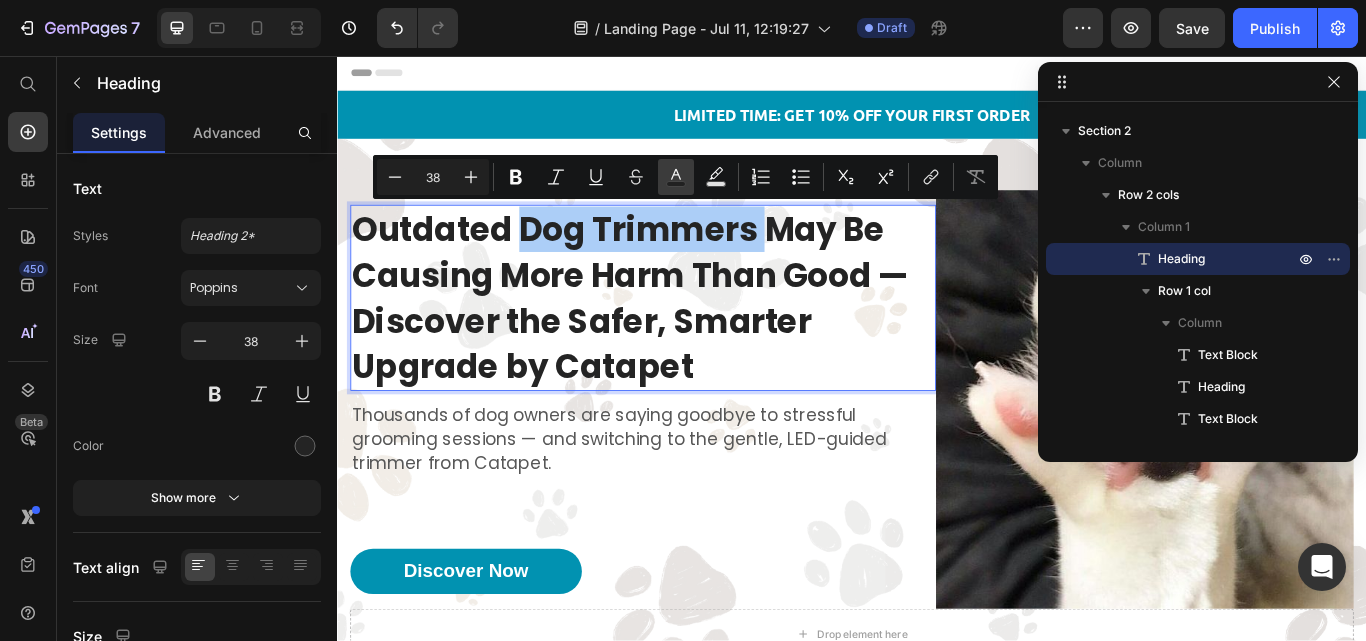 click 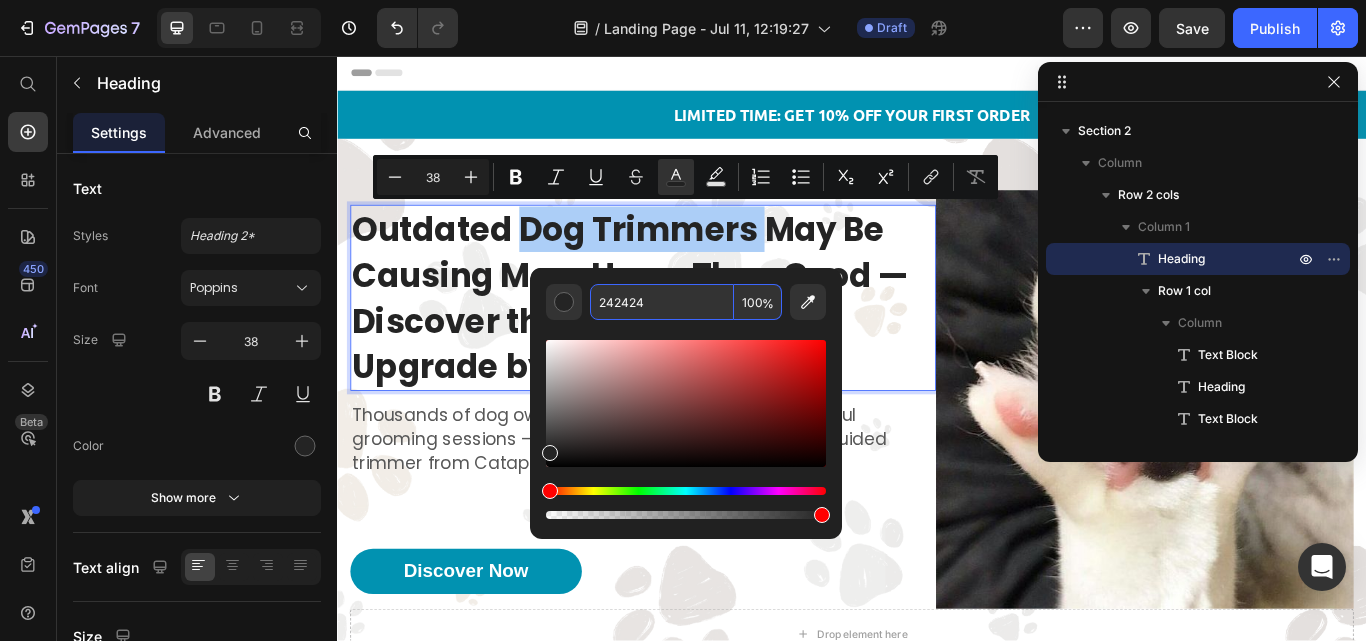 click on "242424" at bounding box center [662, 302] 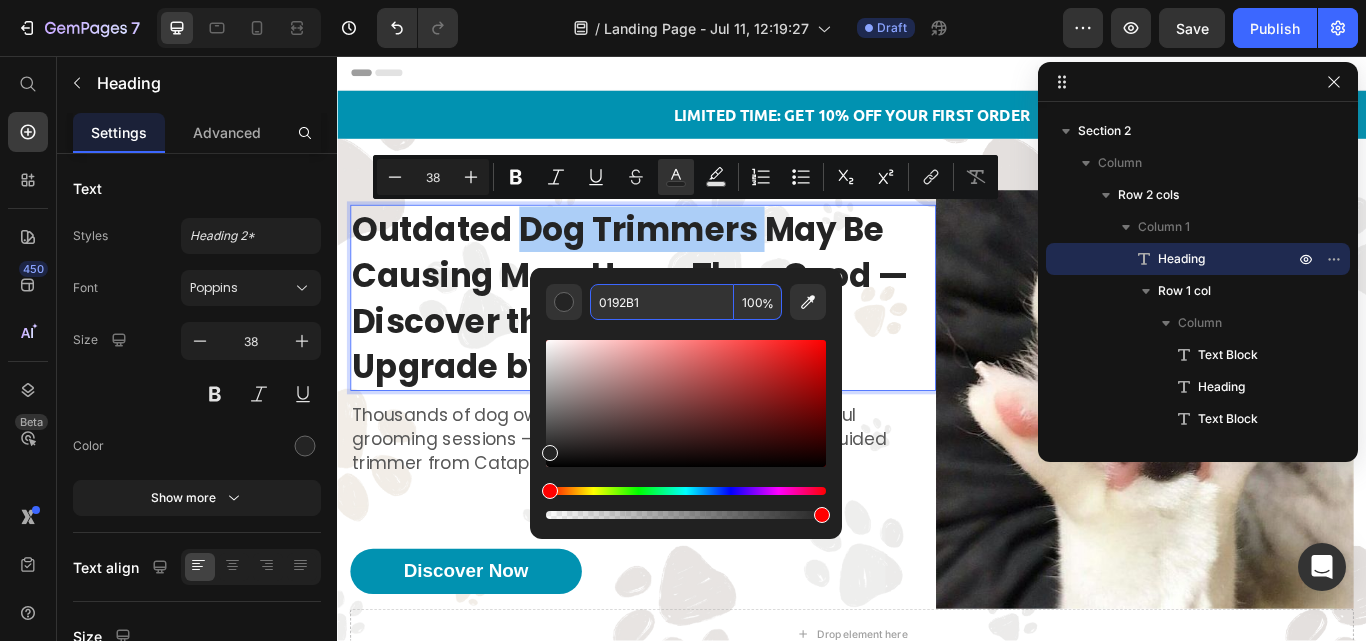 type on "0192B1" 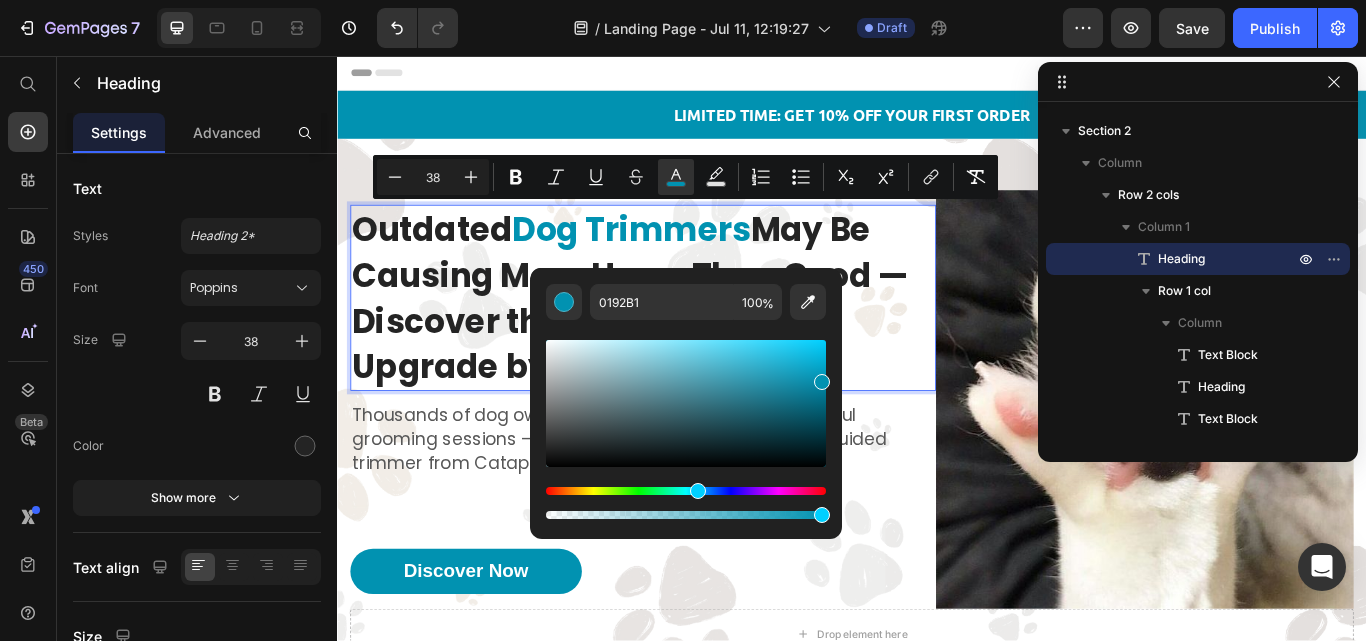 click on "Outdated  Dog Trimmers  May Be Causing More Harm Than Good — Discover the Safer, Smarter Upgrade by Catapet" at bounding box center (693, 338) 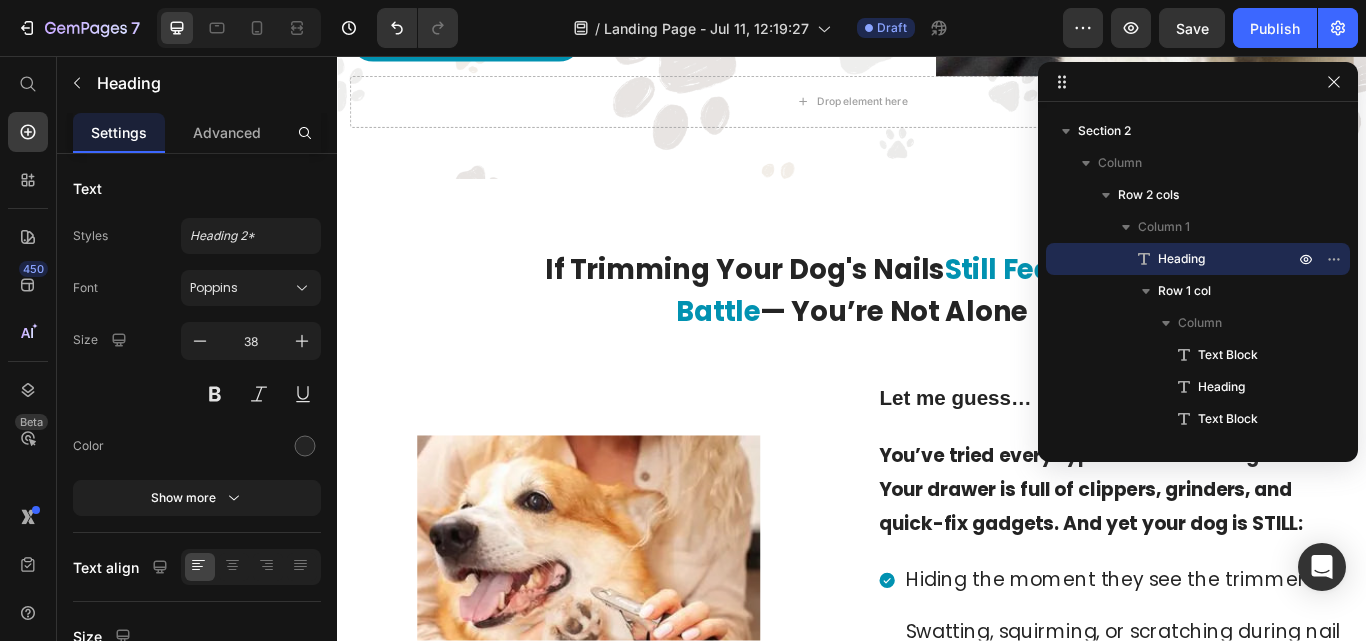scroll, scrollTop: 622, scrollLeft: 0, axis: vertical 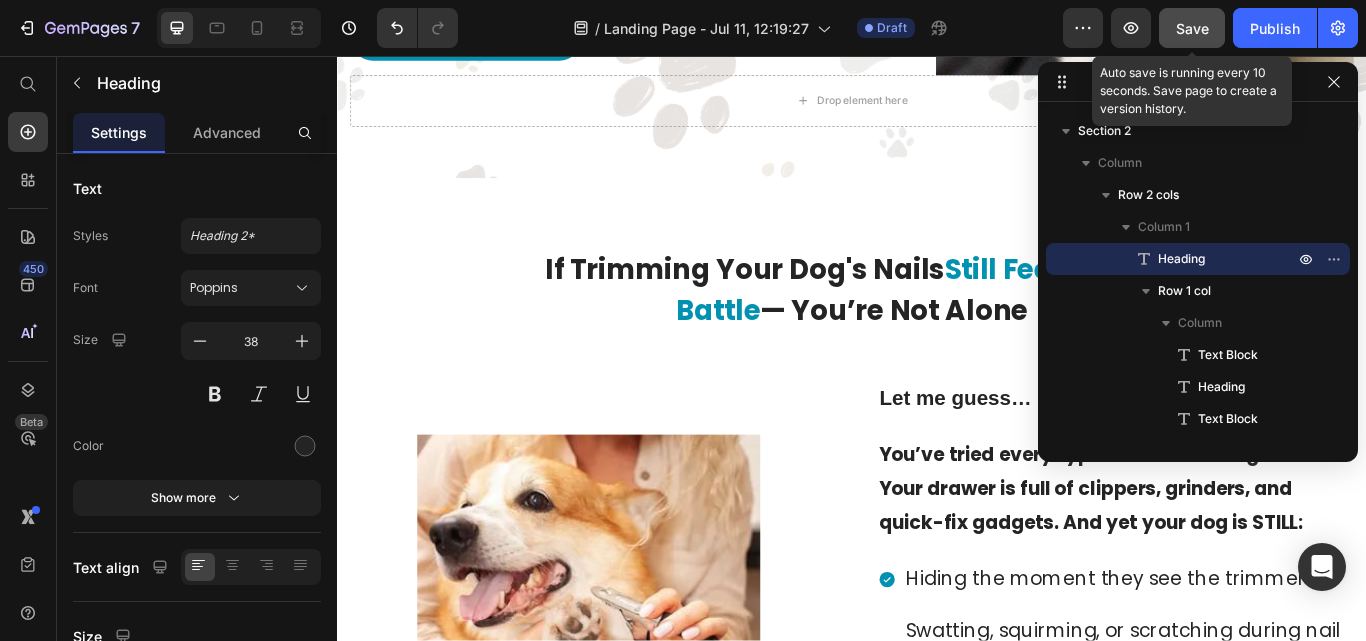click on "Save" at bounding box center [1192, 28] 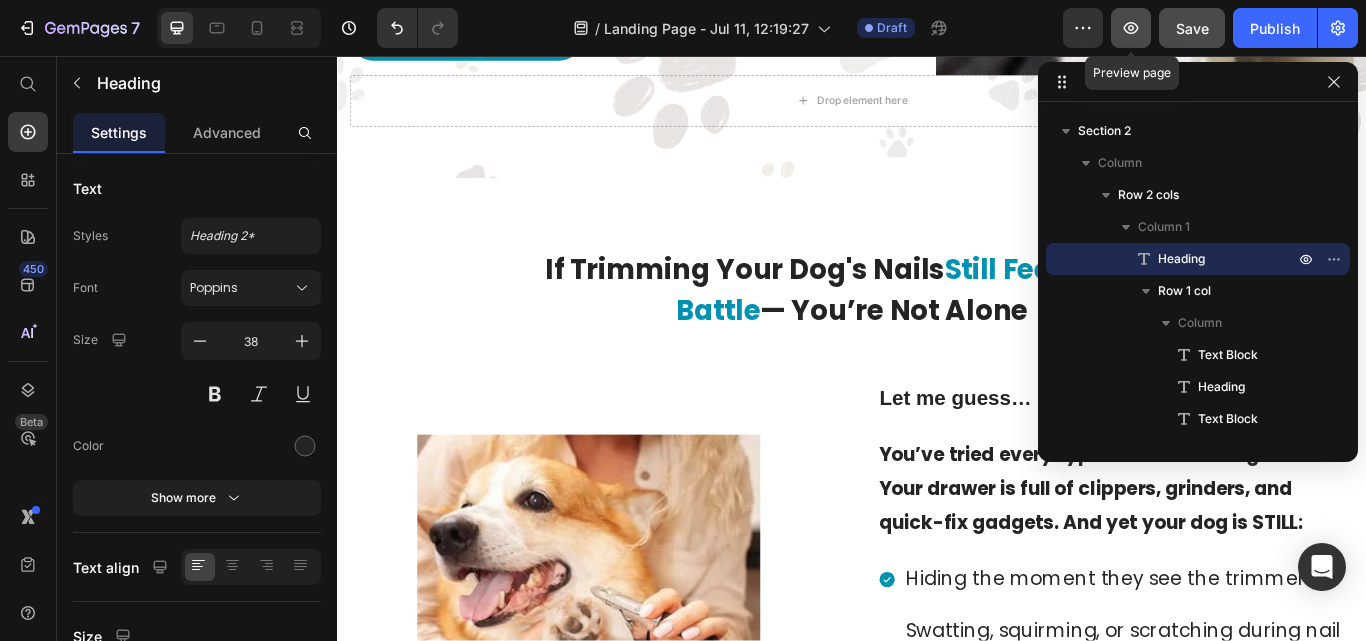 click 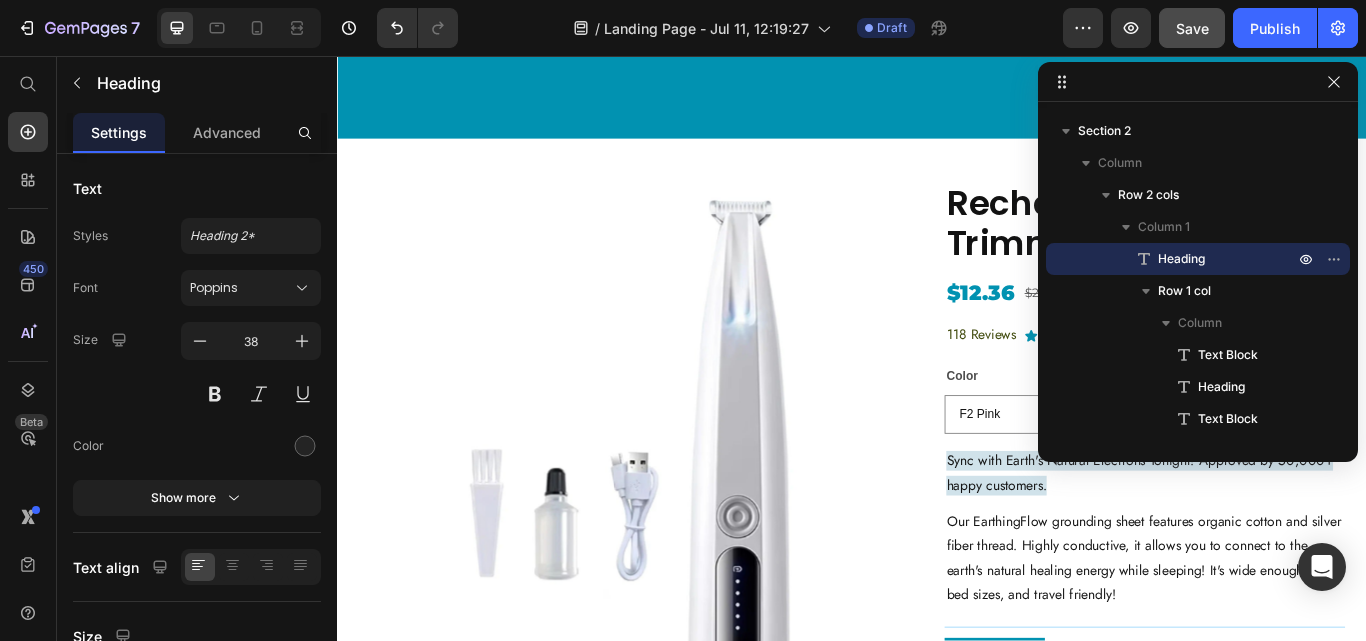 scroll, scrollTop: 3930, scrollLeft: 0, axis: vertical 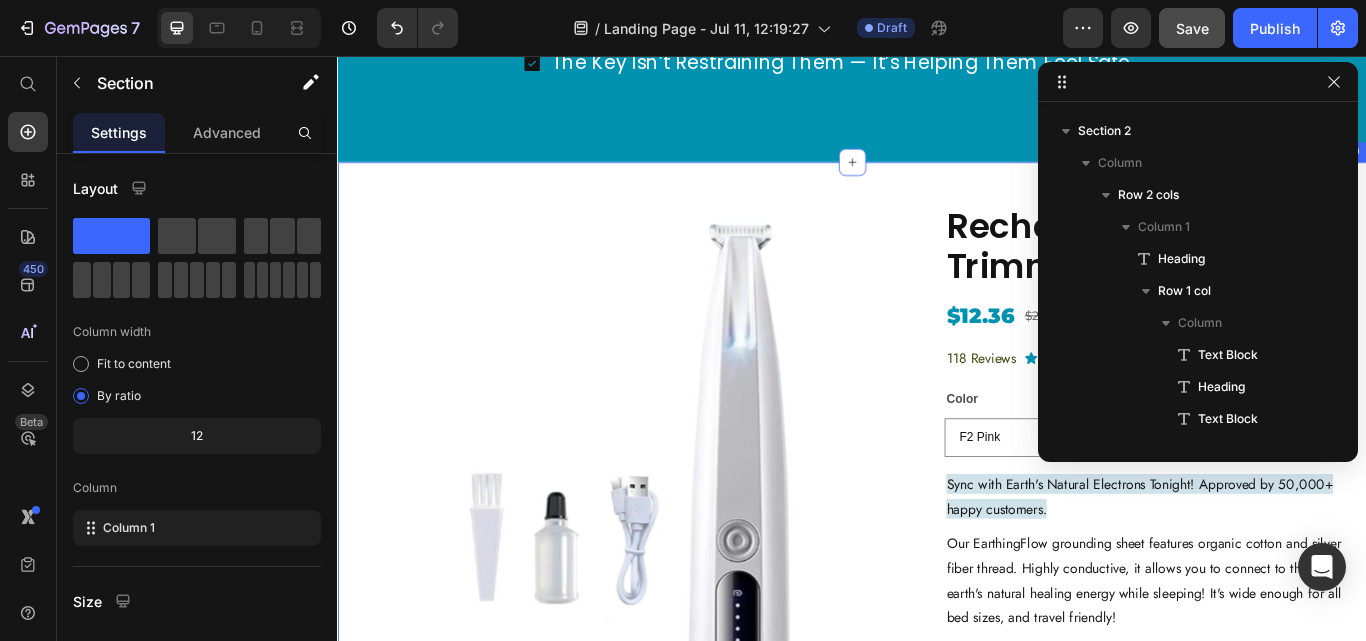 click on "Product Images Rechargeable Pet Paw Trimmer with LED Light Product Title $22.99 Product Price $12.36 Product Price SALE 46% OFF Discount Tag Row $22.99 Product Price $12.36 Product Price SALE 46% OFF Discount Tag Row  118 Reviews Text Block Icon Icon Icon Icon Icon Icon List Row Color F2 Pink upgradation F2 White f 11 Suit Product Variants & Swatches Sync with Earth's Natural Electrons Tonight! Approved by 50,000+ happy customers. Text Block Our EarthingFlow grounding sheet features organic cotton and silver fiber thread. Highly conductive, it allows you to connect to the earth's natural healing energy while sleeping! It's wide enough for all bed sizes, and travel friendly! Text Block                Title Line
Icon IN STOCK Text Block Row Free Shipping & 90 days returns Text Block Row Row Add to cart Add to Cart Product                Title Line *Travel Friendly* Text Block [Size]:(245*60cm/96*23In) Text Block Text Block Section 9" at bounding box center (937, 592) 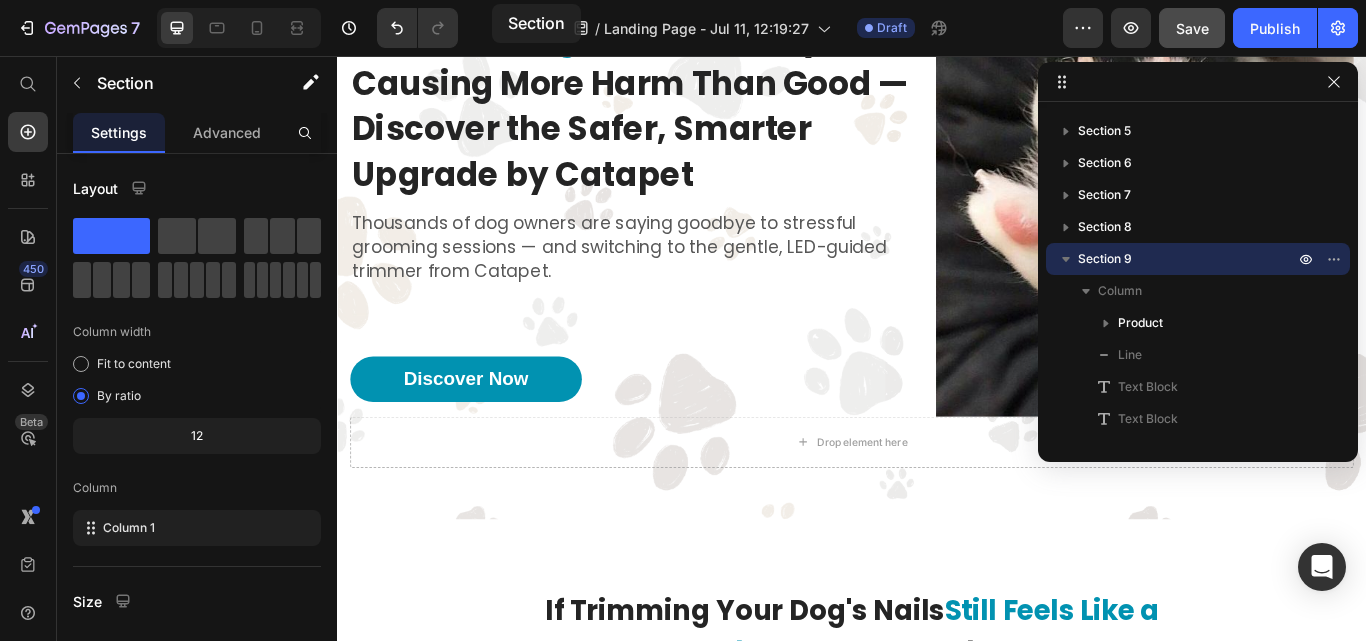 scroll, scrollTop: 0, scrollLeft: 0, axis: both 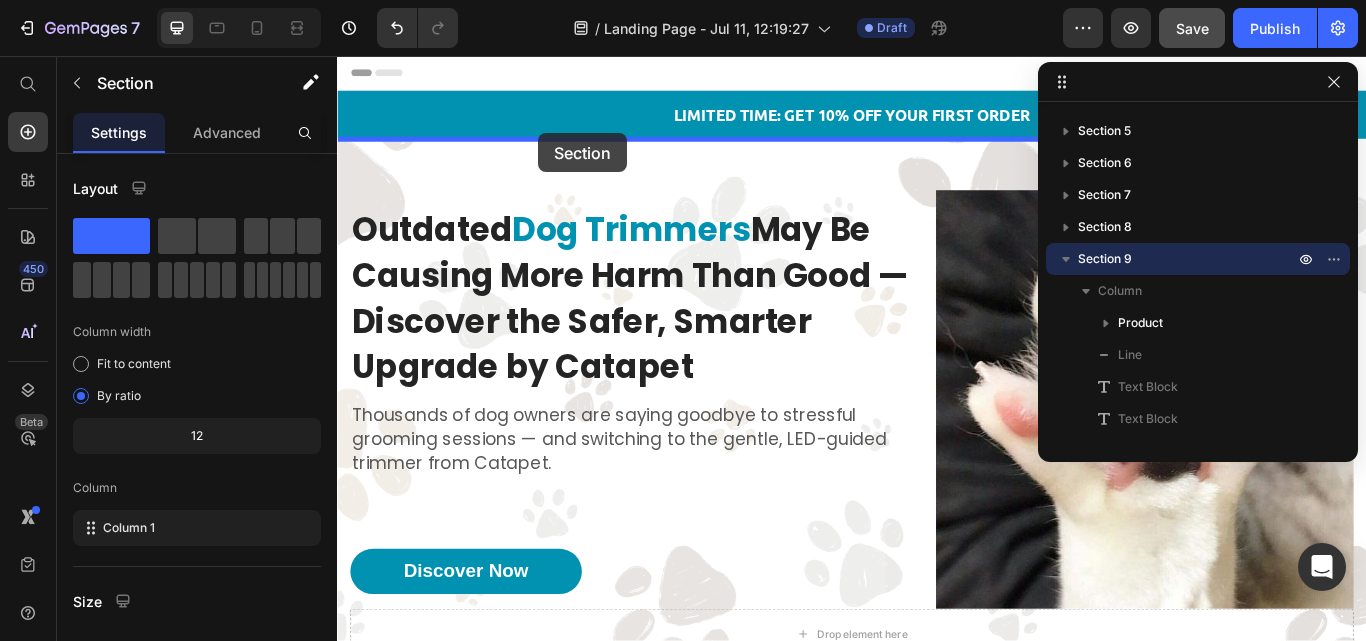 drag, startPoint x: 530, startPoint y: 208, endPoint x: 571, endPoint y: 146, distance: 74.330345 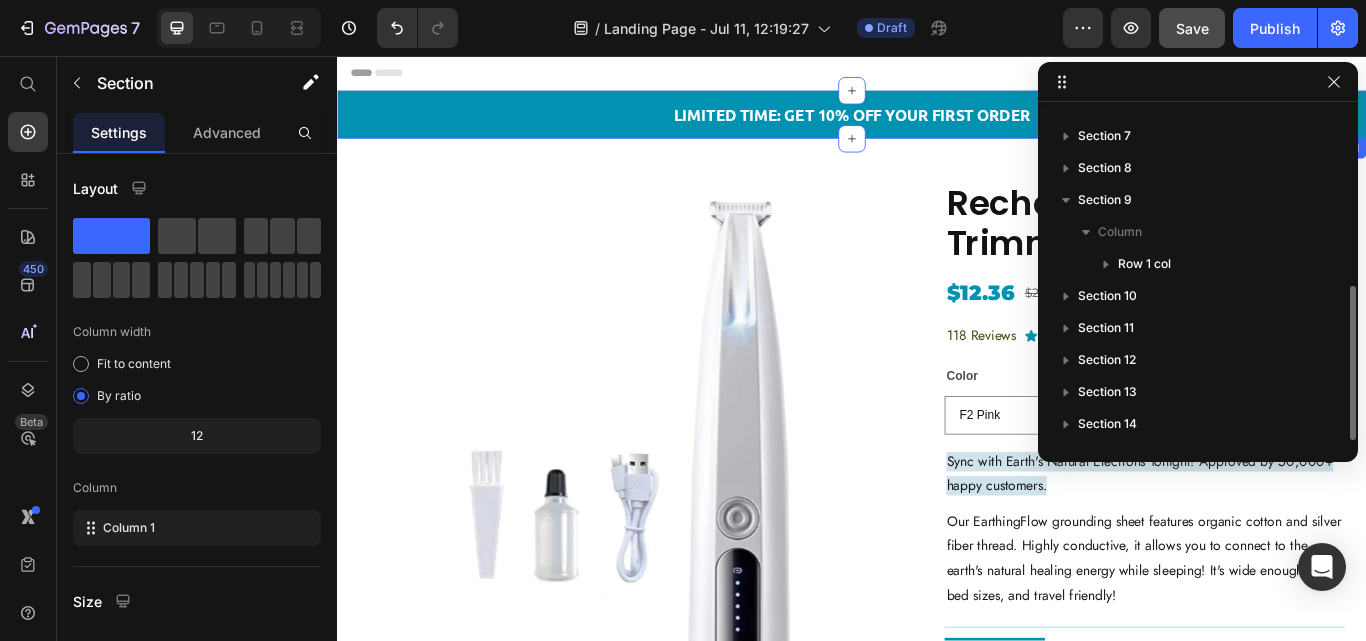 scroll, scrollTop: 374, scrollLeft: 0, axis: vertical 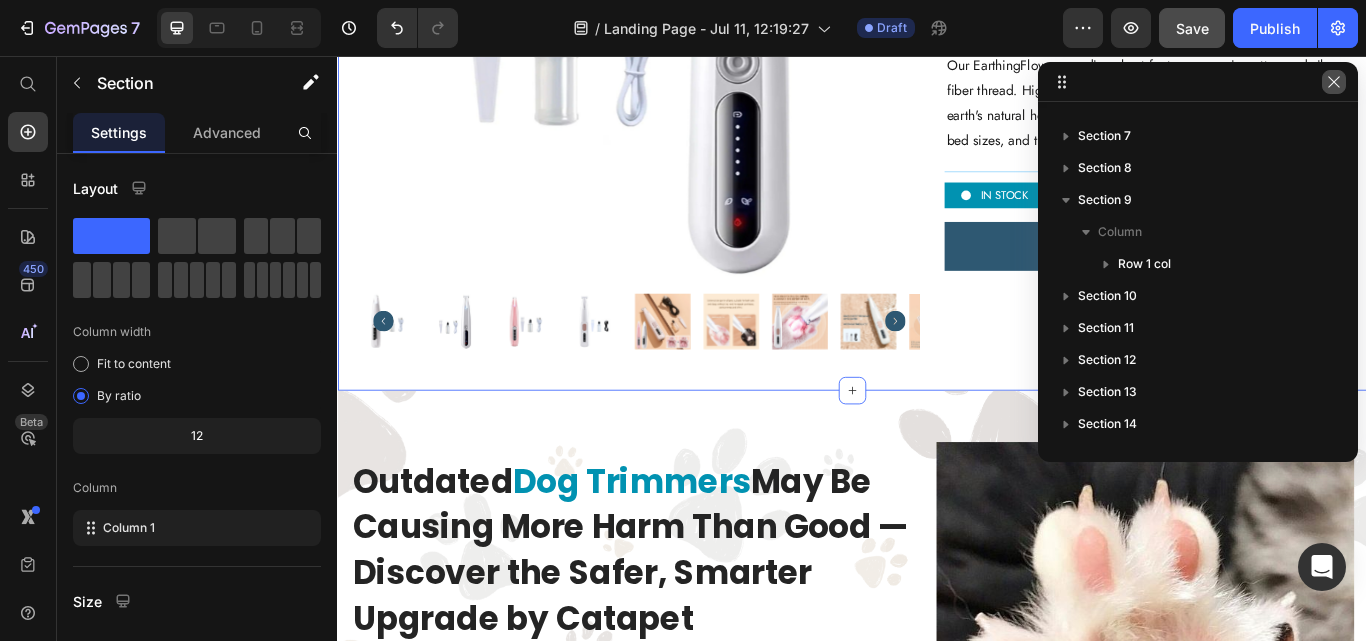 click 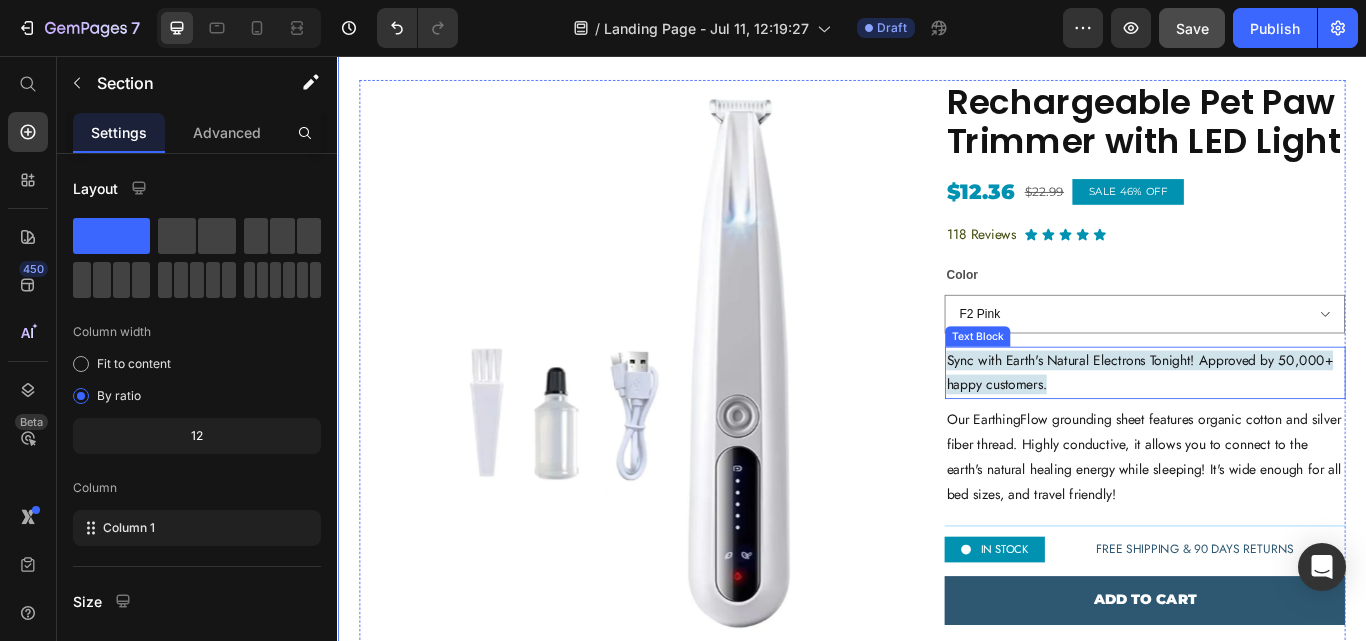 scroll, scrollTop: 119, scrollLeft: 0, axis: vertical 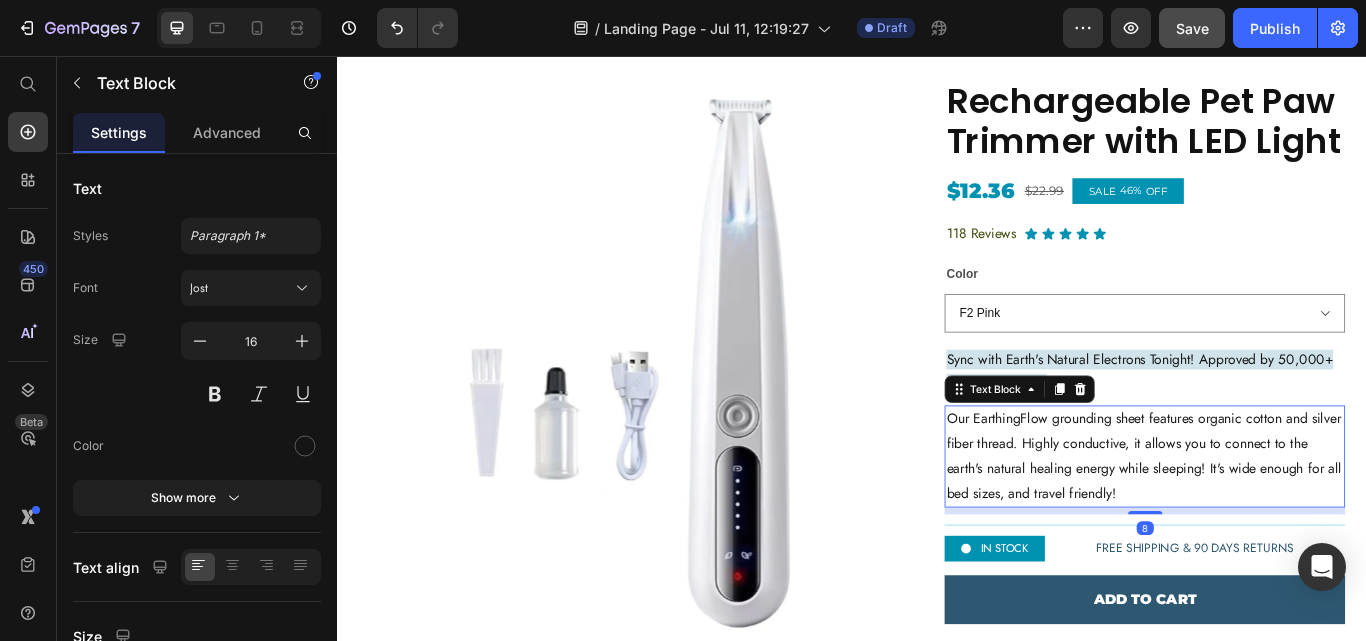 click on "Our EarthingFlow grounding sheet features organic cotton and silver fiber thread. Highly conductive, it allows you to connect to the earth's natural healing energy while sleeping! It's wide enough for all bed sizes, and travel friendly!" at bounding box center (1278, 523) 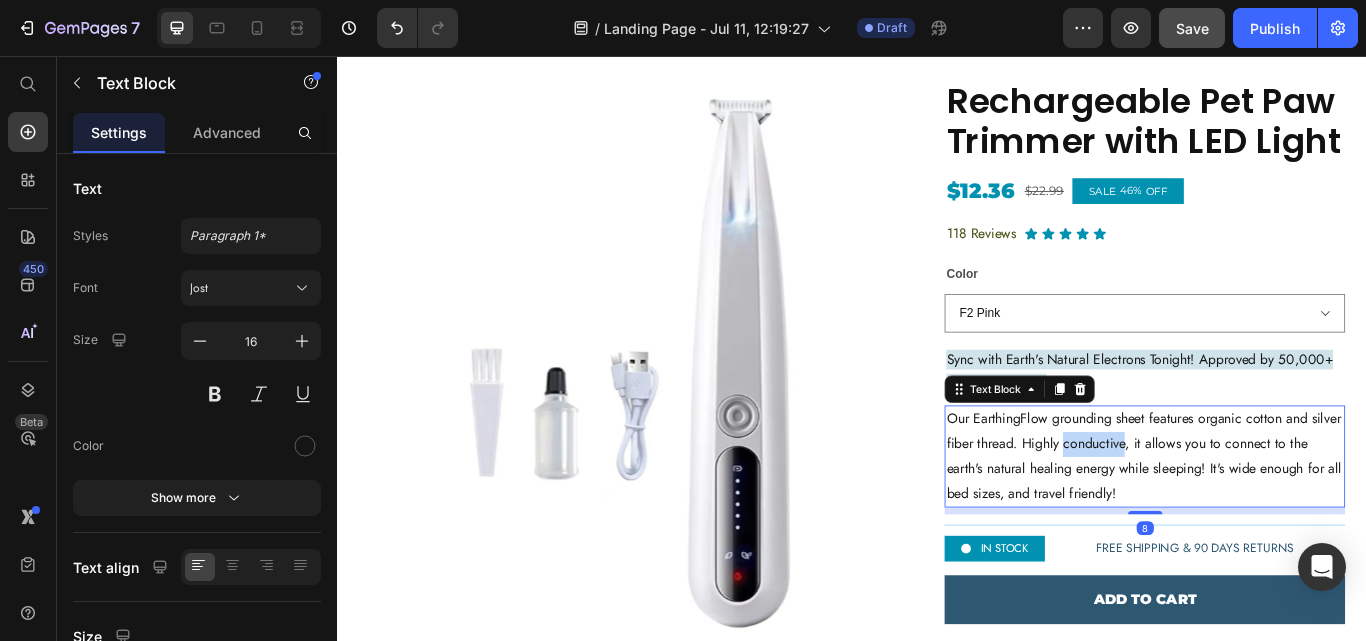 click on "Our EarthingFlow grounding sheet features organic cotton and silver fiber thread. Highly conductive, it allows you to connect to the earth's natural healing energy while sleeping! It's wide enough for all bed sizes, and travel friendly!" at bounding box center (1278, 523) 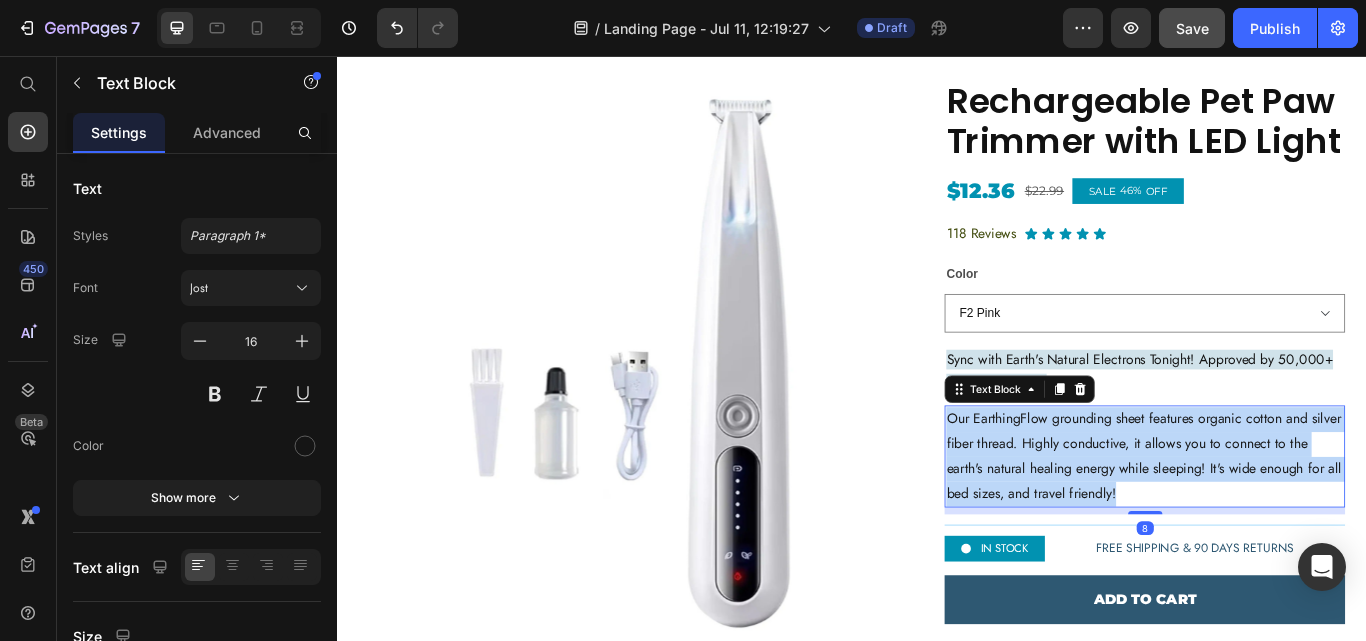 click on "Our EarthingFlow grounding sheet features organic cotton and silver fiber thread. Highly conductive, it allows you to connect to the earth's natural healing energy while sleeping! It's wide enough for all bed sizes, and travel friendly!" at bounding box center (1278, 523) 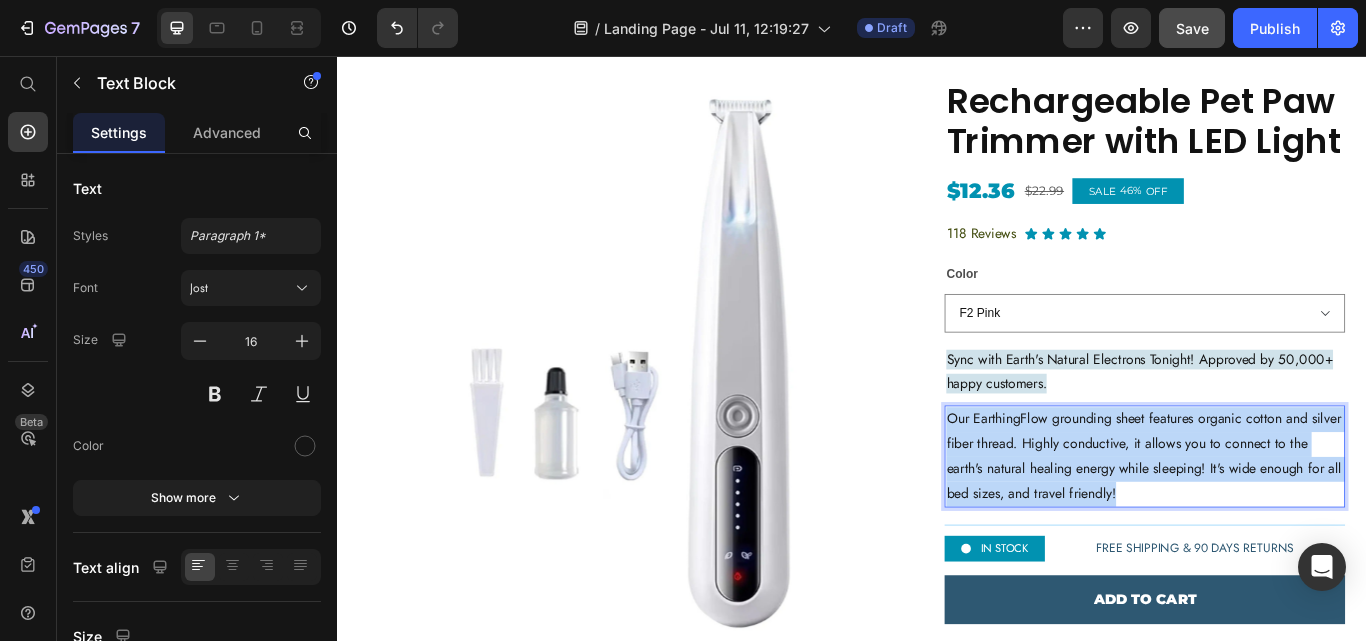 click on "Our EarthingFlow grounding sheet features organic cotton and silver fiber thread. Highly conductive, it allows you to connect to the earth's natural healing energy while sleeping! It's wide enough for all bed sizes, and travel friendly!" at bounding box center [1278, 523] 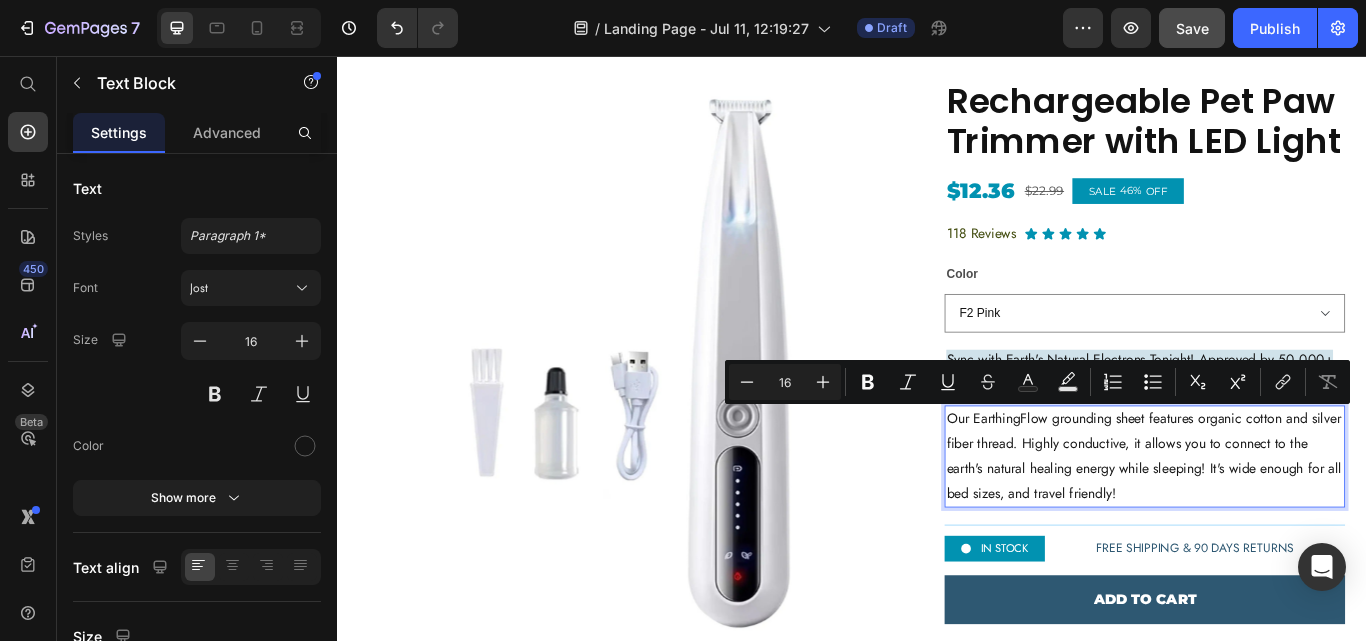 scroll, scrollTop: 18, scrollLeft: 0, axis: vertical 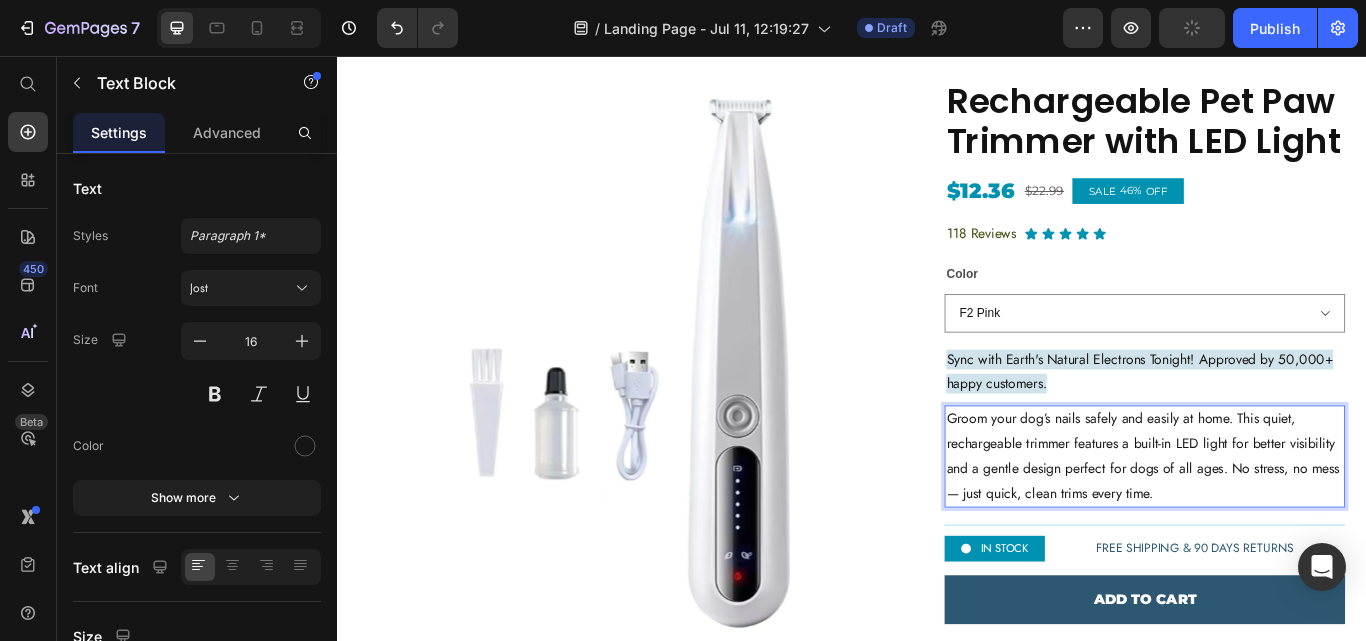 click on "Groom your dog’s nails safely and easily at home. This quiet, rechargeable trimmer features a built-in LED light for better visibility and a gentle design perfect for dogs of all ages. No stress, no mess — just quick, clean trims every time." at bounding box center [1278, 523] 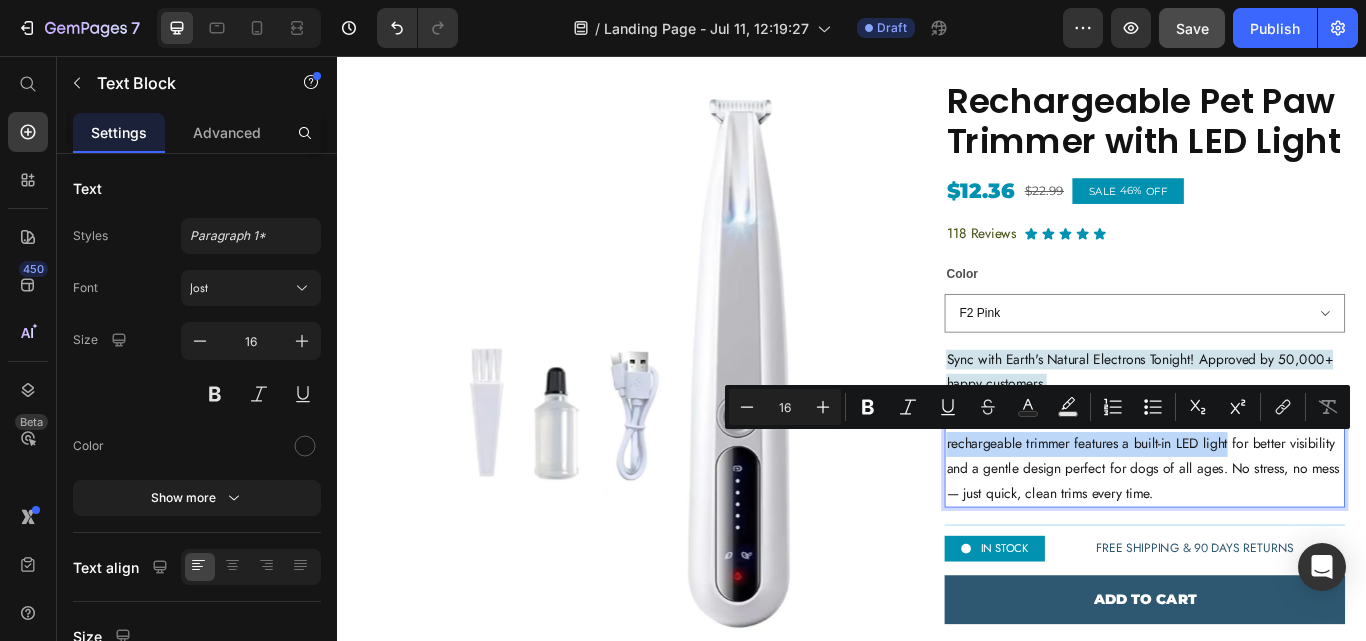 drag, startPoint x: 1042, startPoint y: 508, endPoint x: 1366, endPoint y: 509, distance: 324.00156 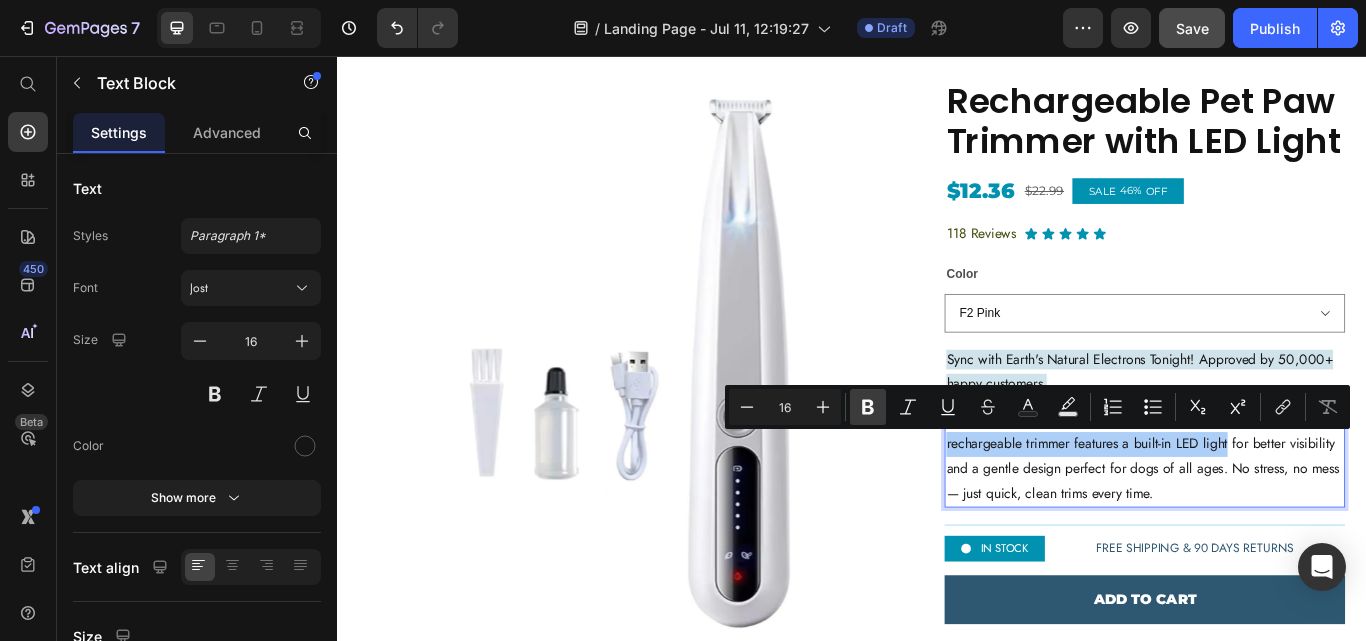 click 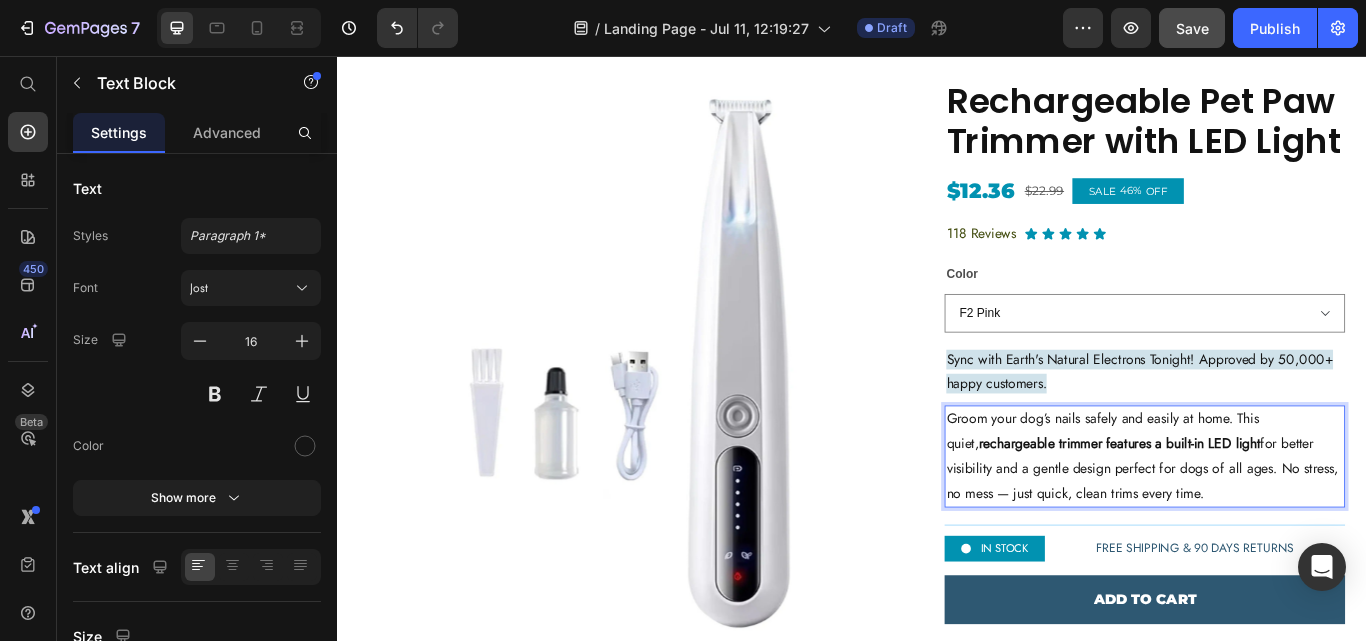 click on "Groom your dog’s nails safely and easily at home. This quiet,  rechargeable trimmer features a built-in LED light  for better visibility and a gentle design perfect for dogs of all ages. No stress, no mess — just quick, clean trims every time." at bounding box center (1278, 523) 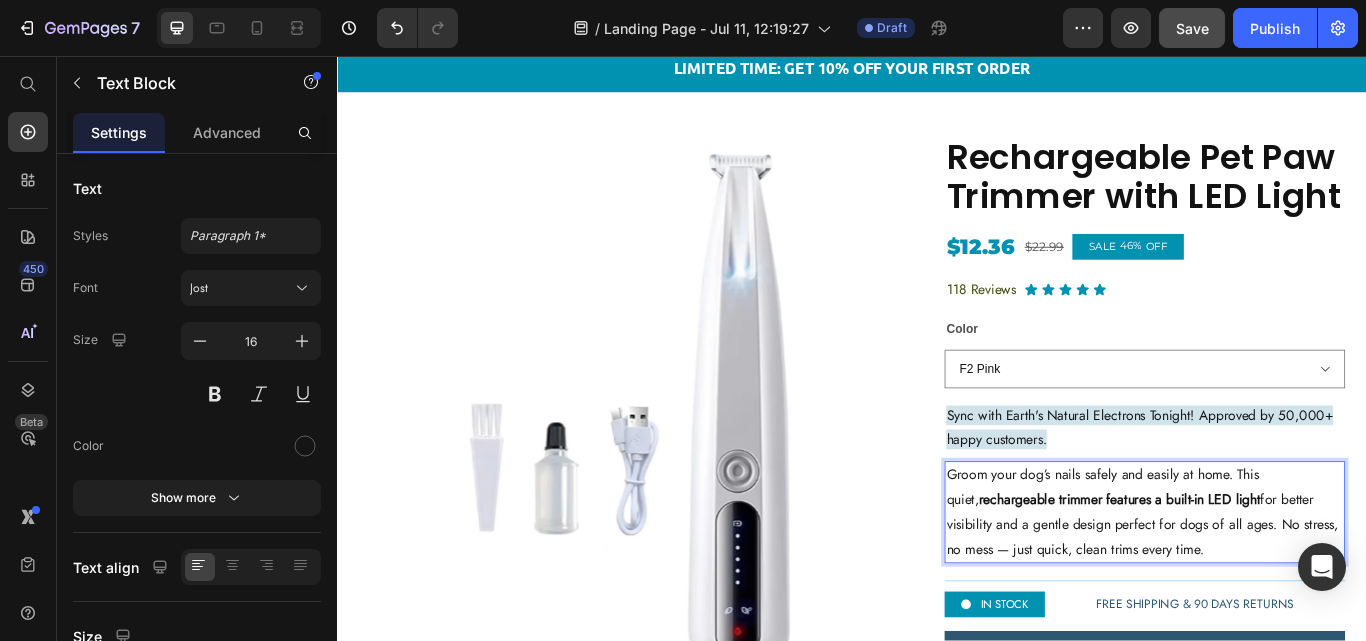 scroll, scrollTop: 53, scrollLeft: 0, axis: vertical 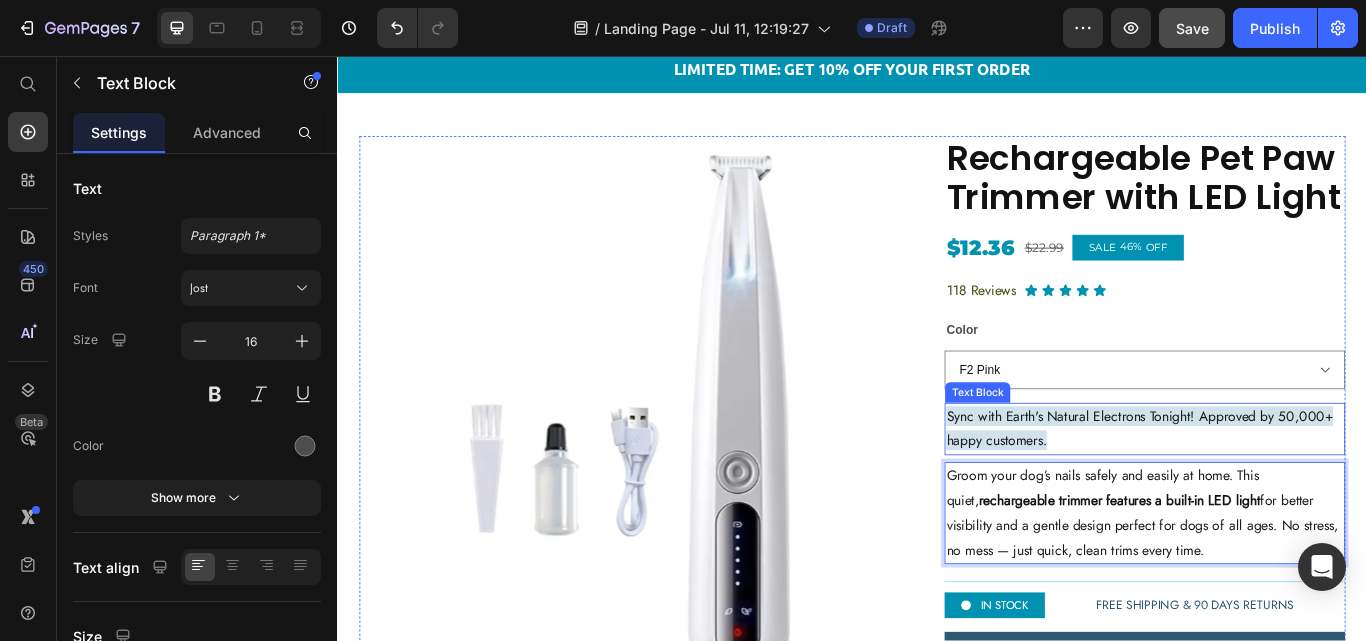 click on "Sync with Earth's Natural Electrons Tonight! Approved by 50,000+ happy customers." at bounding box center [1272, 491] 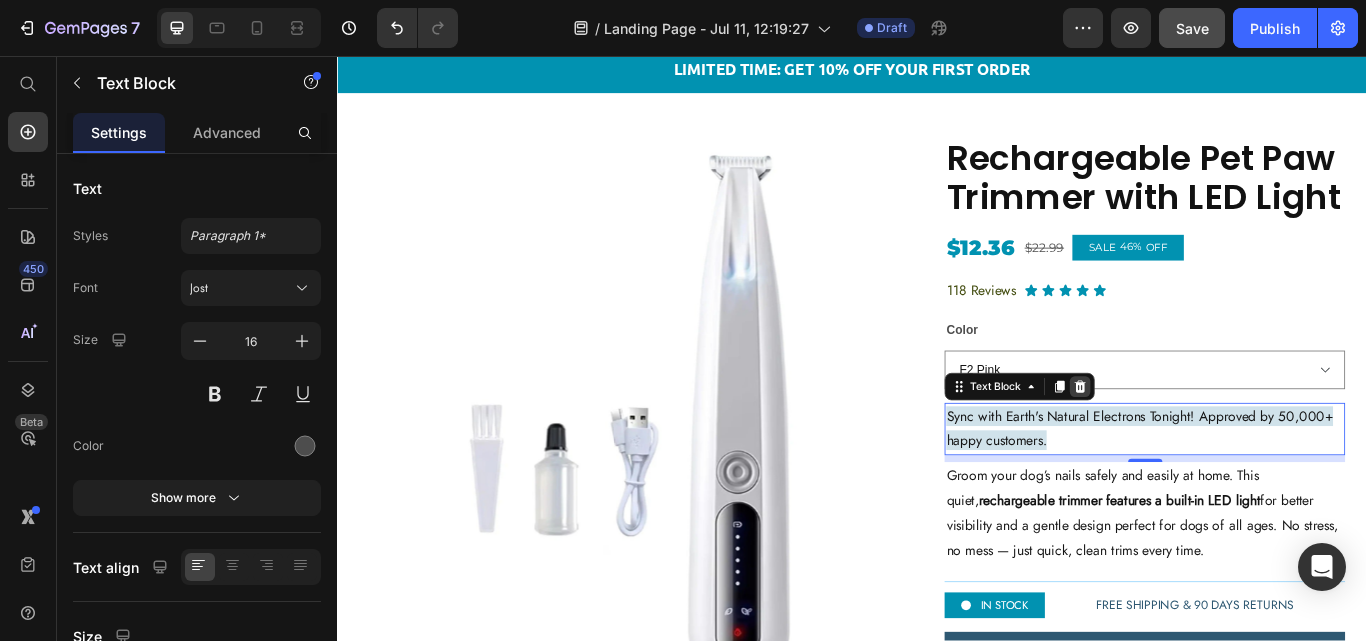 click 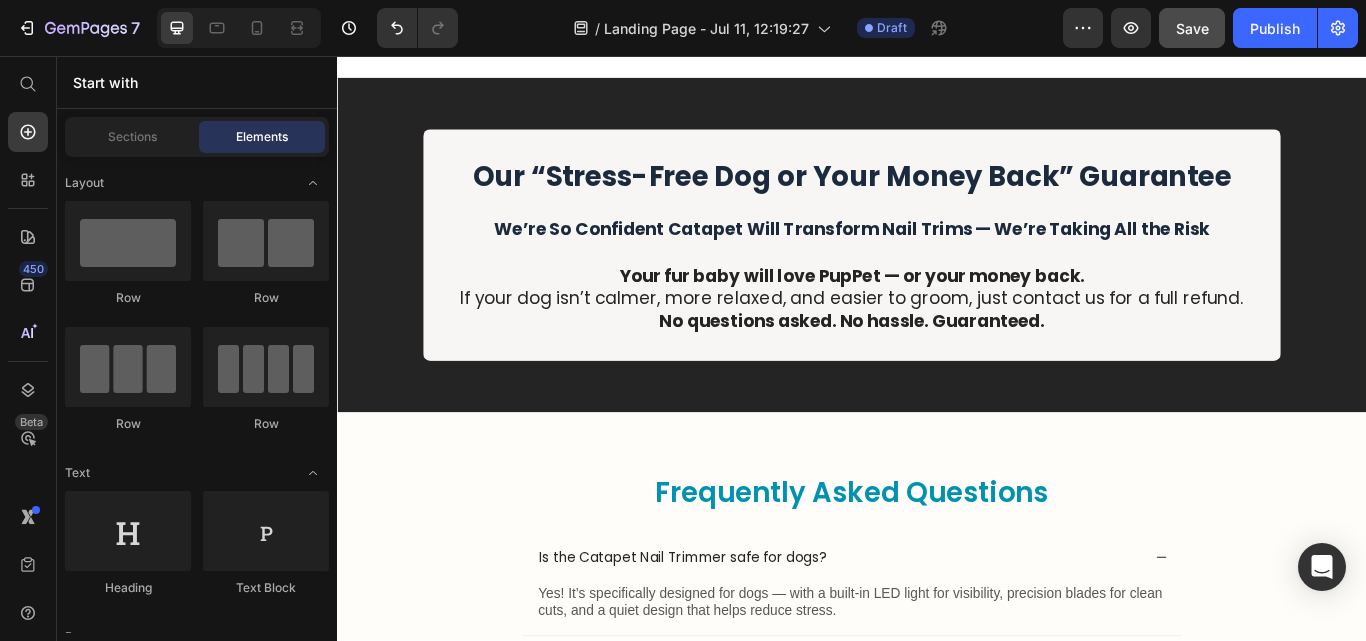 scroll, scrollTop: 7508, scrollLeft: 0, axis: vertical 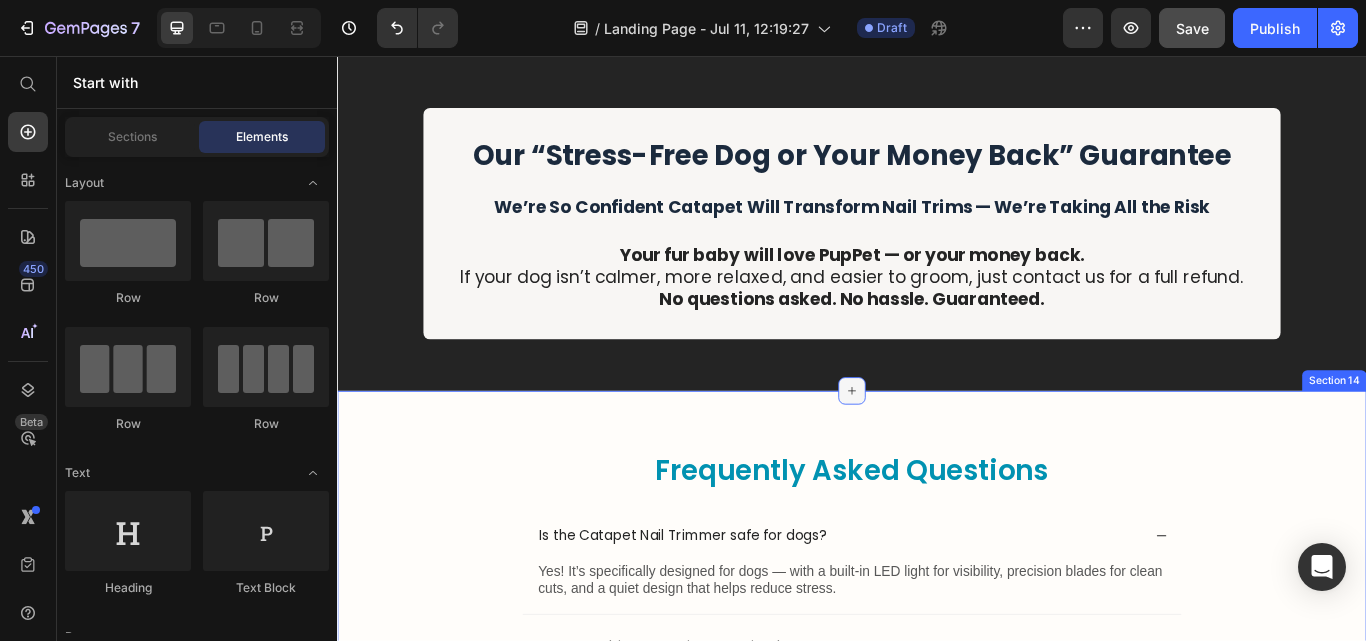 click 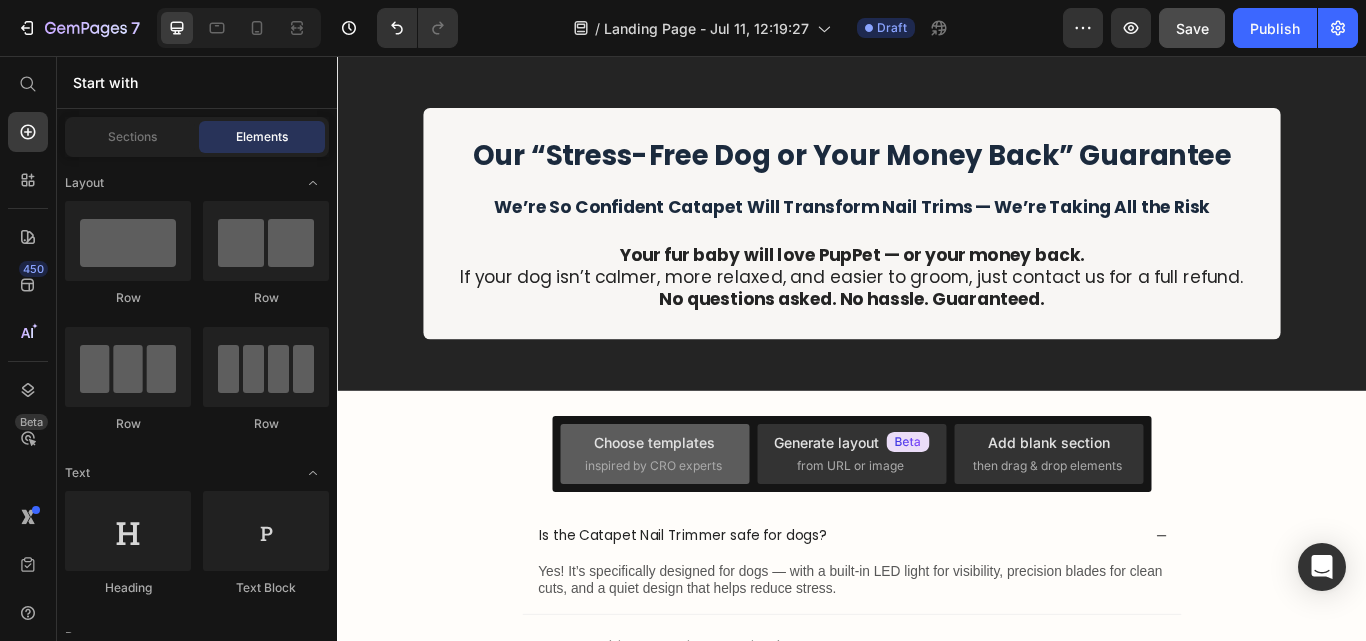 click on "Choose templates  inspired by CRO experts" at bounding box center (655, 453) 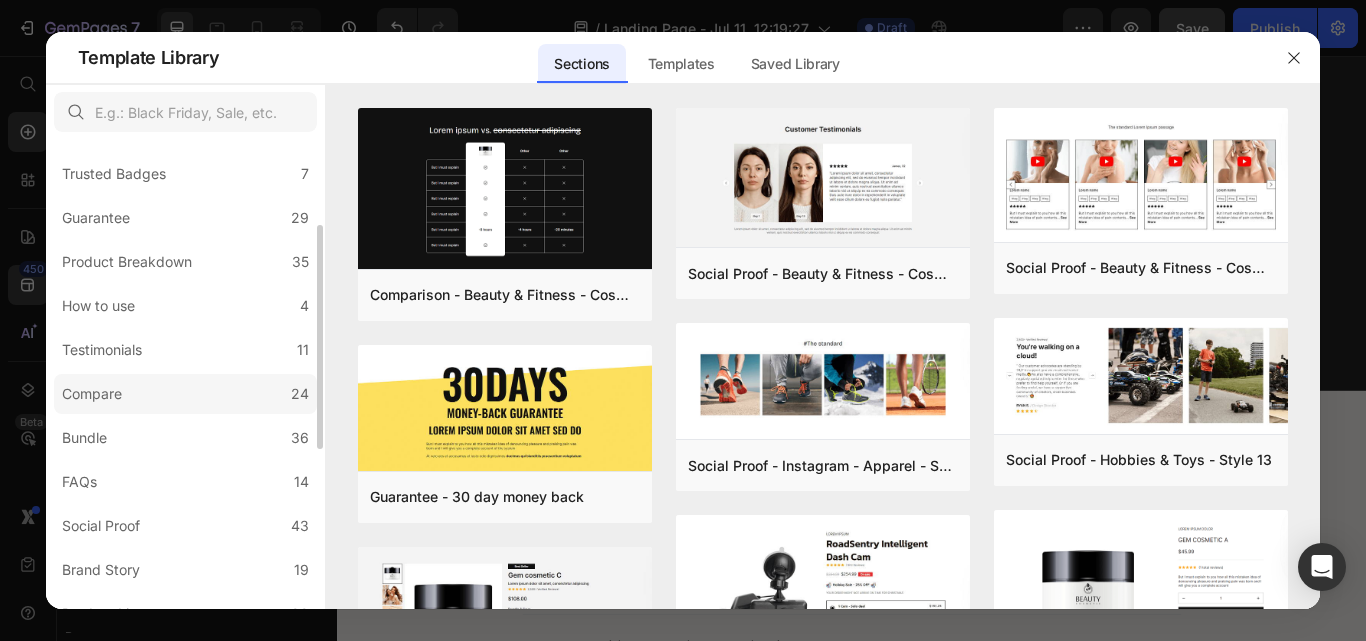 scroll, scrollTop: 227, scrollLeft: 0, axis: vertical 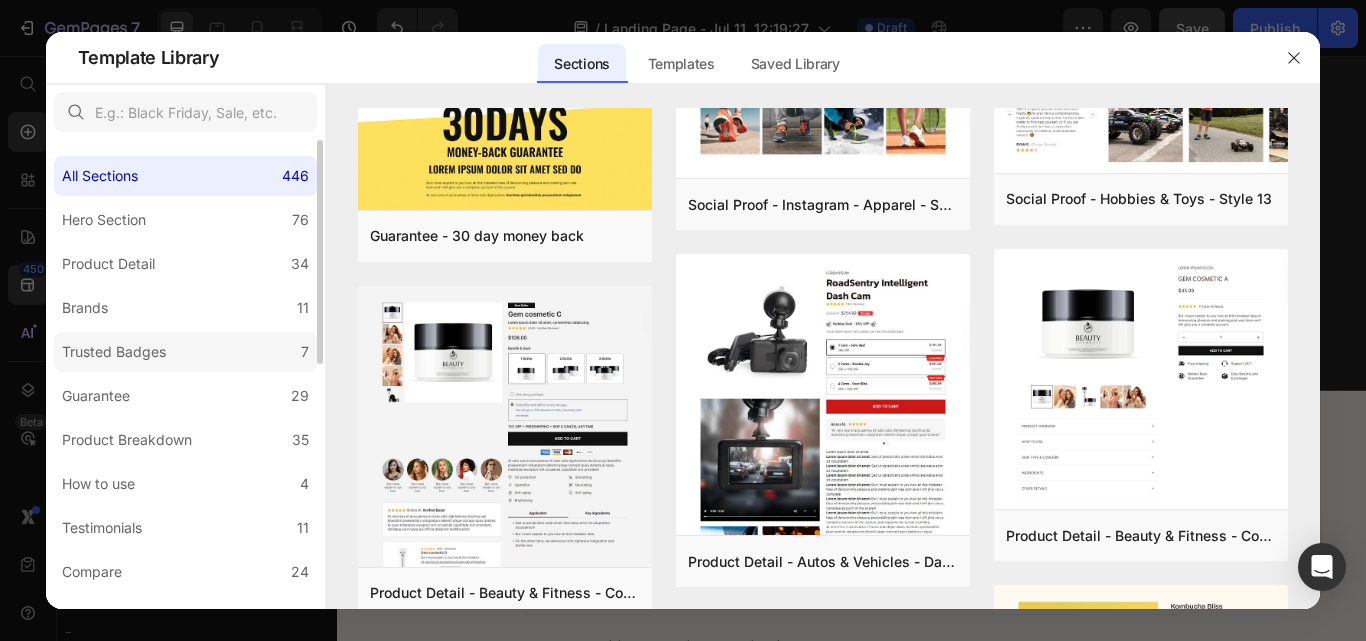 click on "Trusted Badges 7" 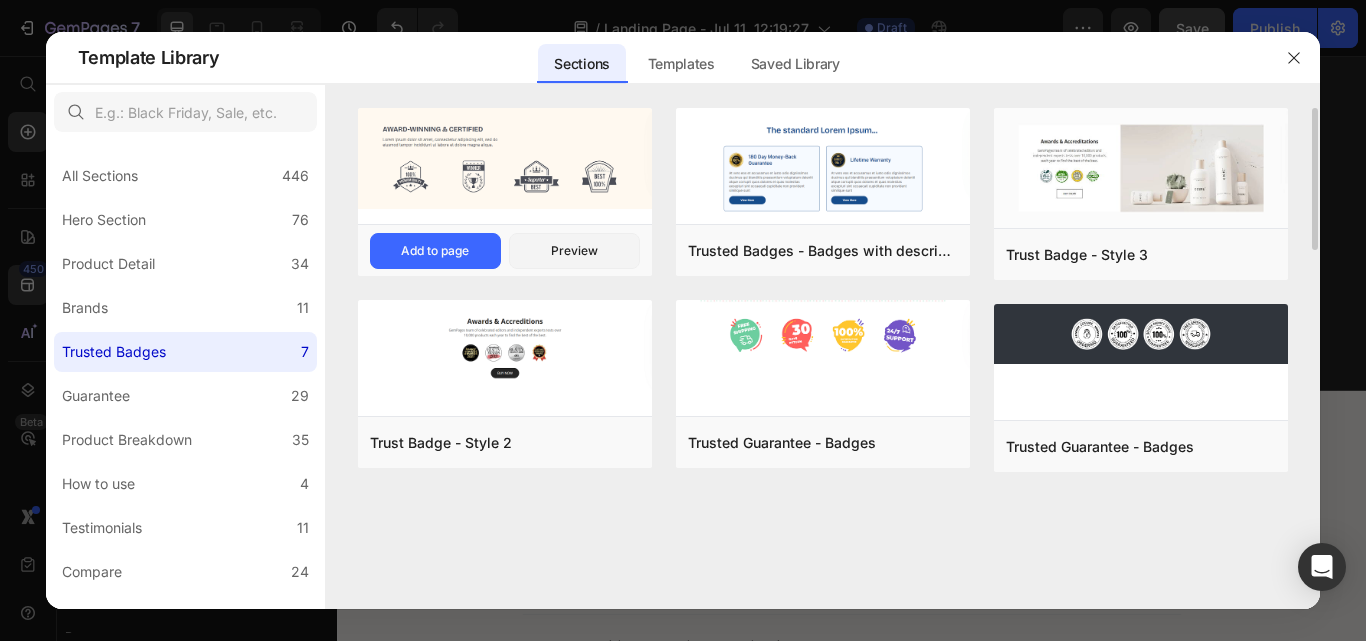 click at bounding box center [505, 158] 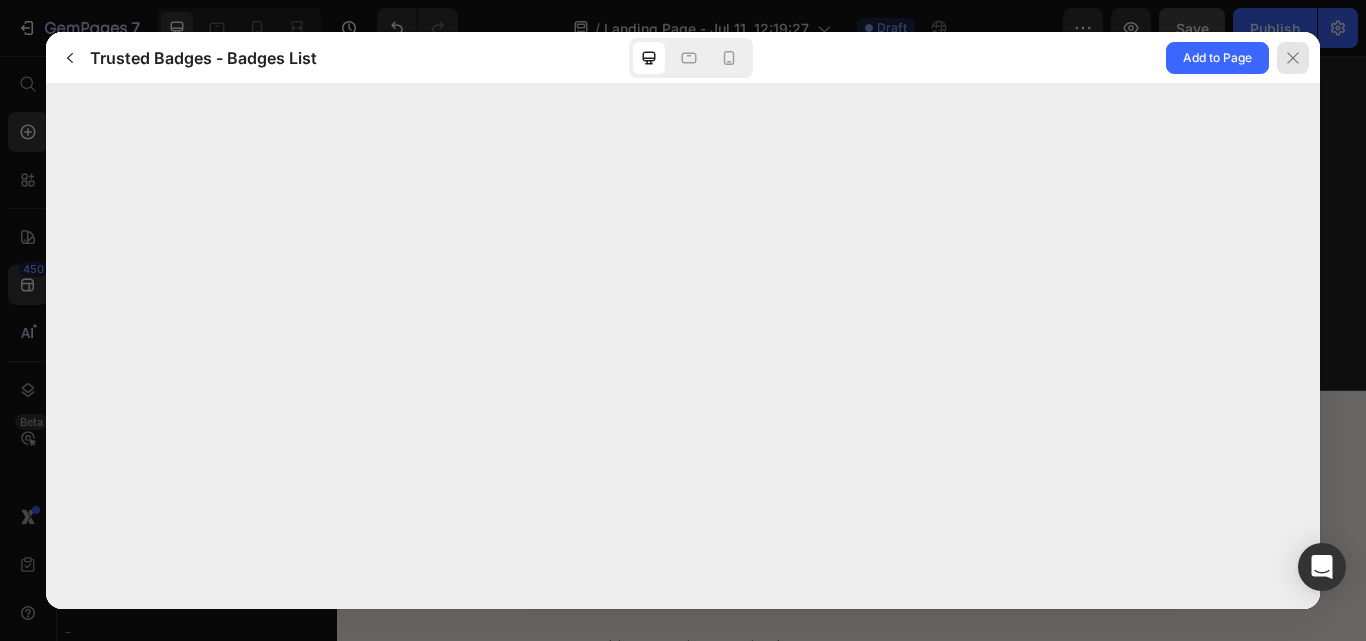 click 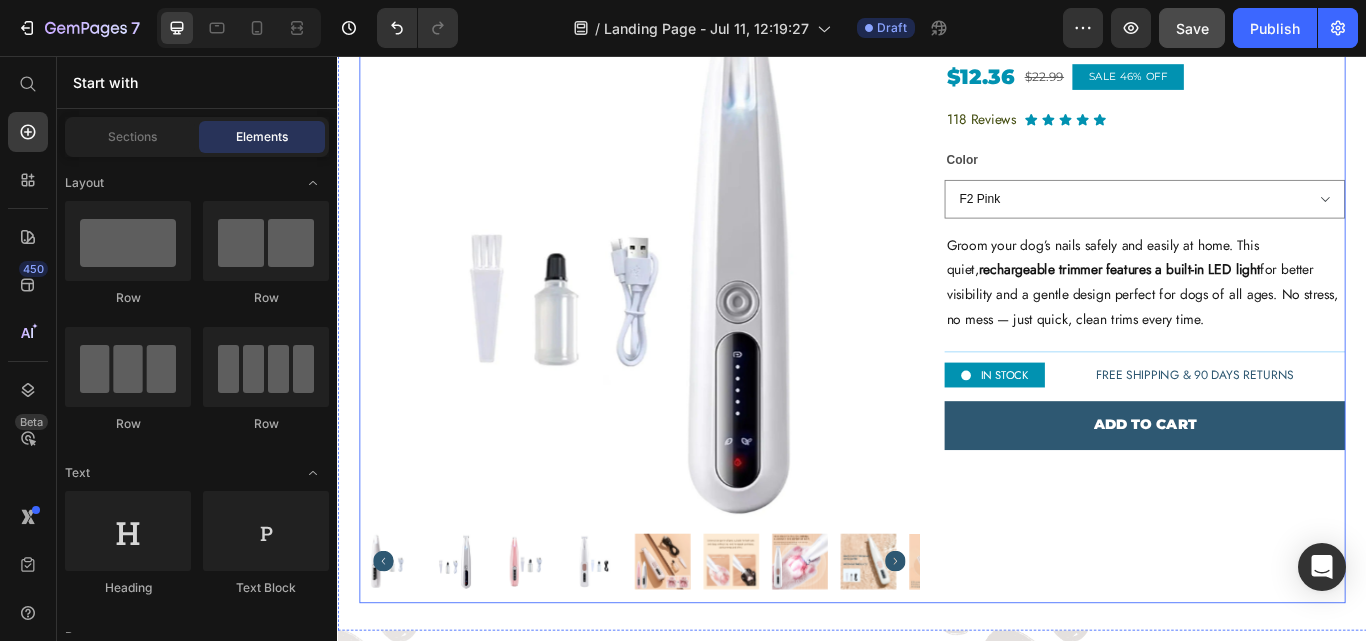 scroll, scrollTop: 0, scrollLeft: 0, axis: both 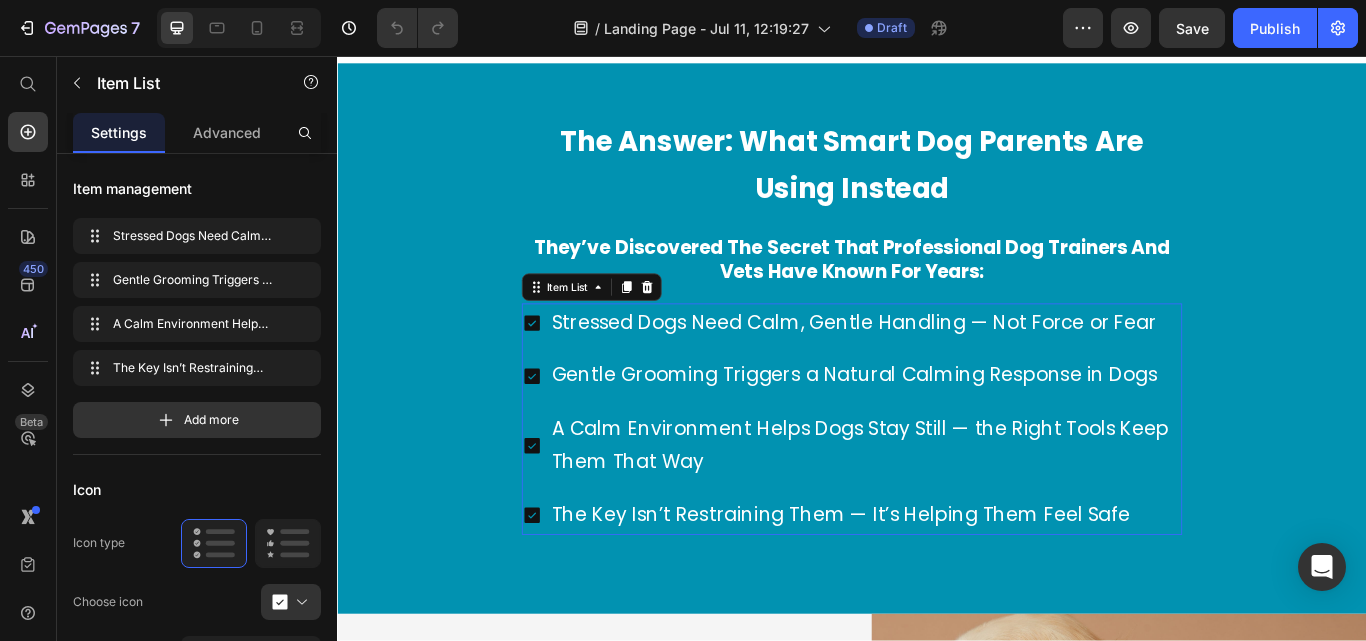 click 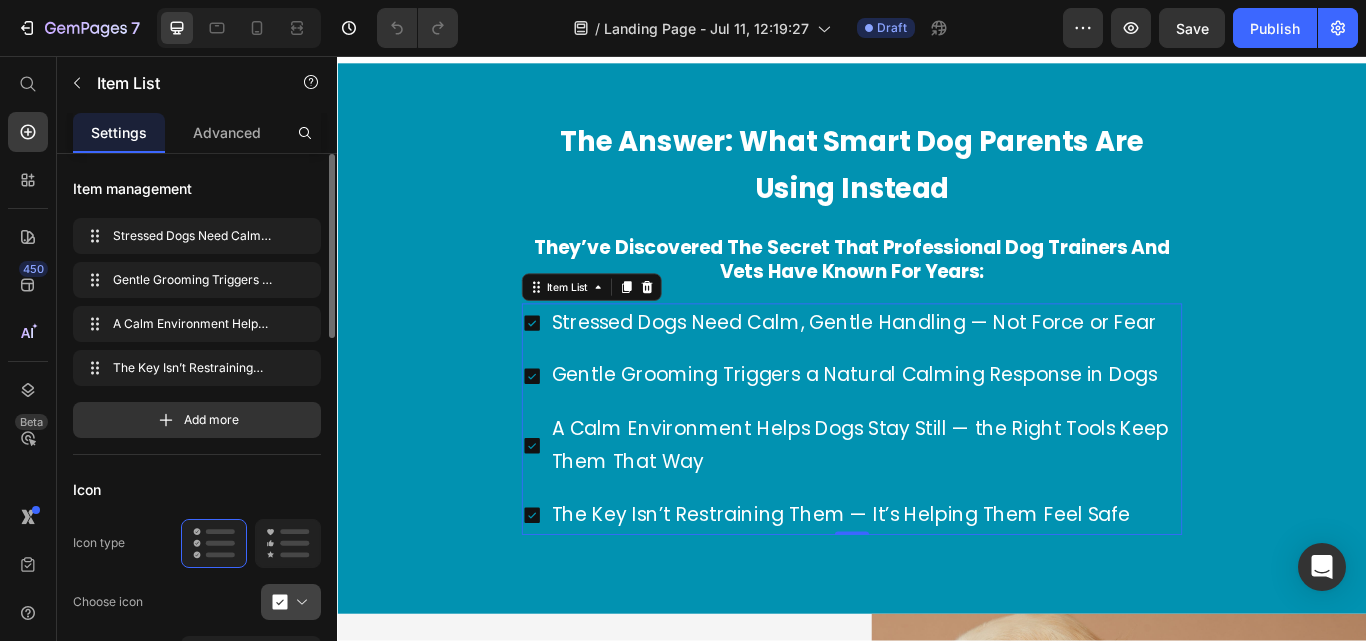 click at bounding box center [299, 602] 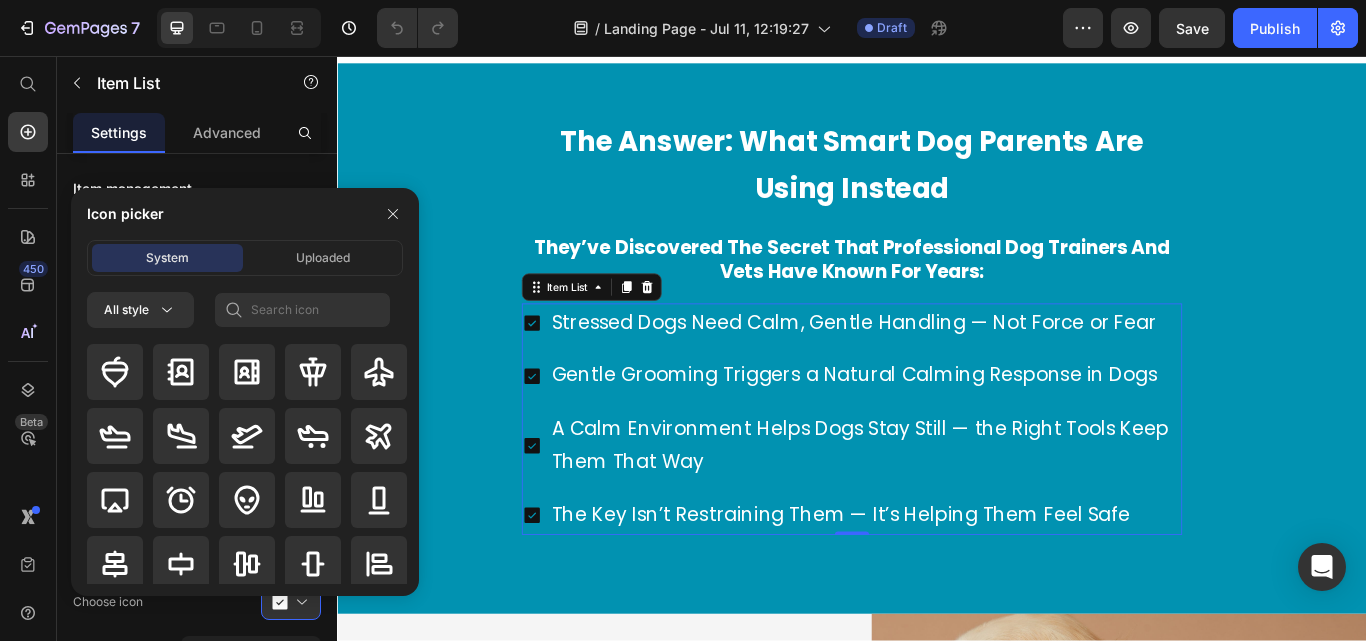 click on "Icon picker System Uploaded All style" at bounding box center (237, 392) 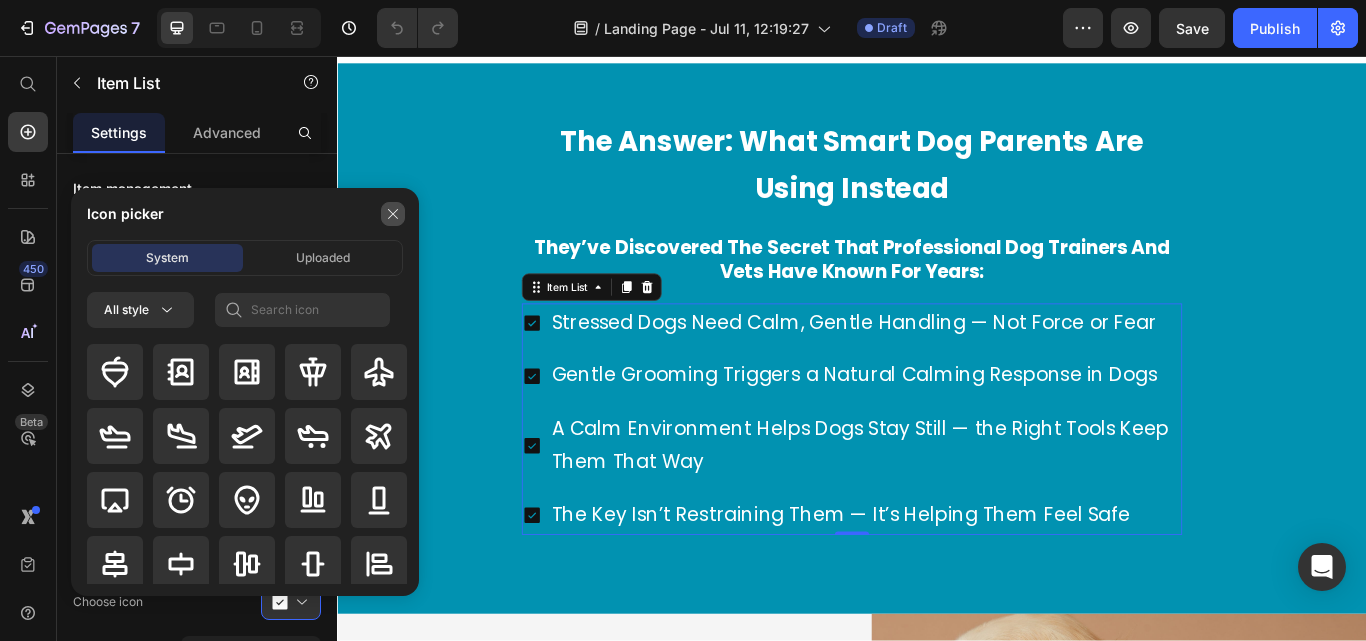 click 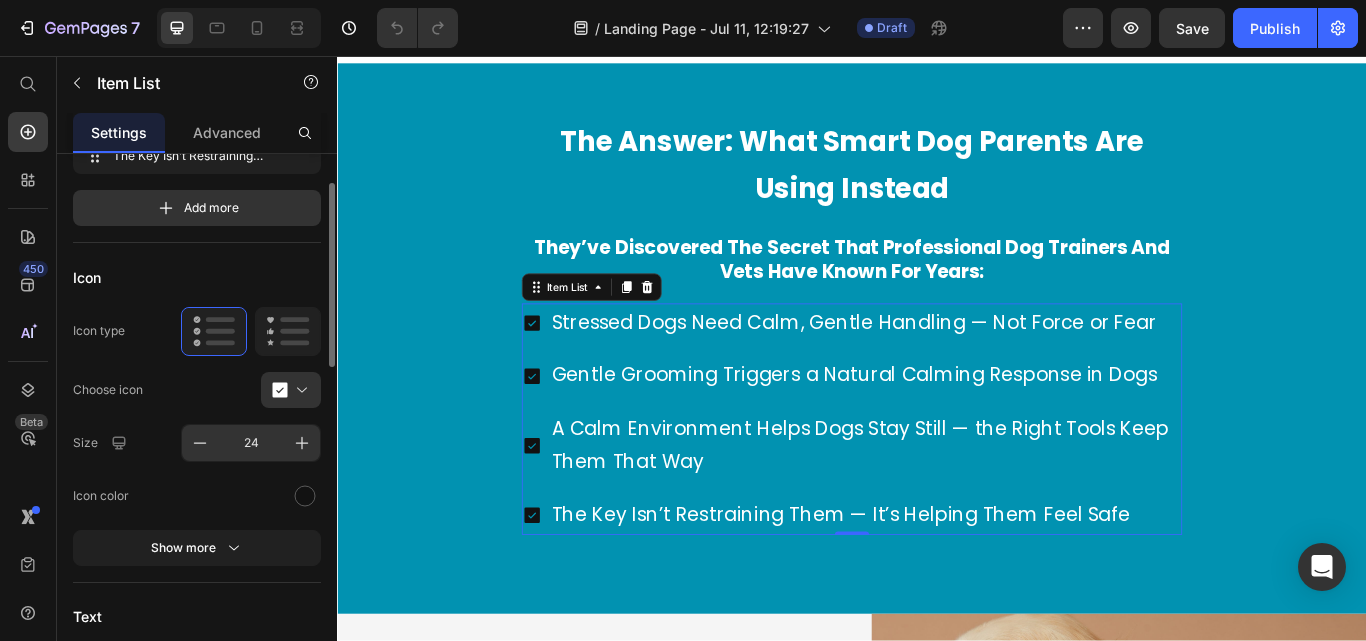 scroll, scrollTop: 174, scrollLeft: 0, axis: vertical 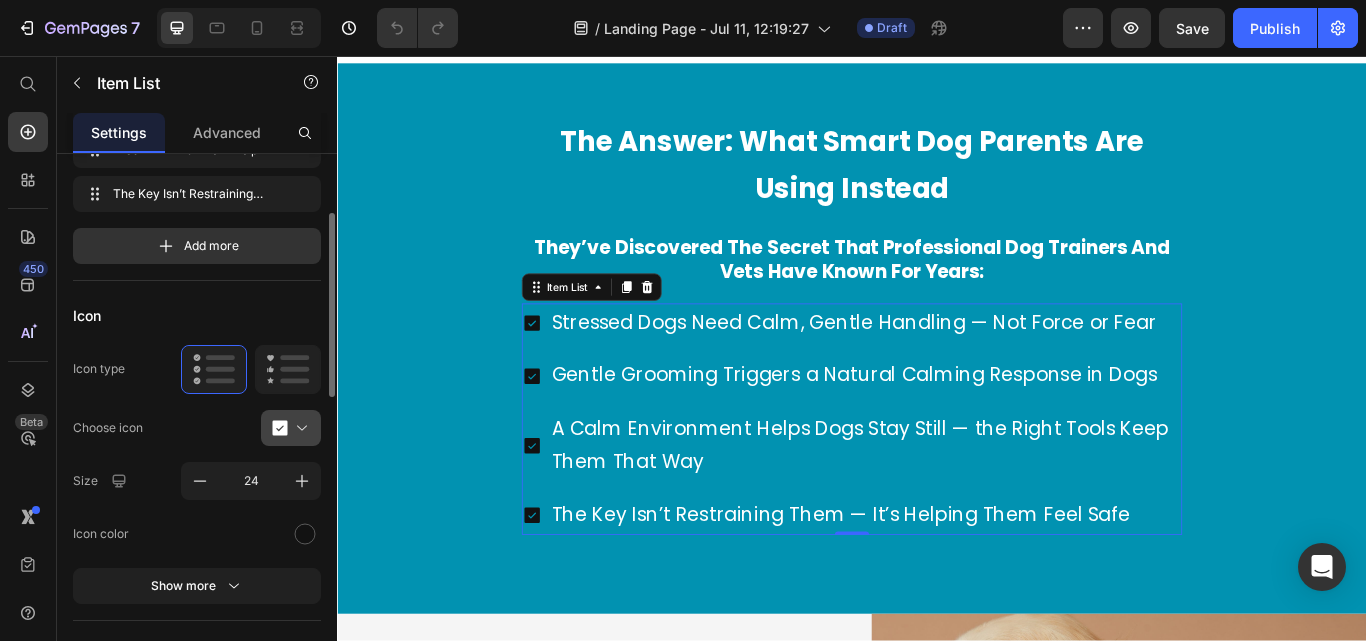 click at bounding box center [299, 428] 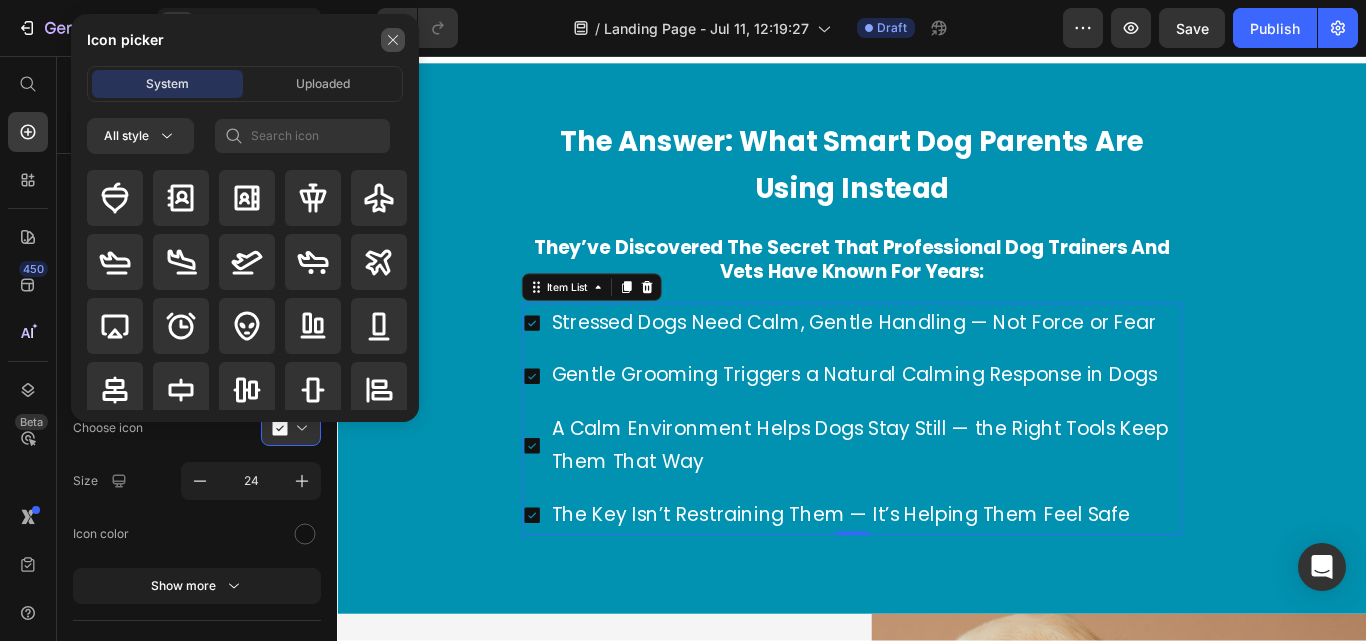 click 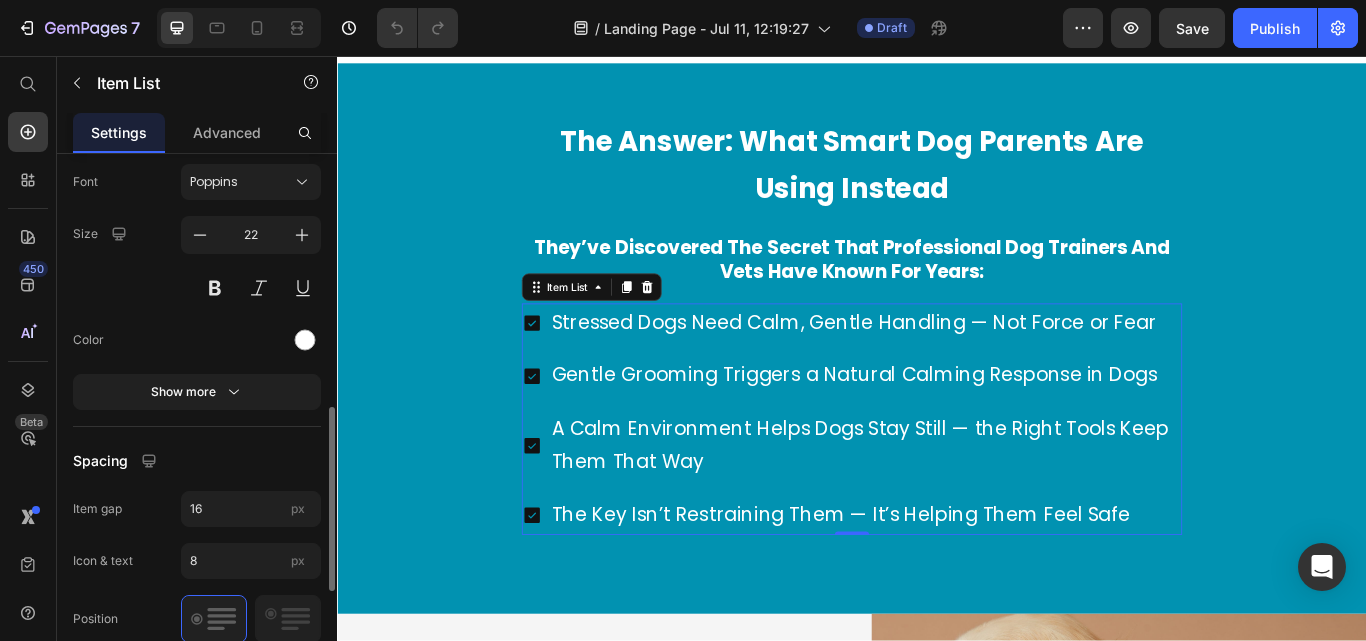 scroll, scrollTop: 746, scrollLeft: 0, axis: vertical 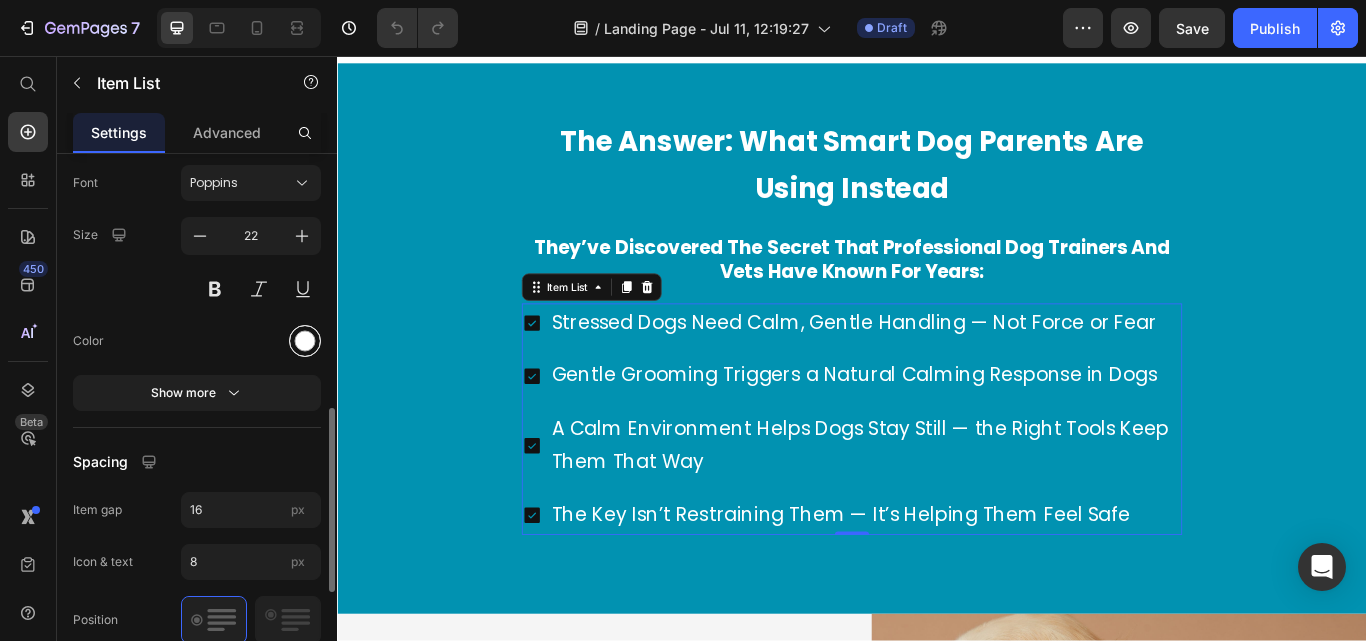 click at bounding box center (305, 341) 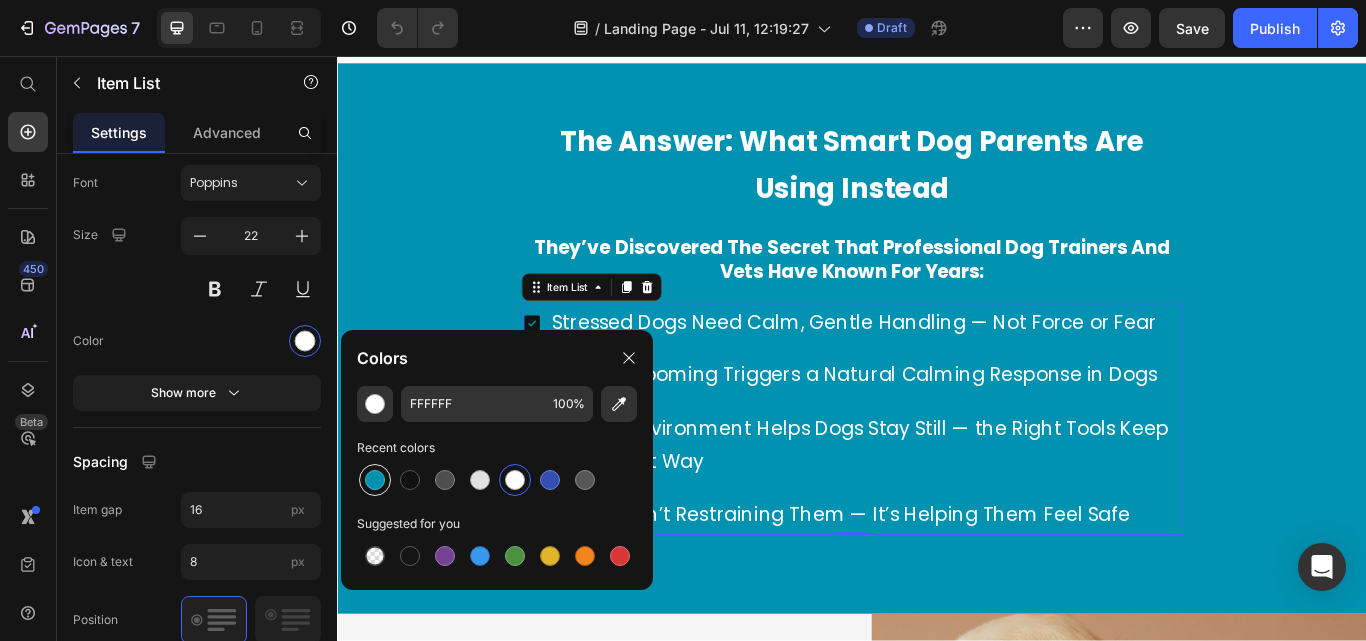 click at bounding box center (375, 480) 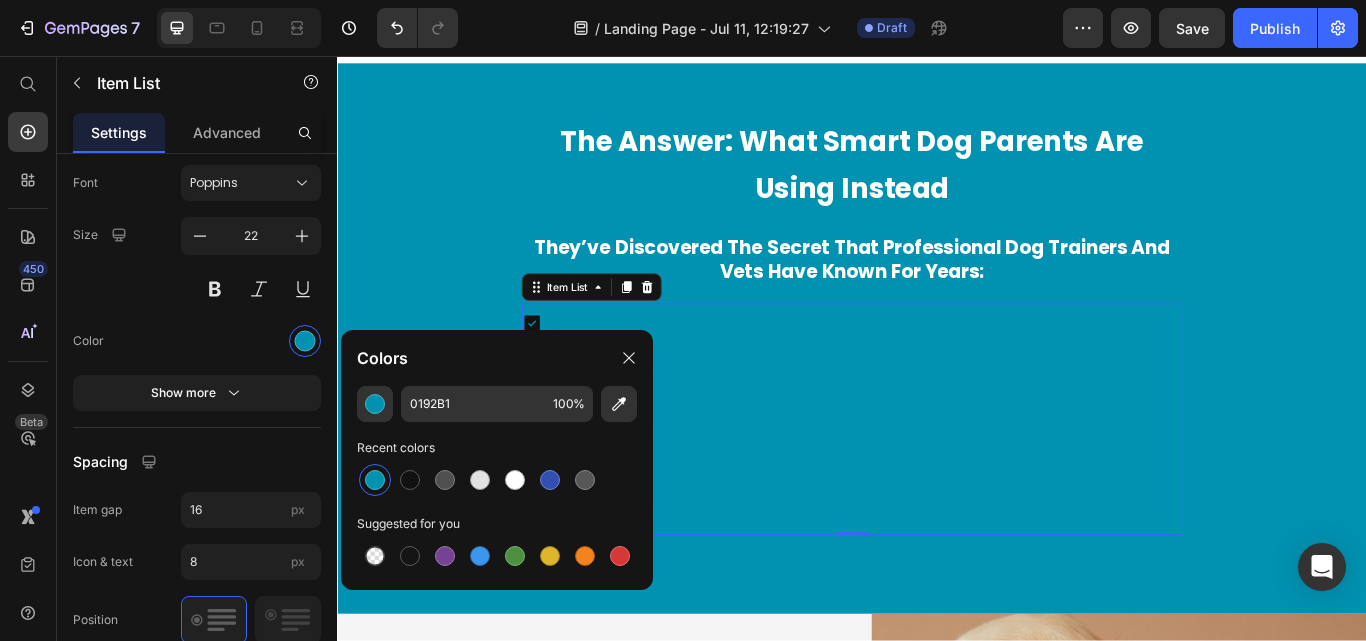 type on "FFFFFF" 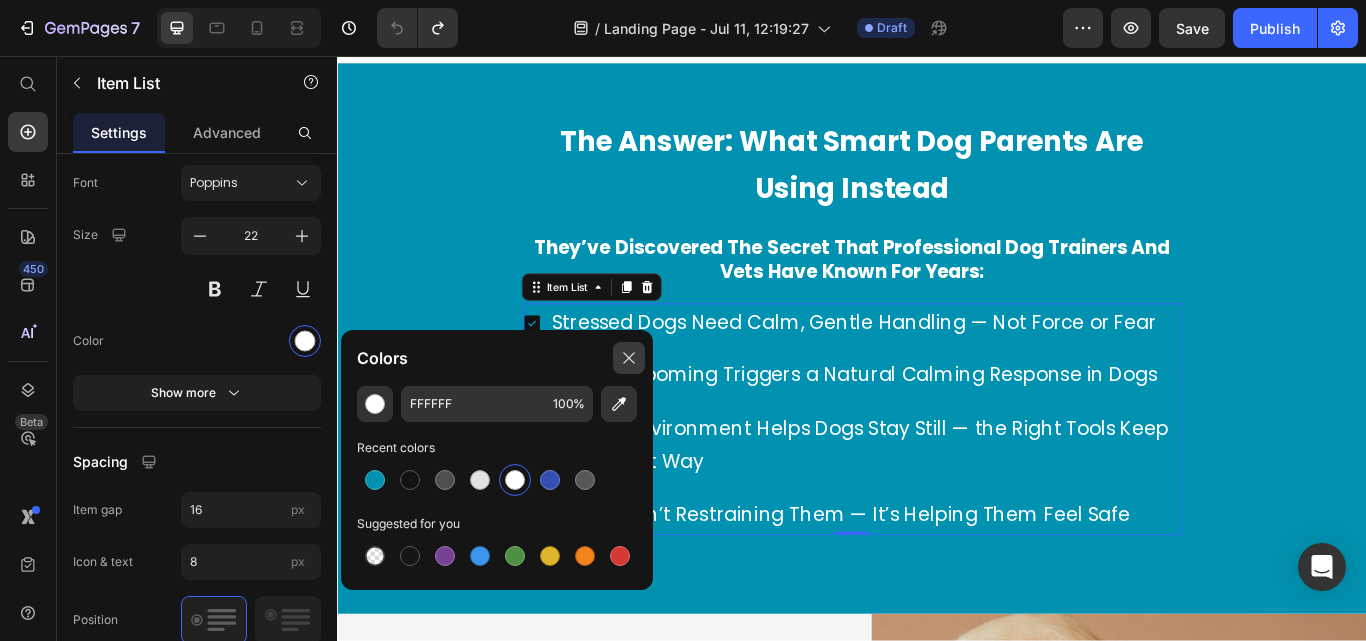 click 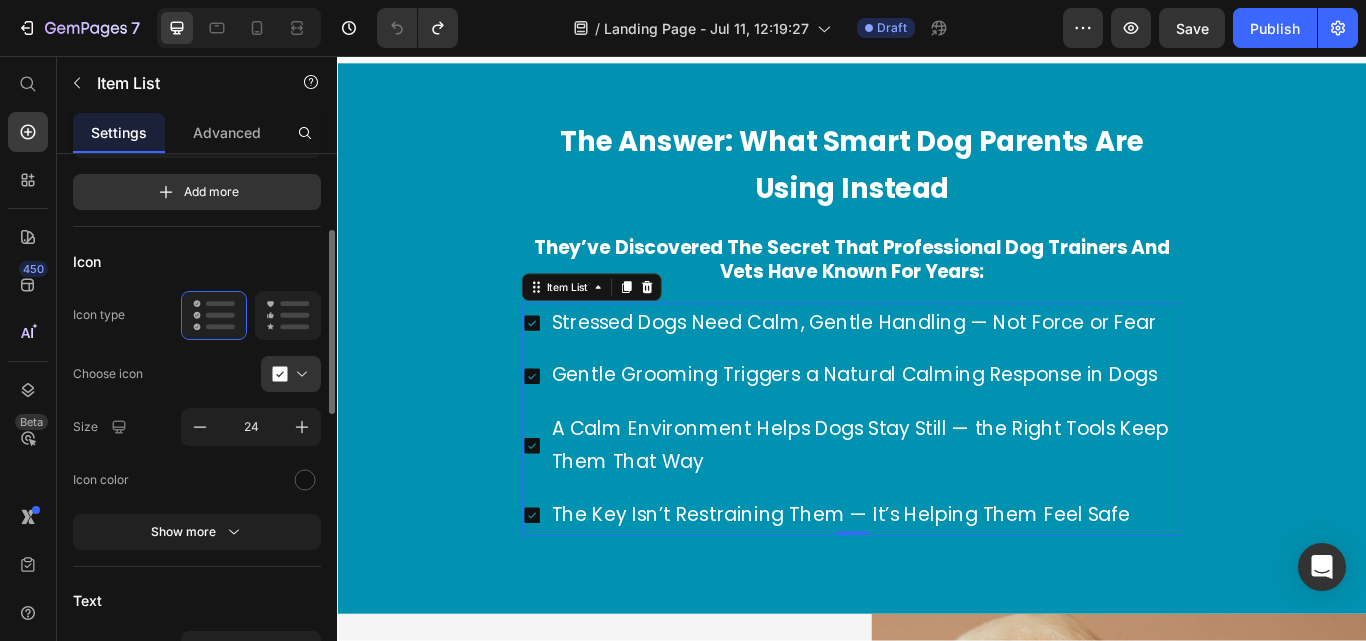 scroll, scrollTop: 227, scrollLeft: 0, axis: vertical 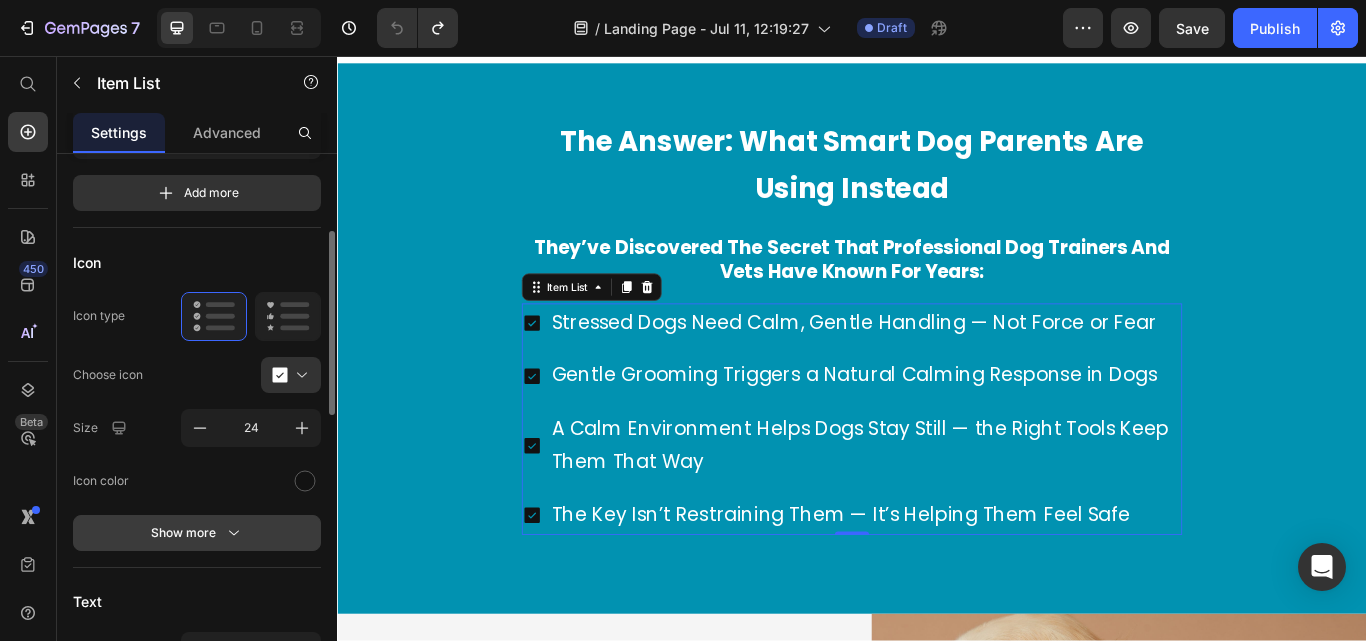 click 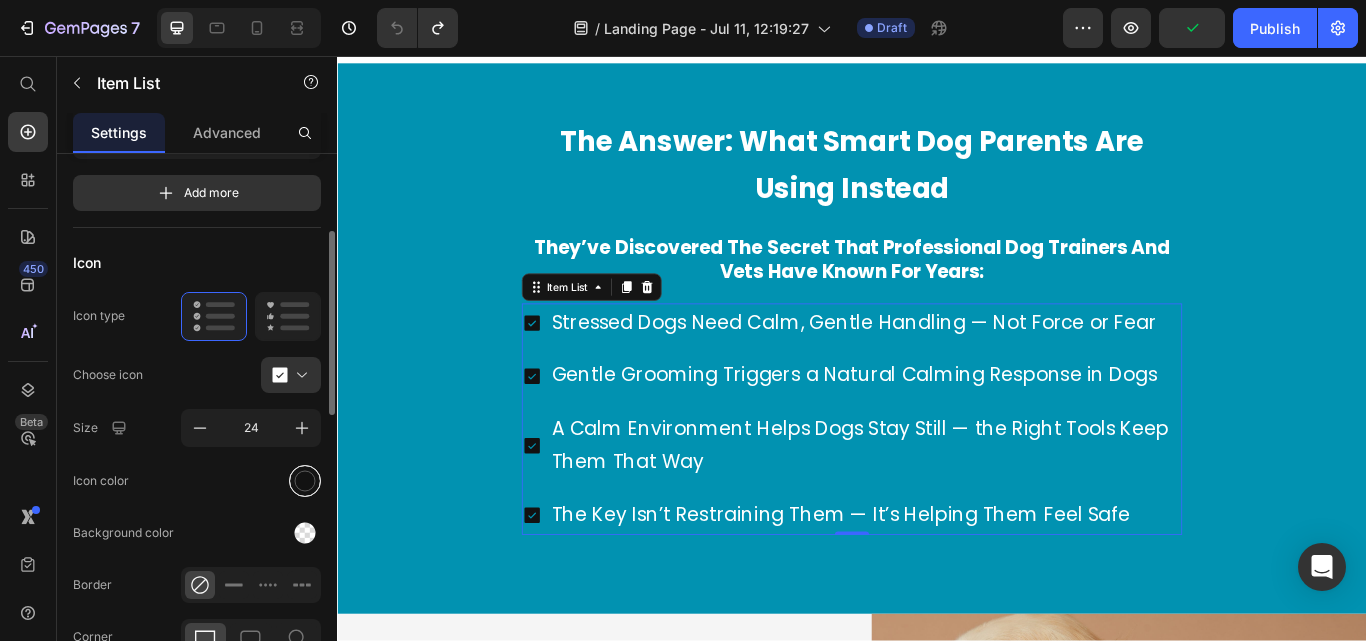 click at bounding box center (305, 480) 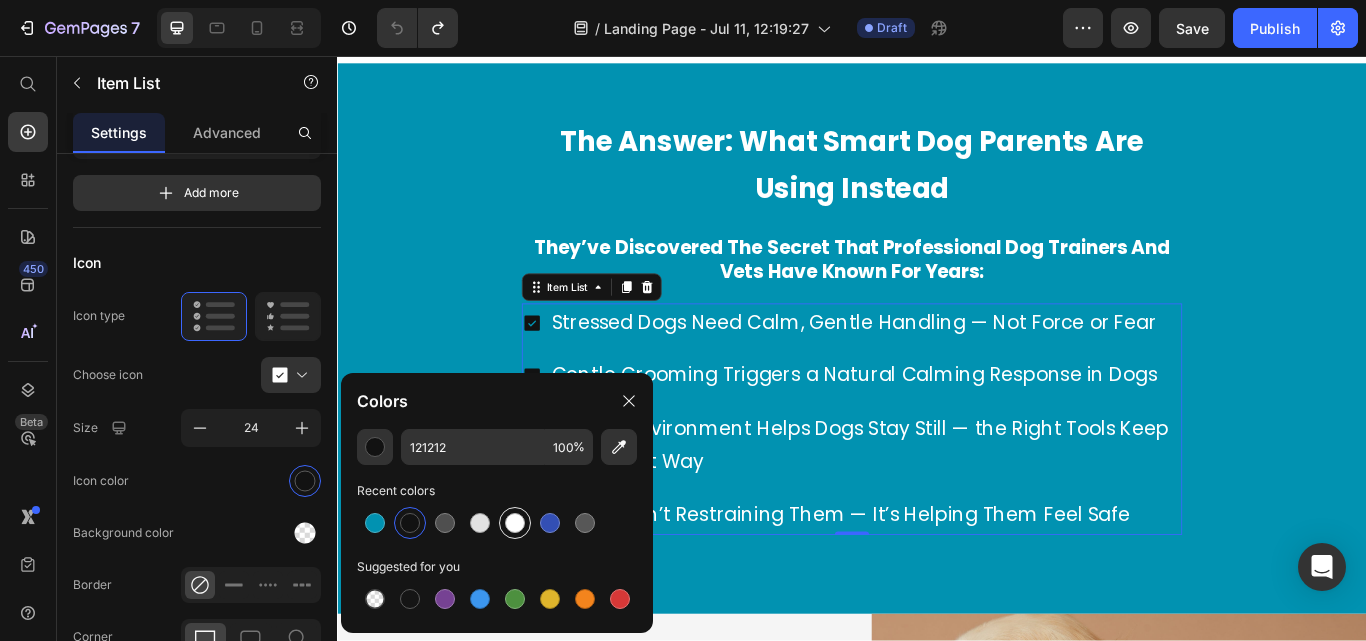 click at bounding box center (515, 523) 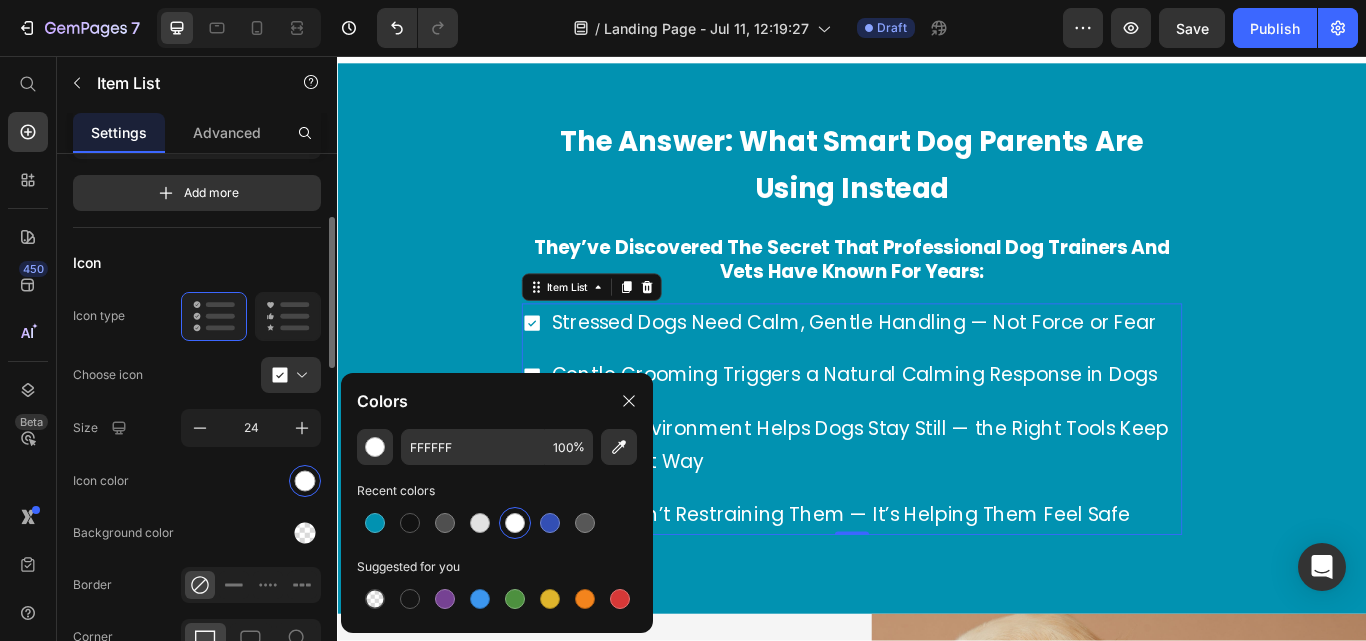 click on "Icon color" 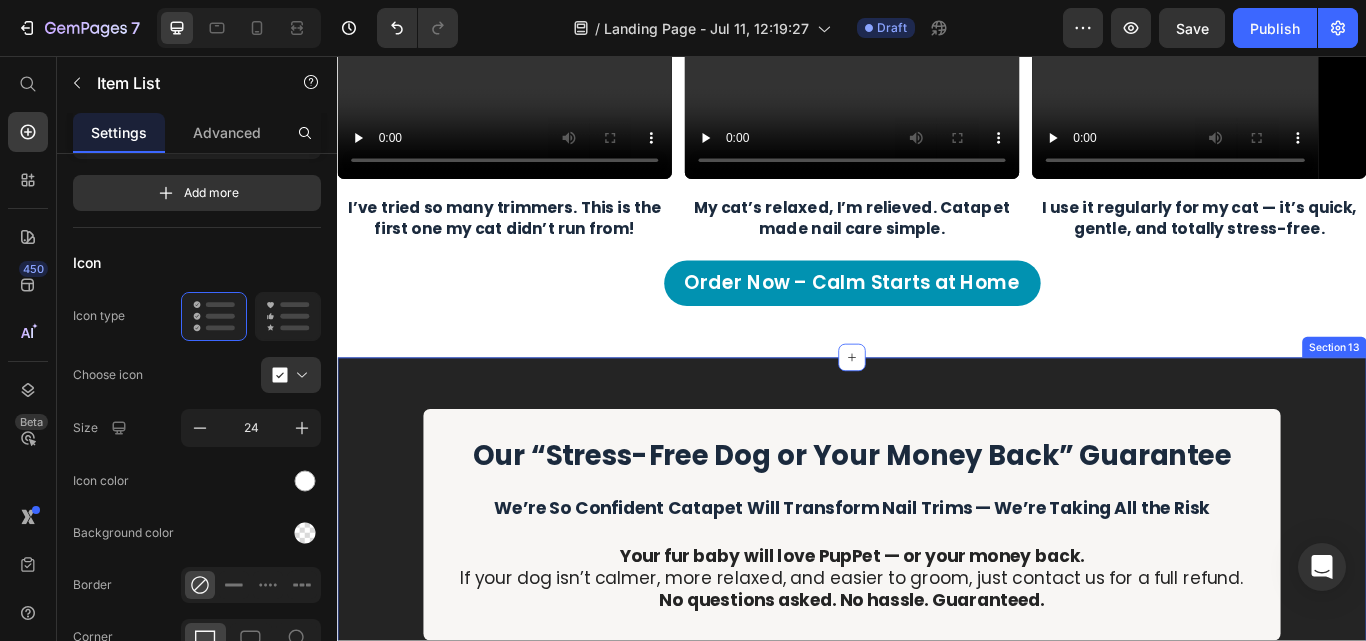 scroll, scrollTop: 7156, scrollLeft: 0, axis: vertical 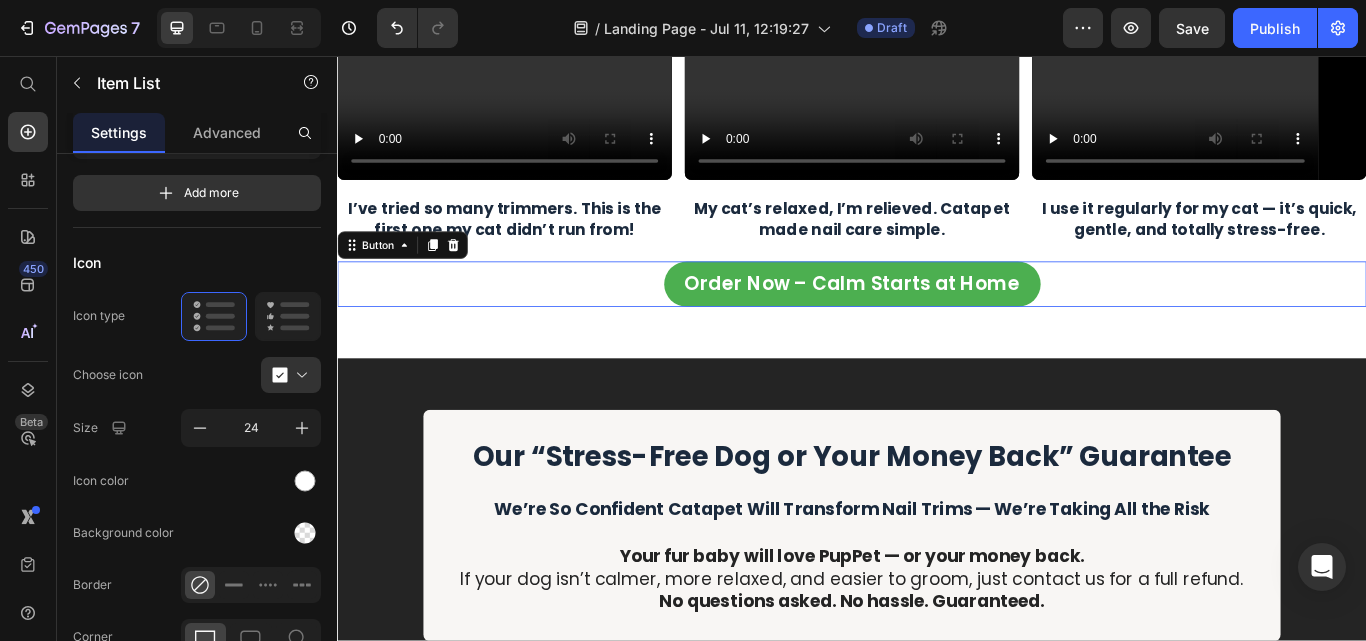 click on "Order Now – Calm Starts at Home" at bounding box center (937, 322) 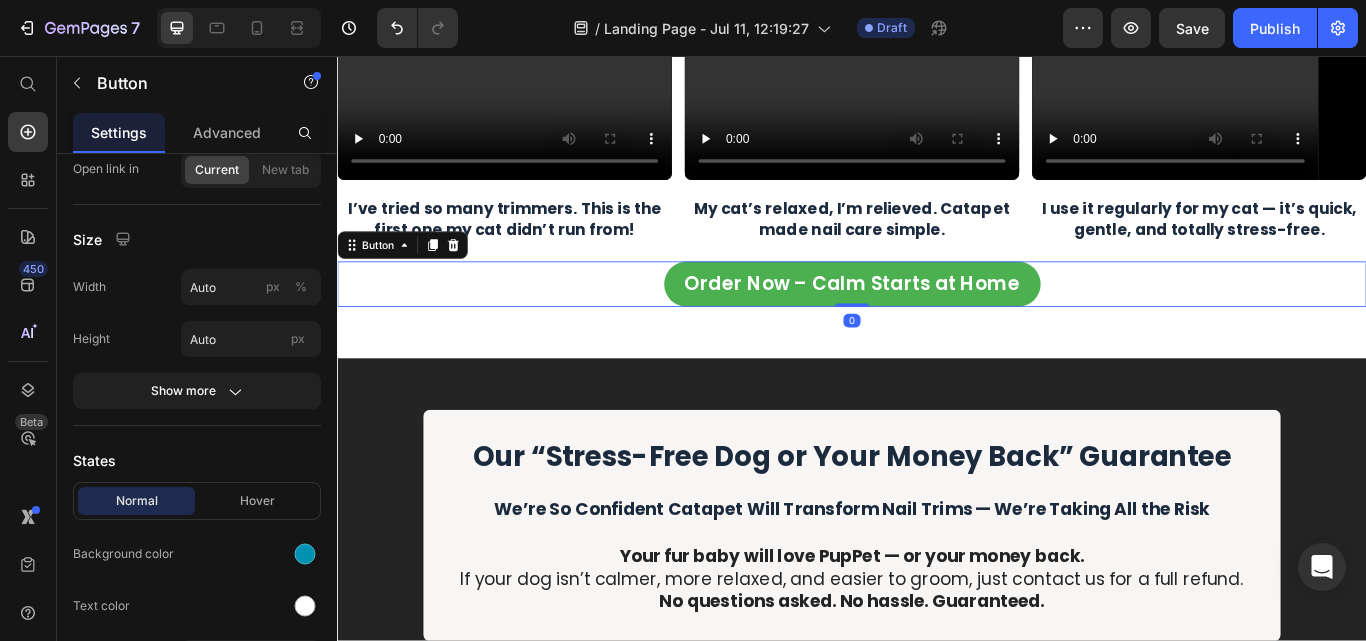 scroll, scrollTop: 0, scrollLeft: 0, axis: both 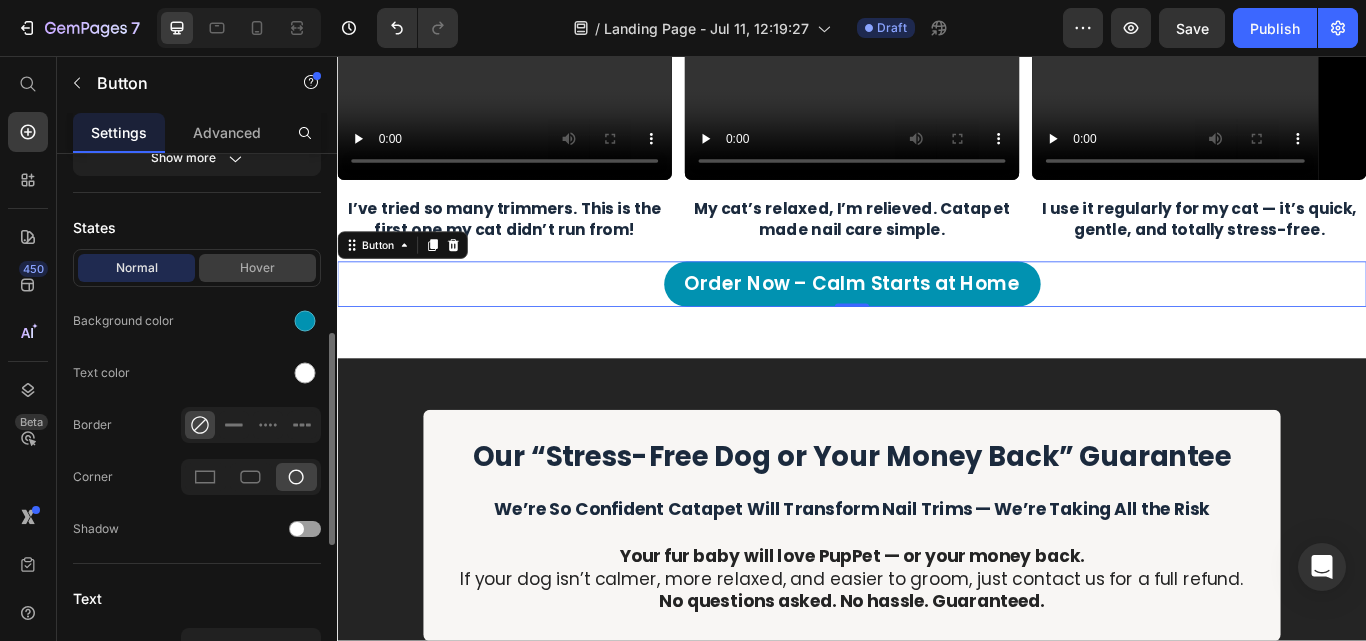 click on "Hover" at bounding box center [257, 268] 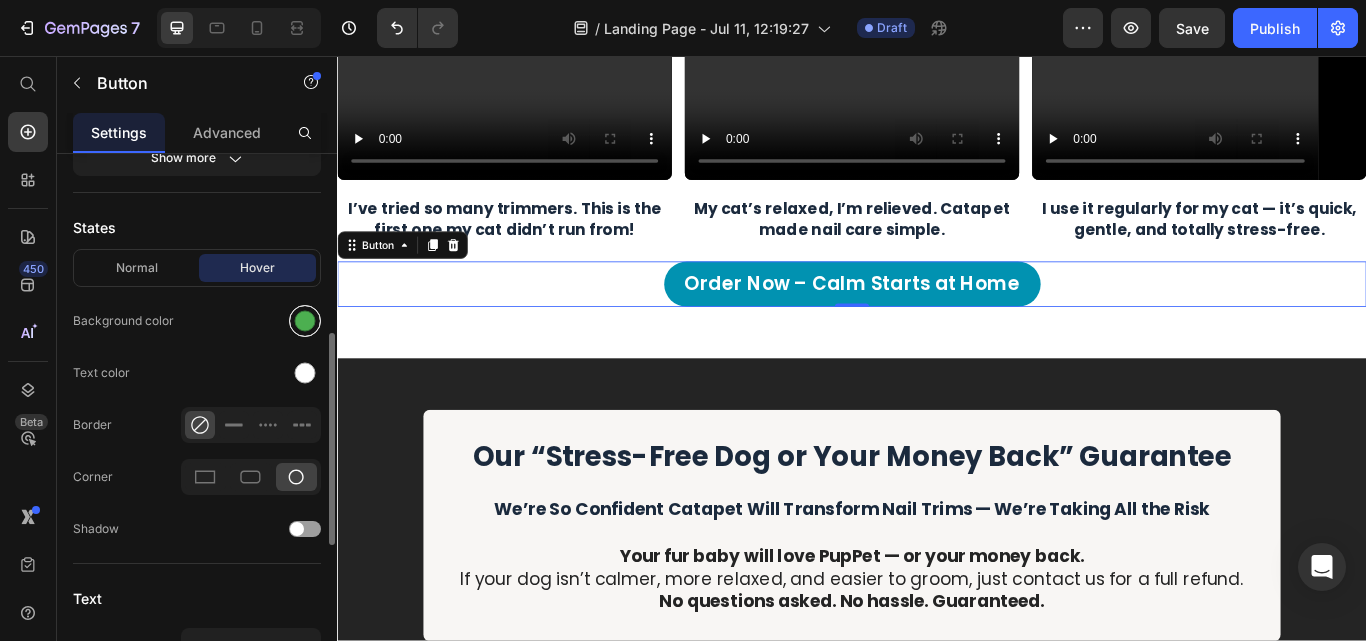 click at bounding box center [305, 321] 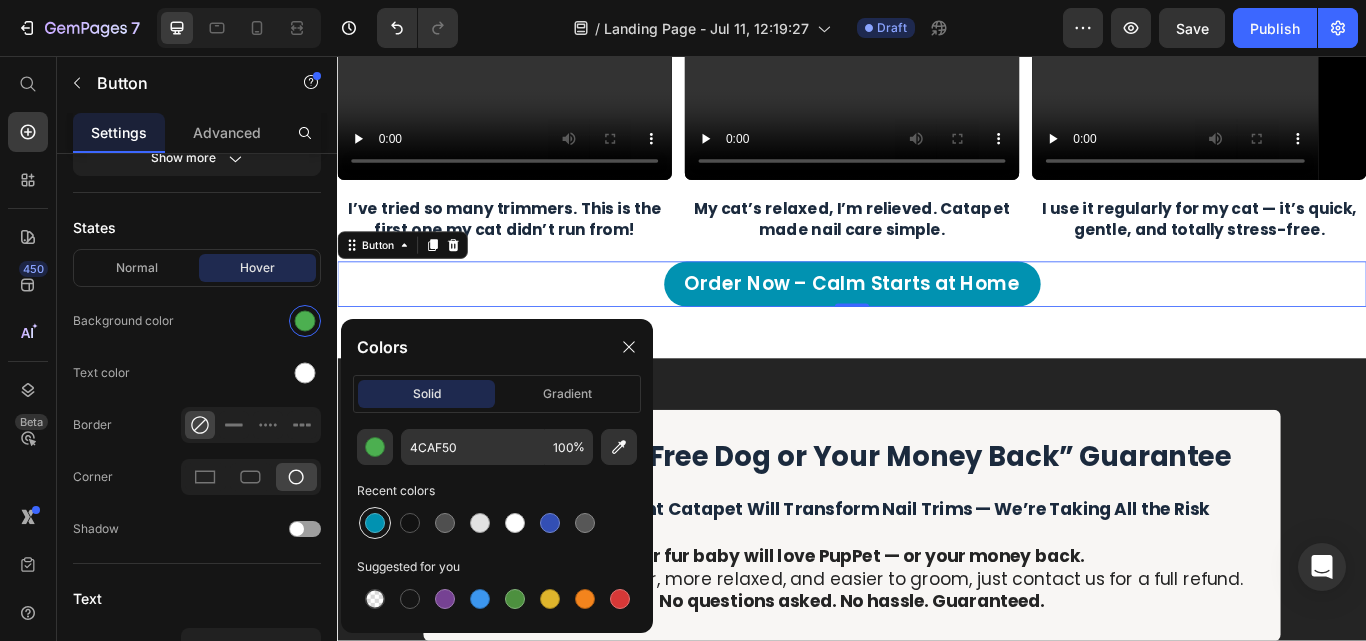click at bounding box center (375, 523) 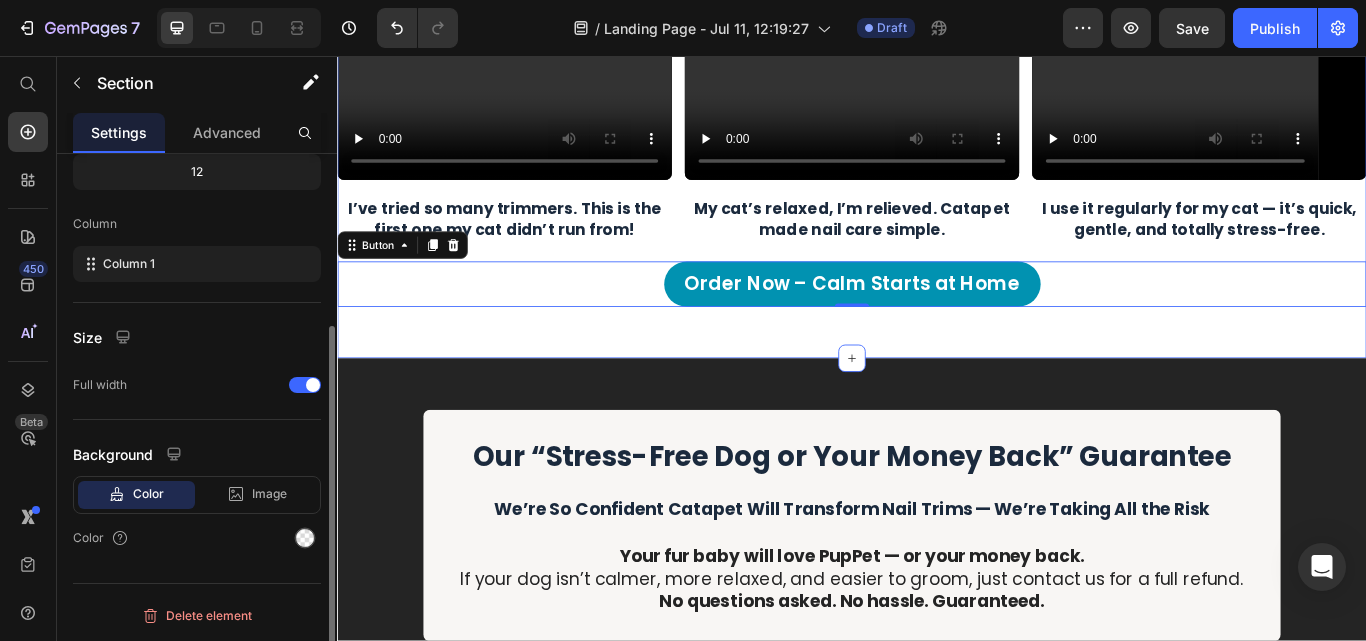 scroll, scrollTop: 0, scrollLeft: 0, axis: both 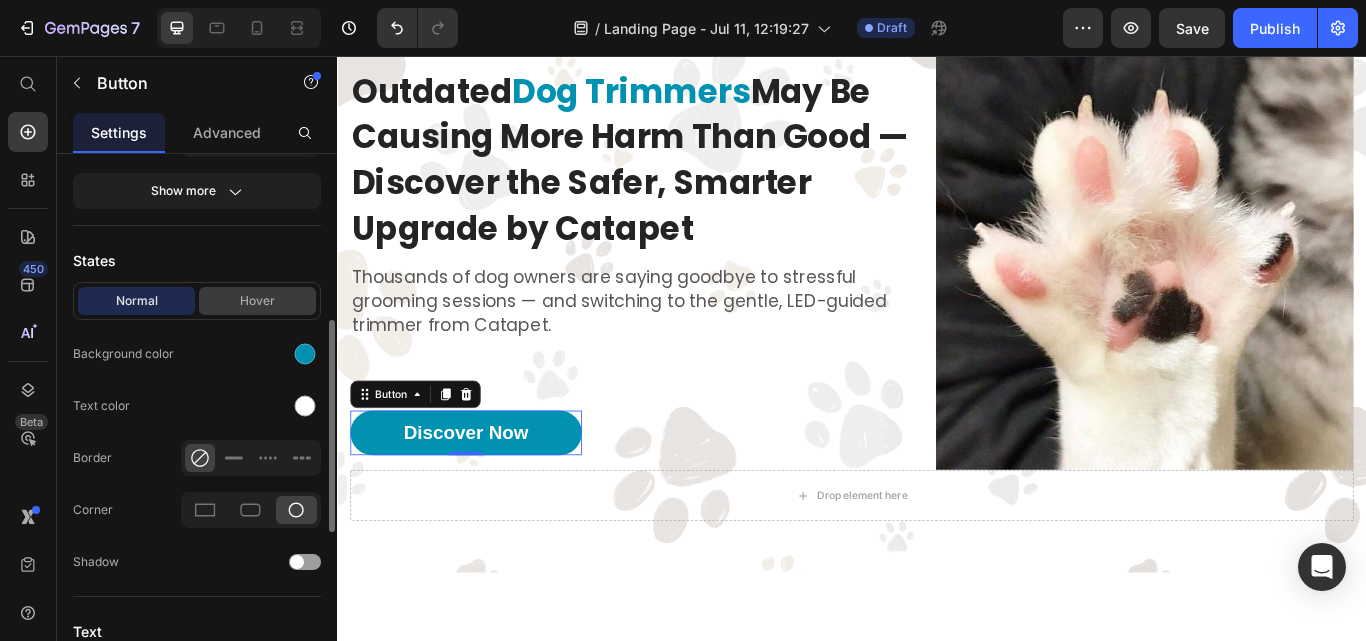 click on "Hover" at bounding box center [257, 301] 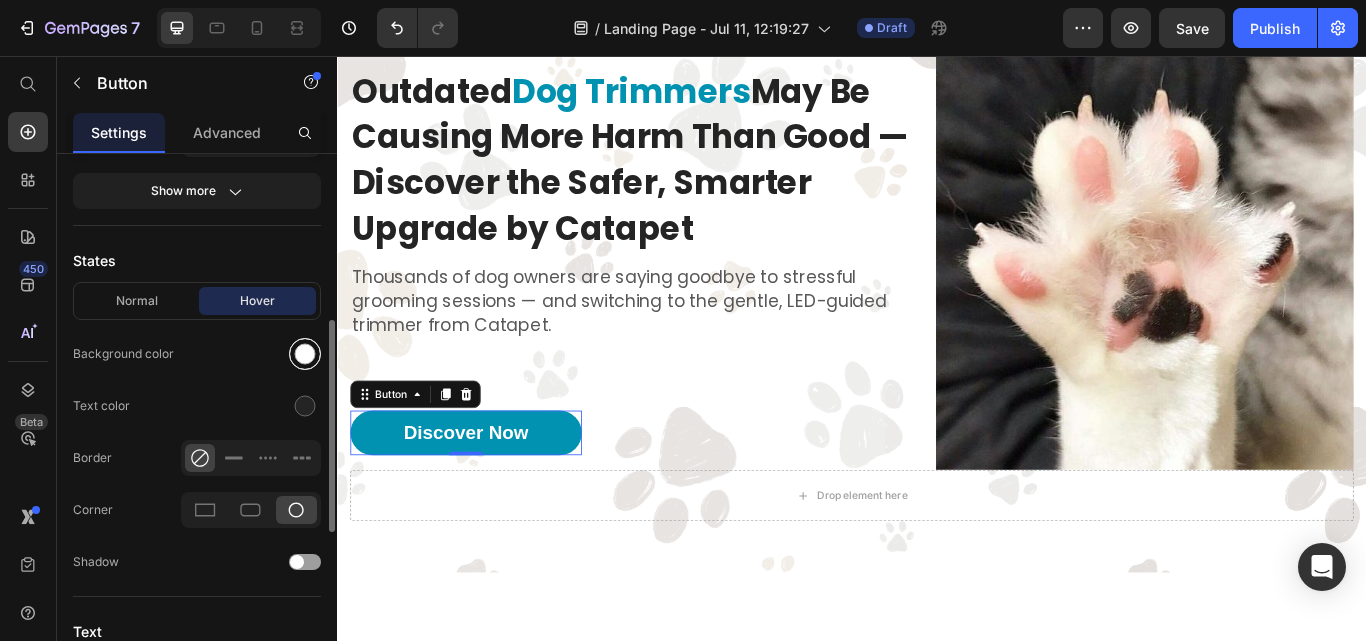 click at bounding box center [305, 354] 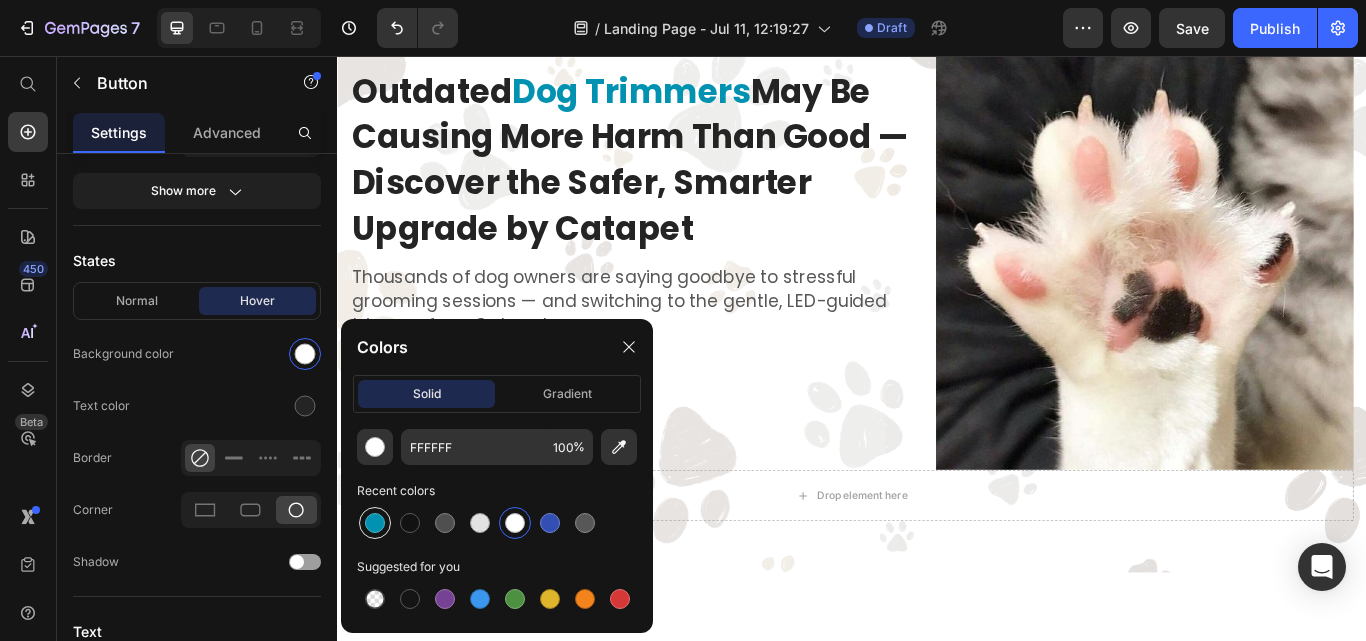 click at bounding box center [375, 523] 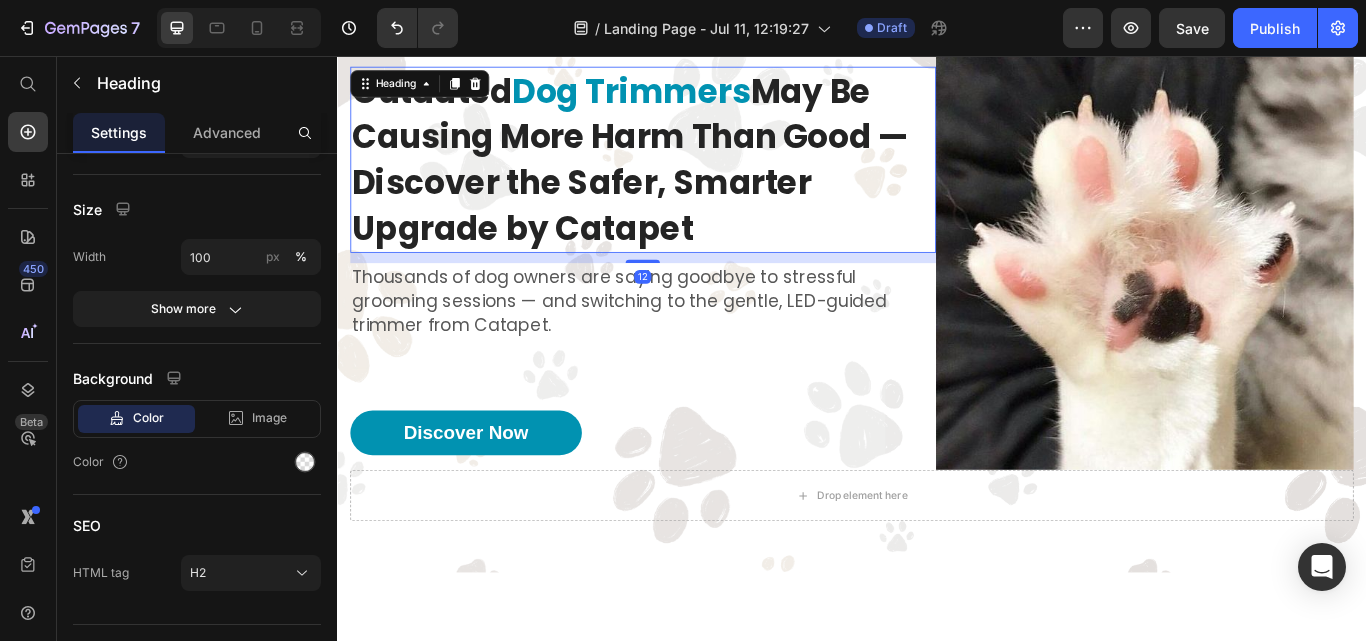 scroll, scrollTop: 0, scrollLeft: 0, axis: both 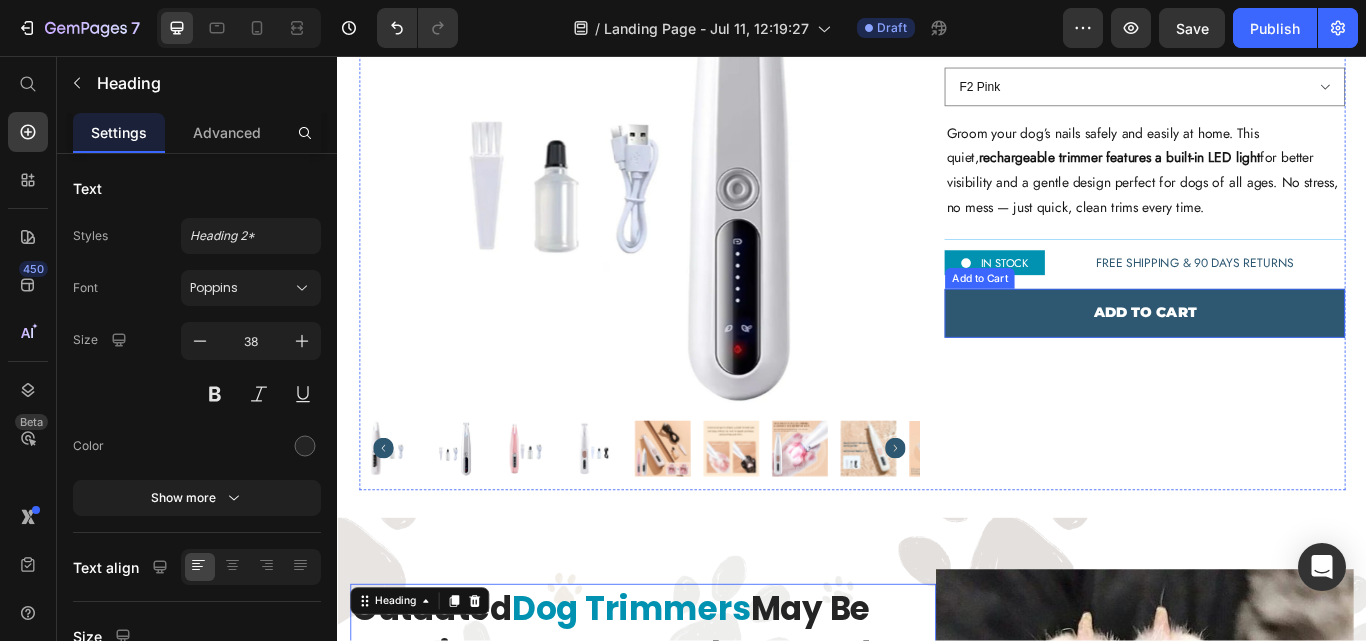 click on "Add to cart" at bounding box center [1278, 356] 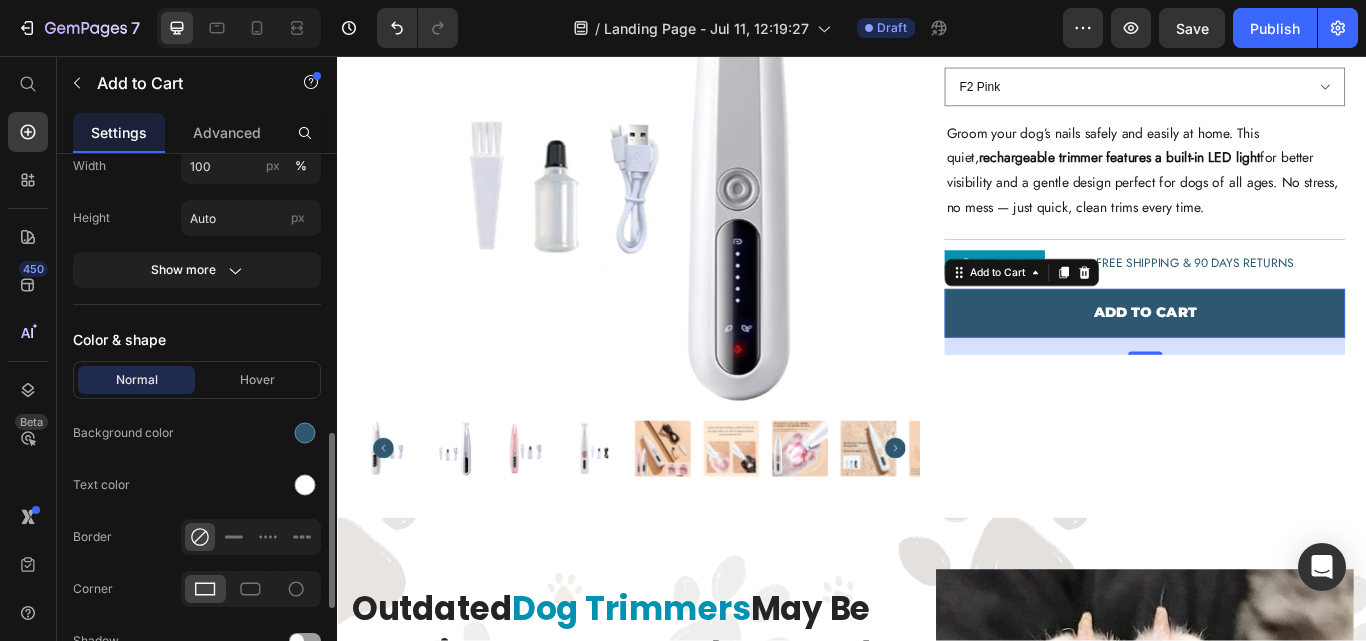 scroll, scrollTop: 865, scrollLeft: 0, axis: vertical 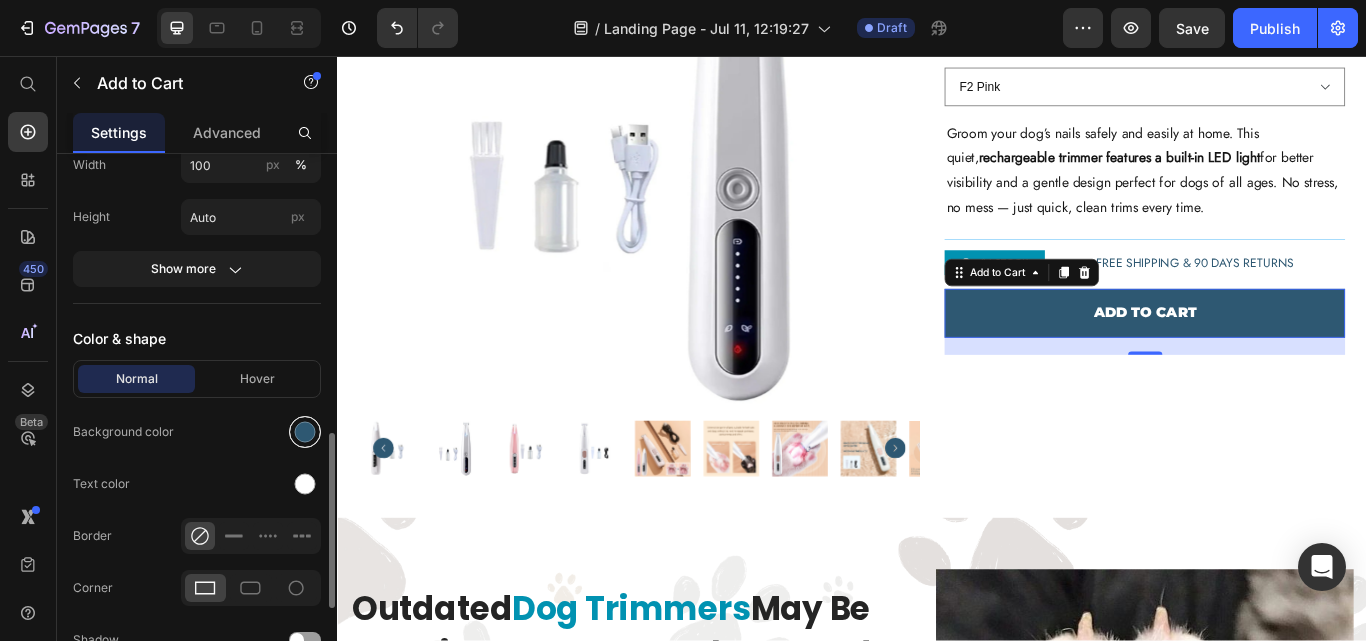 click at bounding box center [305, 432] 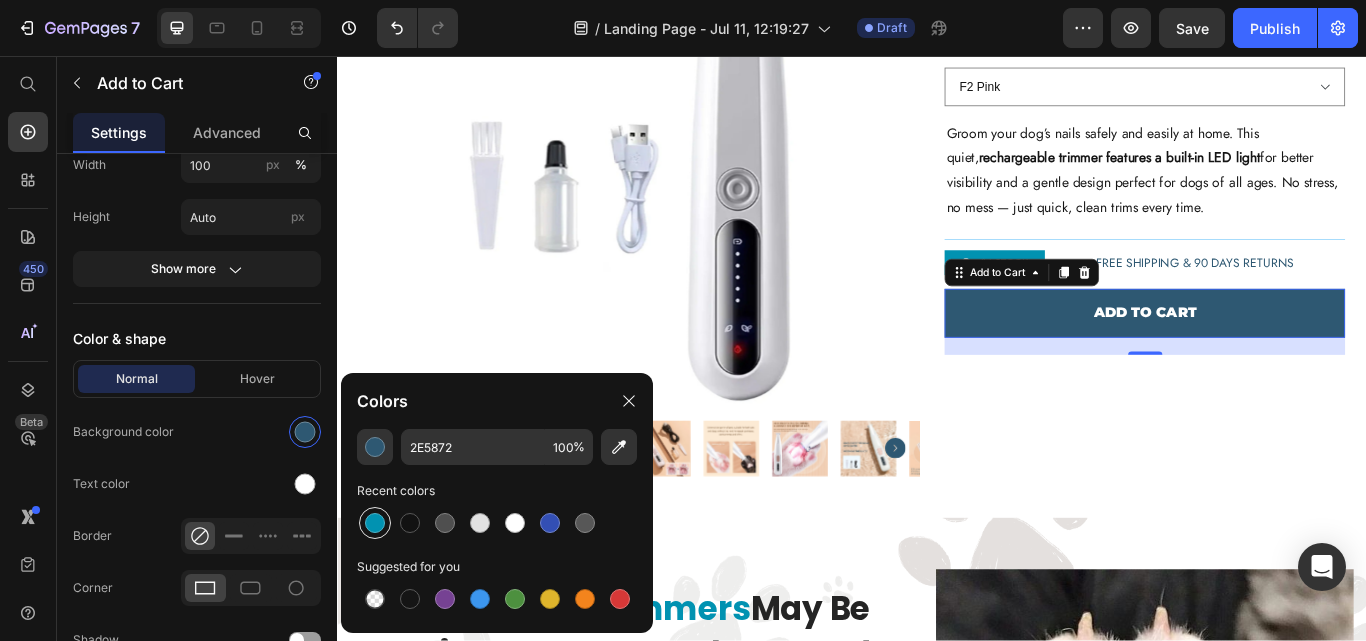 click at bounding box center [375, 523] 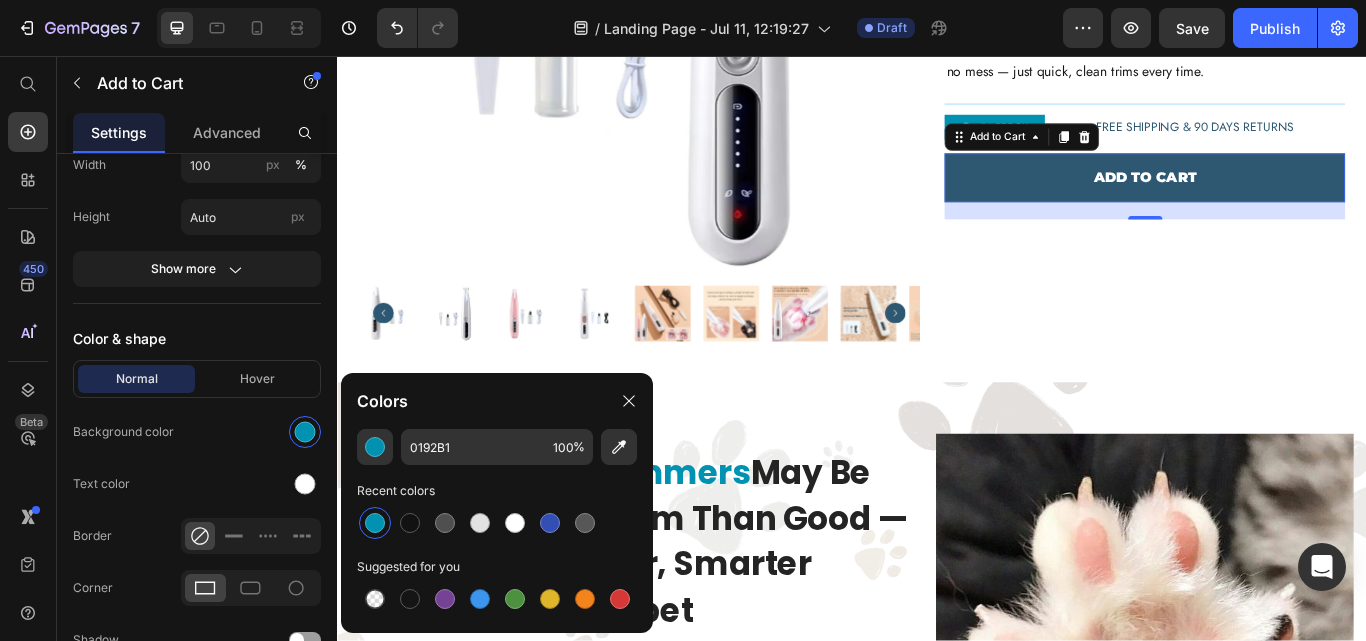 scroll, scrollTop: 544, scrollLeft: 0, axis: vertical 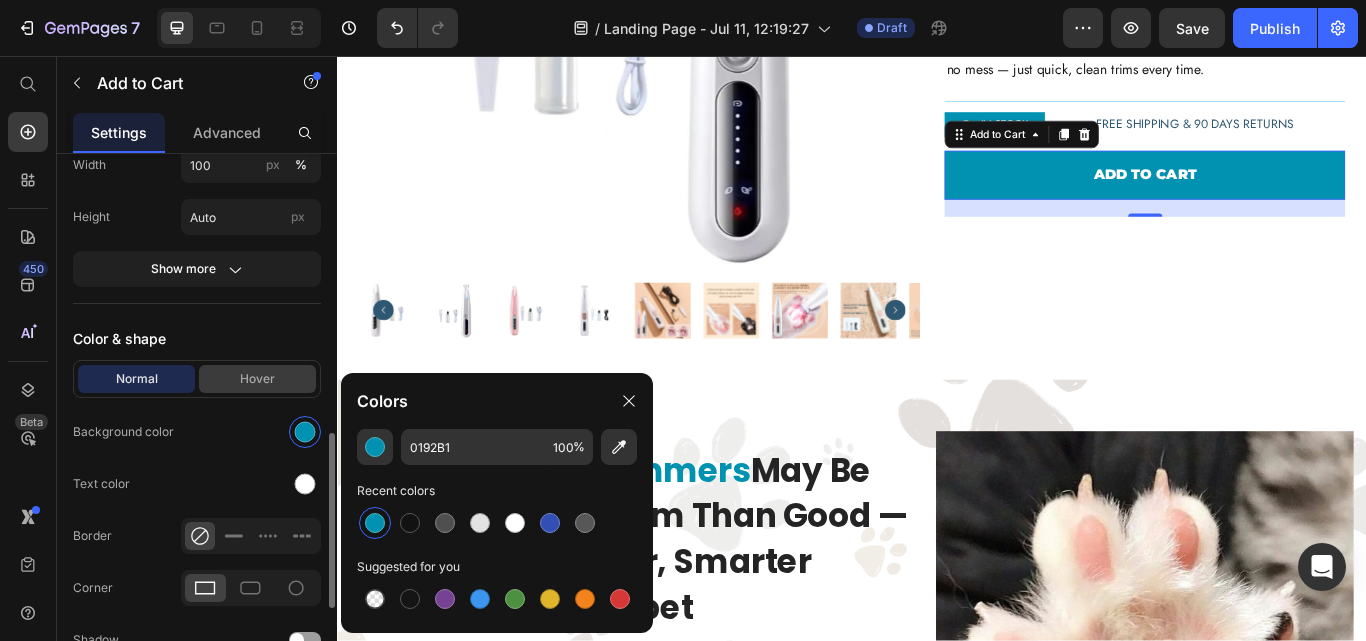 click on "Hover" at bounding box center (257, 379) 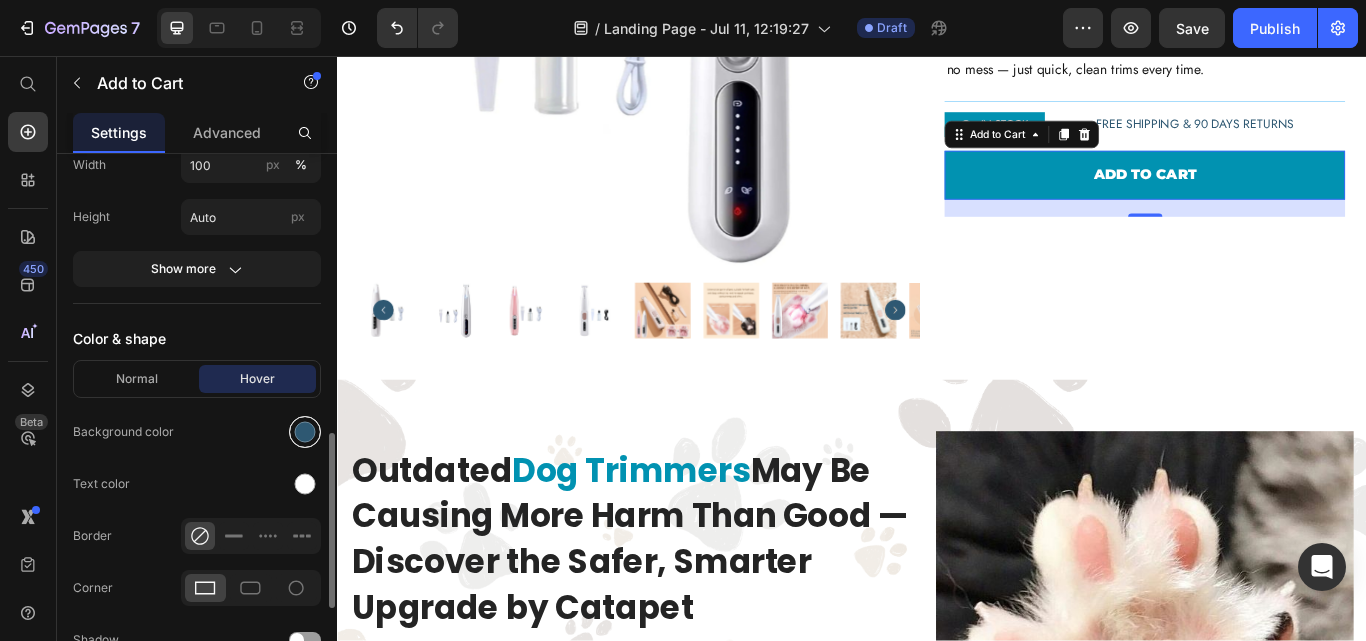 click at bounding box center (305, 432) 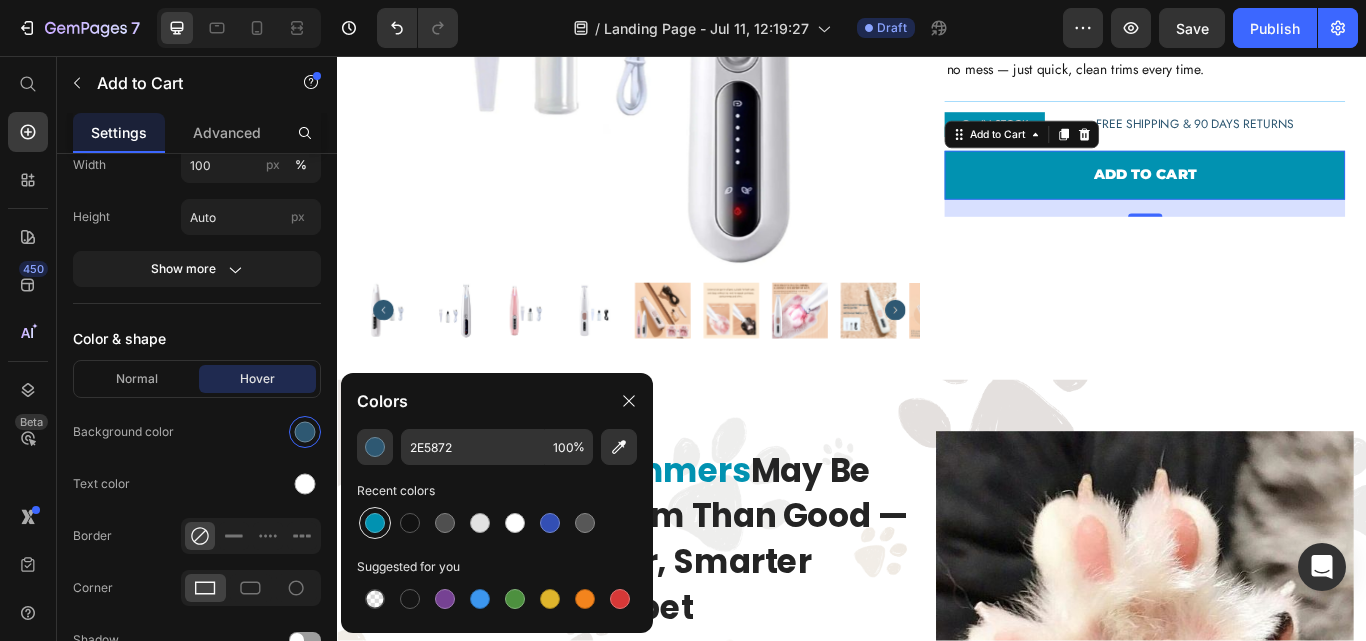 click at bounding box center (375, 523) 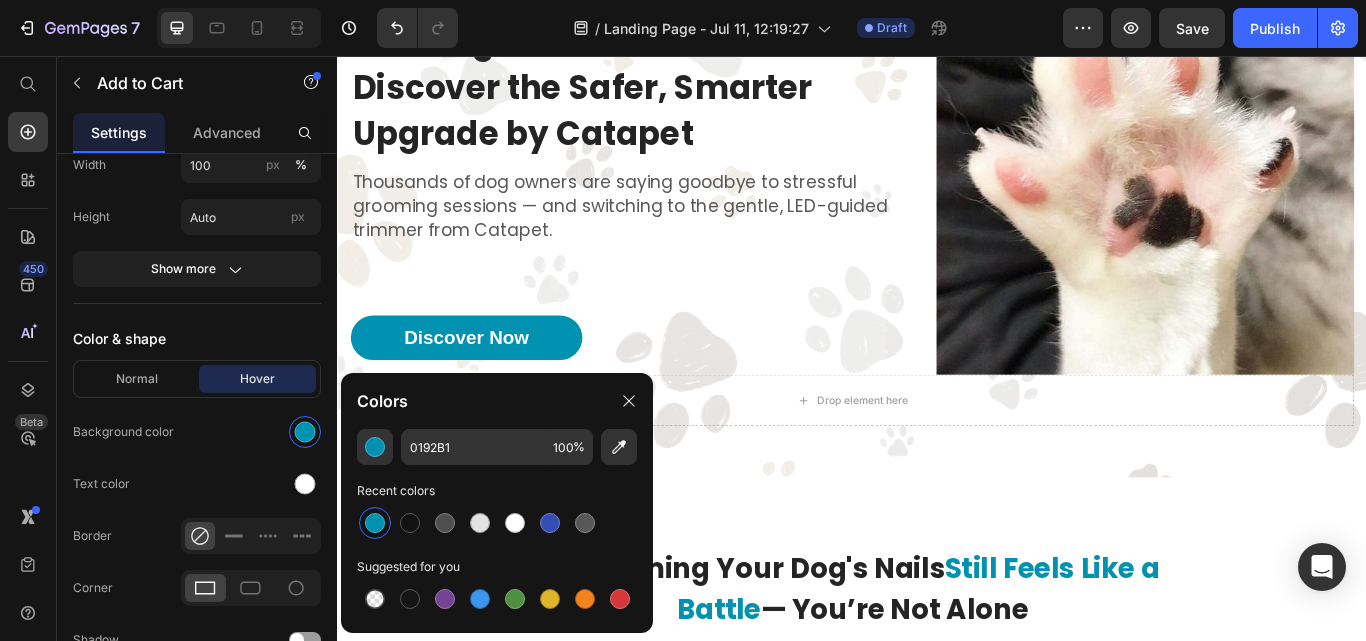 scroll, scrollTop: 1098, scrollLeft: 0, axis: vertical 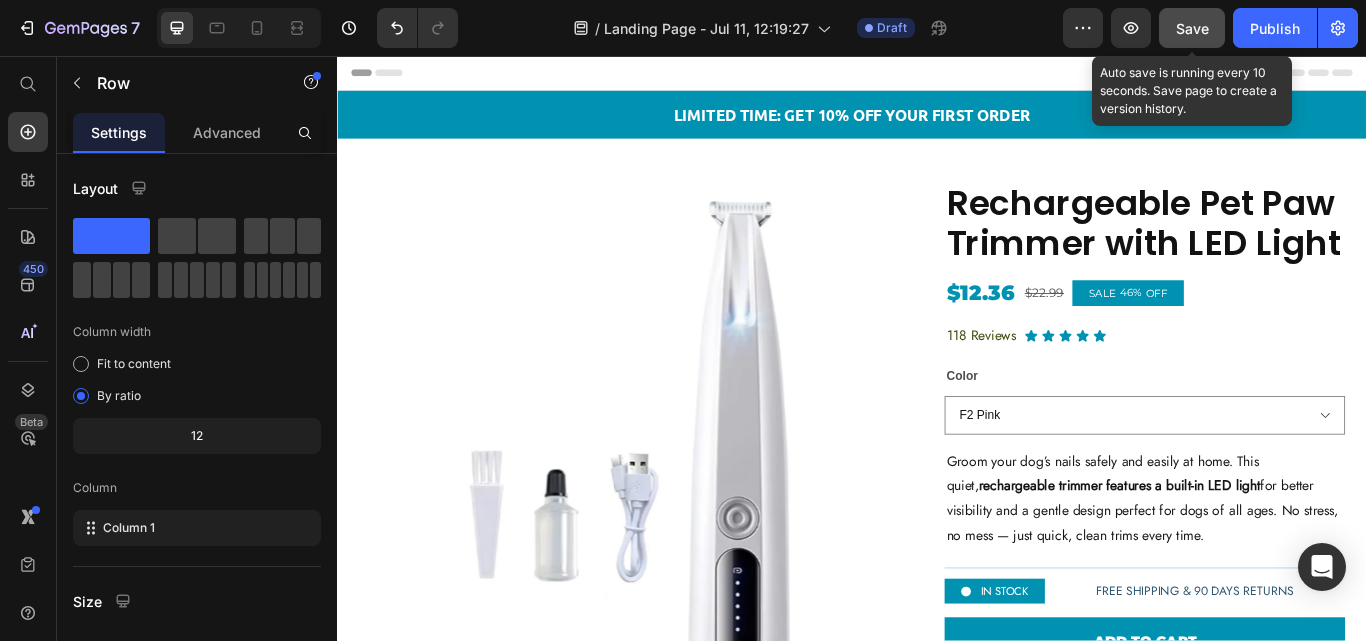 click on "Save" 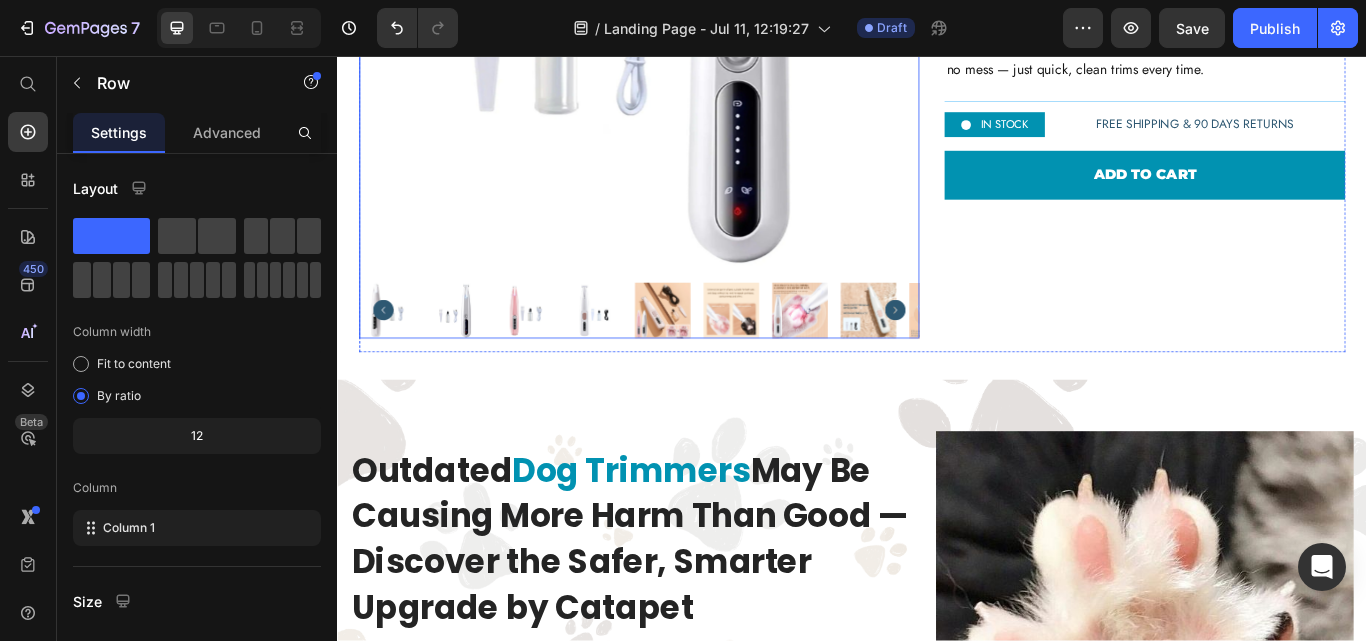 scroll, scrollTop: 545, scrollLeft: 0, axis: vertical 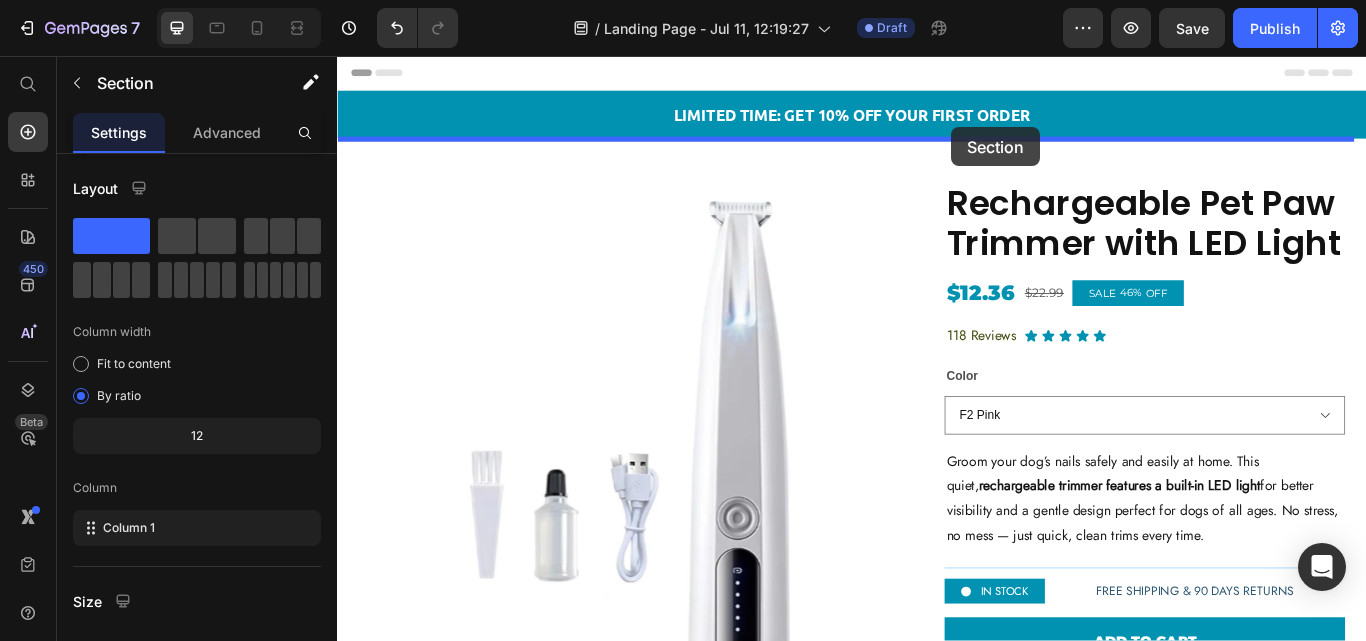 drag, startPoint x: 1126, startPoint y: 415, endPoint x: 1053, endPoint y: 139, distance: 285.4908 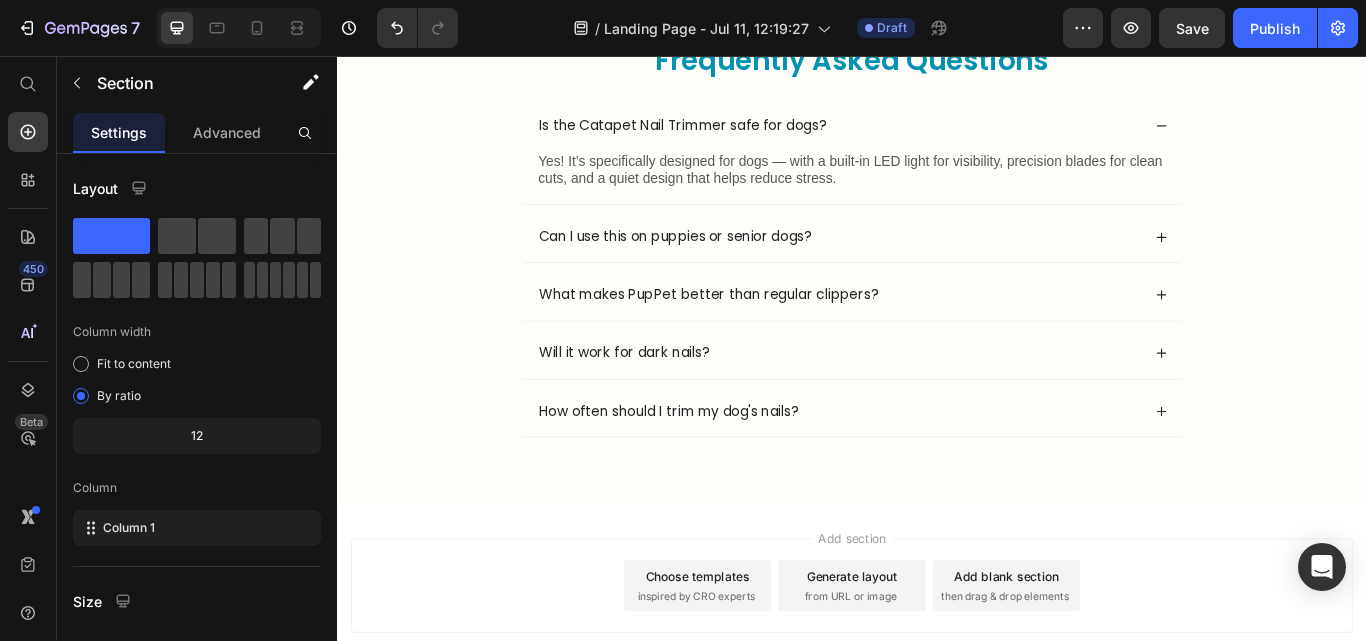 scroll, scrollTop: 8107, scrollLeft: 0, axis: vertical 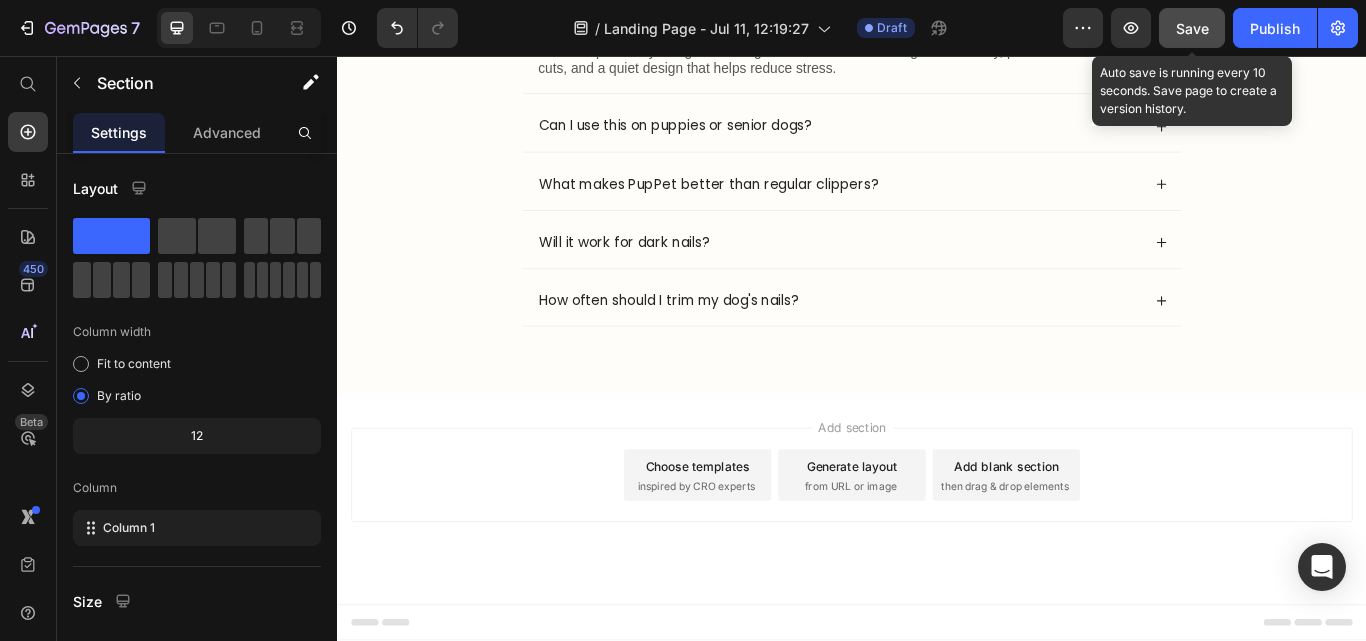 click on "Save" at bounding box center (1192, 28) 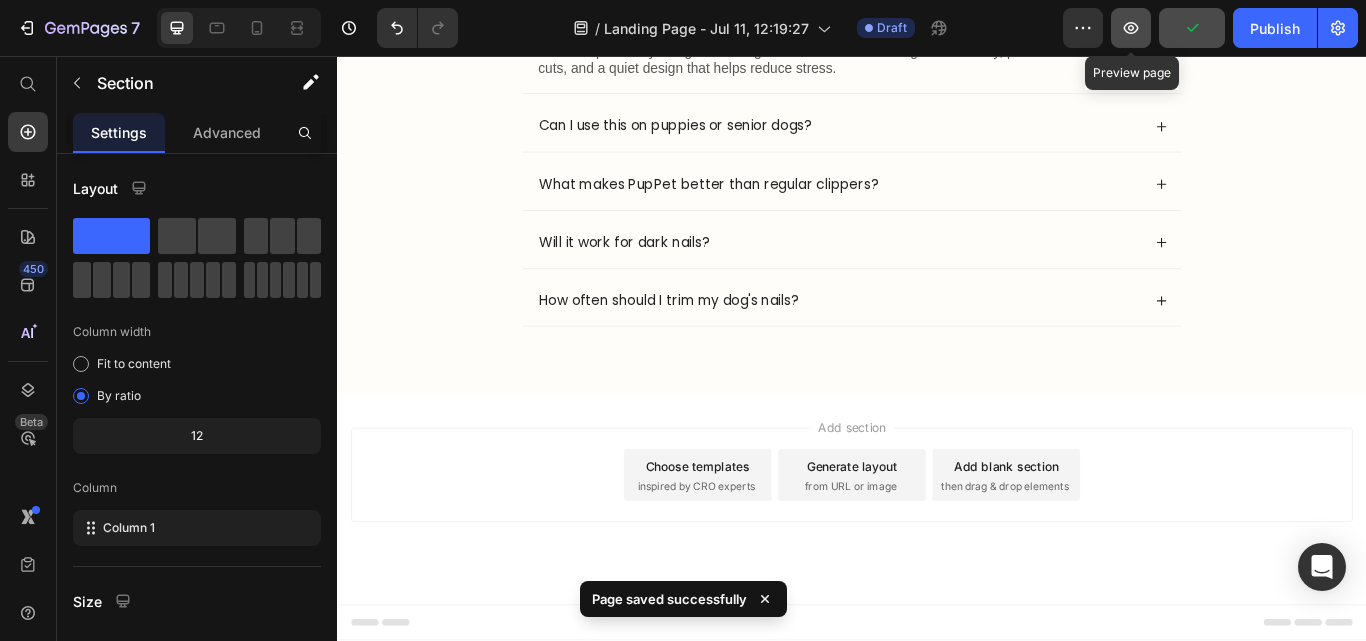 click 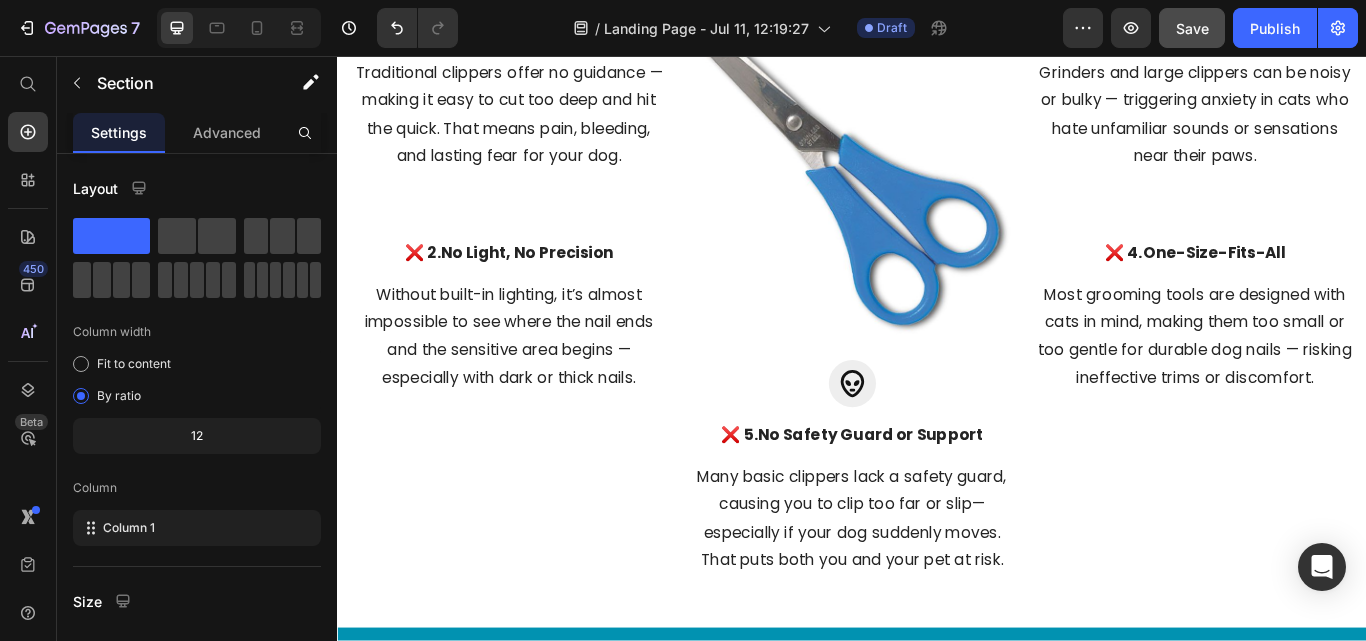 scroll, scrollTop: 2843, scrollLeft: 0, axis: vertical 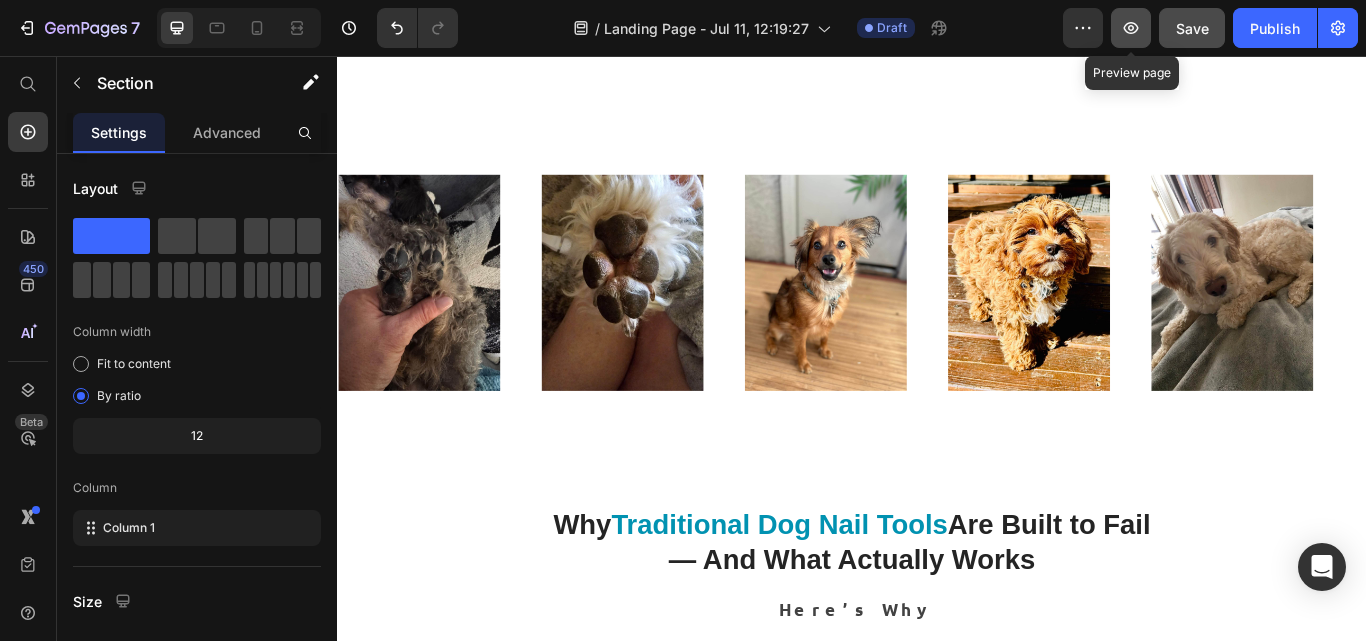 click 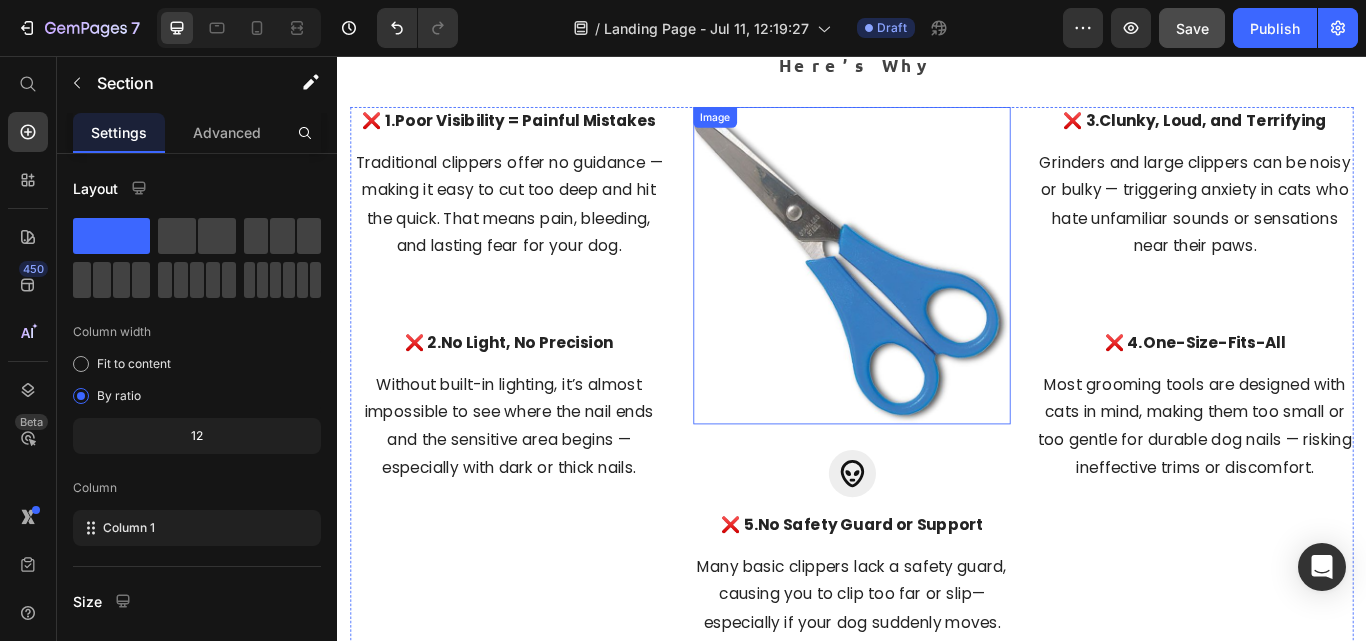 scroll, scrollTop: 3442, scrollLeft: 0, axis: vertical 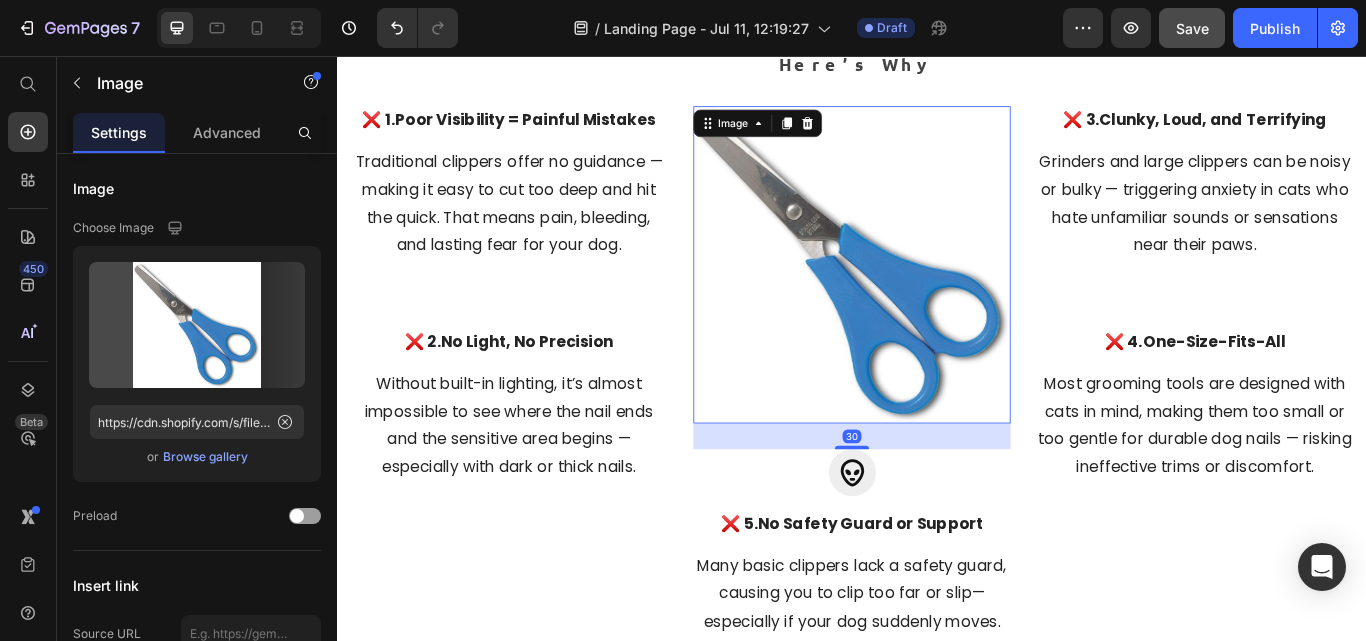 click at bounding box center [937, 300] 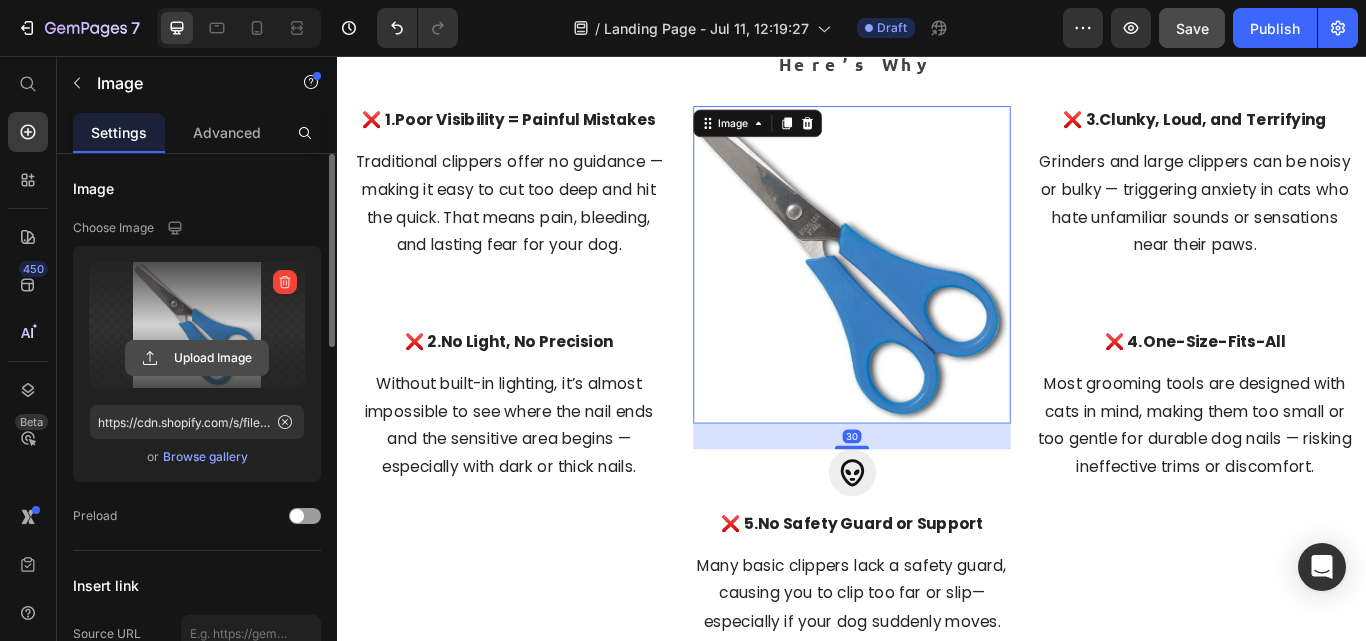 click 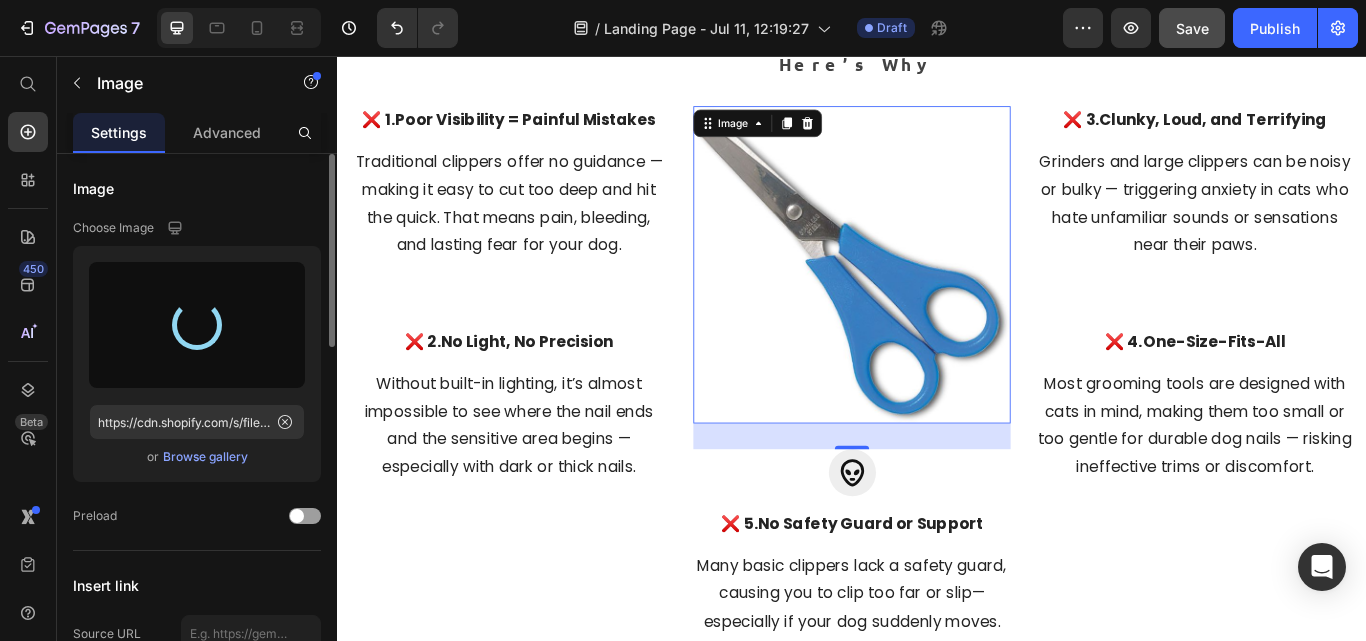 type on "https://cdn.shopify.com/s/files/1/0945/2109/8562/files/gempages_574703779312567408-9bb31c14-22e4-456d-8ca3-5d0fc426ce10.webp" 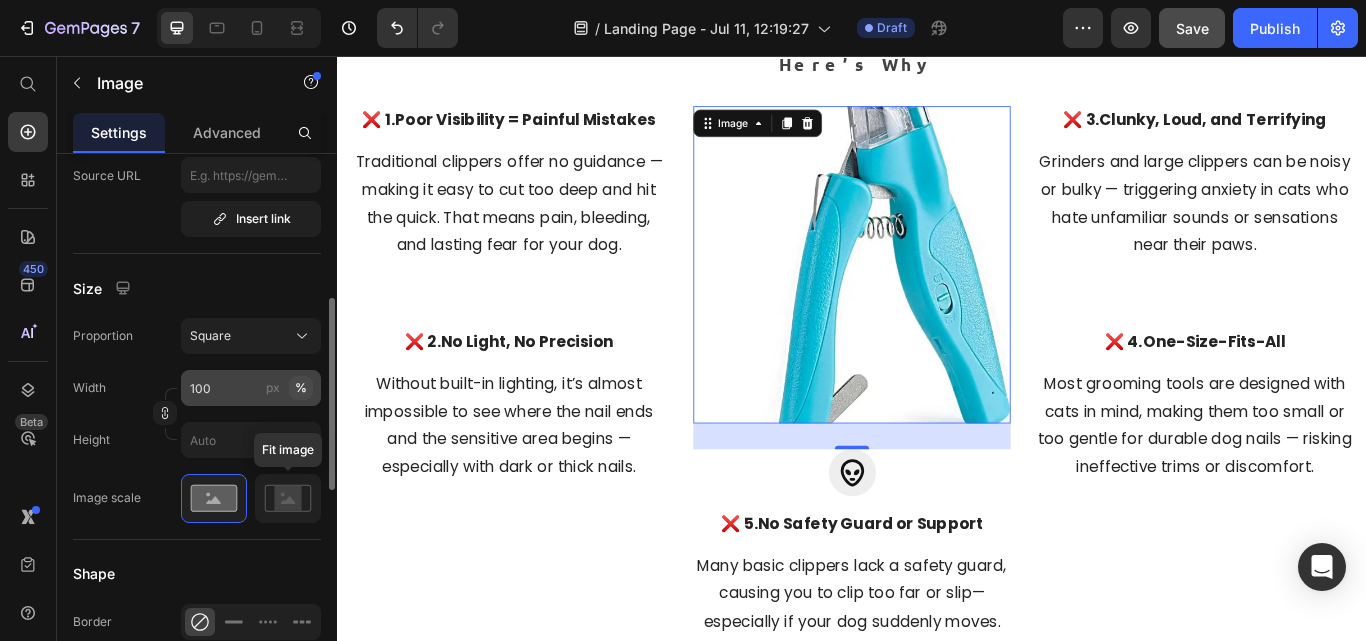 scroll, scrollTop: 460, scrollLeft: 0, axis: vertical 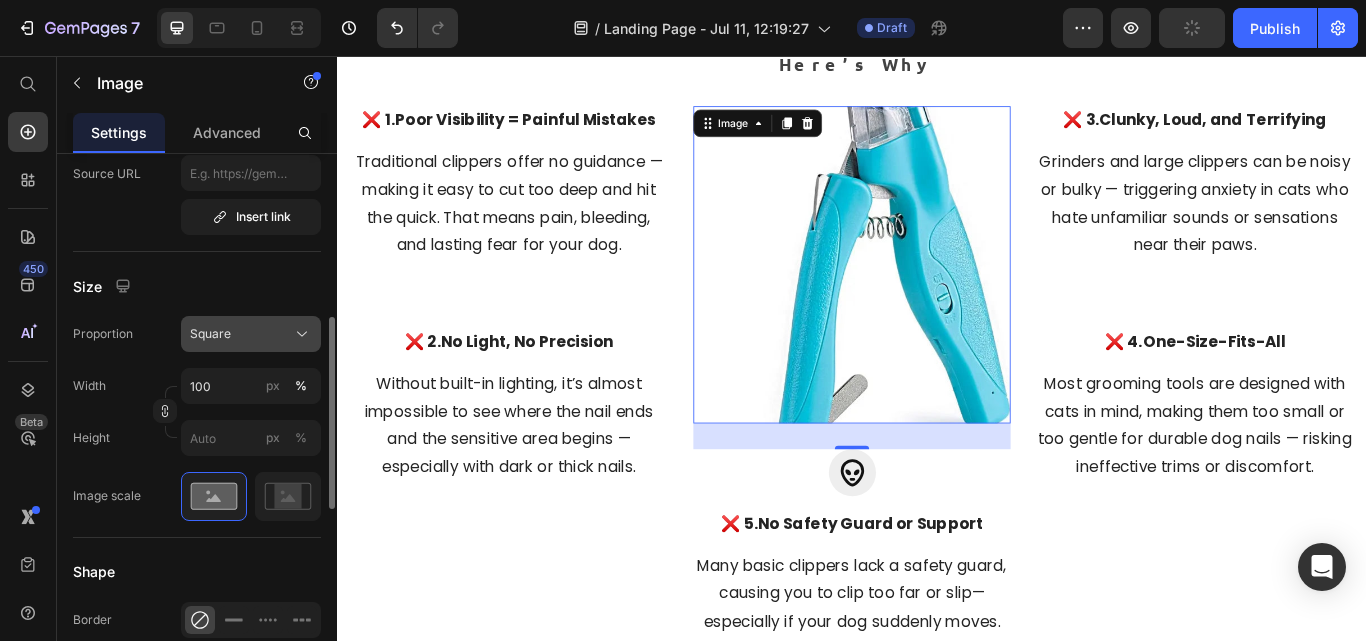 click 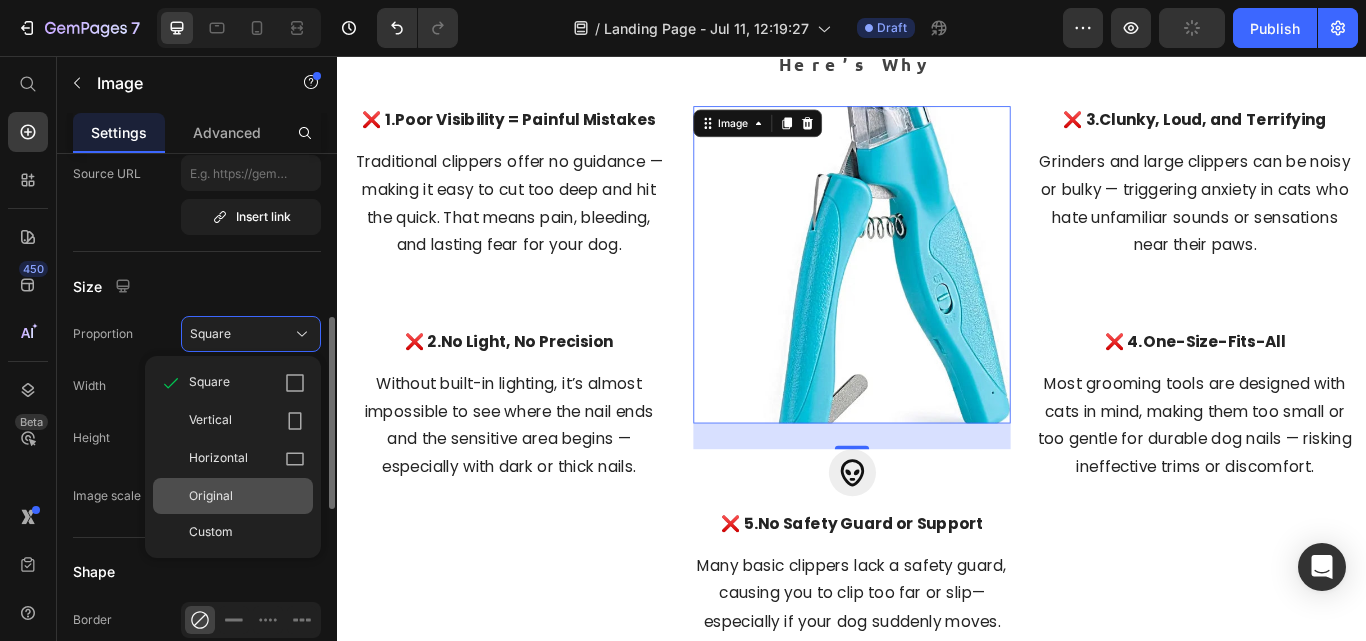 click on "Original" 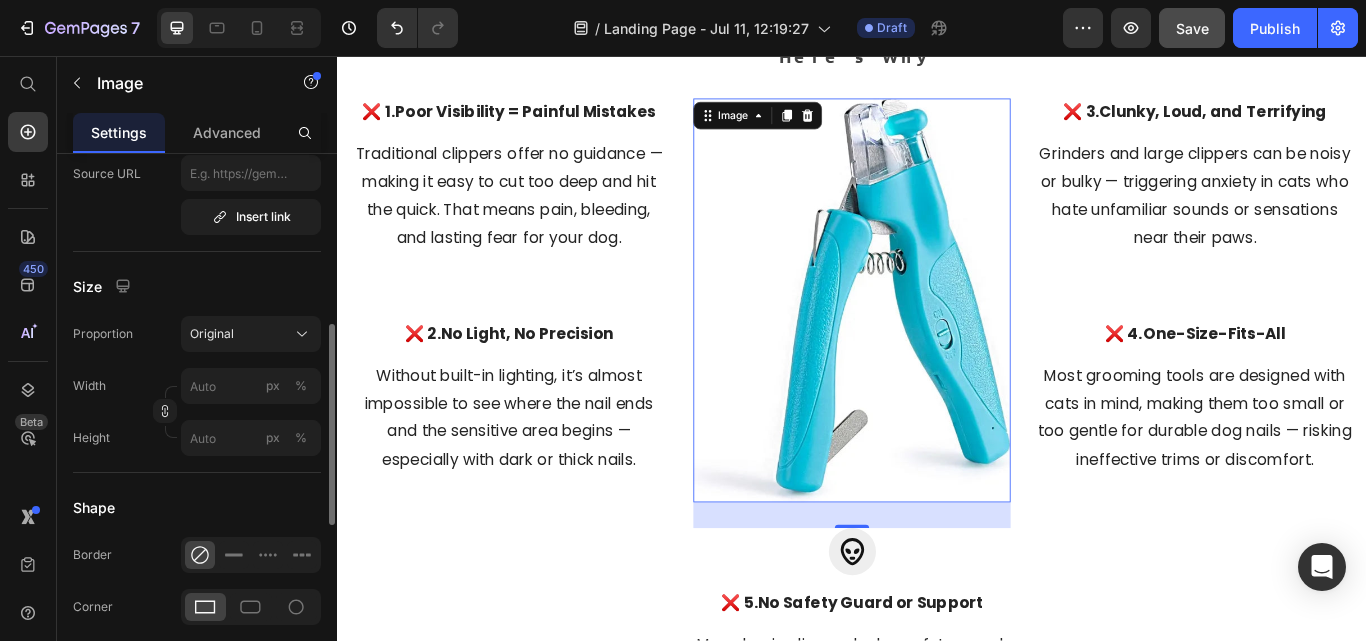 scroll, scrollTop: 3453, scrollLeft: 0, axis: vertical 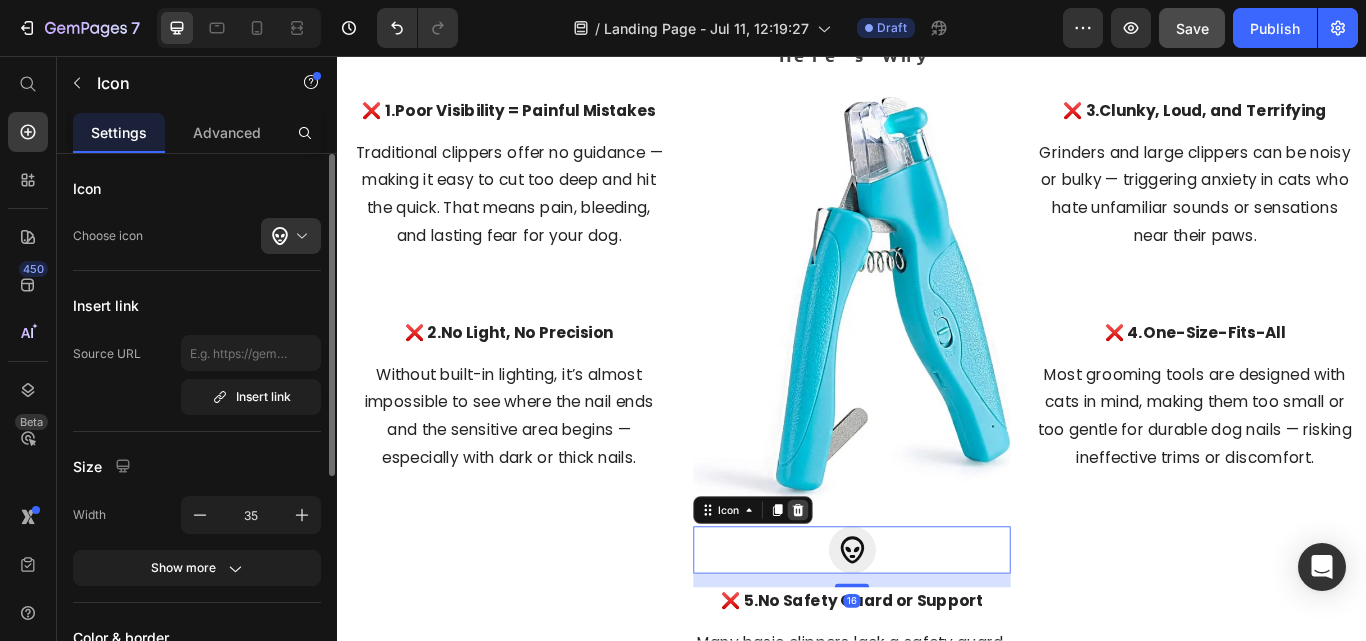 click 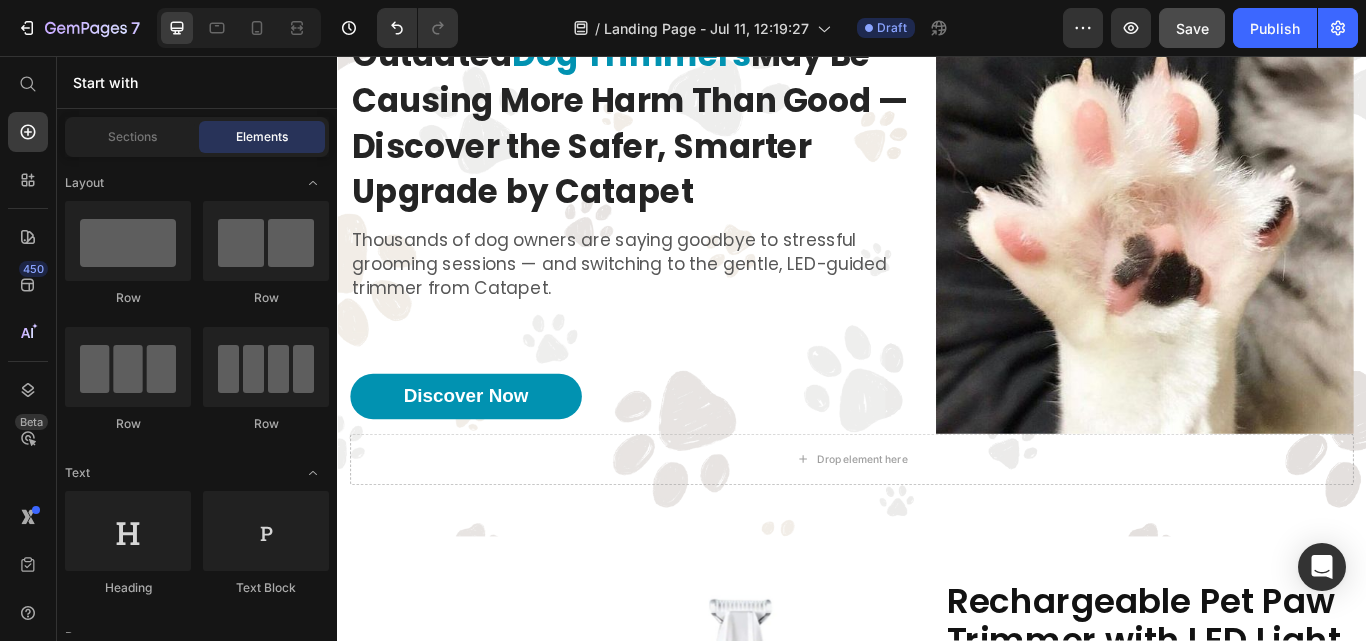 scroll, scrollTop: 0, scrollLeft: 0, axis: both 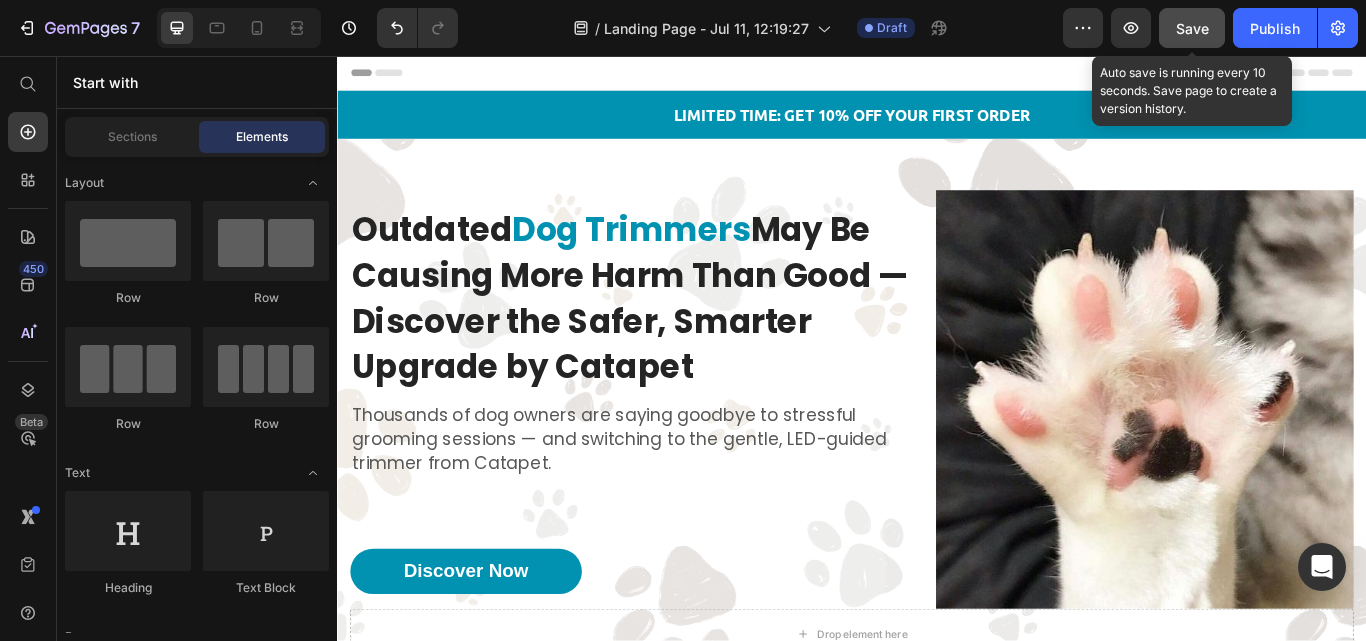 click on "Save" at bounding box center [1192, 28] 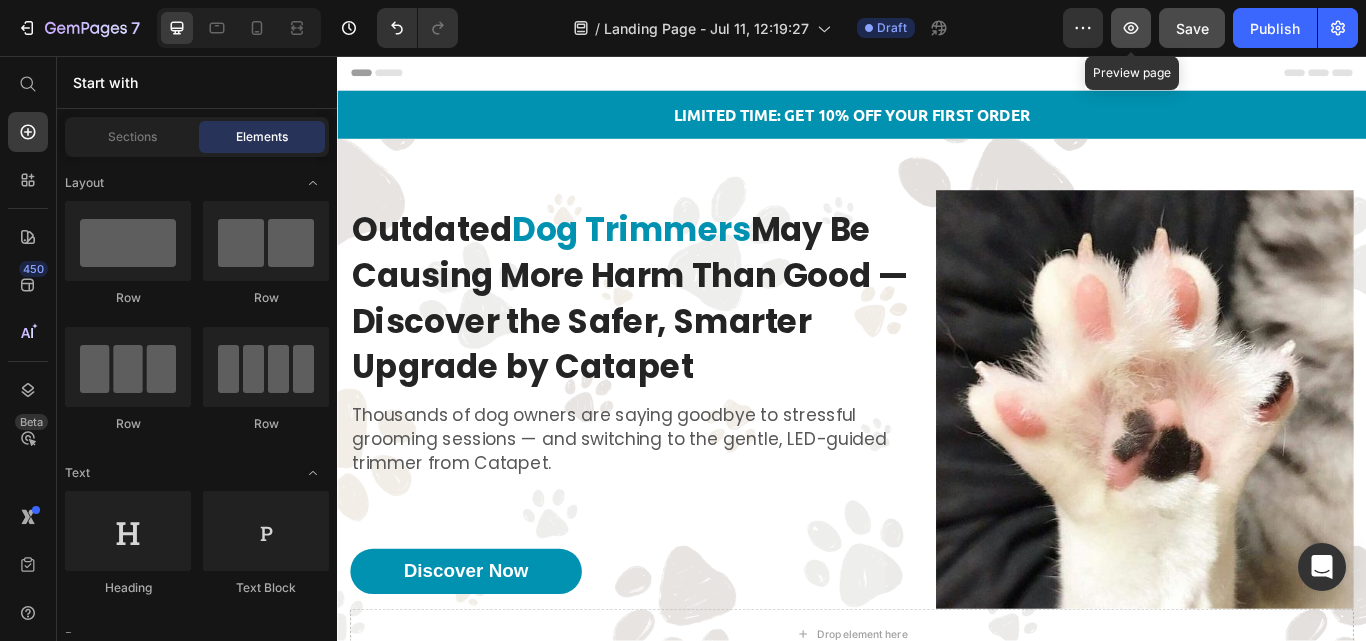 click 